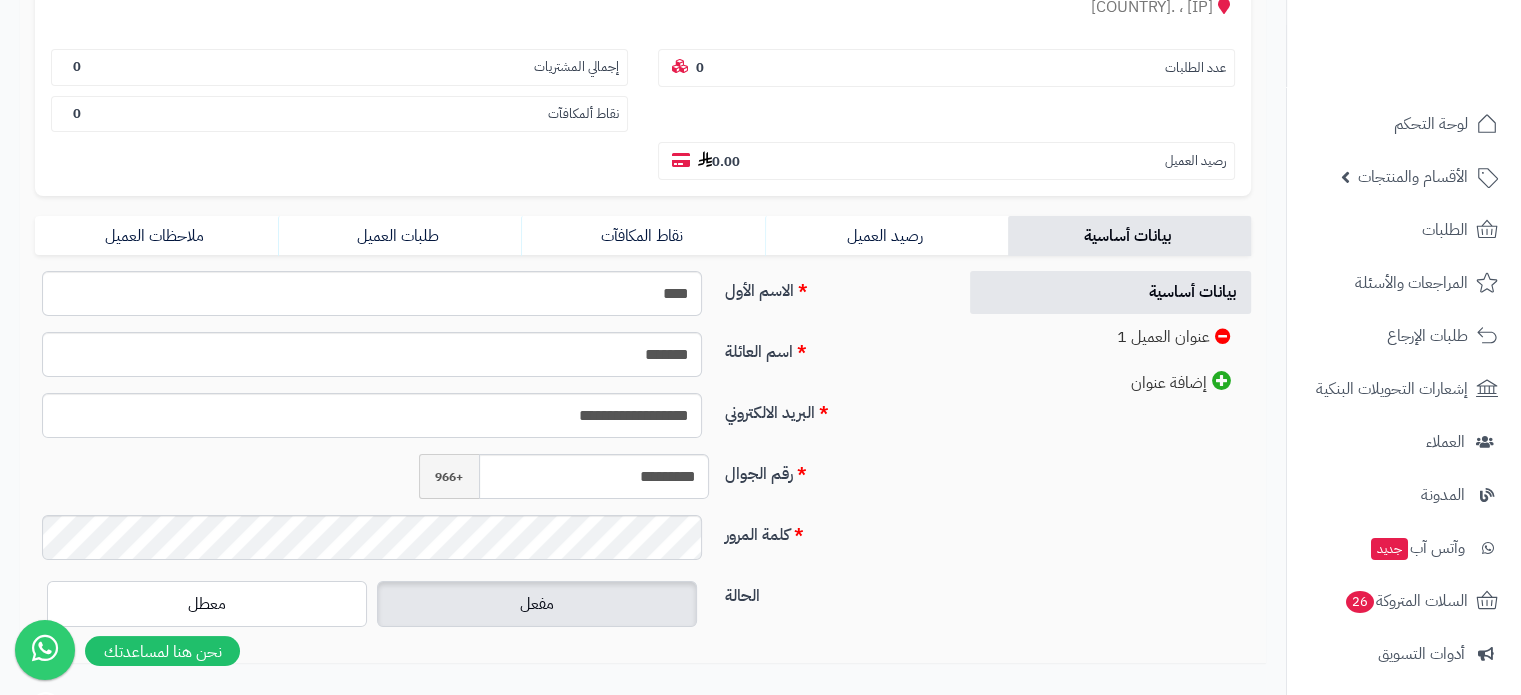 scroll, scrollTop: 74, scrollLeft: 0, axis: vertical 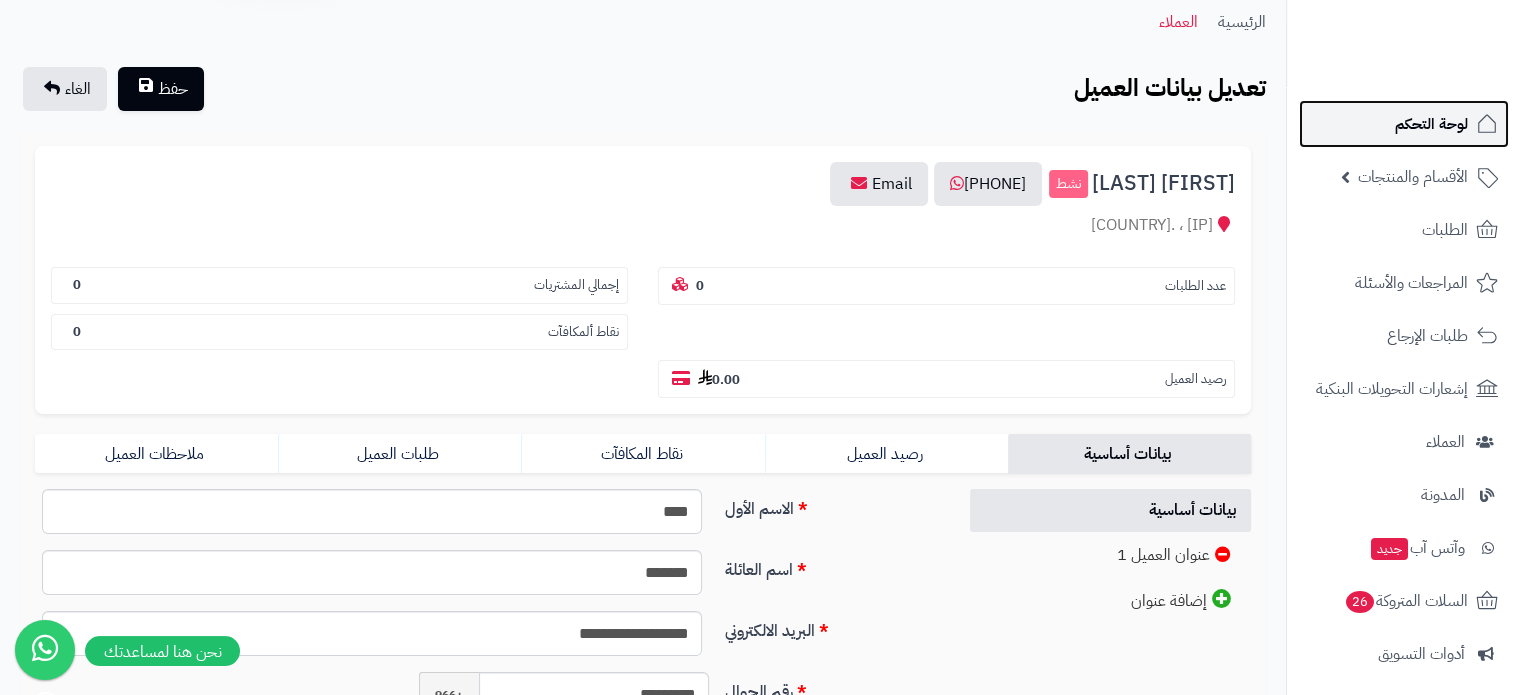 click on "لوحة التحكم" at bounding box center [1431, 124] 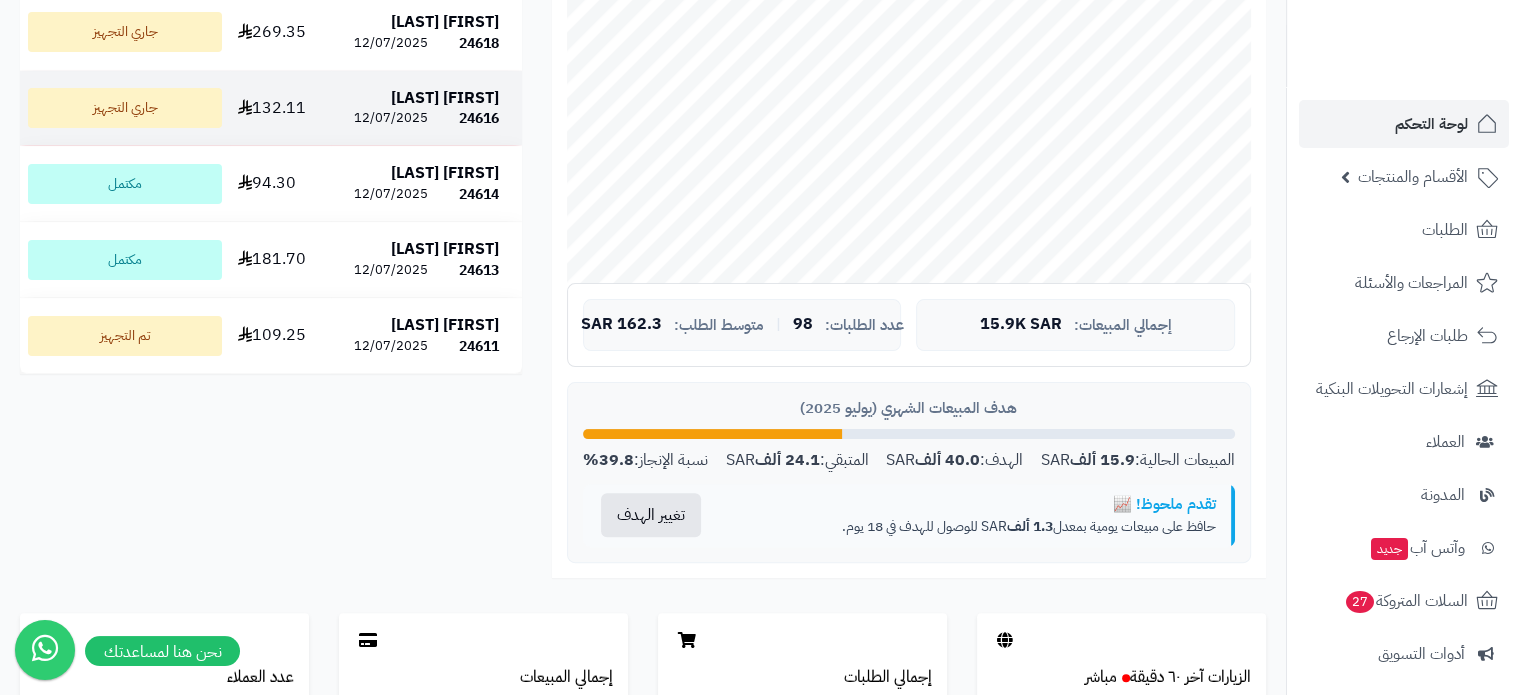 scroll, scrollTop: 500, scrollLeft: 0, axis: vertical 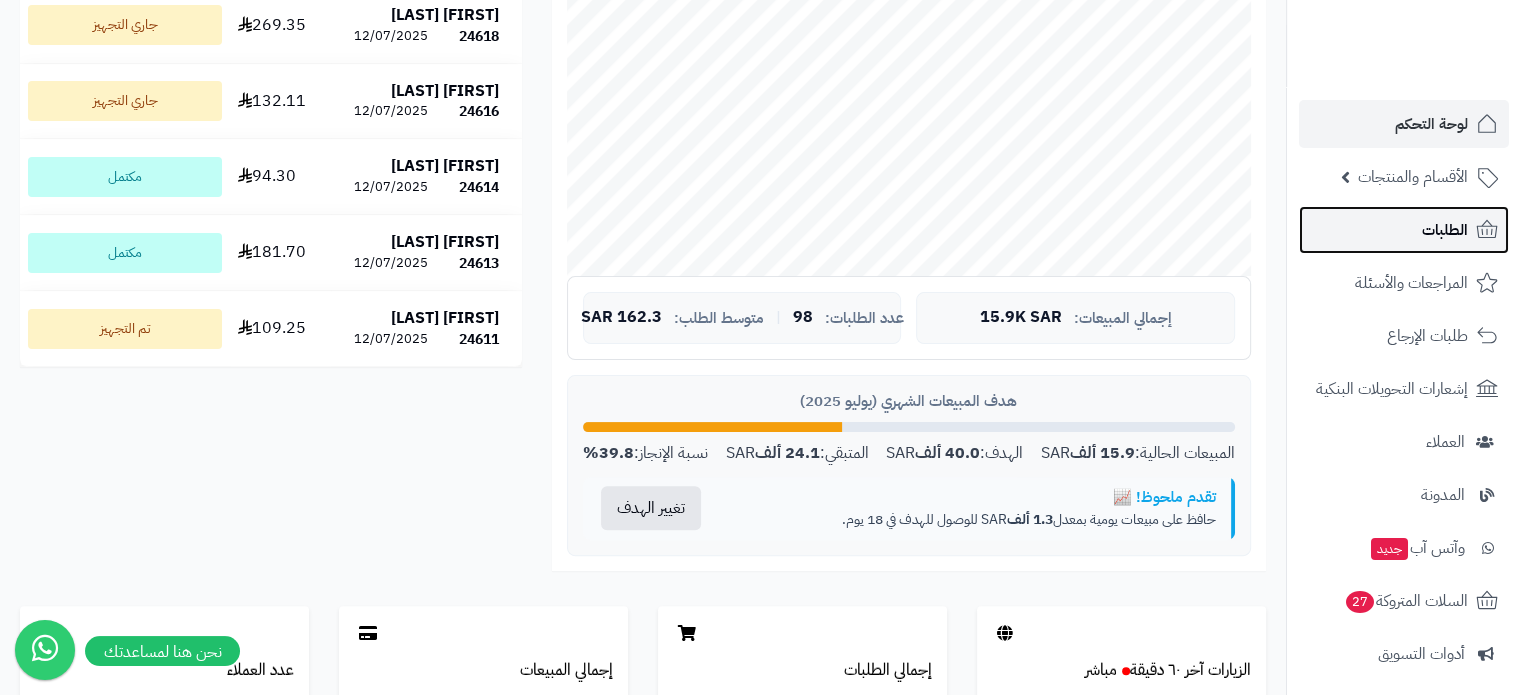 click on "الطلبات" at bounding box center (1445, 230) 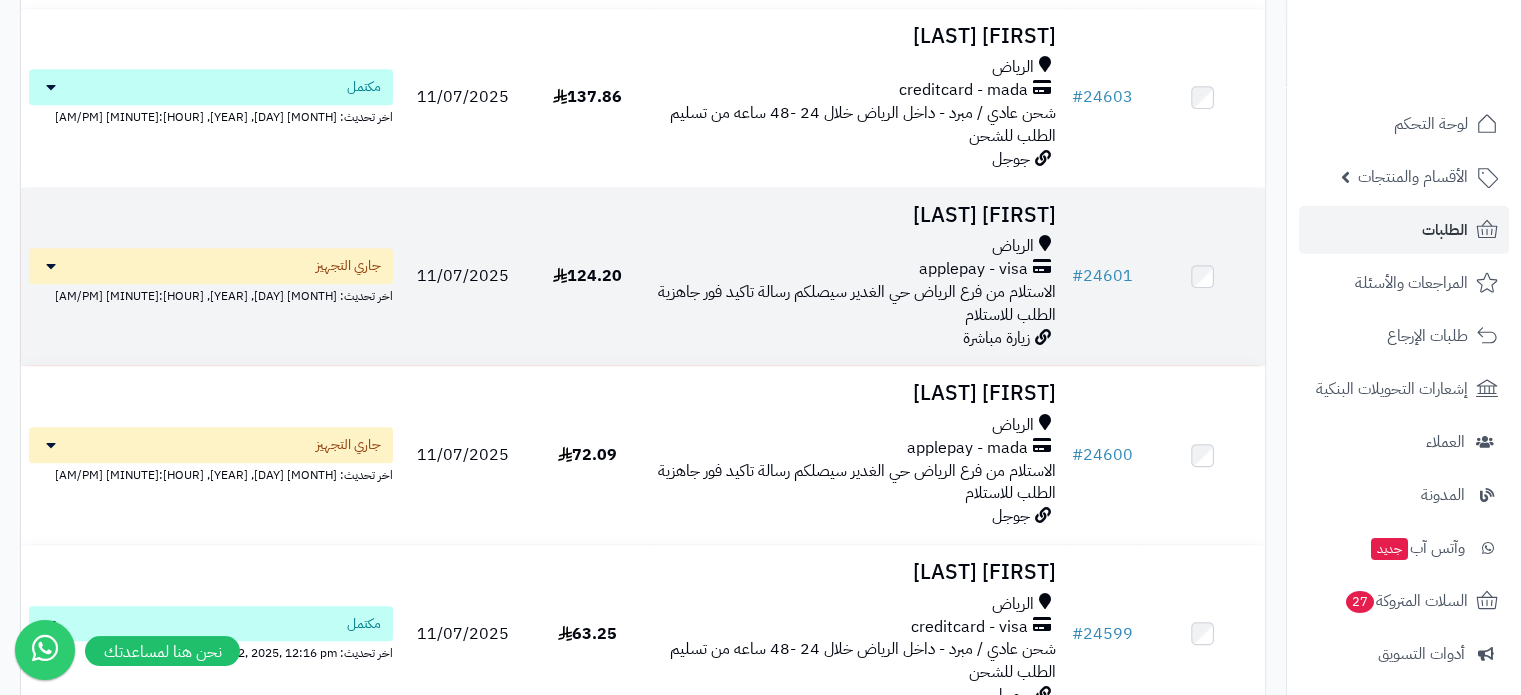 scroll, scrollTop: 1415, scrollLeft: 0, axis: vertical 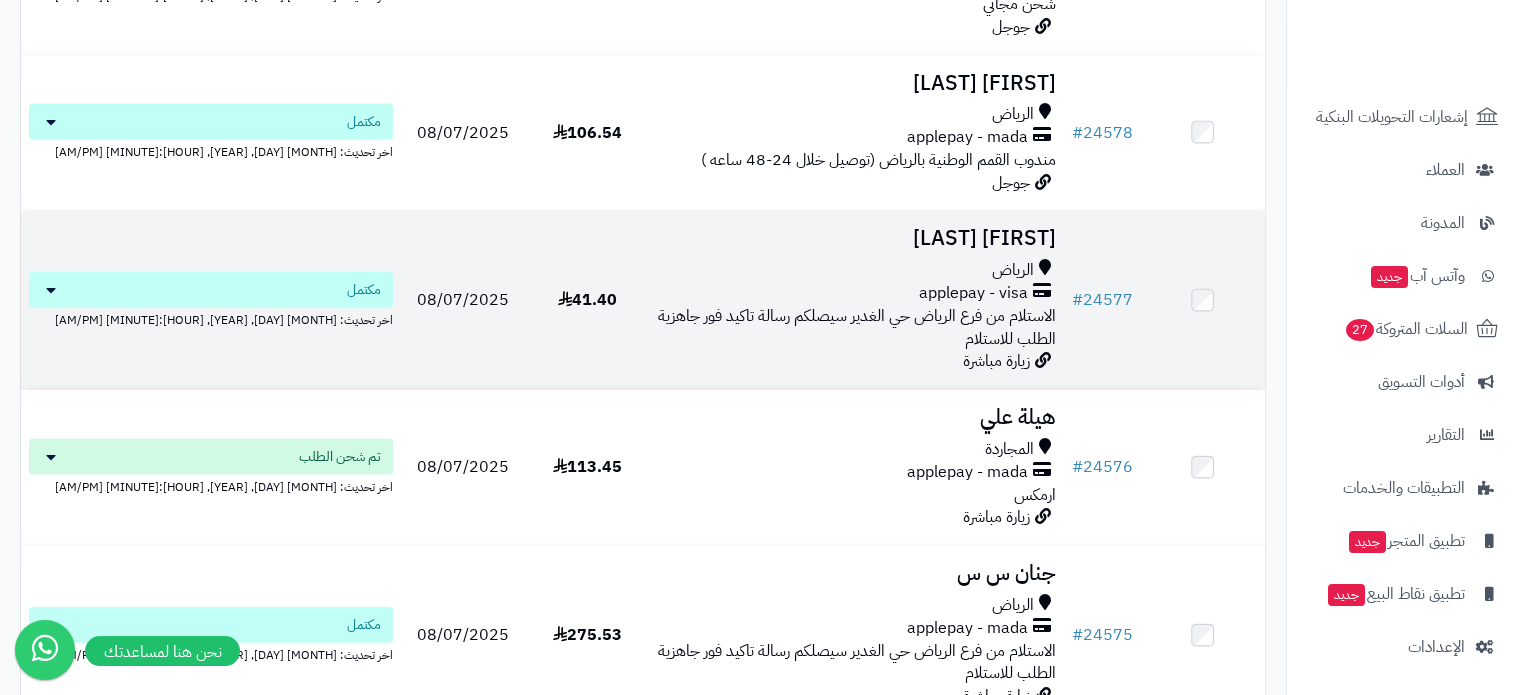 click on "applepay - visa" at bounding box center (973, 293) 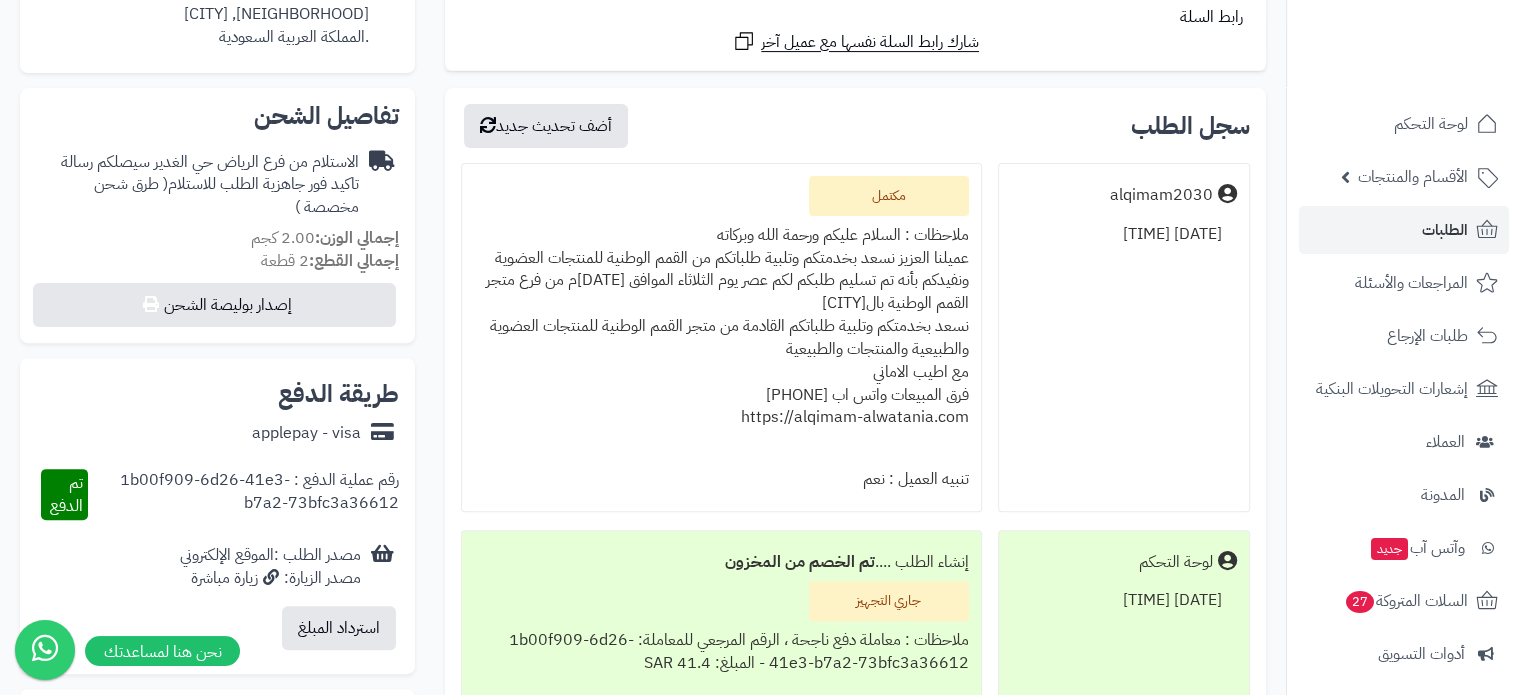 scroll, scrollTop: 700, scrollLeft: 0, axis: vertical 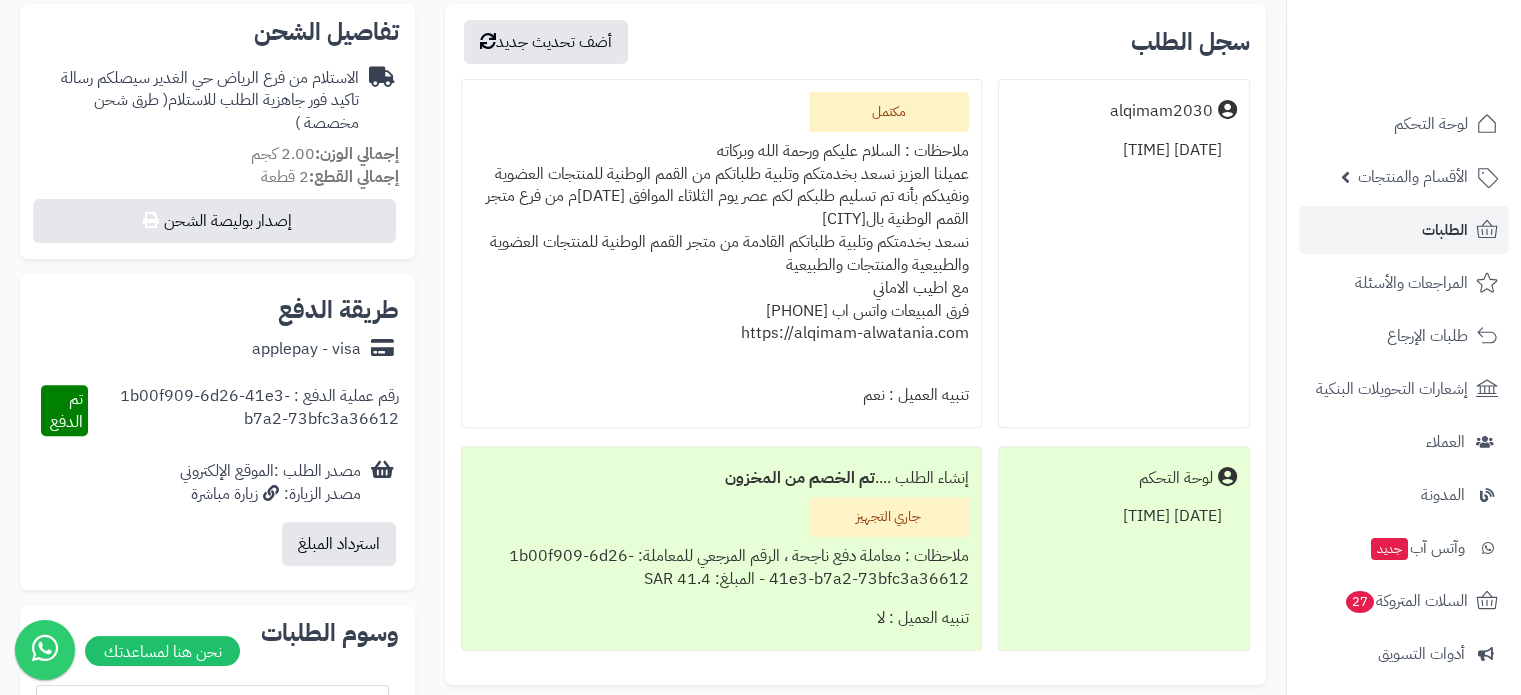 click on "ملاحظات : السلام عليكم ورحمة الله وبركاته
عميلنا العزيز نسعد بخدمتكم وتلبية طلباتكم من القمم الوطنية للمنتجات العضوية
ونفيدكم بأنه تم تسليم طلبكم لكم عصر يوم الثلاثاء الموافق 08-07-2025م من فرع متجر القمم الوطنية بالرياض
نسعد بخدمتكم وتلبية طلباتكم القادمة من متجر القمم الوطنية للمنتجات العضوية والطبيعية والمنتجات والطبيعية
مع اطيب الاماني
فرق المبيعات واتس اب 0571052100
https://alqimam-alwatania.com" at bounding box center (721, 254) 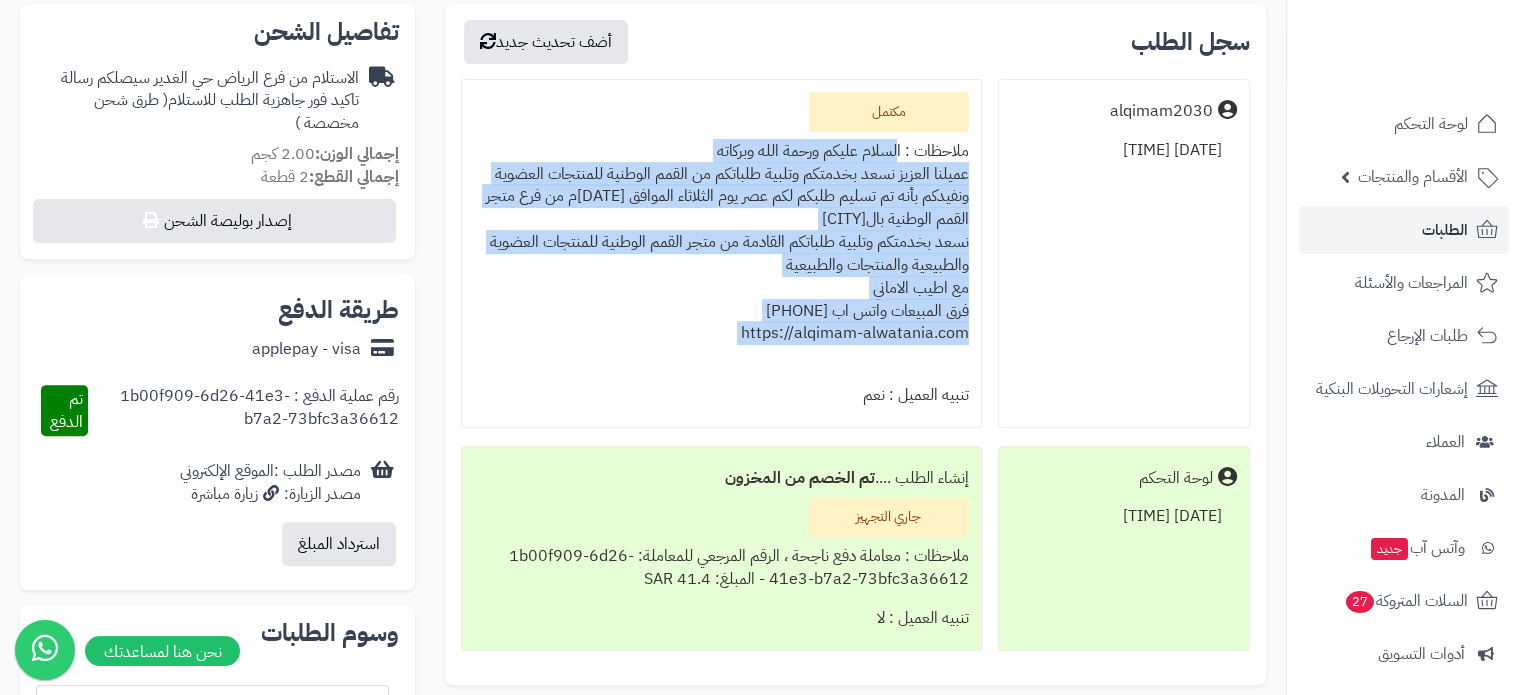 drag, startPoint x: 888, startPoint y: 151, endPoint x: 708, endPoint y: 338, distance: 259.5554 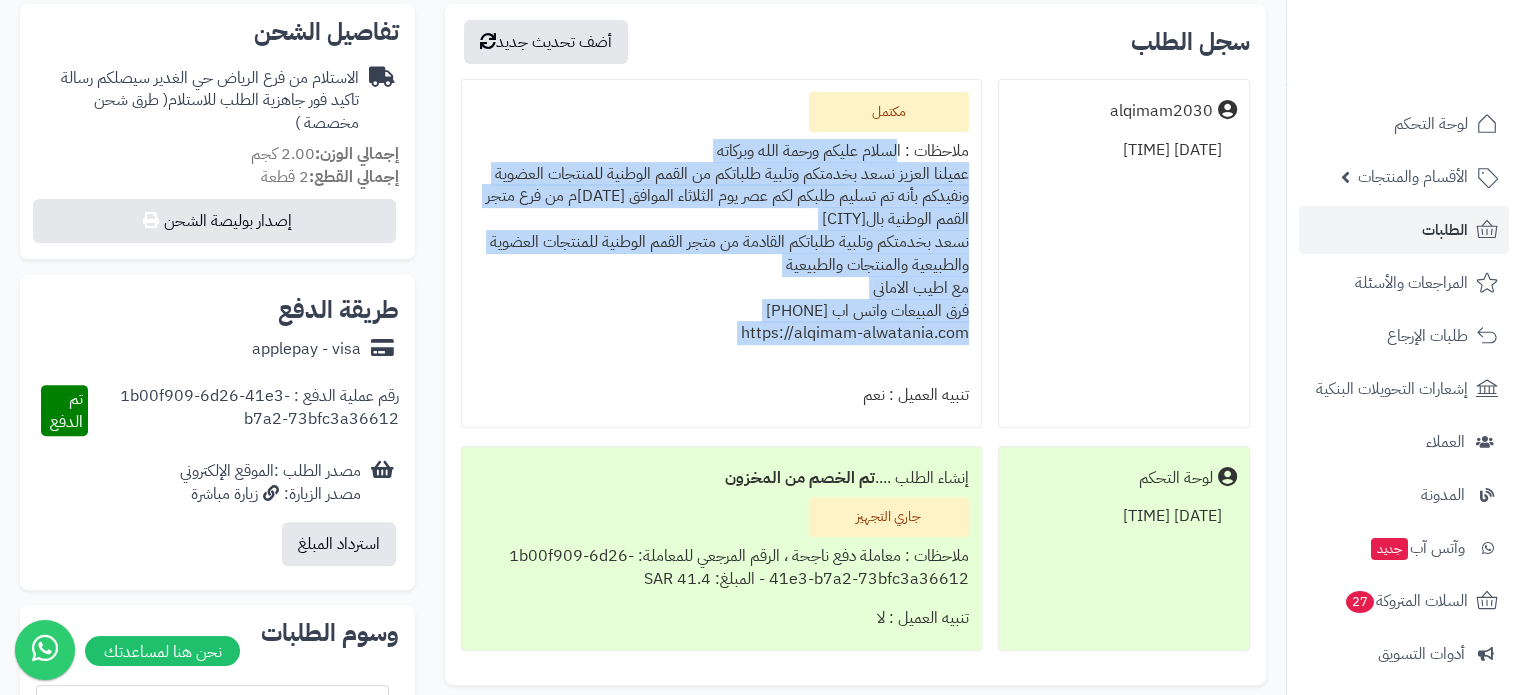 click on "ملاحظات : السلام عليكم ورحمة الله وبركاته
عميلنا العزيز نسعد بخدمتكم وتلبية طلباتكم من القمم الوطنية للمنتجات العضوية
ونفيدكم بأنه تم تسليم طلبكم لكم عصر يوم الثلاثاء الموافق 08-07-2025م من فرع متجر القمم الوطنية بالرياض
نسعد بخدمتكم وتلبية طلباتكم القادمة من متجر القمم الوطنية للمنتجات العضوية والطبيعية والمنتجات والطبيعية
مع اطيب الاماني
فرق المبيعات واتس اب 0571052100
https://alqimam-alwatania.com" at bounding box center [721, 254] 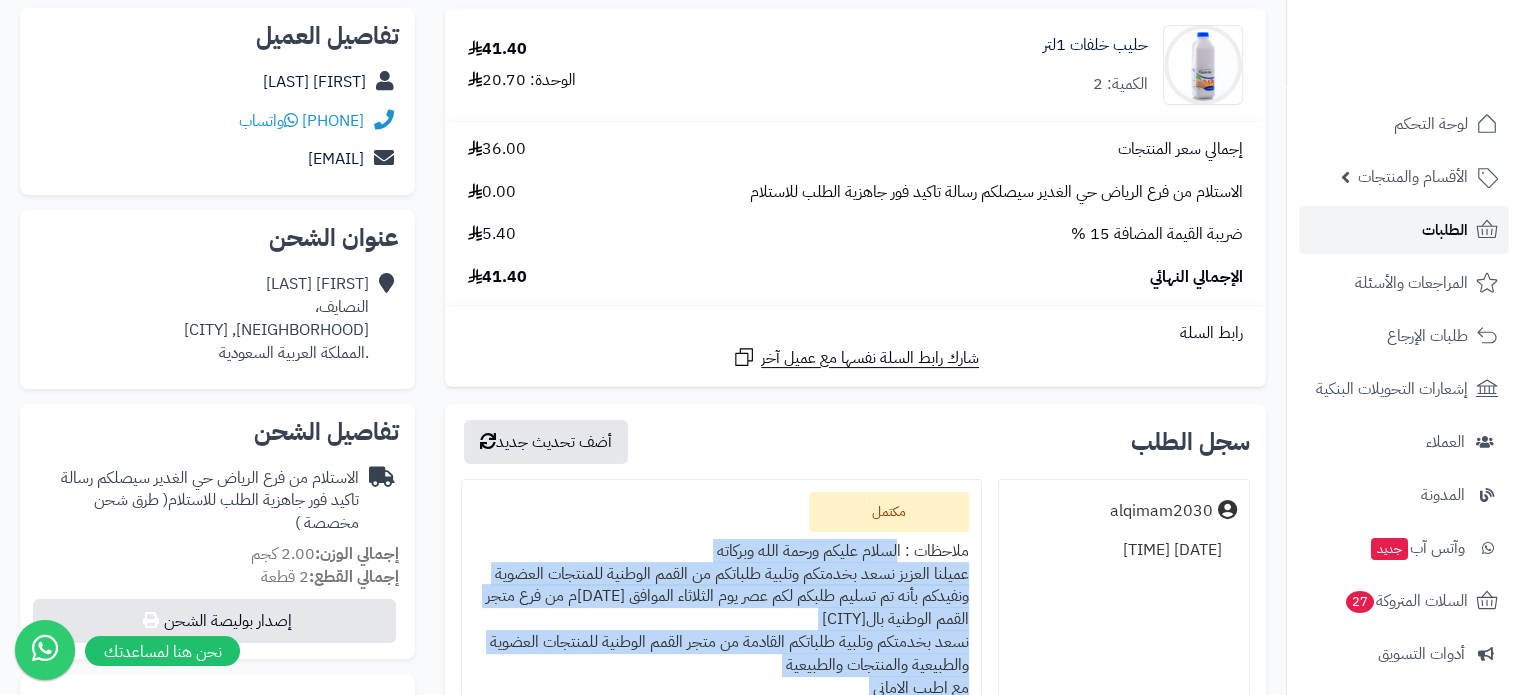 click on "الطلبات" at bounding box center (1445, 230) 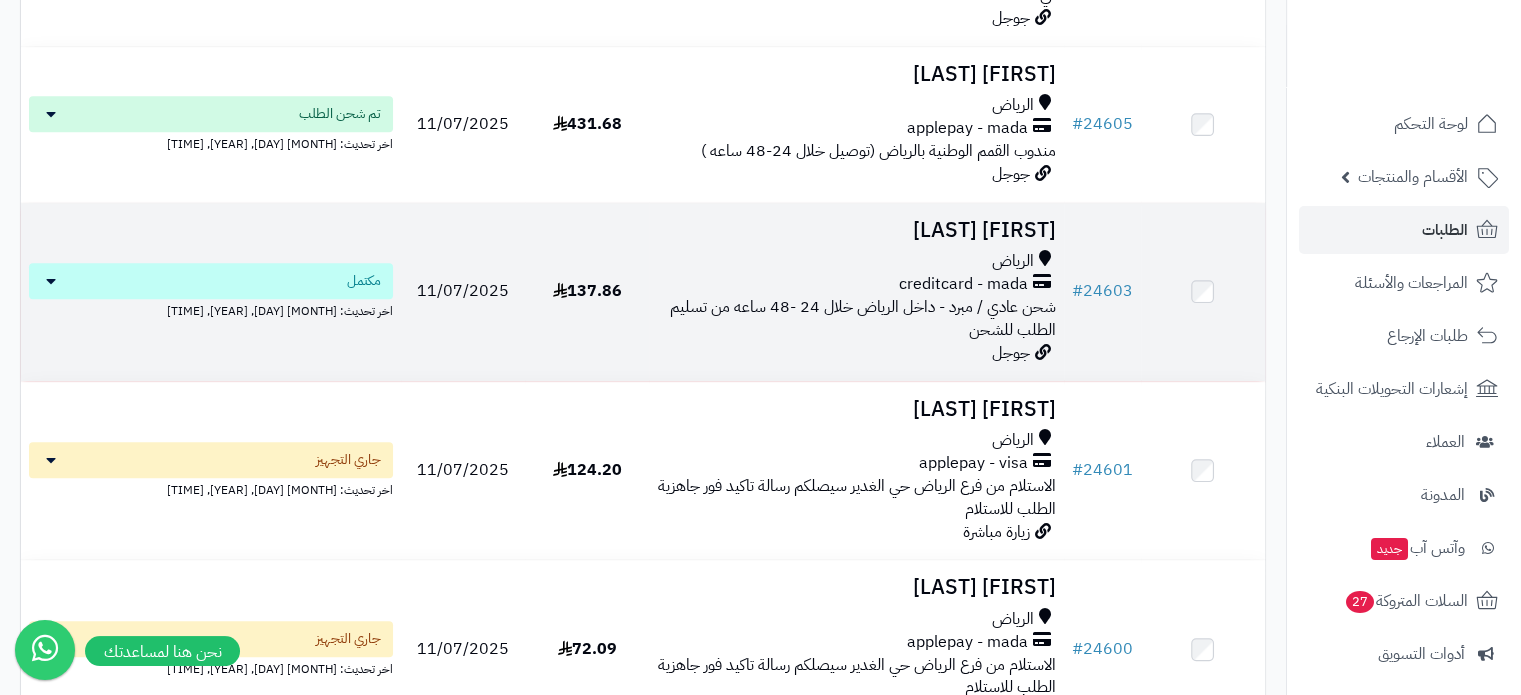 scroll, scrollTop: 1515, scrollLeft: 0, axis: vertical 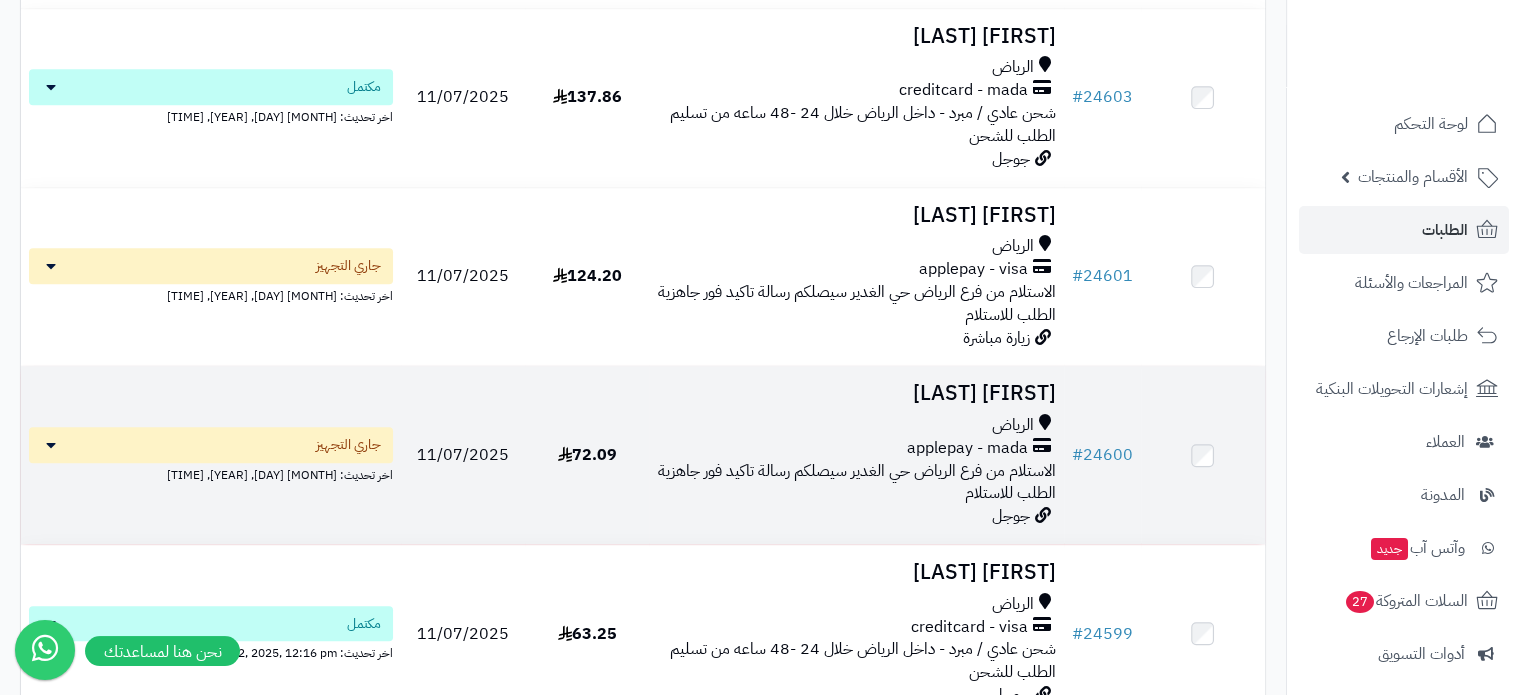 click on "جُمانا  الملاح" at bounding box center (856, 393) 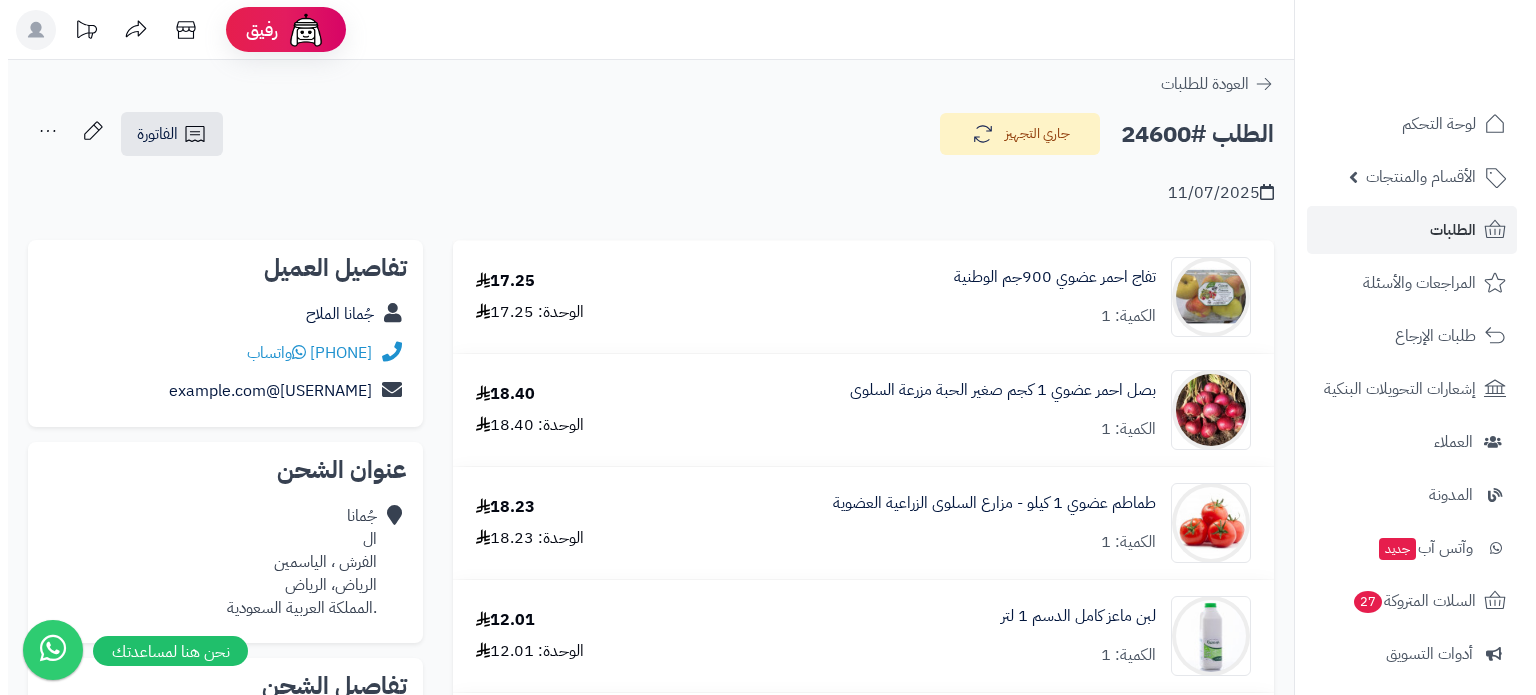 scroll, scrollTop: 0, scrollLeft: 0, axis: both 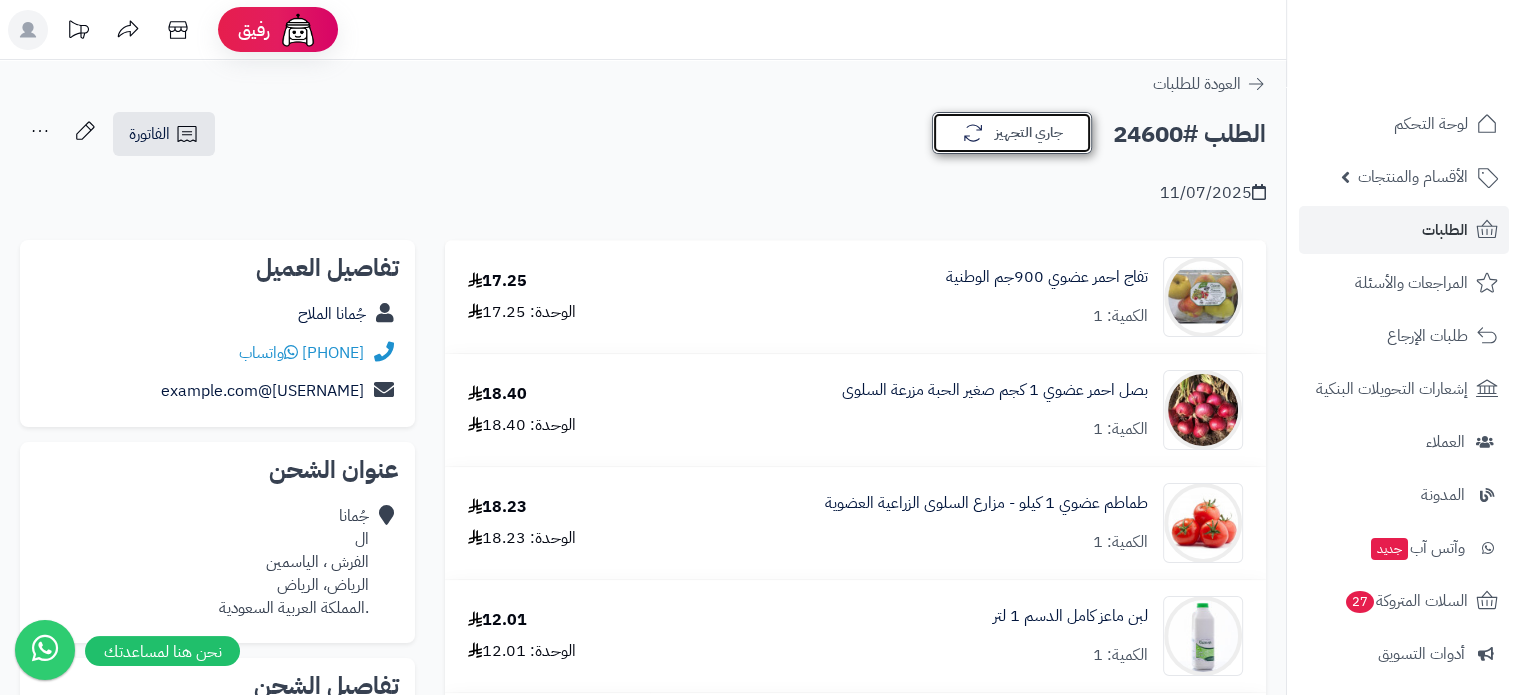 click on "جاري التجهيز" at bounding box center [1012, 133] 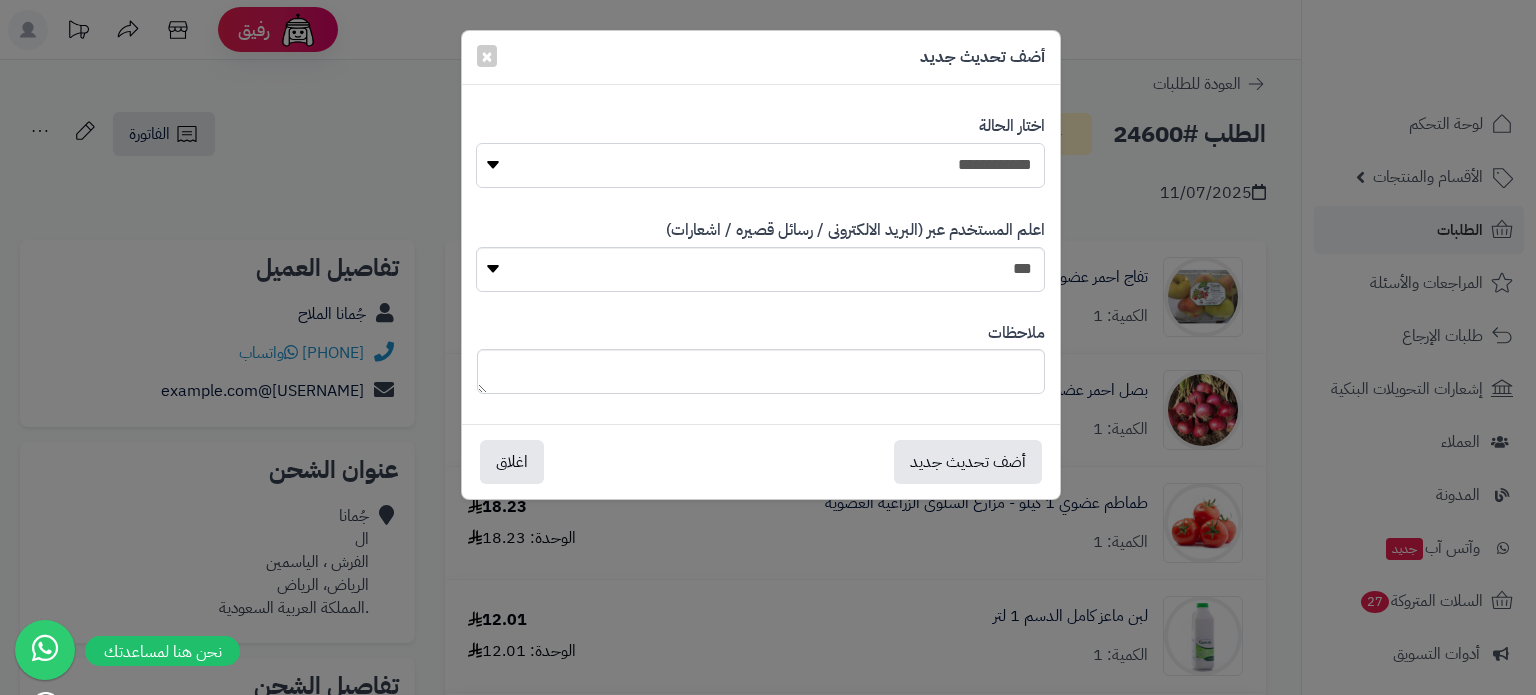 click on "**********" at bounding box center (760, 165) 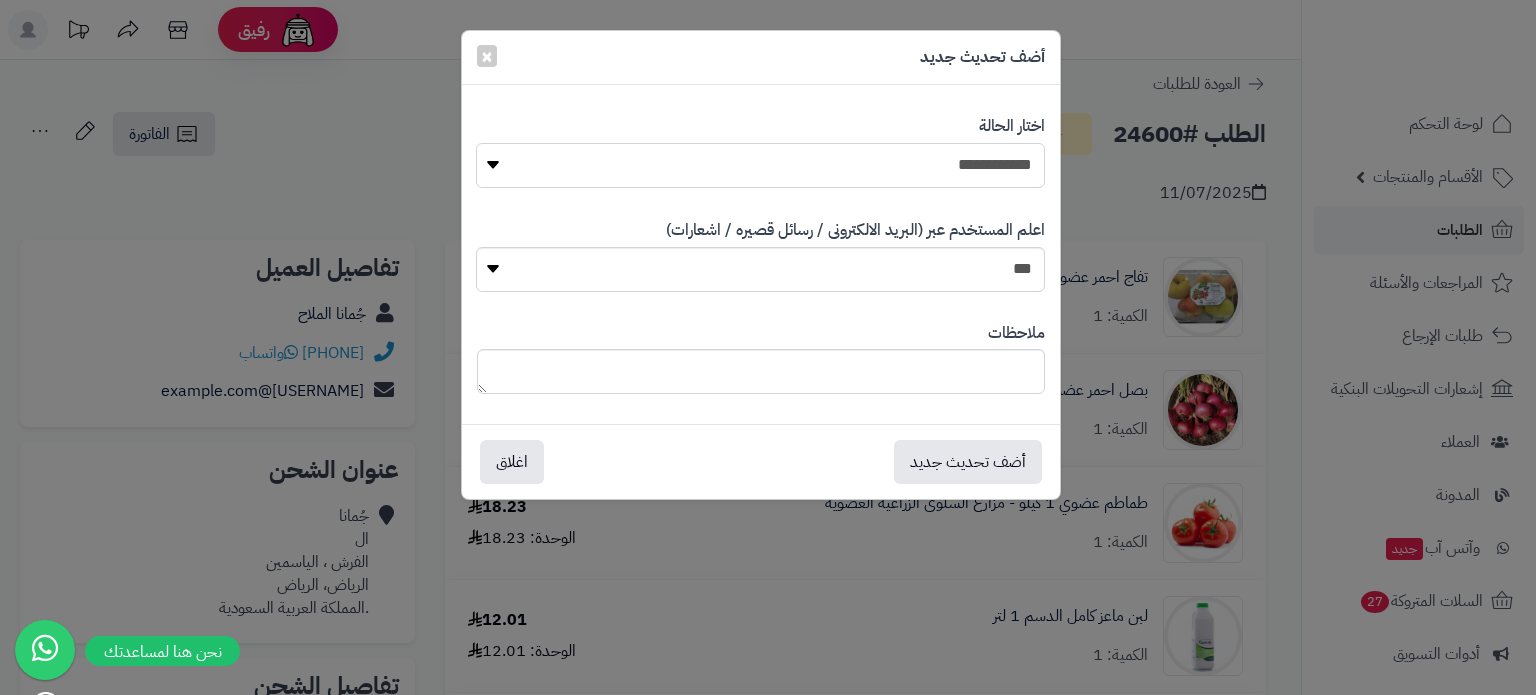 select on "*" 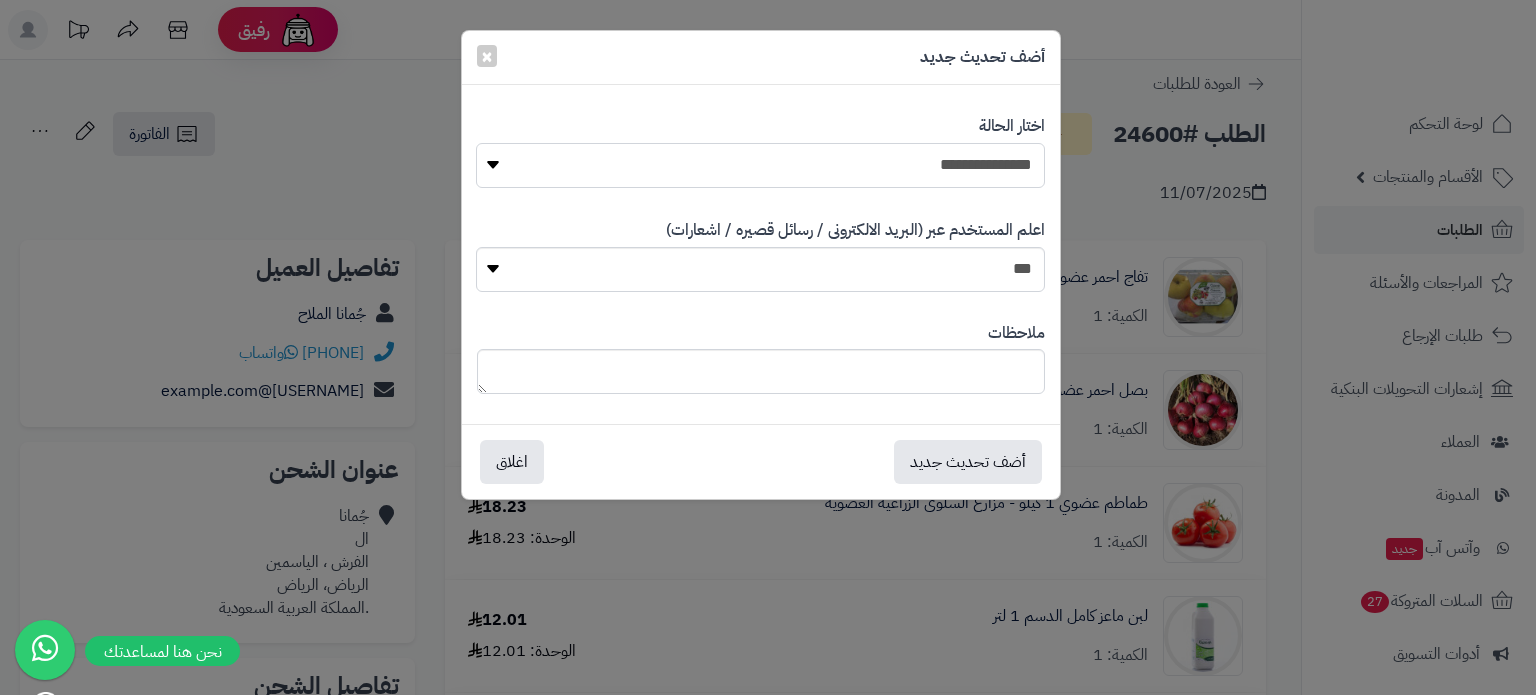 click on "**********" at bounding box center [760, 165] 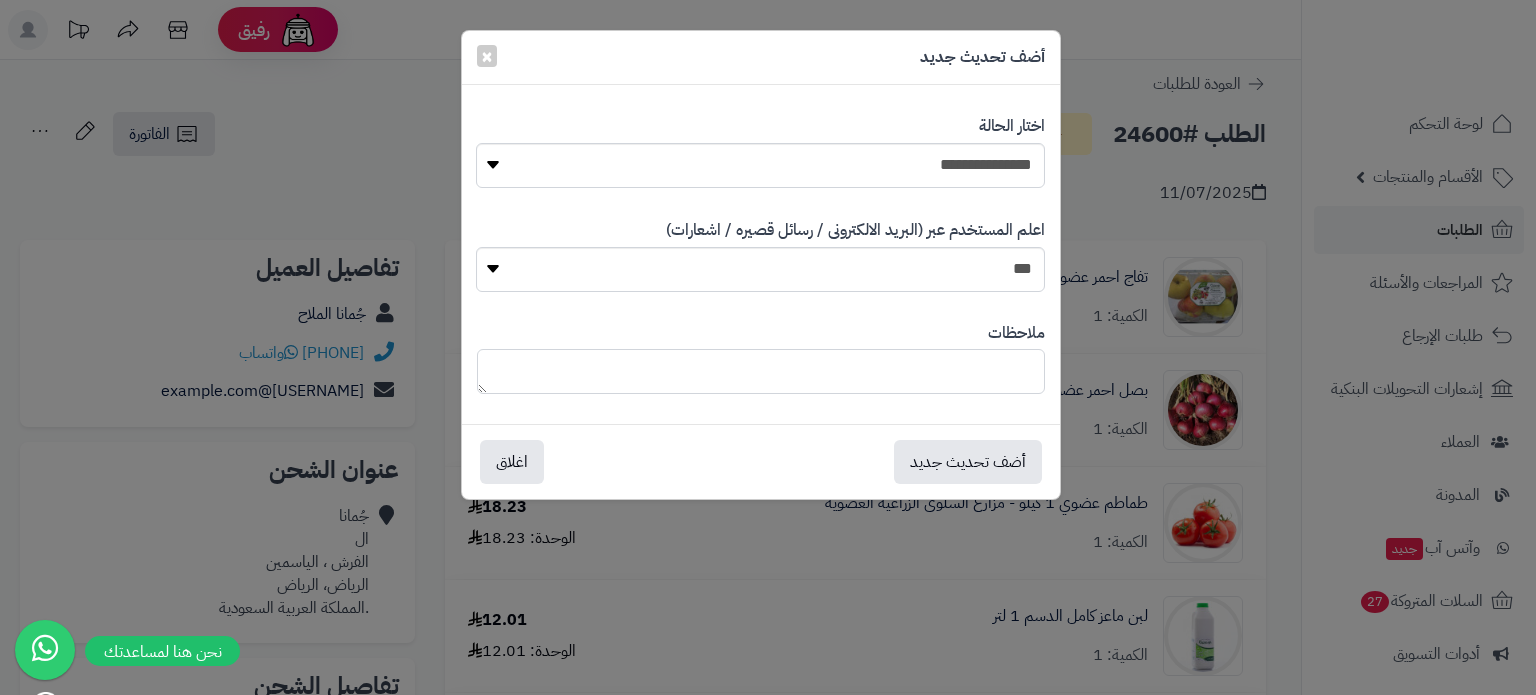 paste on "**********" 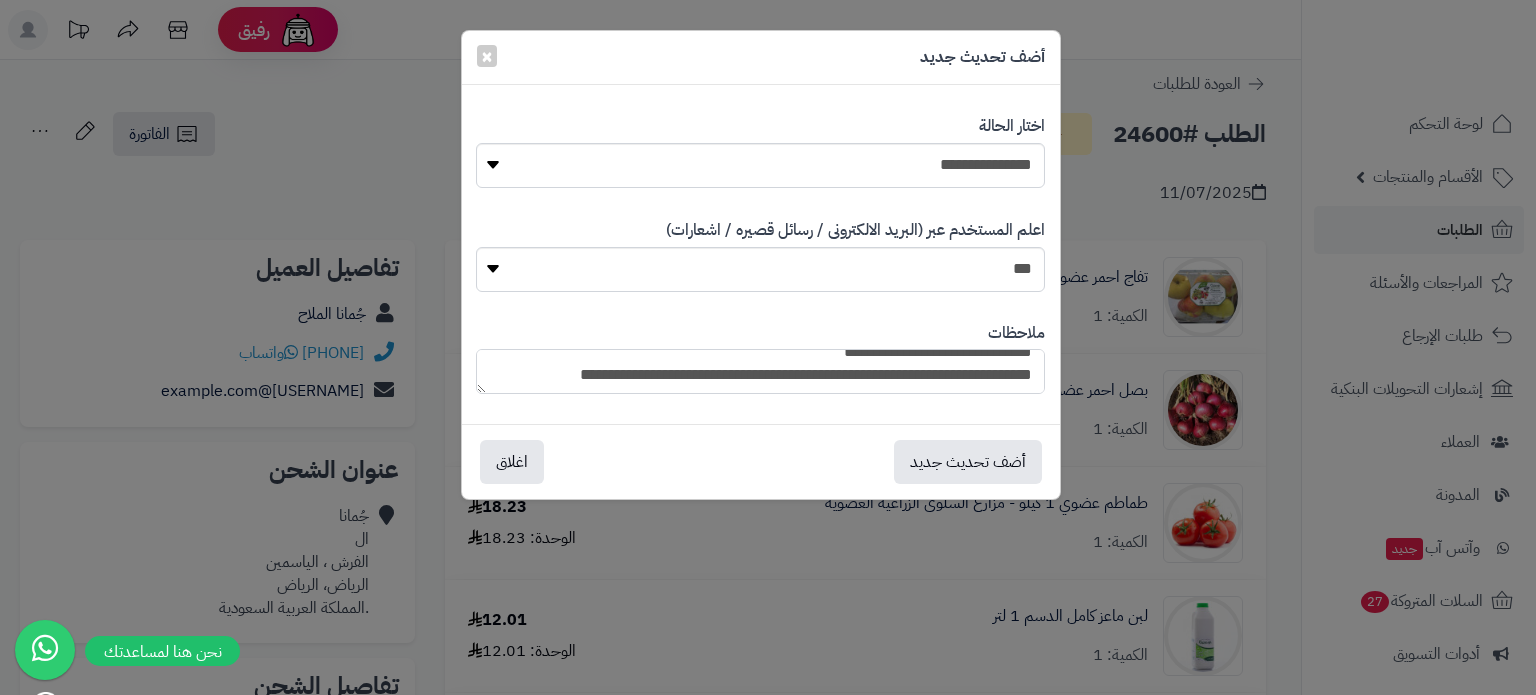 scroll, scrollTop: 0, scrollLeft: 0, axis: both 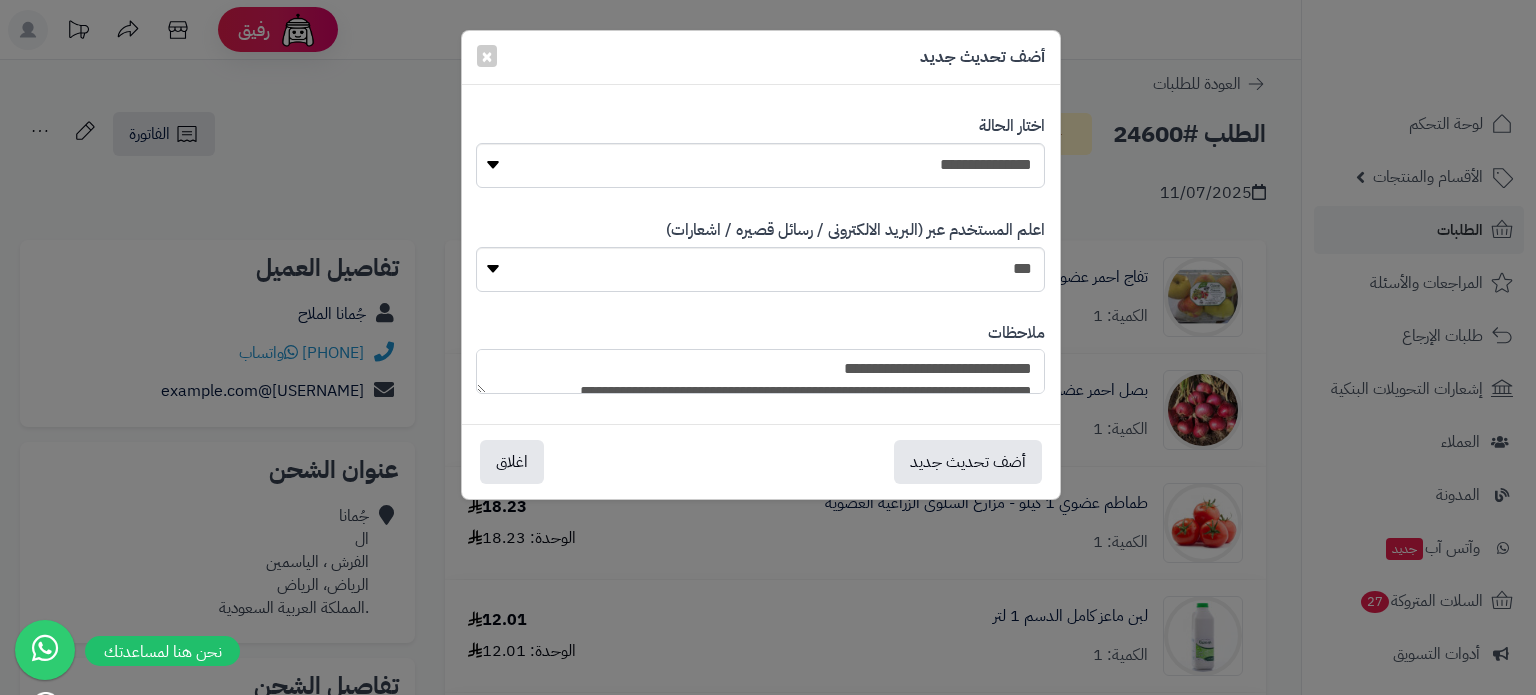 click on "**********" at bounding box center [760, 371] 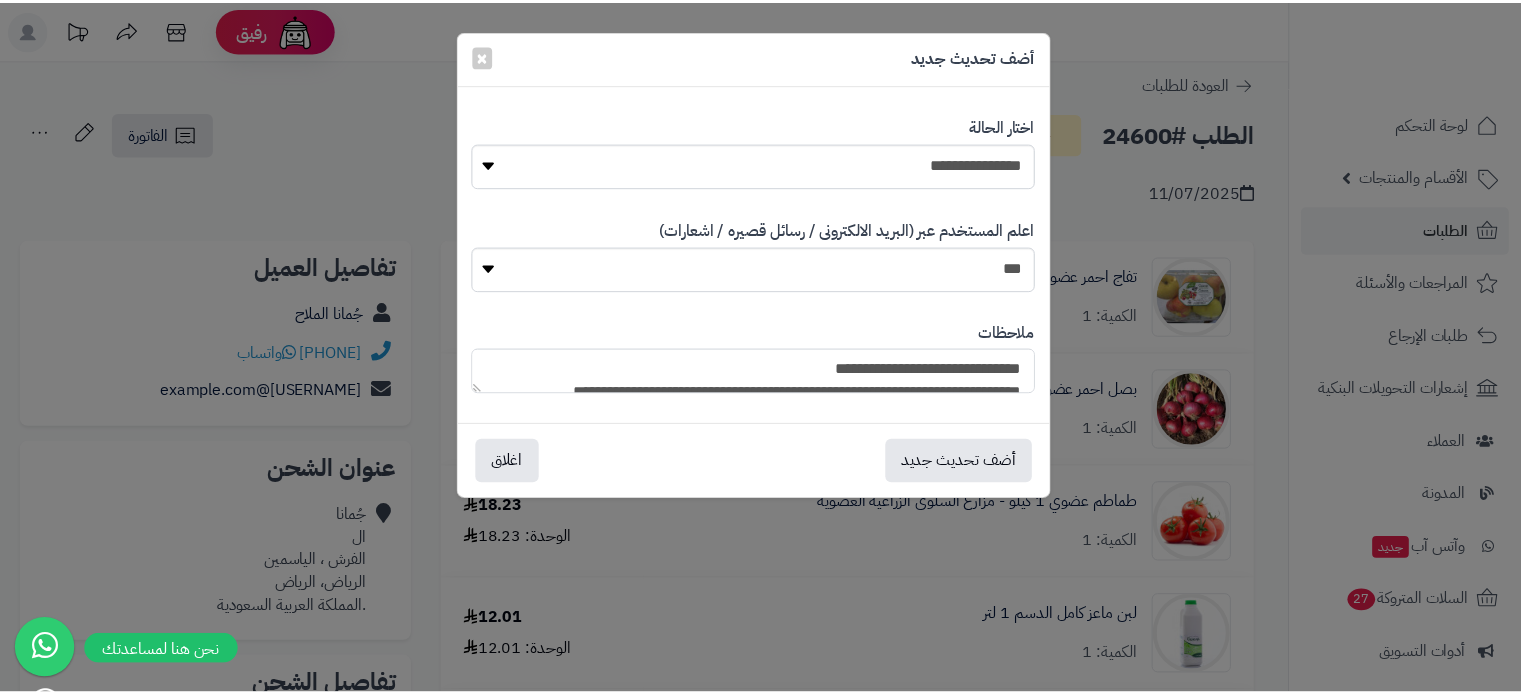 scroll, scrollTop: 34, scrollLeft: 0, axis: vertical 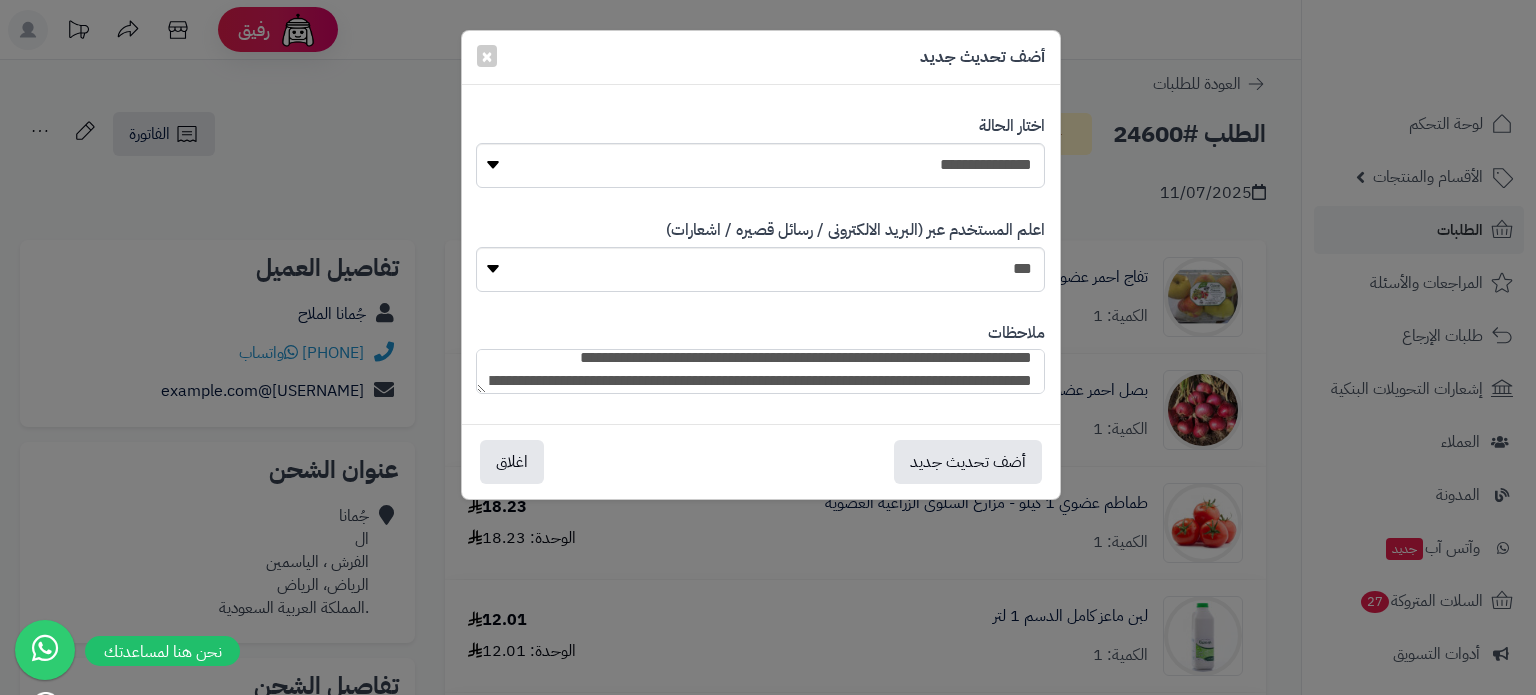 click on "**********" at bounding box center (760, 371) 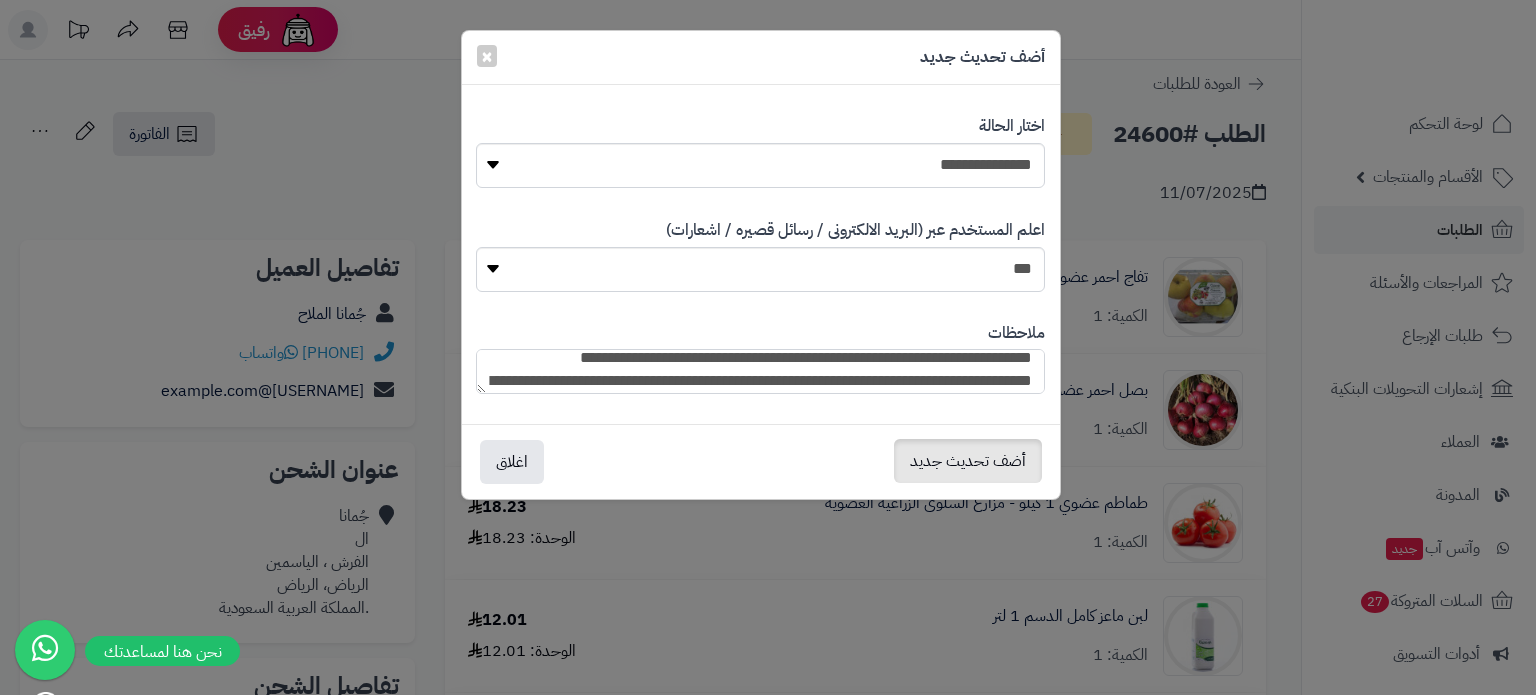 type on "**********" 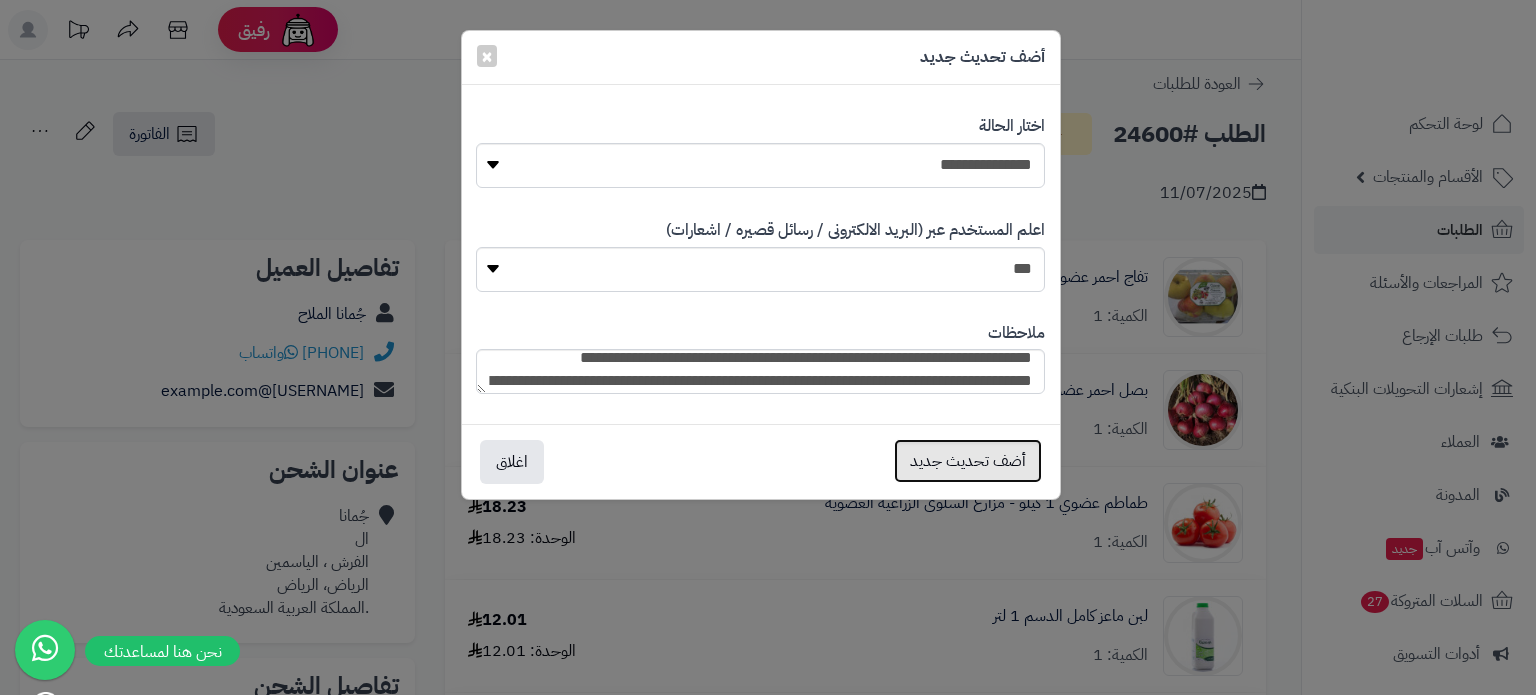 click on "أضف تحديث جديد" at bounding box center (968, 461) 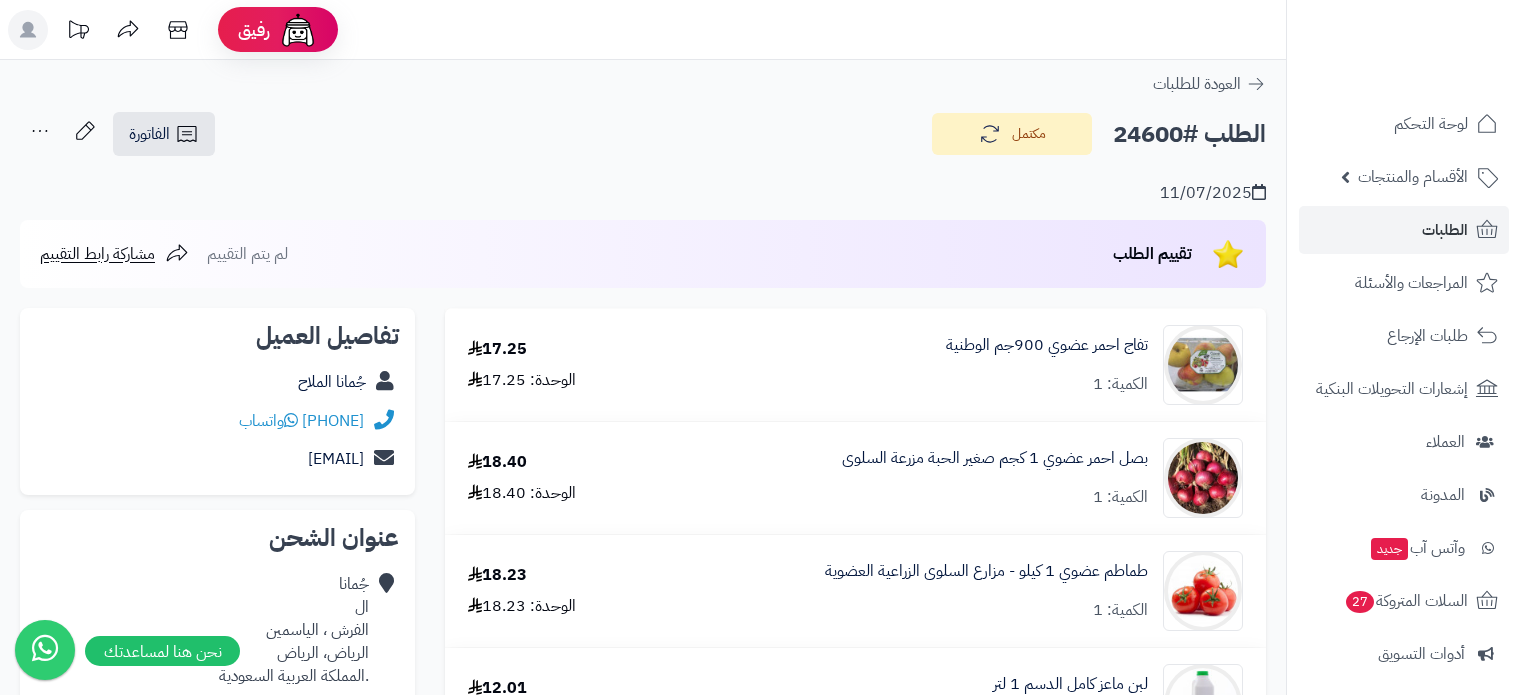 scroll, scrollTop: 0, scrollLeft: 0, axis: both 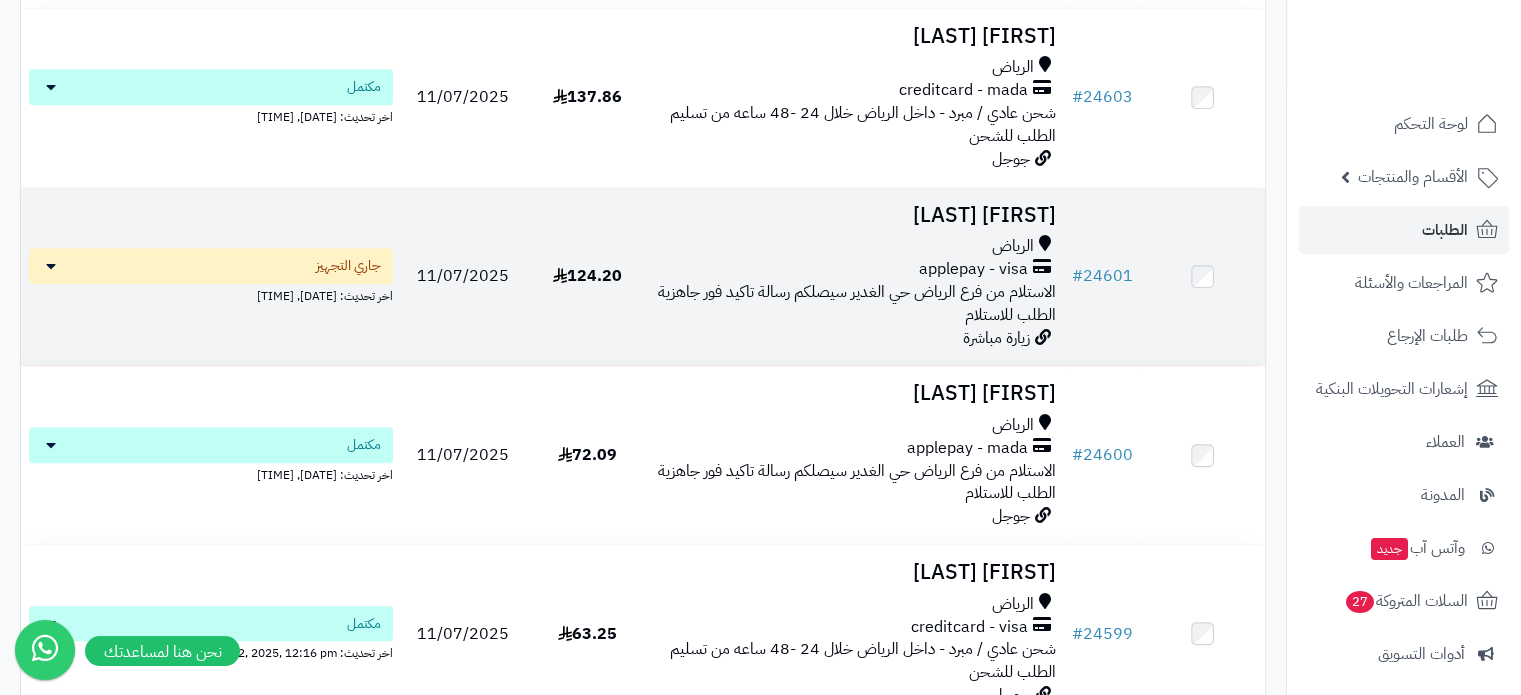 click on "[FIRST] [LAST]" at bounding box center [856, 215] 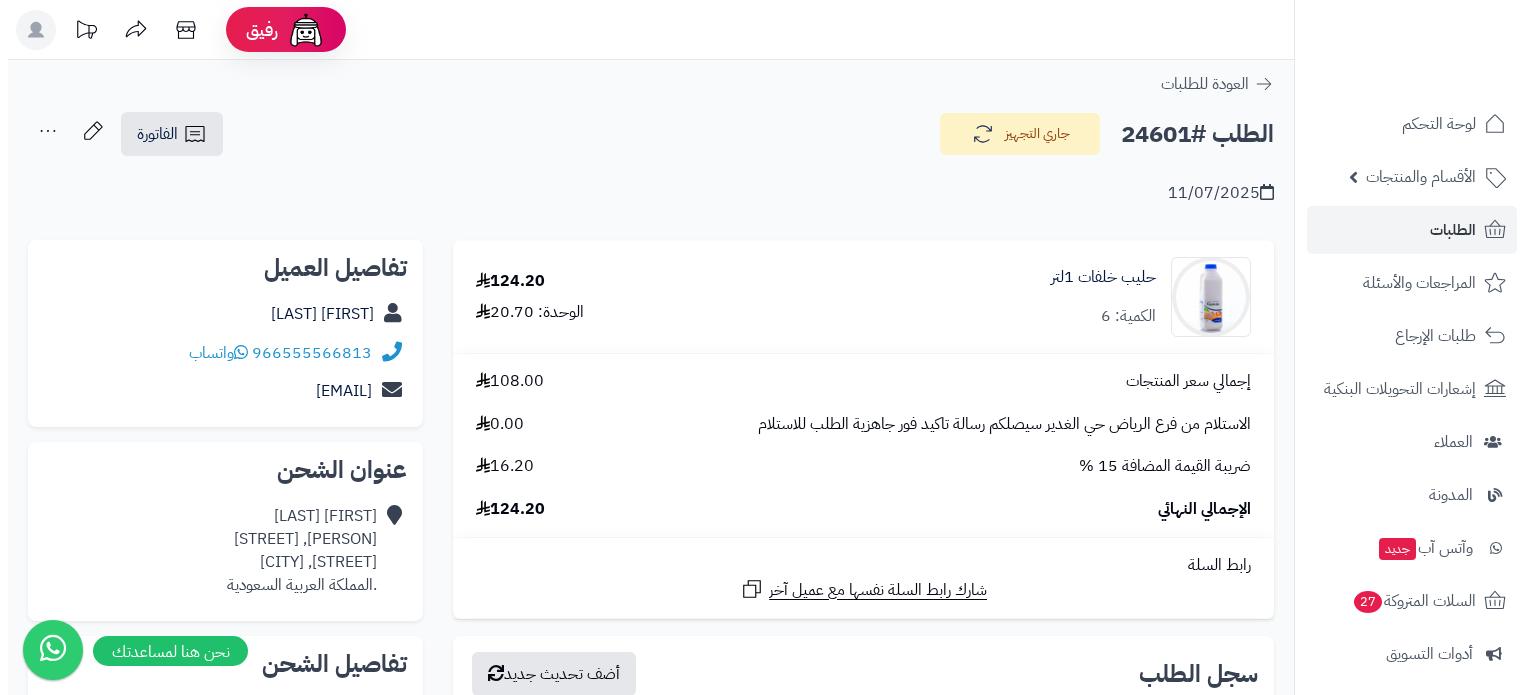 scroll, scrollTop: 0, scrollLeft: 0, axis: both 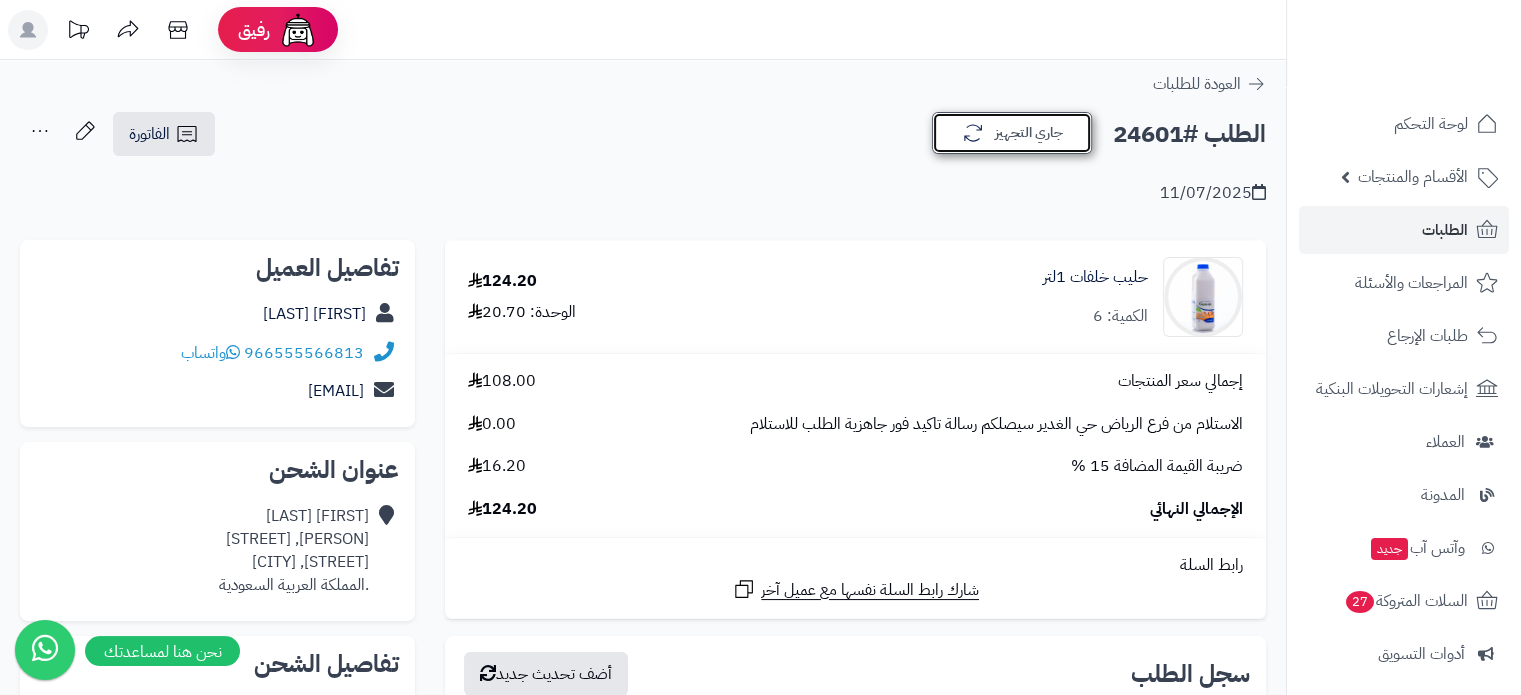 click on "جاري التجهيز" at bounding box center [1012, 133] 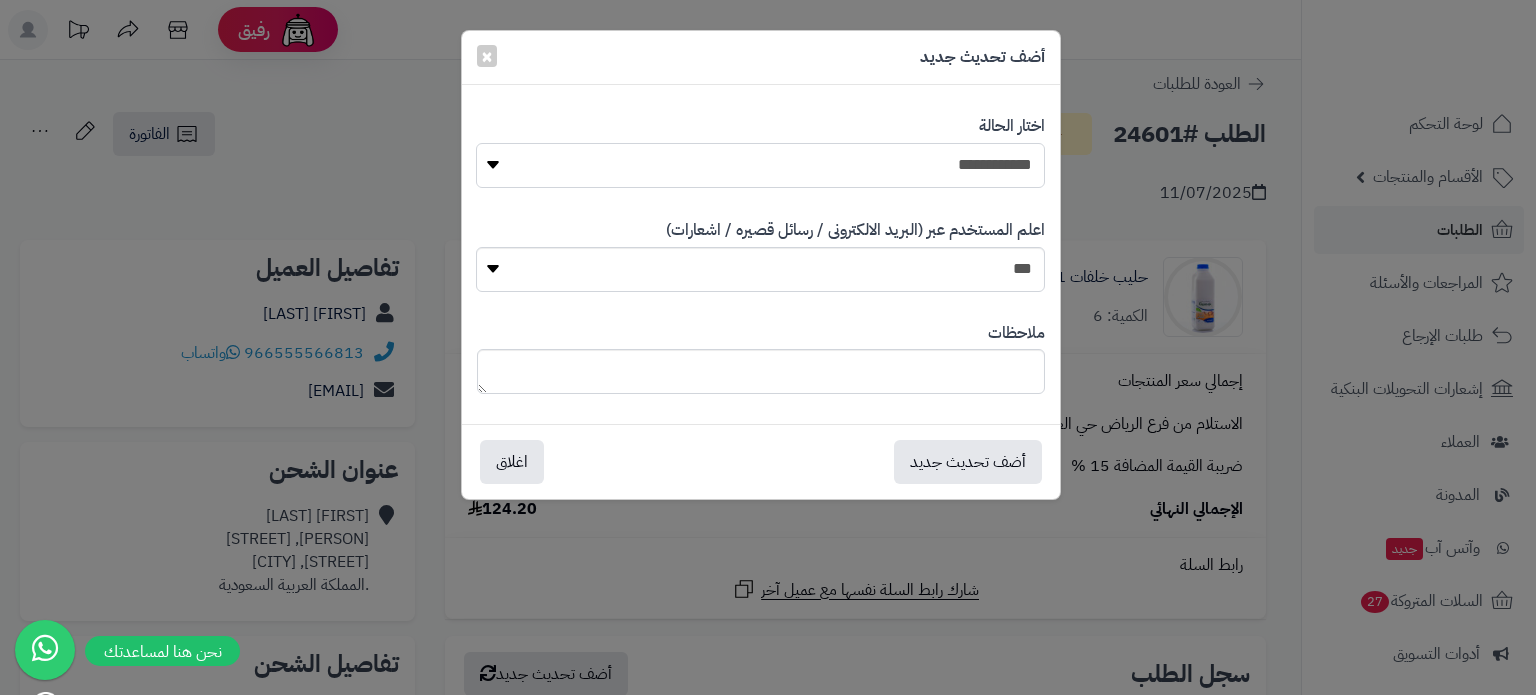 drag, startPoint x: 1028, startPoint y: 161, endPoint x: 1021, endPoint y: 170, distance: 11.401754 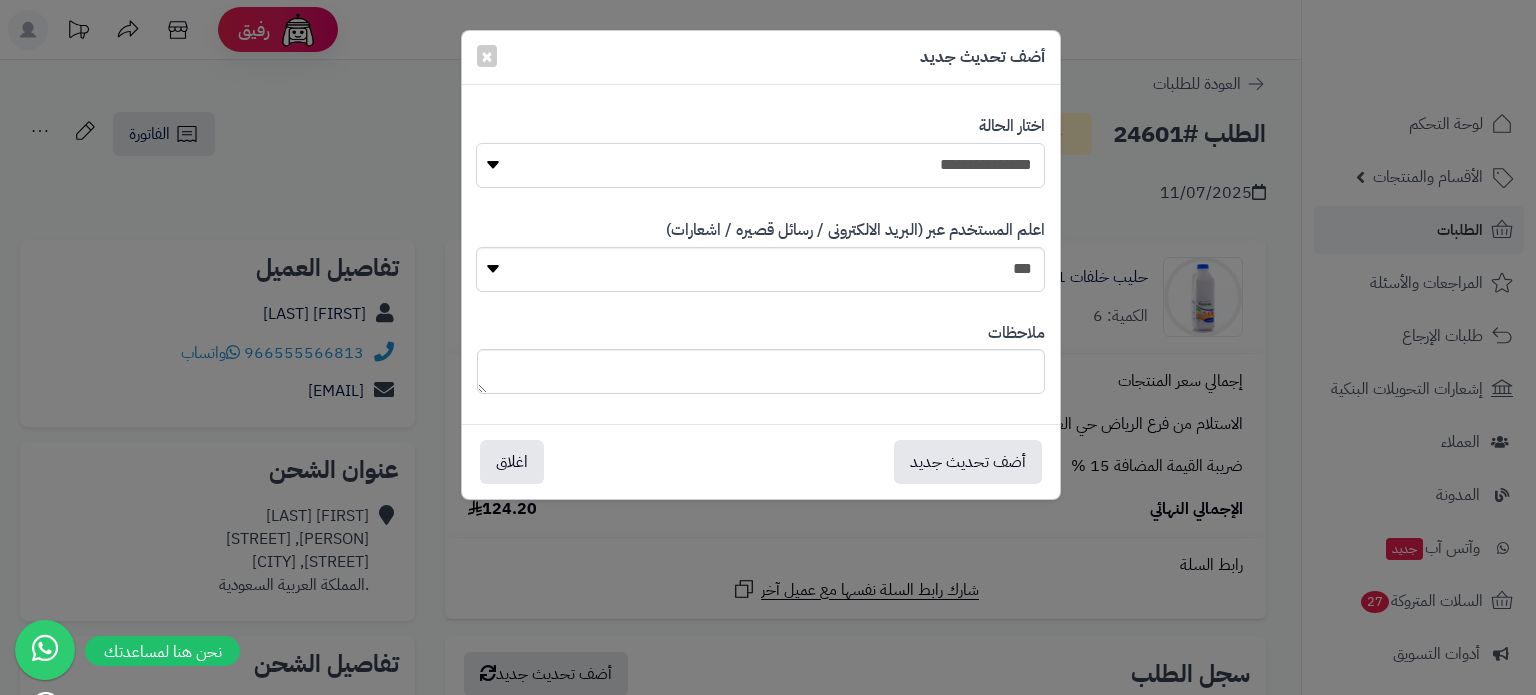click on "**********" at bounding box center [760, 165] 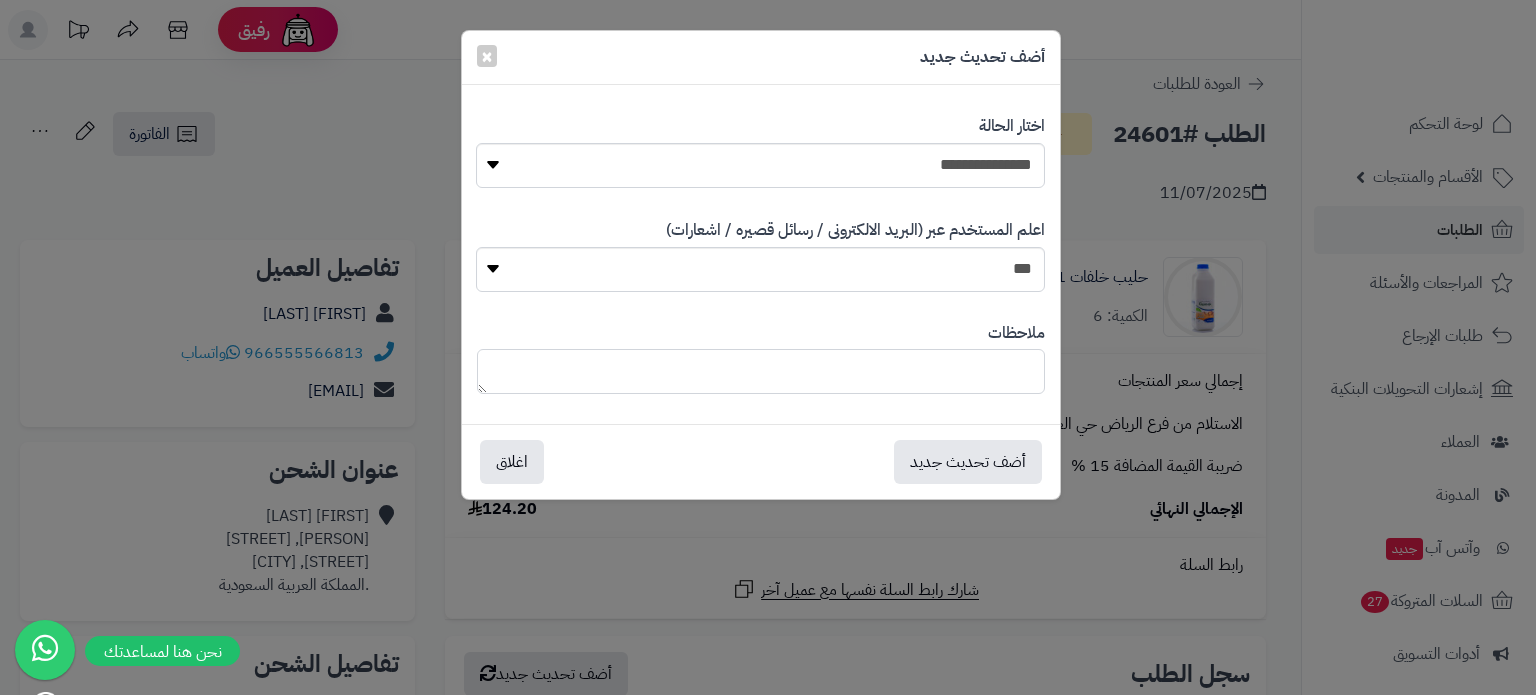 click at bounding box center [761, 371] 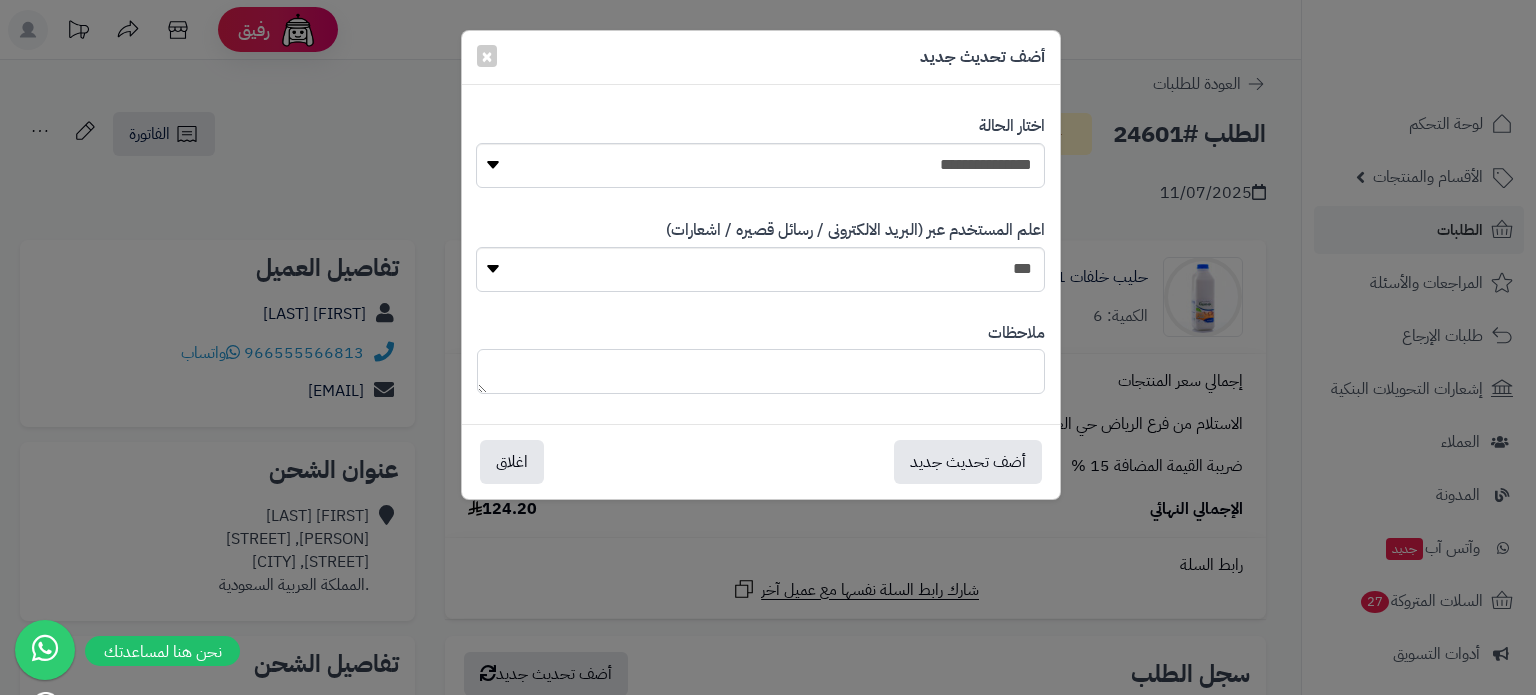 paste on "**********" 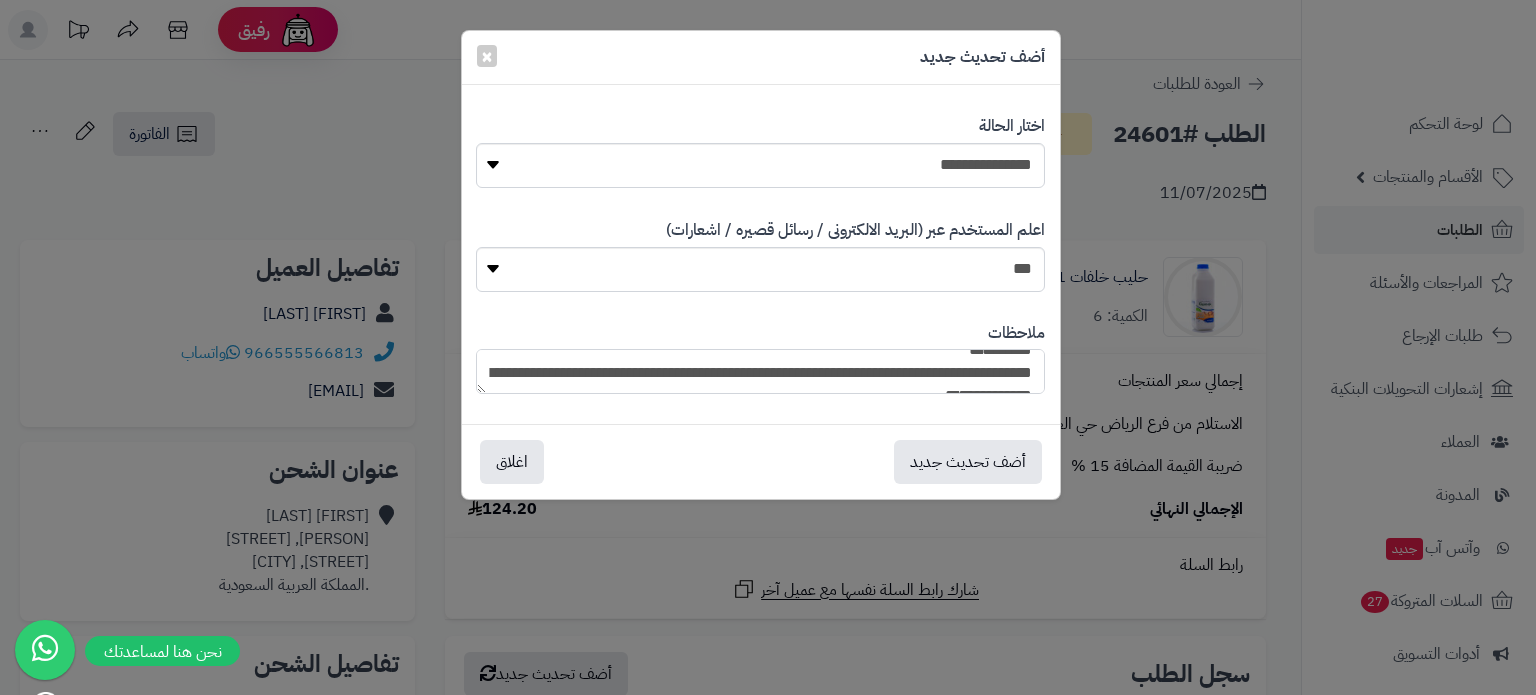 scroll, scrollTop: 0, scrollLeft: 0, axis: both 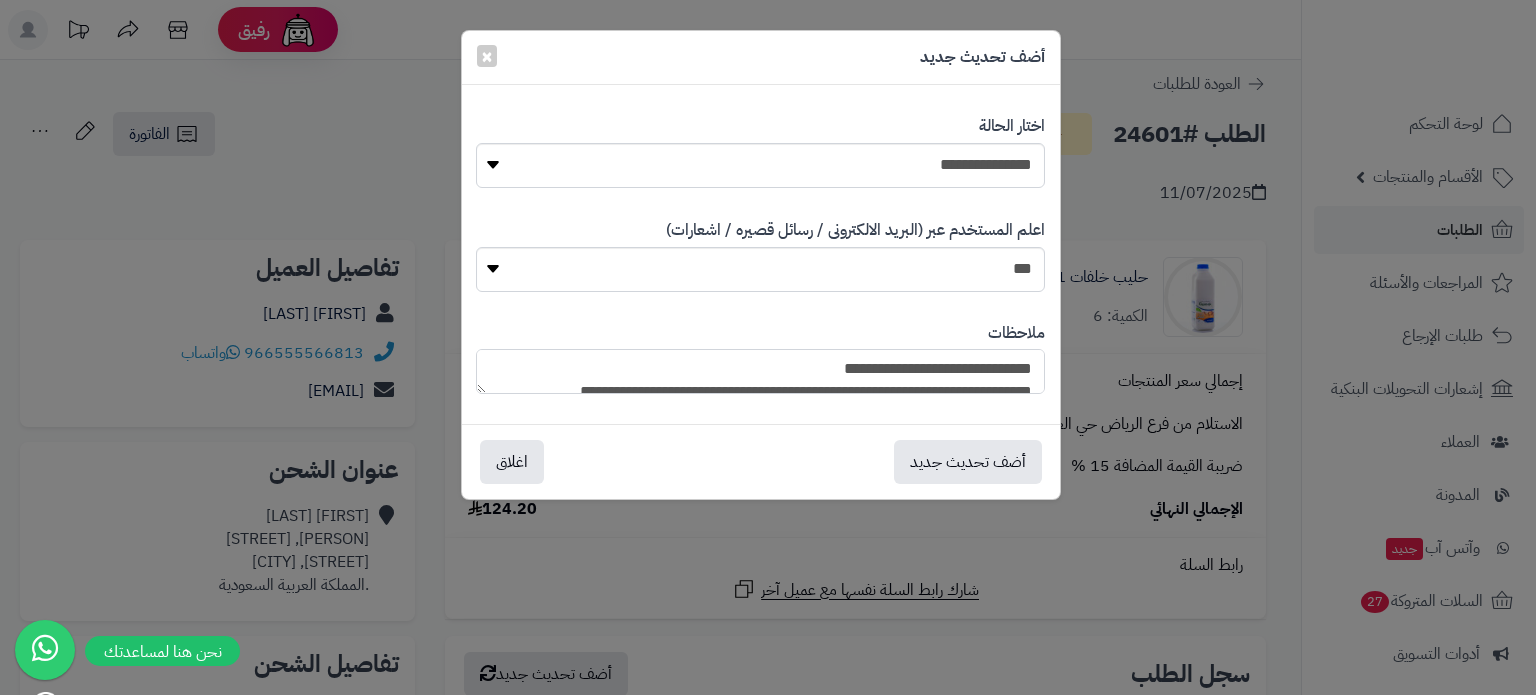 click on "**********" at bounding box center (760, 371) 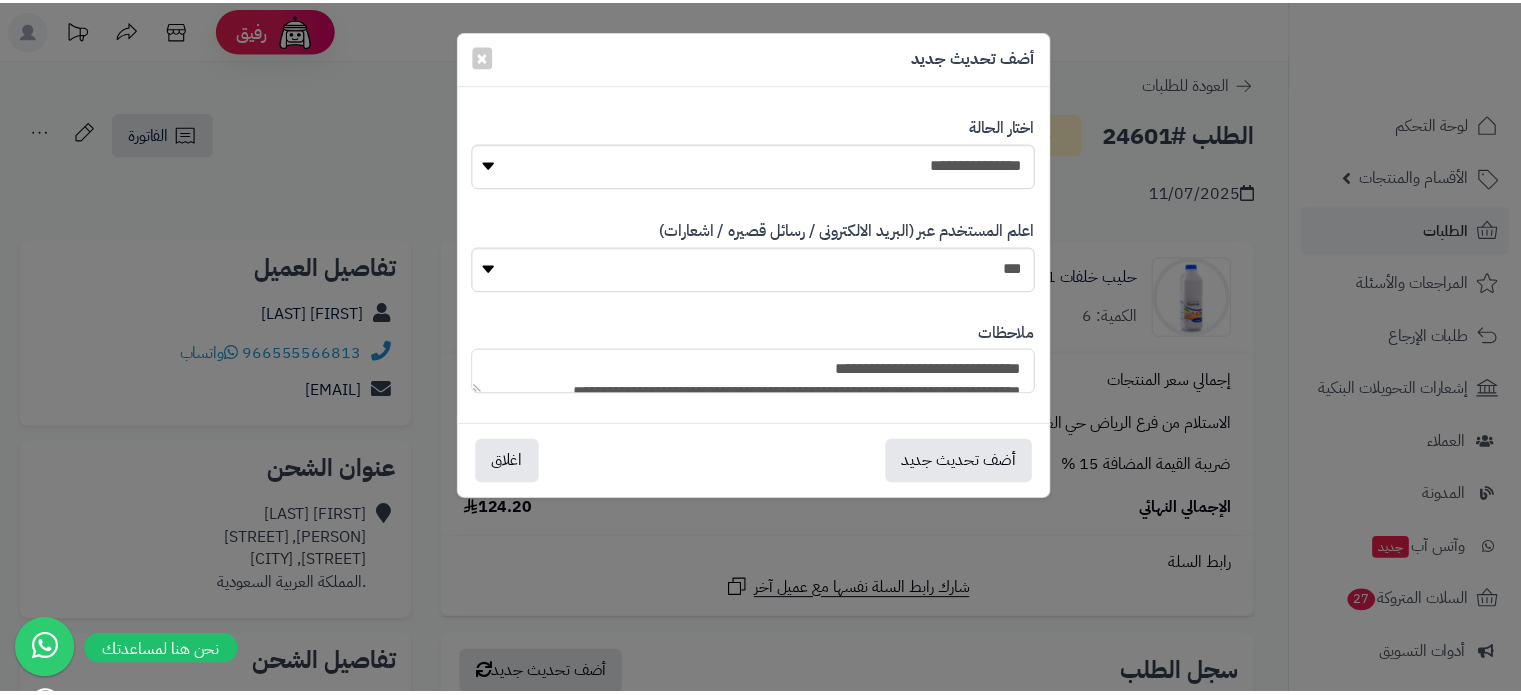 scroll, scrollTop: 34, scrollLeft: 0, axis: vertical 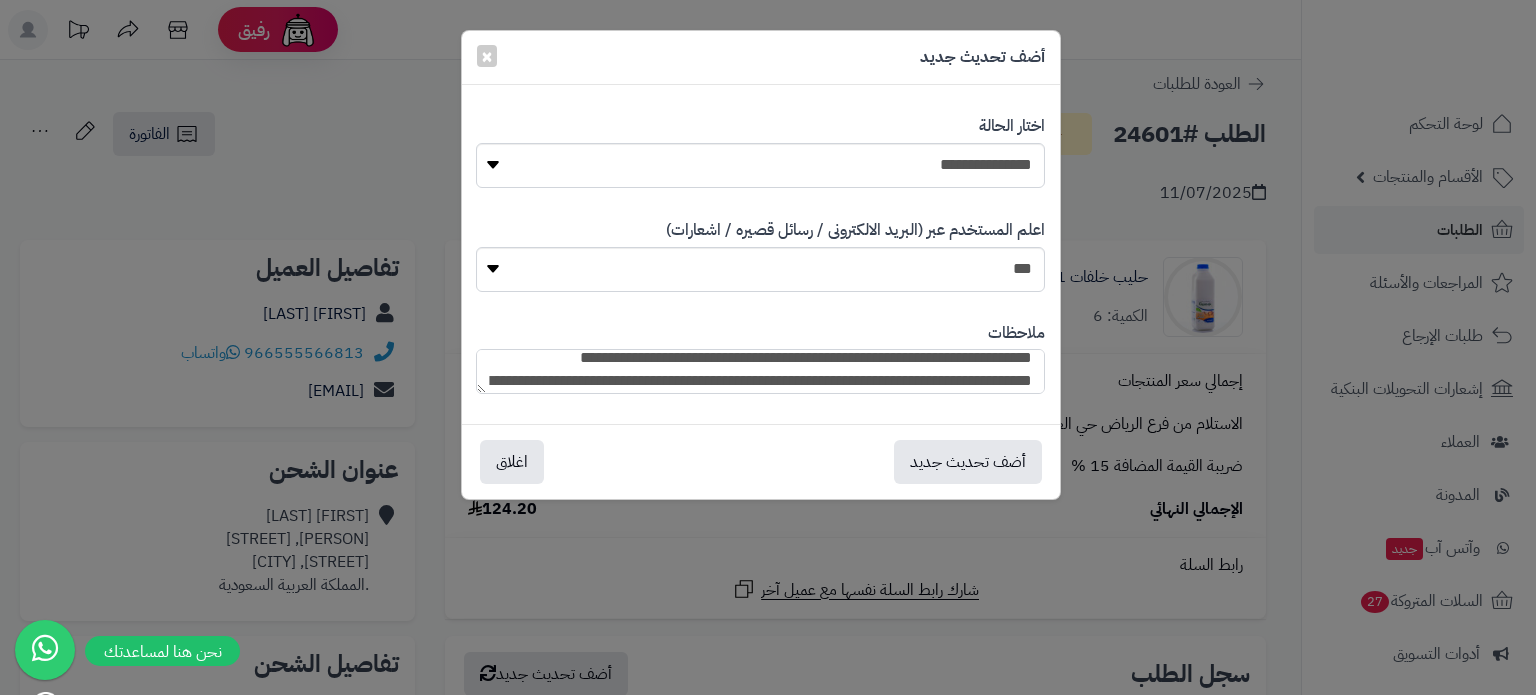 click on "**********" at bounding box center (760, 371) 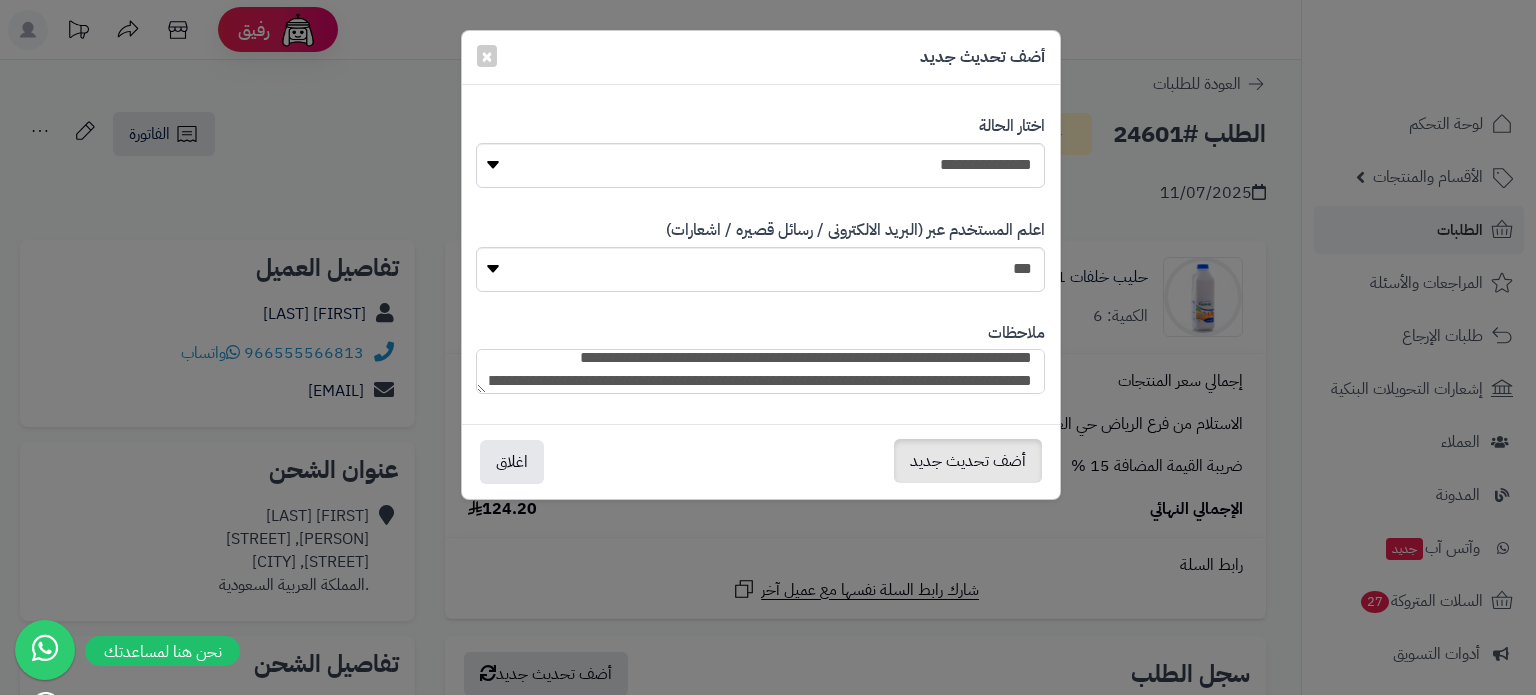 type on "**********" 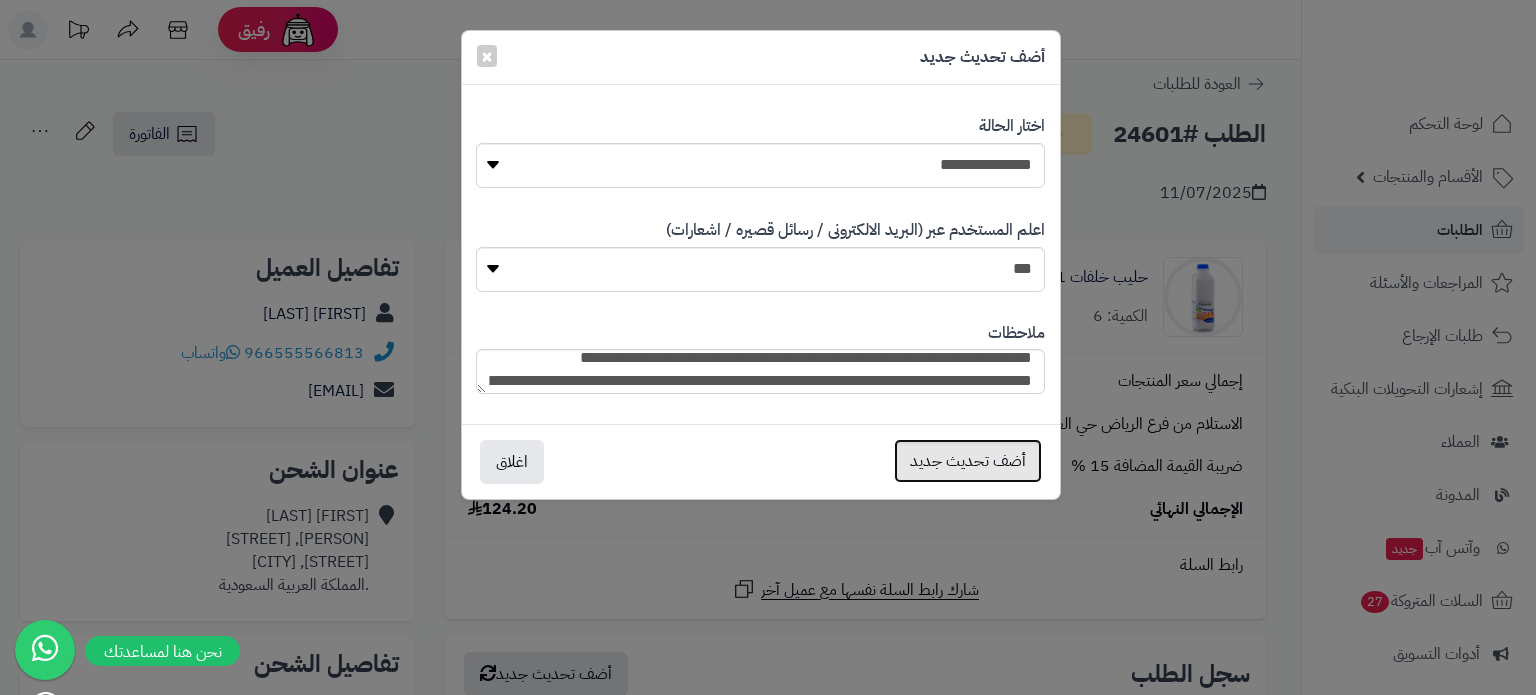 click on "أضف تحديث جديد" at bounding box center [968, 461] 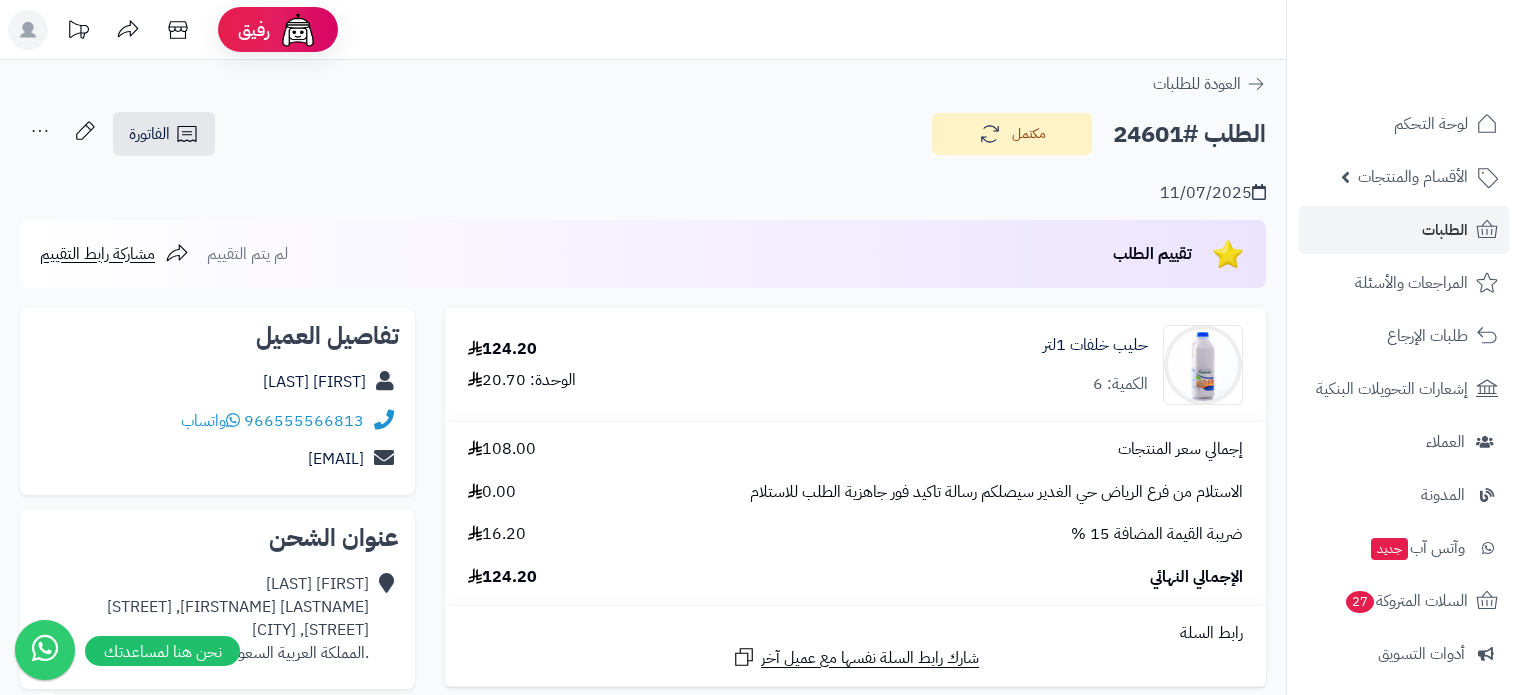 scroll, scrollTop: 0, scrollLeft: 0, axis: both 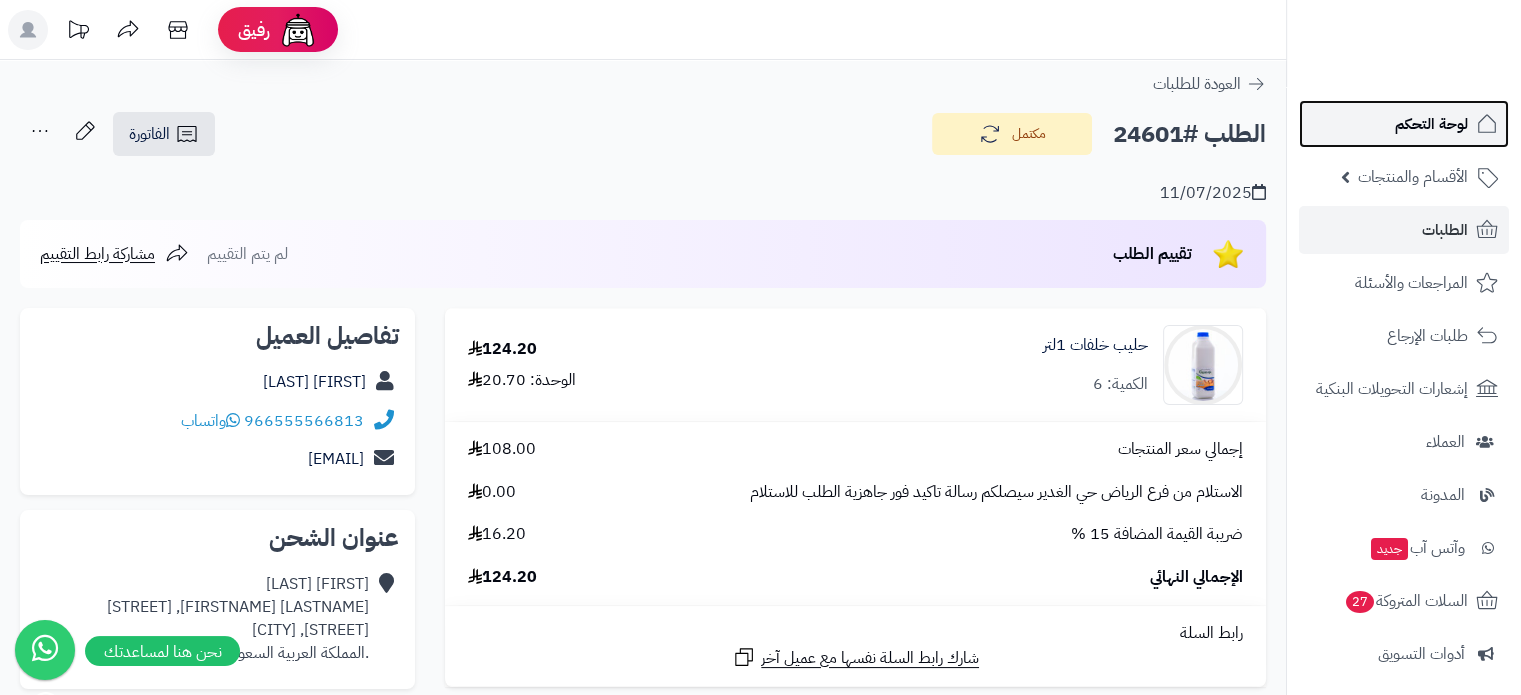 click on "لوحة التحكم" at bounding box center [1431, 124] 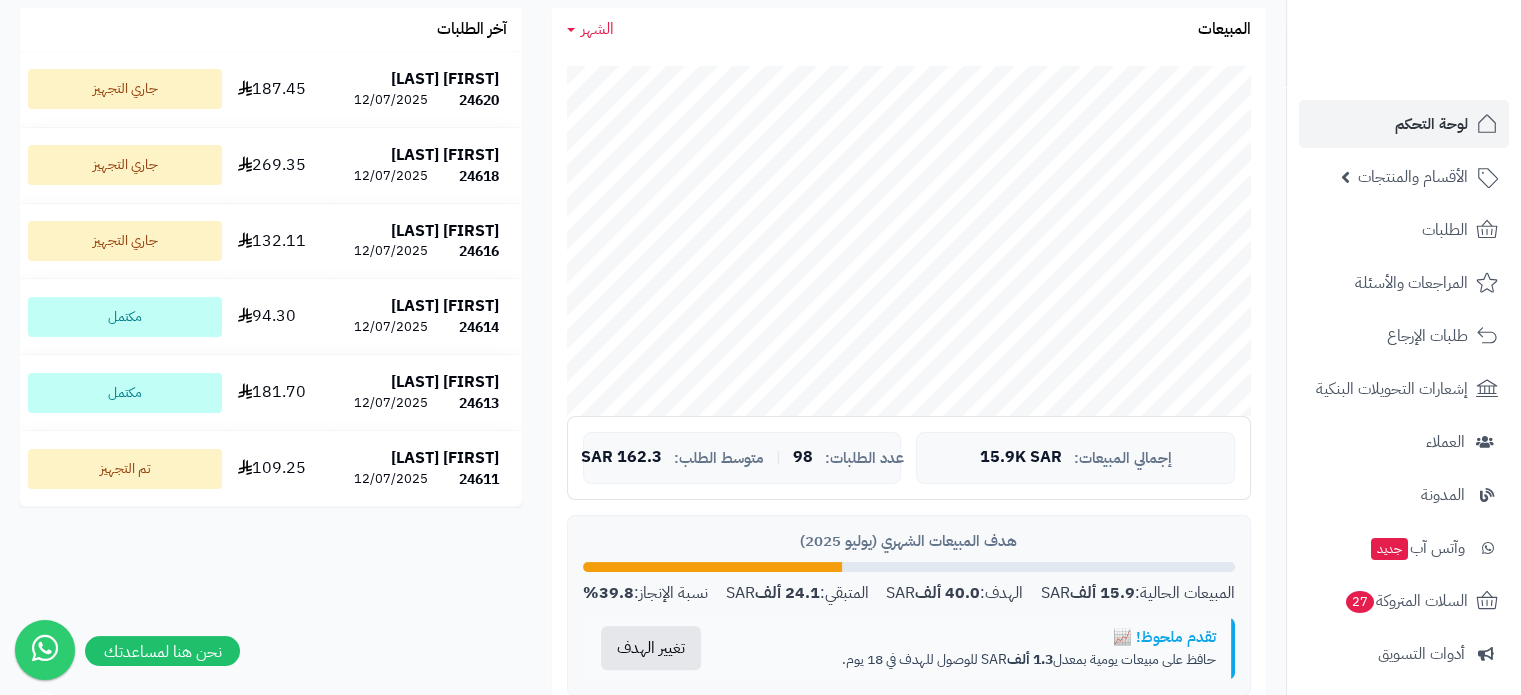 scroll, scrollTop: 500, scrollLeft: 0, axis: vertical 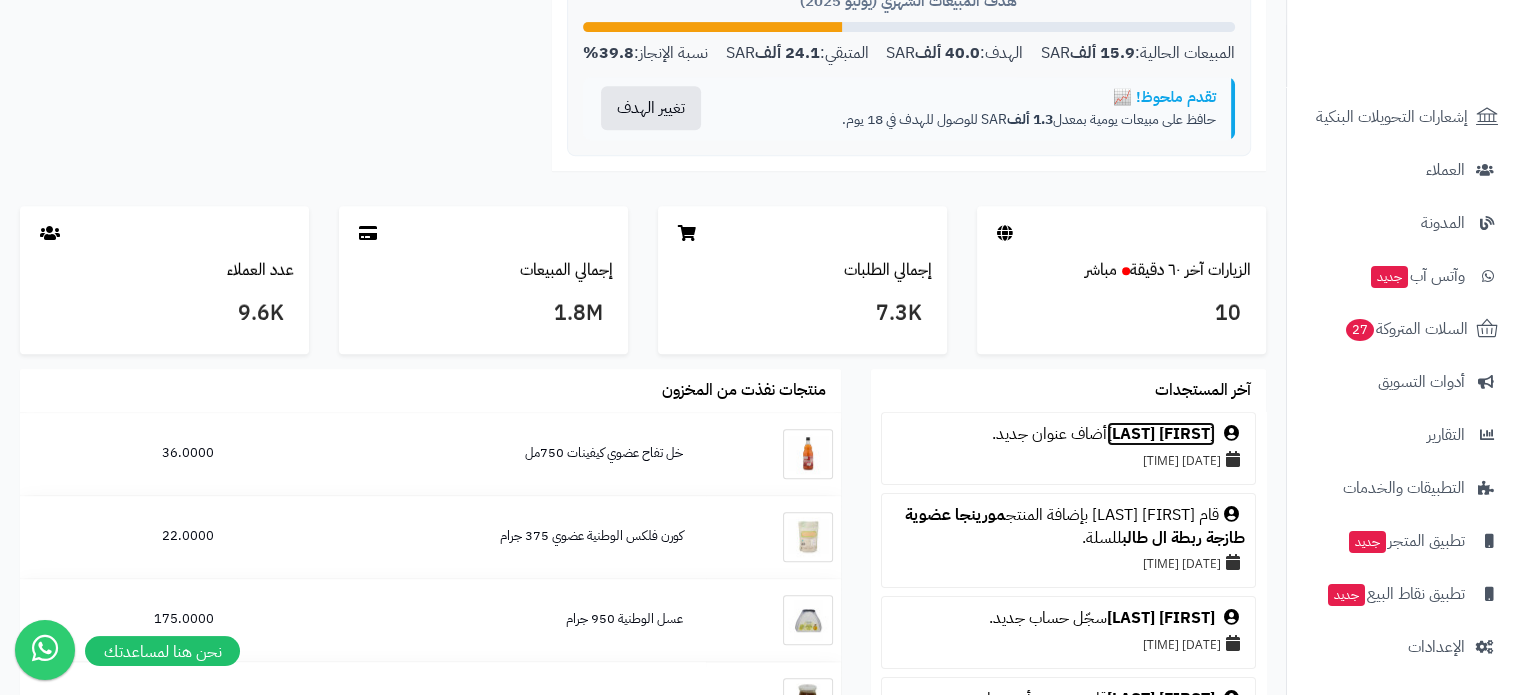 click on "[FIRST] [LAST]" at bounding box center (1161, 434) 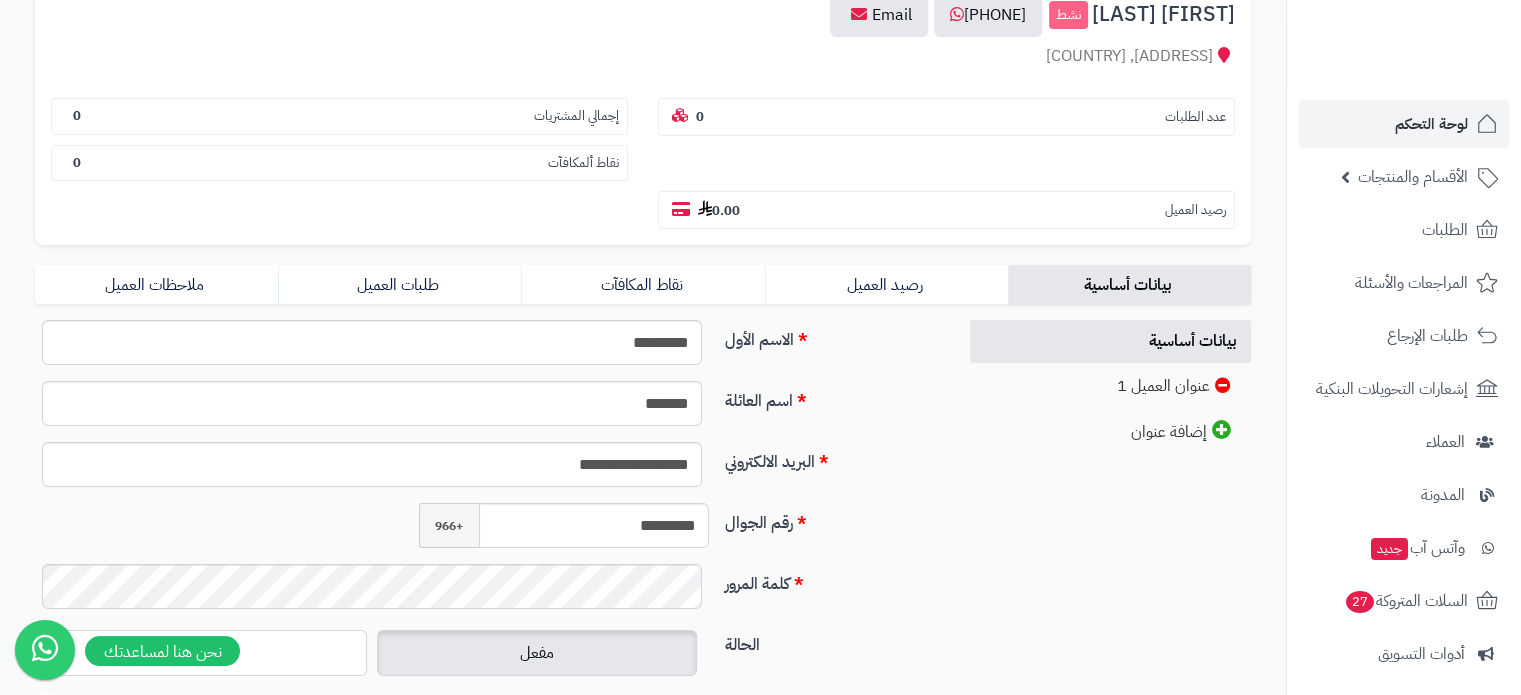 scroll, scrollTop: 300, scrollLeft: 0, axis: vertical 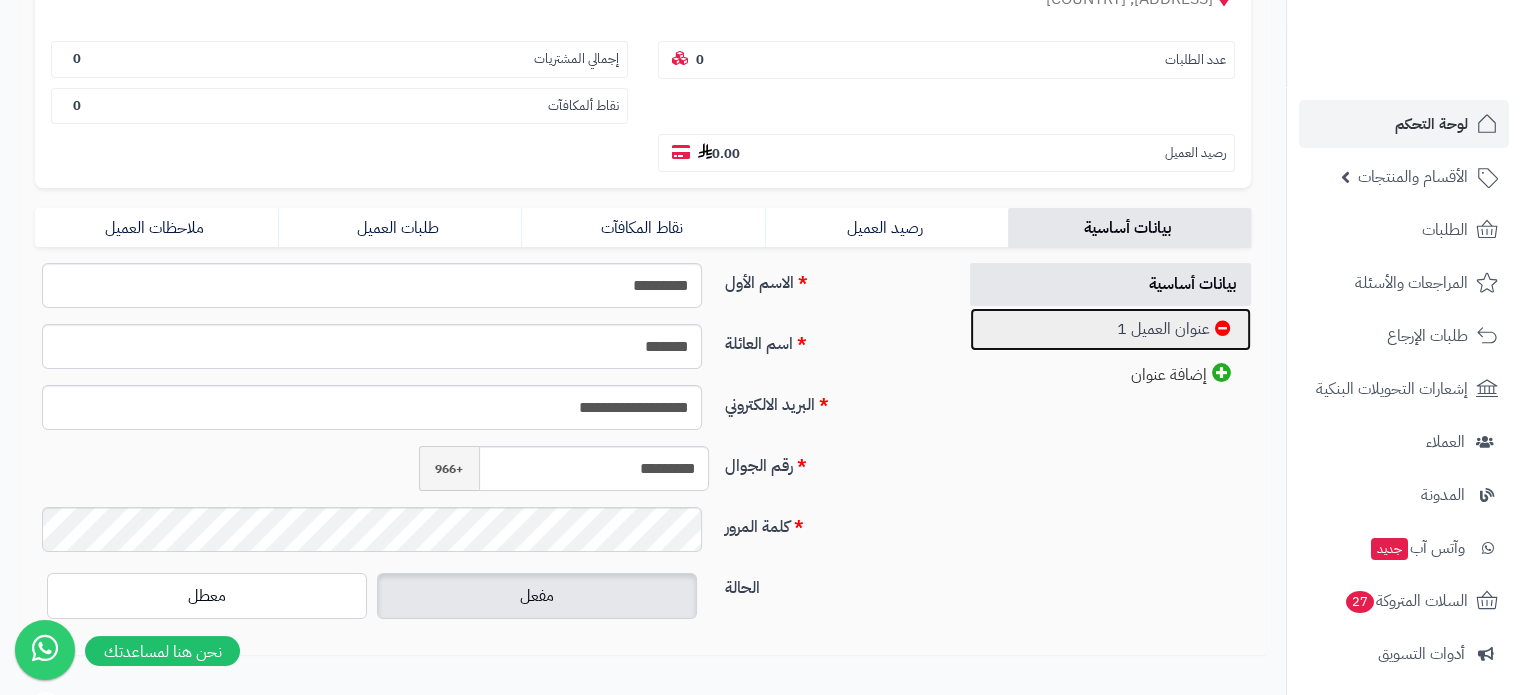 click on "عنوان العميل 1" at bounding box center [1111, 329] 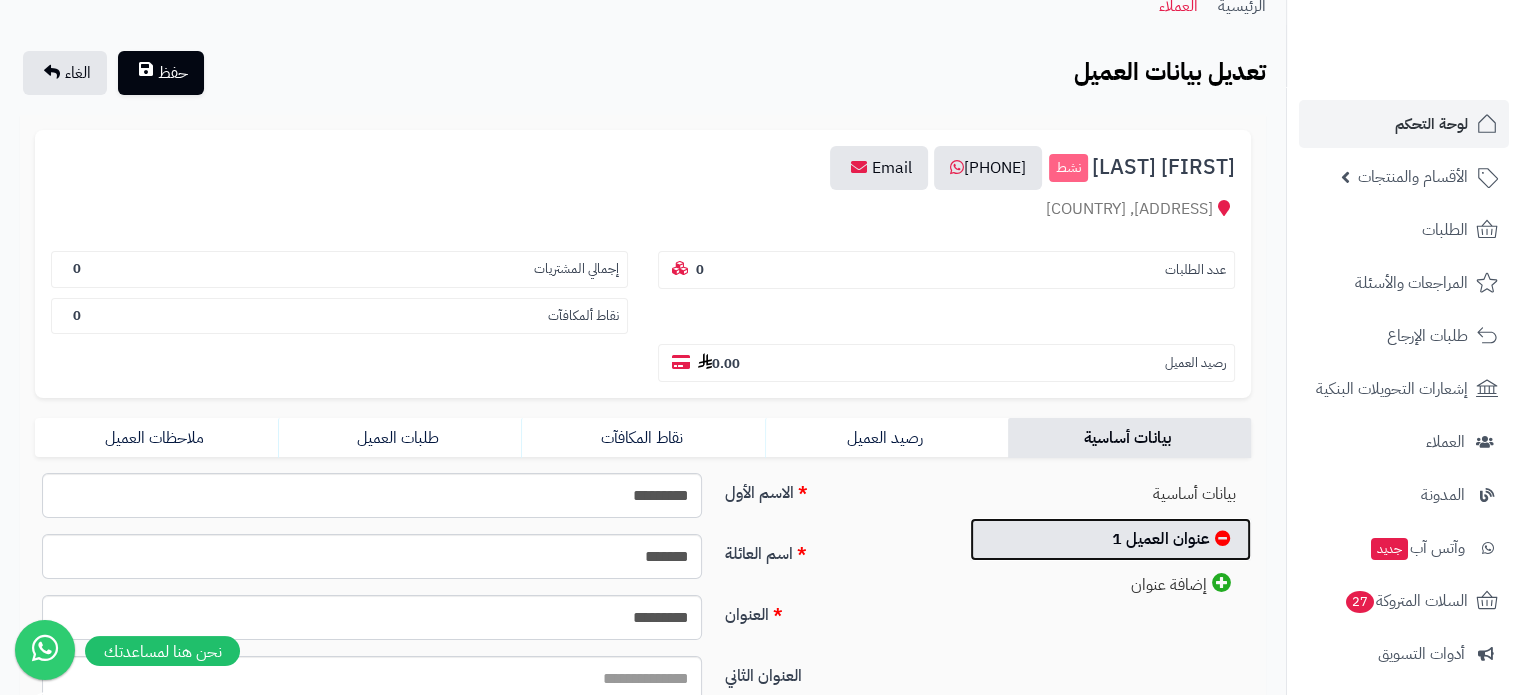 scroll, scrollTop: 0, scrollLeft: 0, axis: both 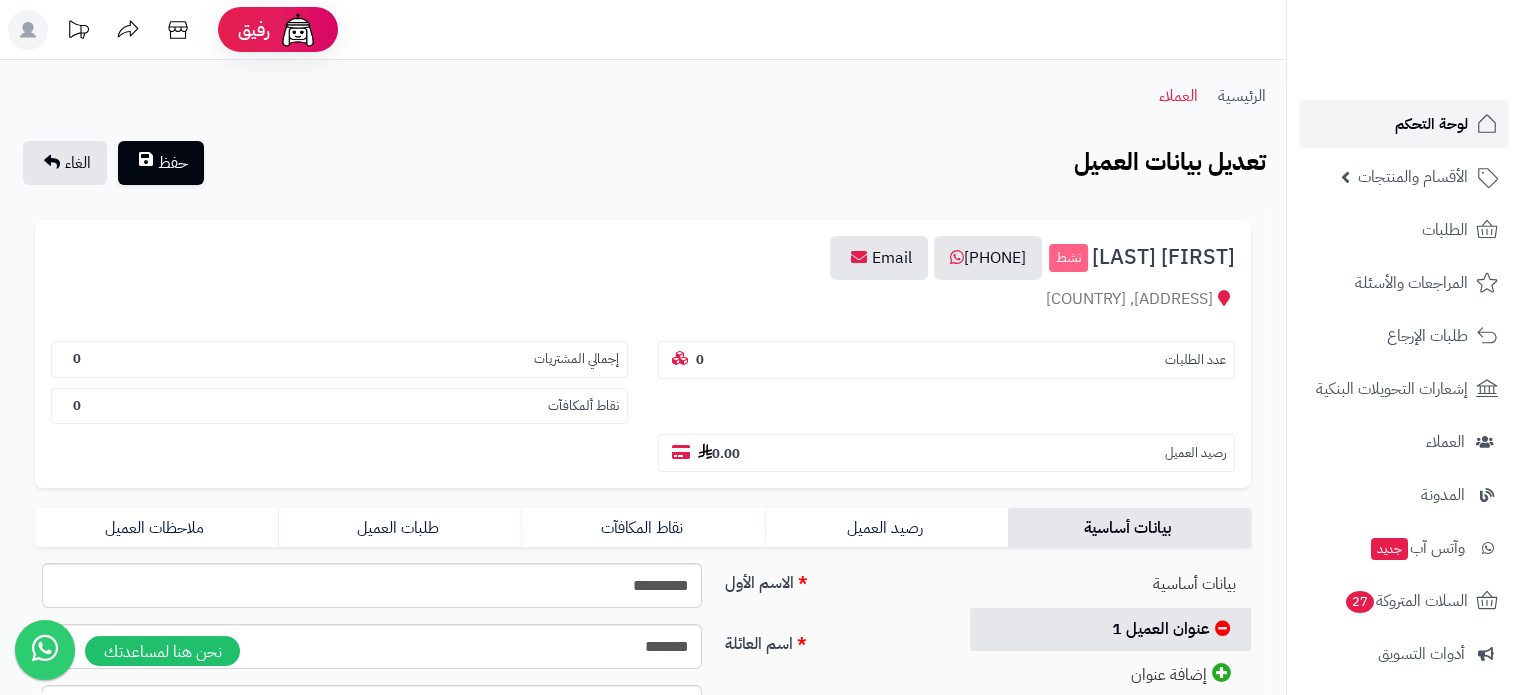 click on "لوحة التحكم" at bounding box center (1431, 124) 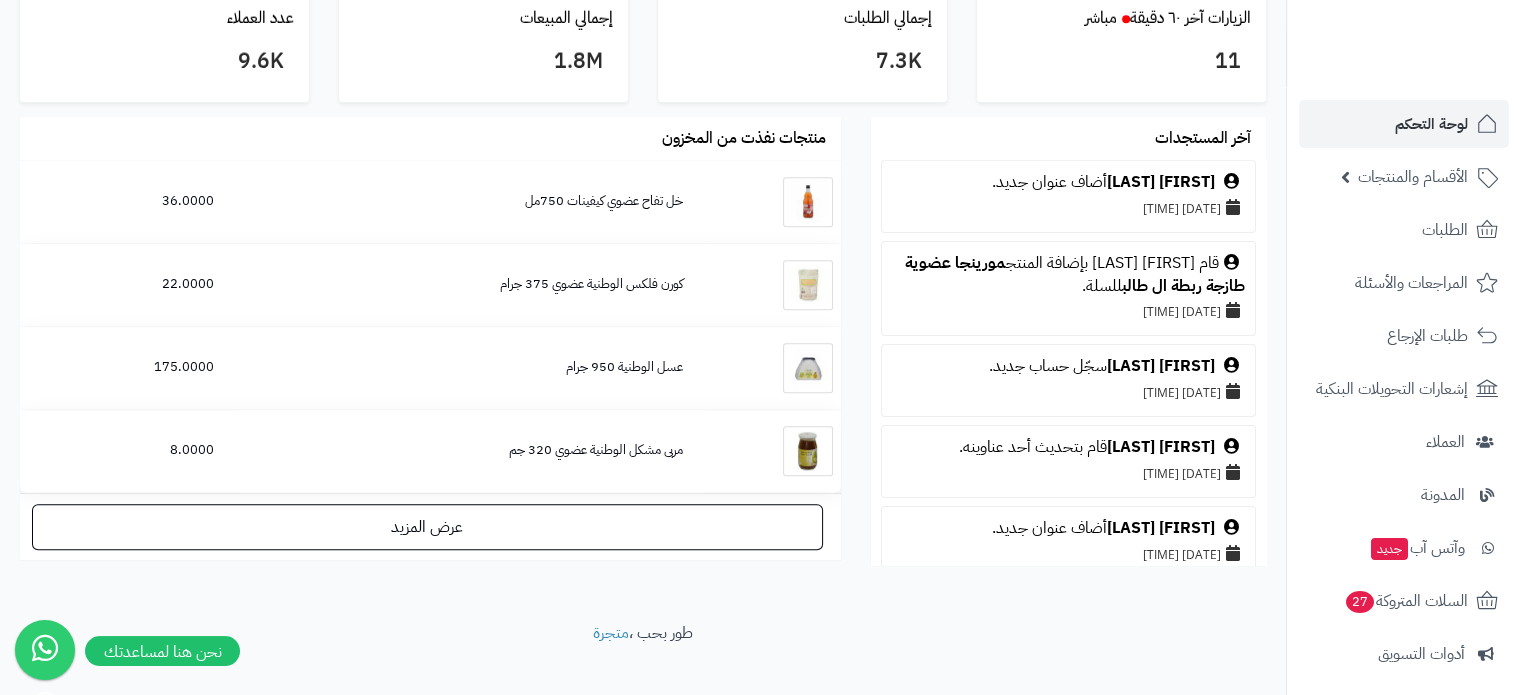 scroll, scrollTop: 1177, scrollLeft: 0, axis: vertical 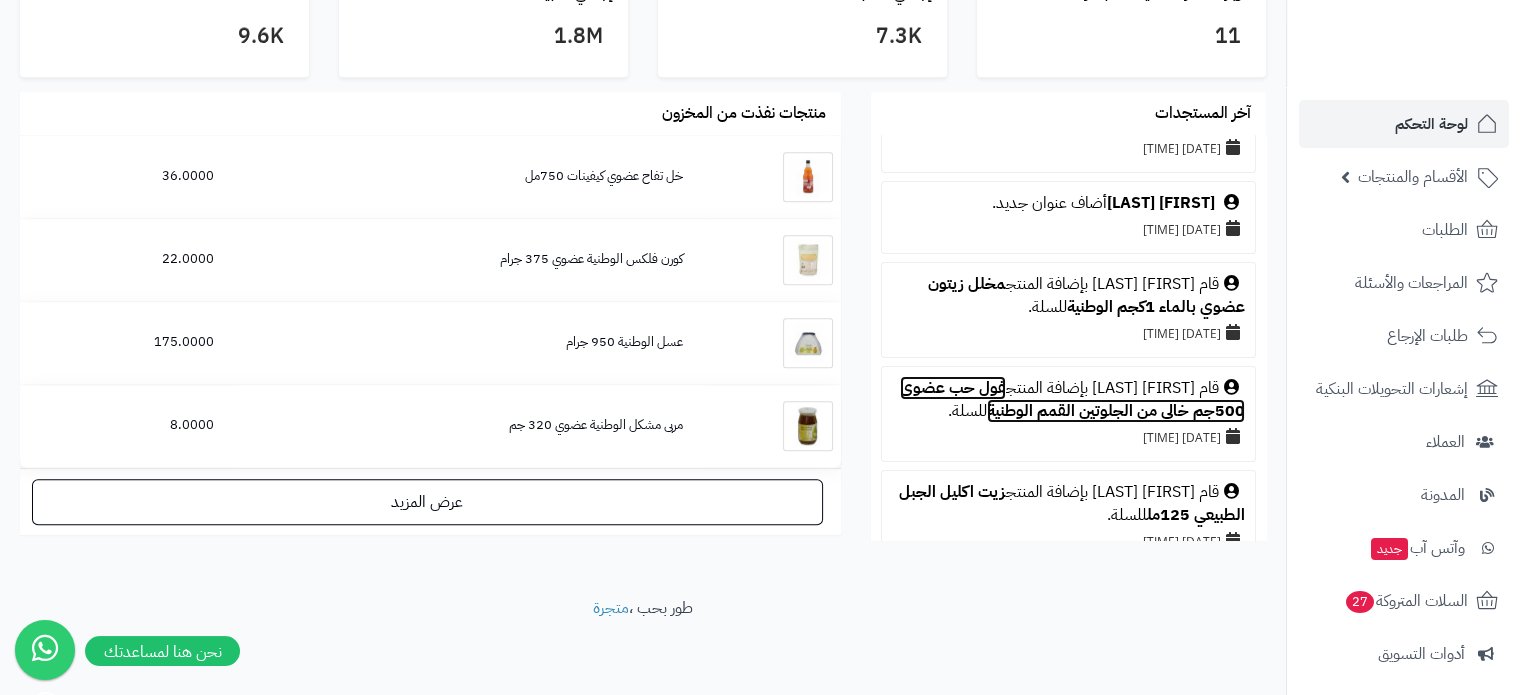 click on "‏فول حب عضوي 500جم خالي من الجلوتين  القمم الوطنية" at bounding box center (1072, 399) 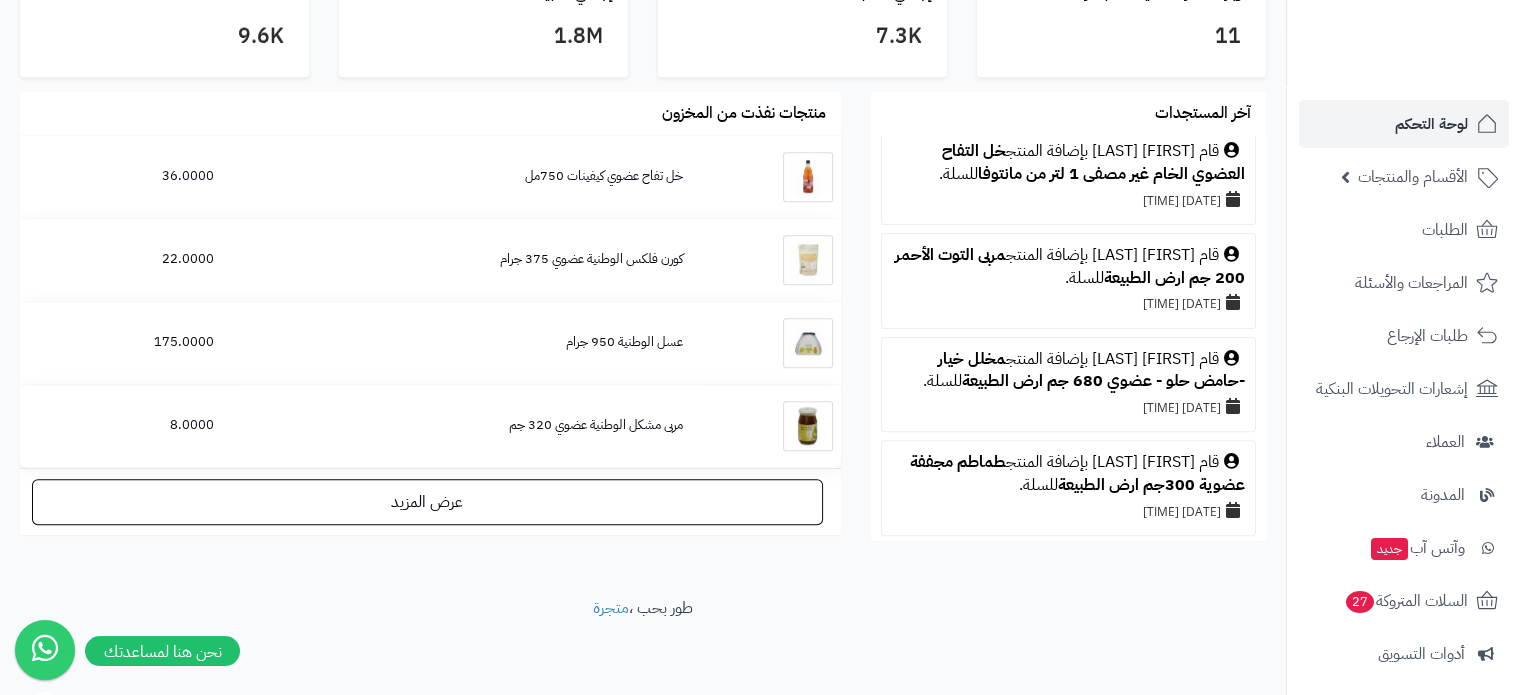 scroll, scrollTop: 600, scrollLeft: 0, axis: vertical 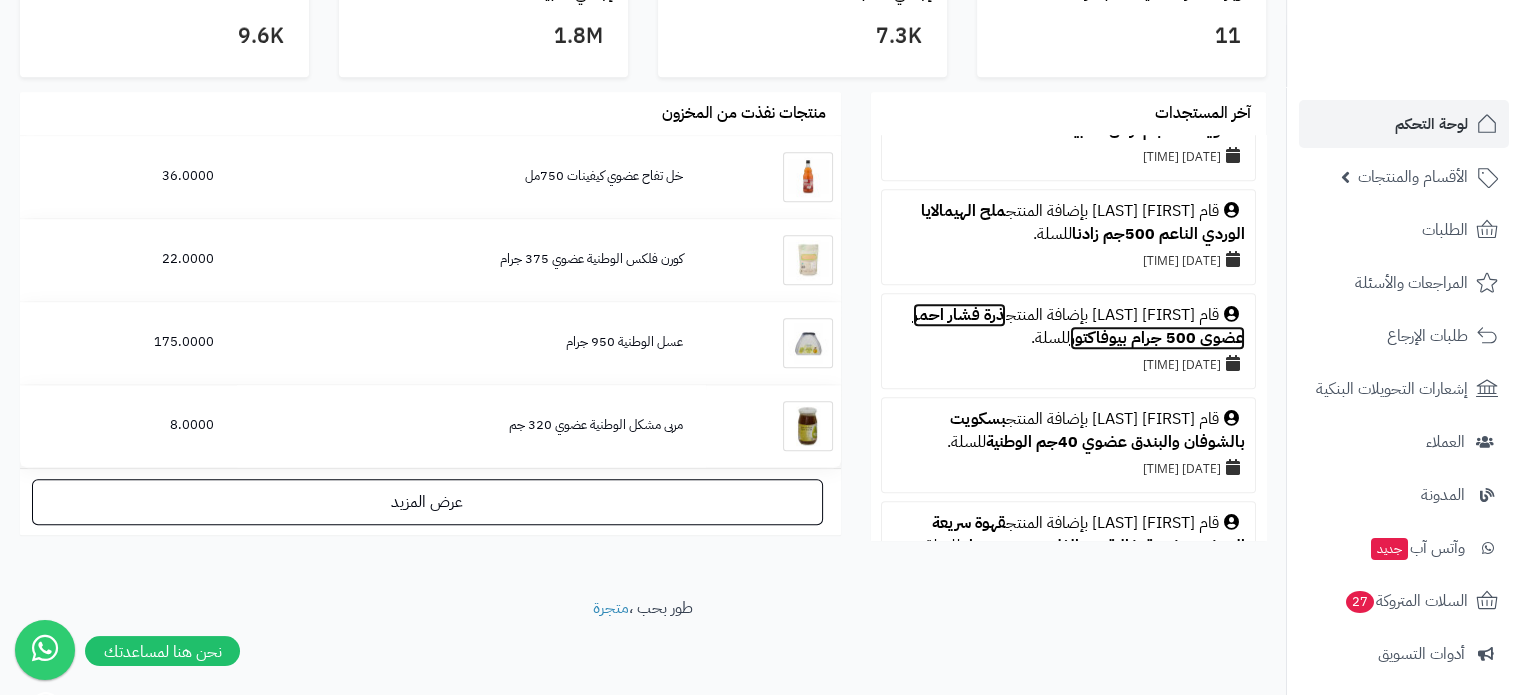 click on "ذرة فشار احمر عضوي 500 جرام بيوفاكتور" at bounding box center [1079, 326] 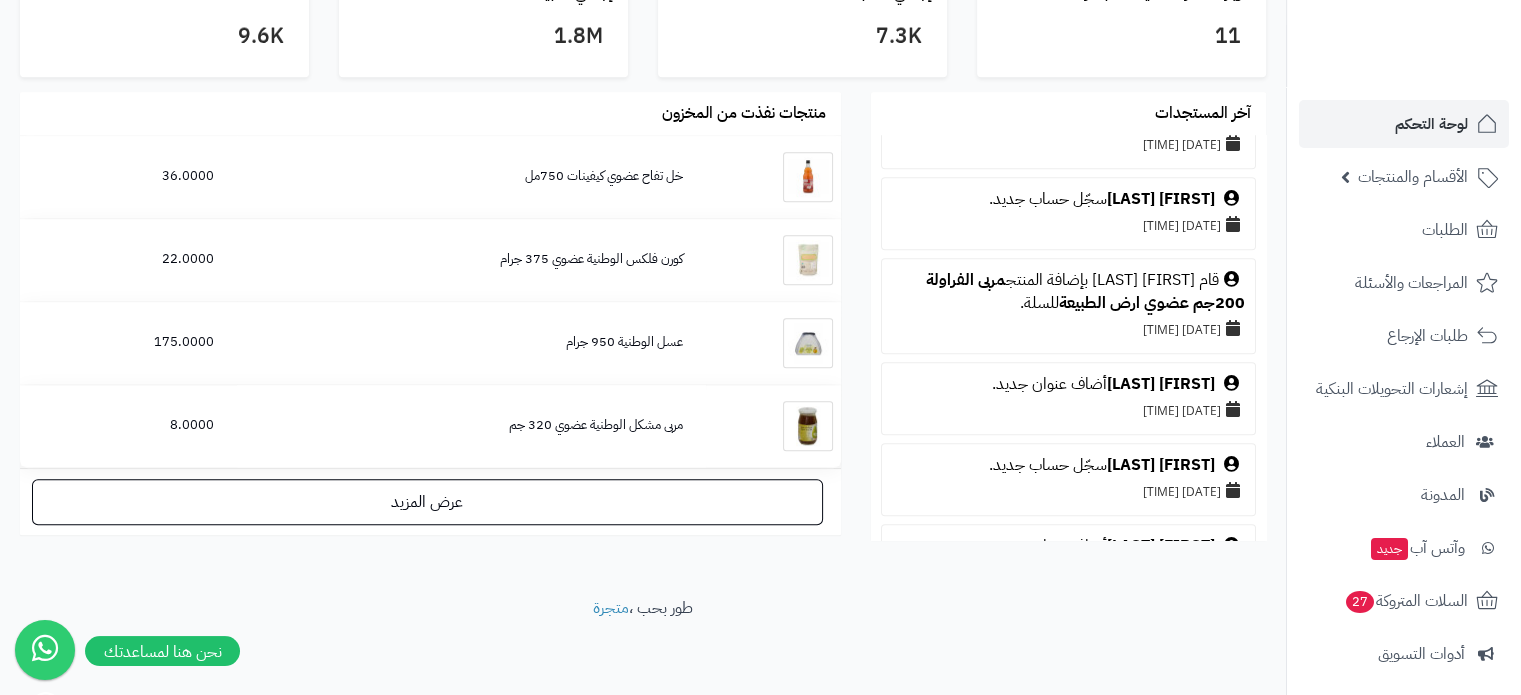 scroll, scrollTop: 1700, scrollLeft: 0, axis: vertical 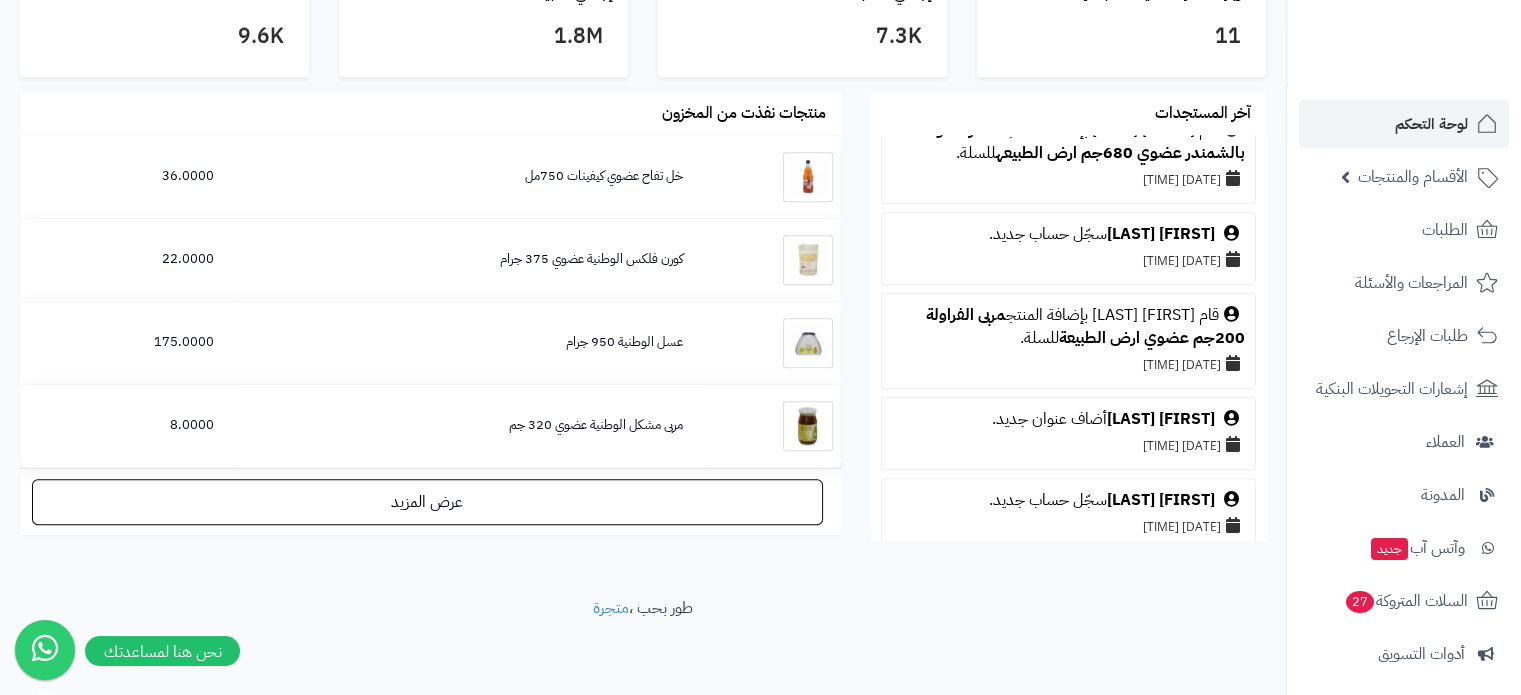 click on "قام فيصل السبيعي بإضافة المنتج   مربى الفراولة 200جم عضوي ارض الطبيعة   للسلة." at bounding box center (1068, 327) 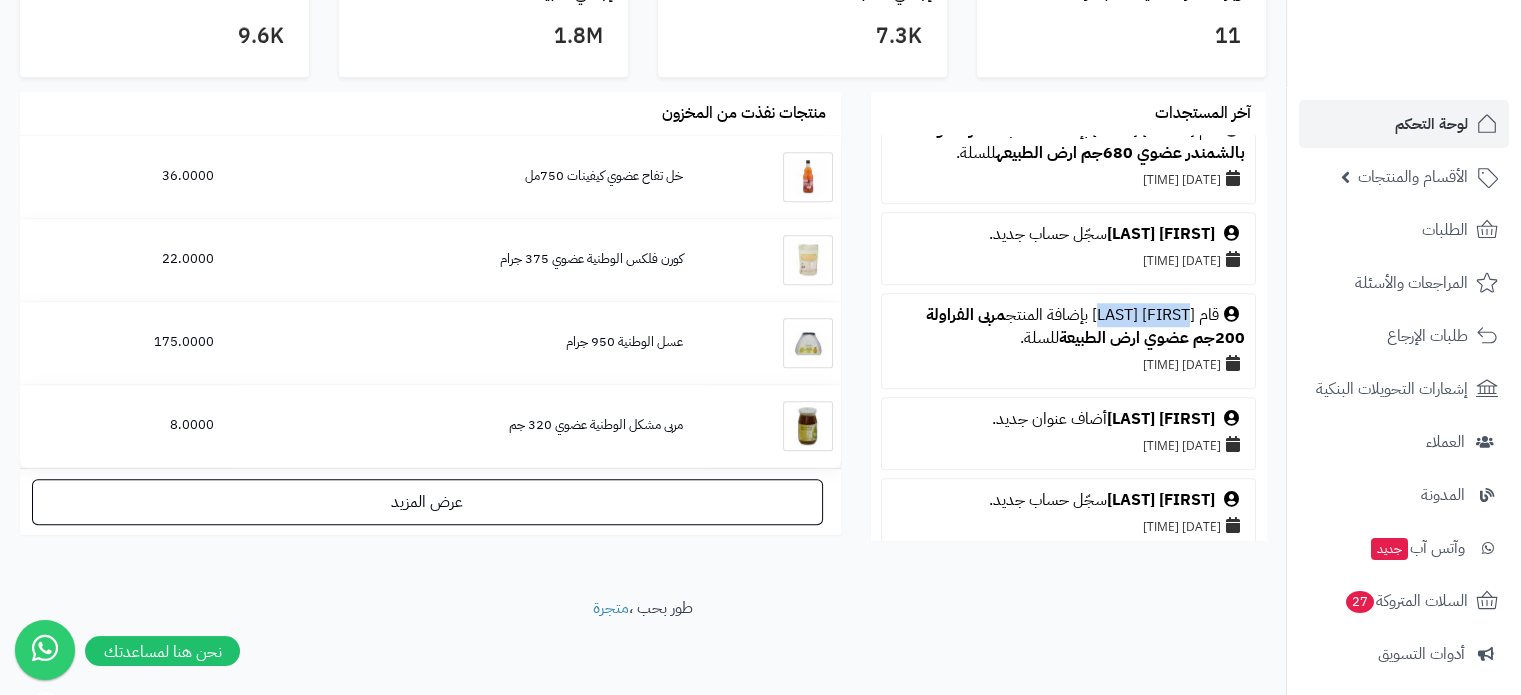 drag, startPoint x: 1173, startPoint y: 303, endPoint x: 1130, endPoint y: 304, distance: 43.011627 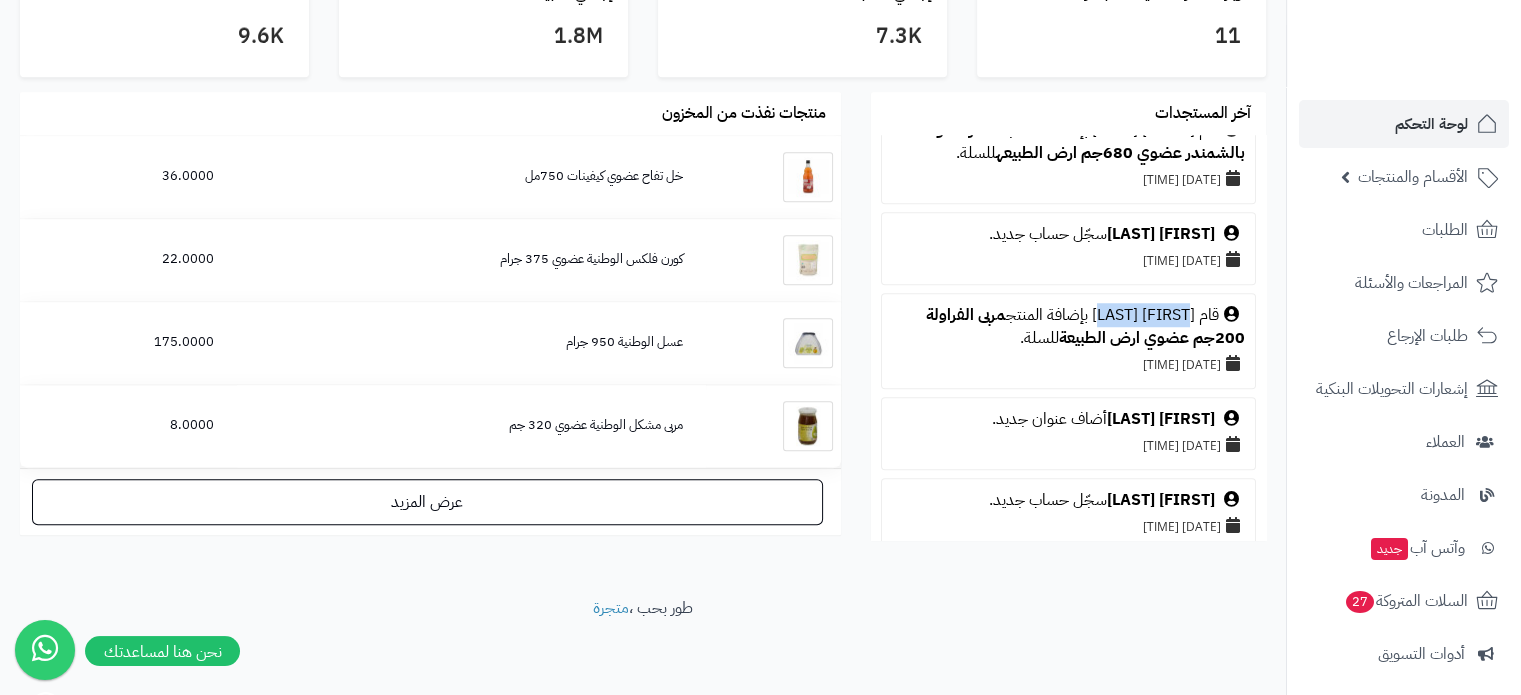 click on "قام فيصل السبيعي بإضافة المنتج   مربى الفراولة 200جم عضوي ارض الطبيعة   للسلة." at bounding box center (1068, 327) 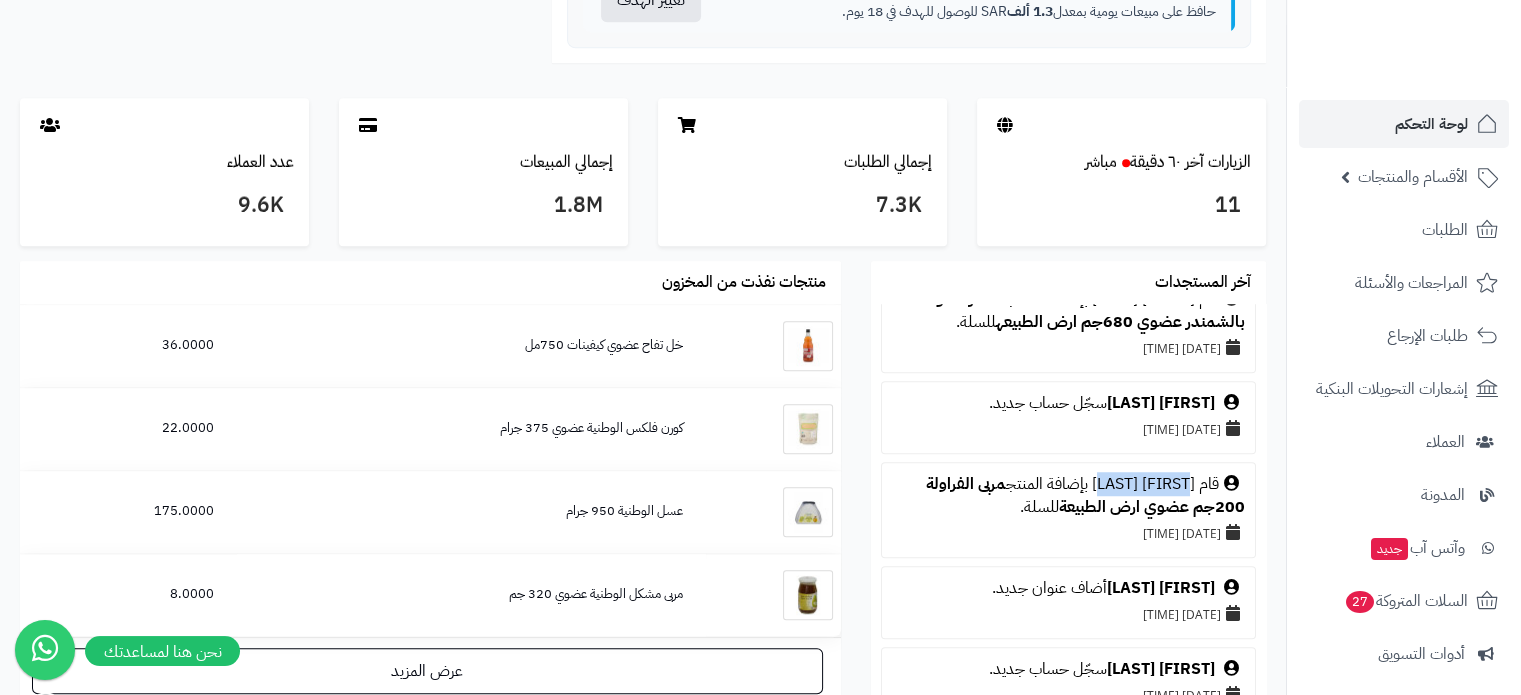 scroll, scrollTop: 877, scrollLeft: 0, axis: vertical 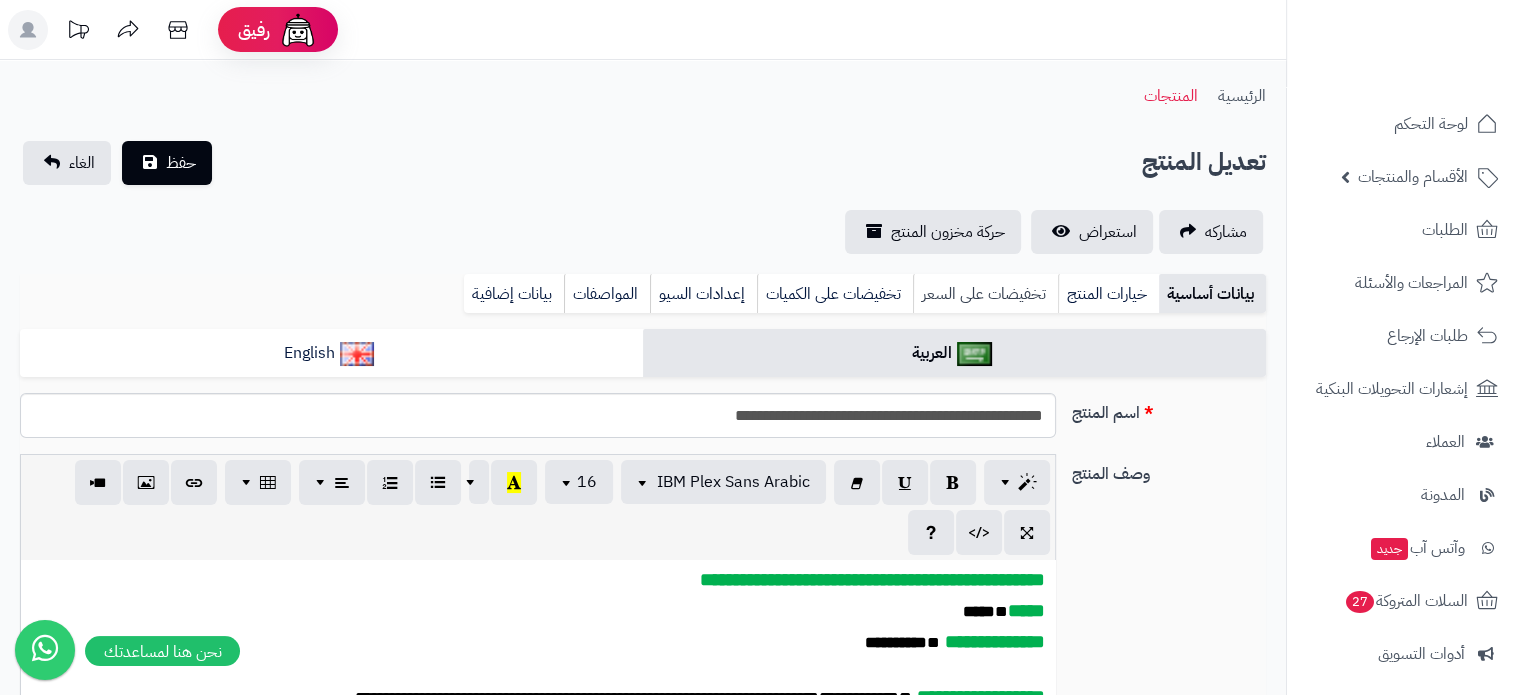 click on "تخفيضات على السعر" at bounding box center (985, 294) 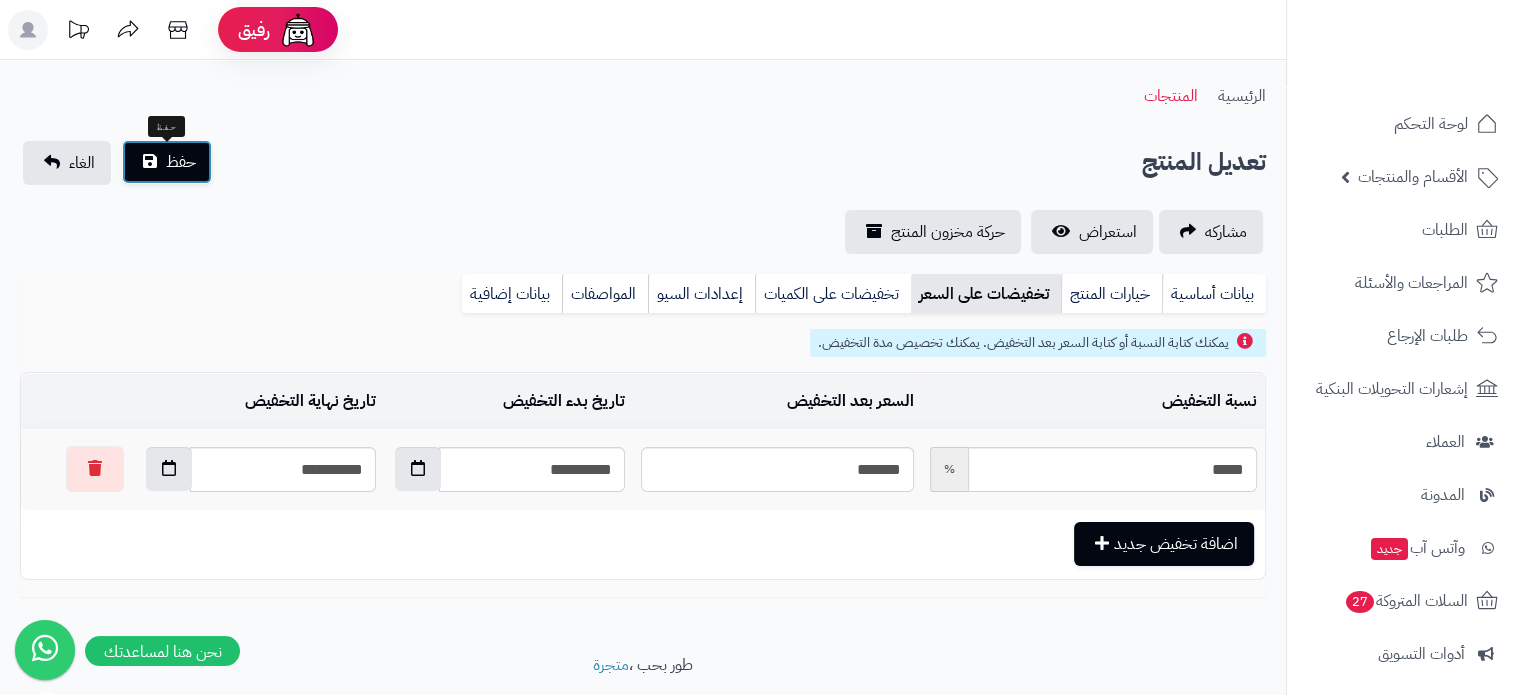 click on "حفظ" at bounding box center [181, 162] 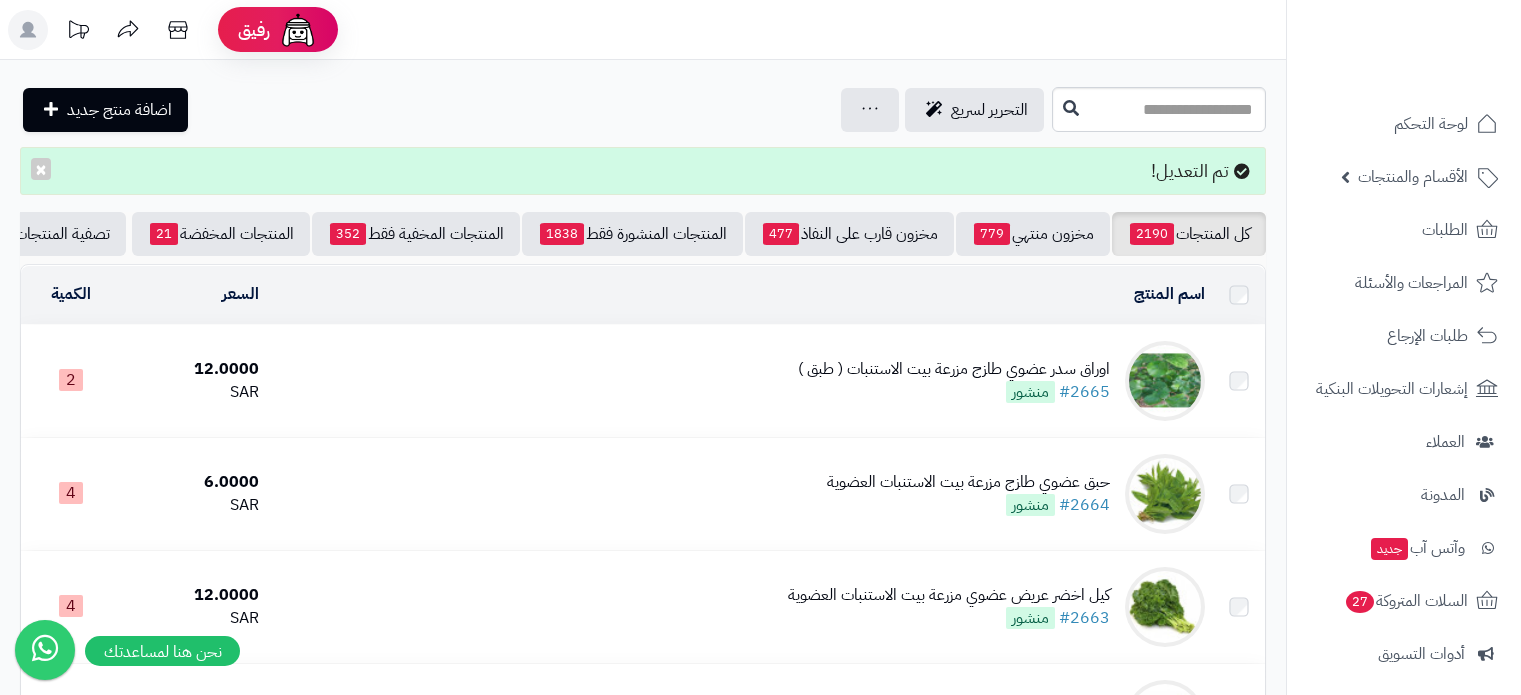 scroll, scrollTop: 0, scrollLeft: 0, axis: both 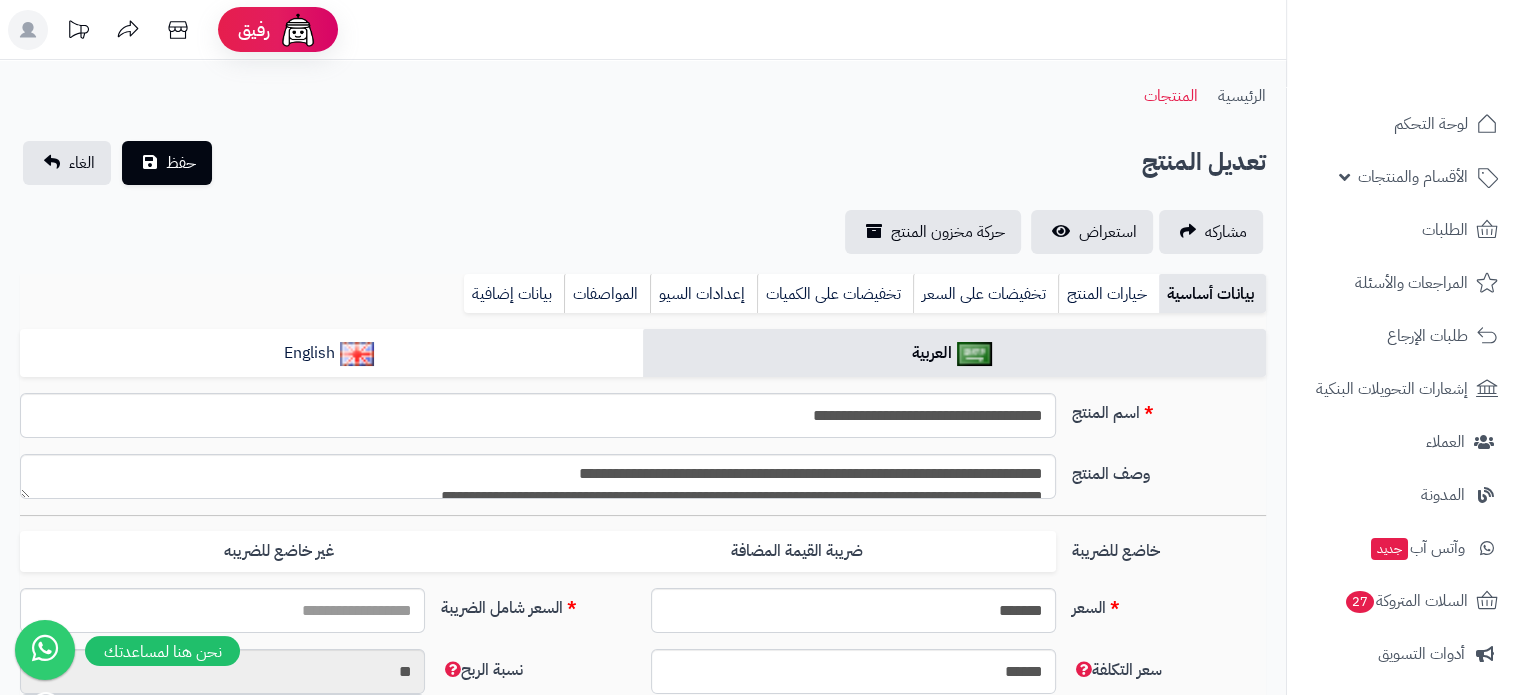 type on "*****" 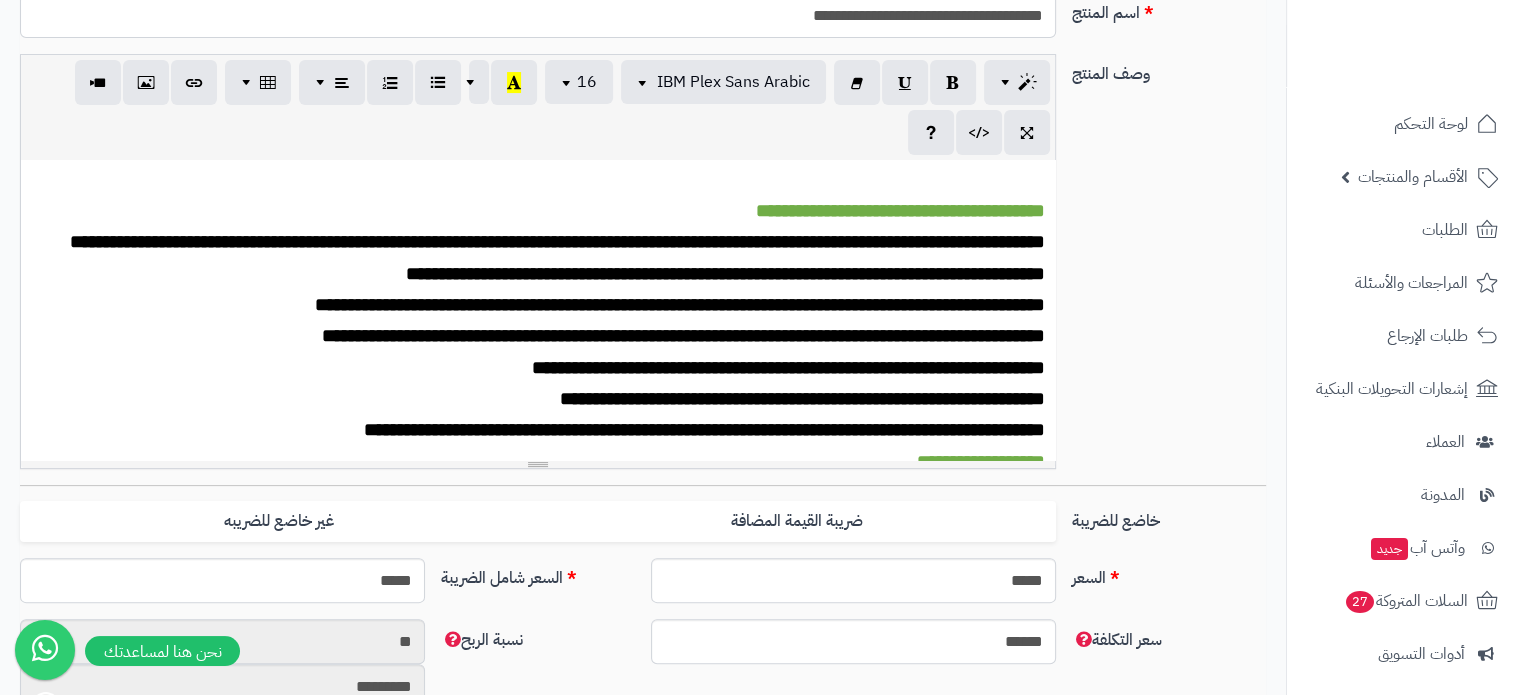 scroll, scrollTop: 600, scrollLeft: 0, axis: vertical 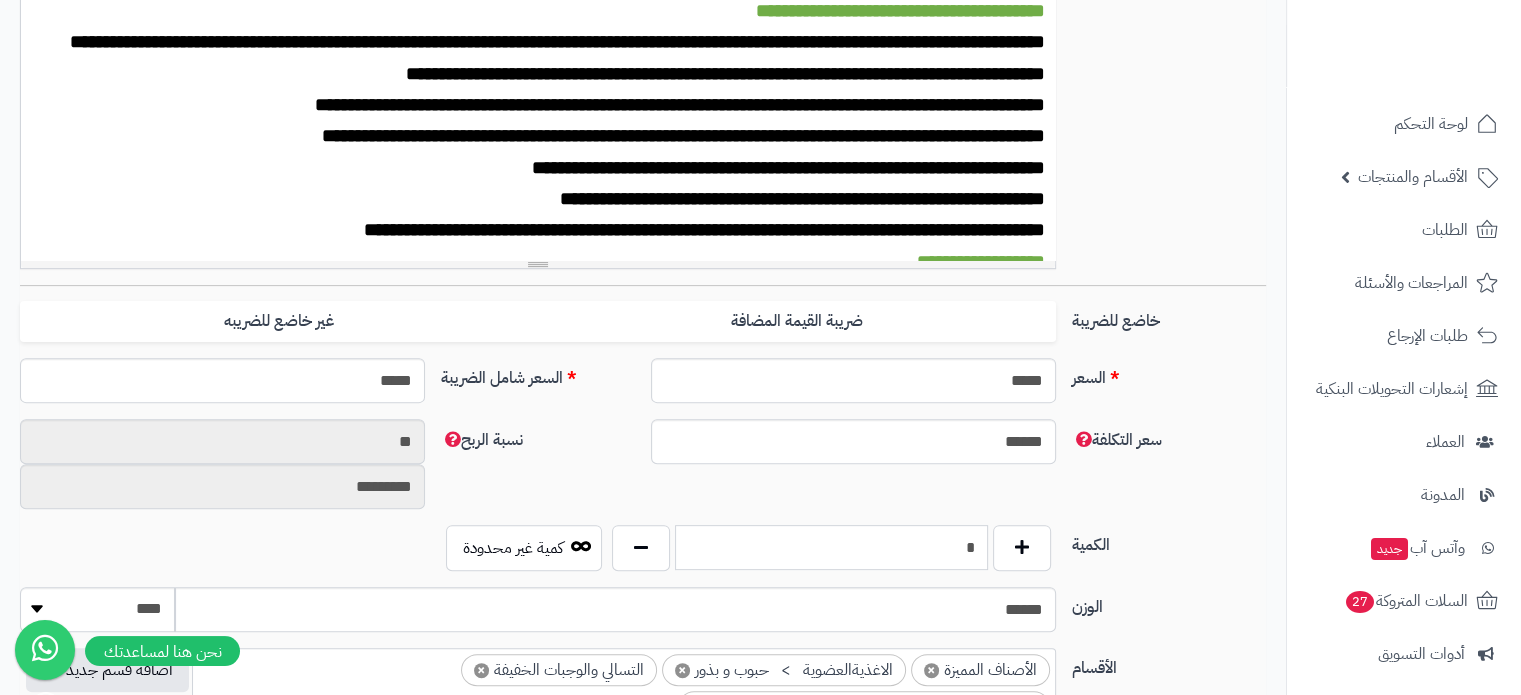 drag, startPoint x: 990, startPoint y: 555, endPoint x: 983, endPoint y: 544, distance: 13.038404 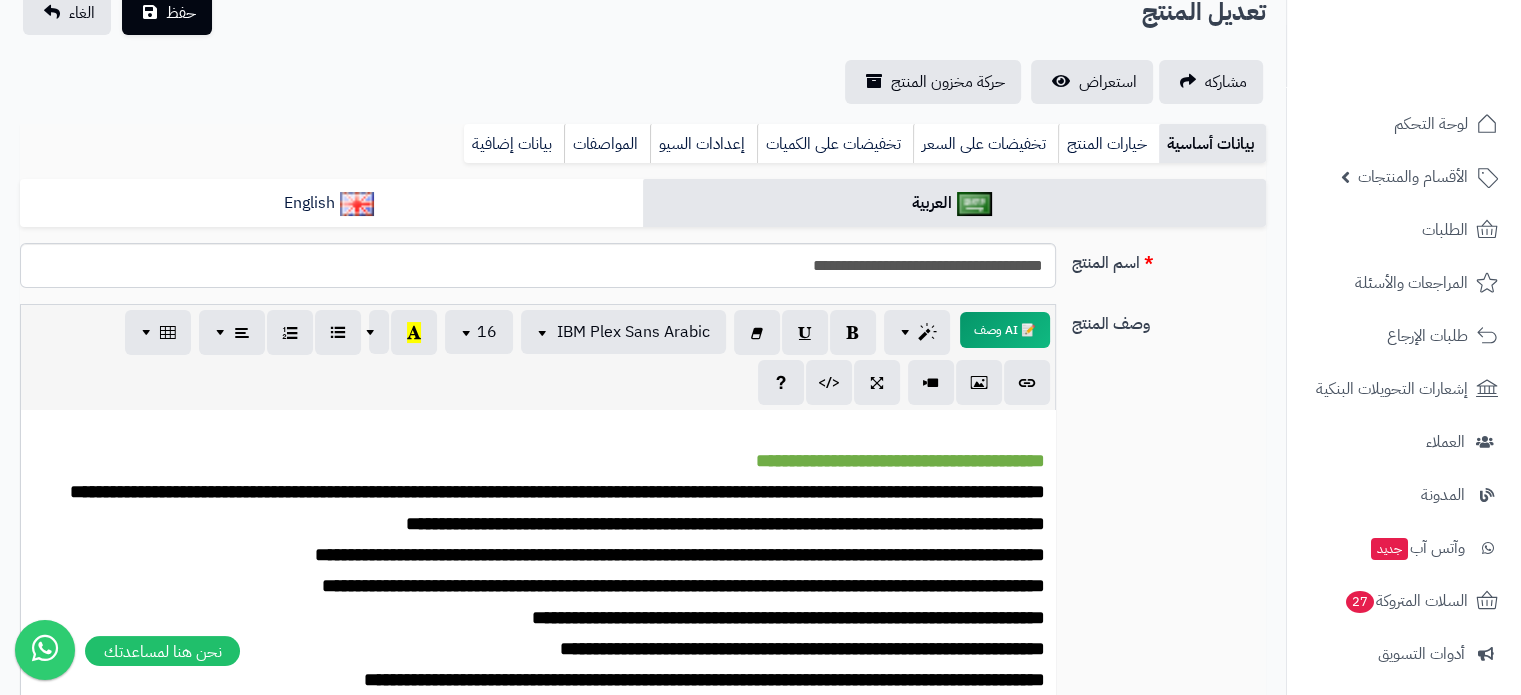 scroll, scrollTop: 0, scrollLeft: 0, axis: both 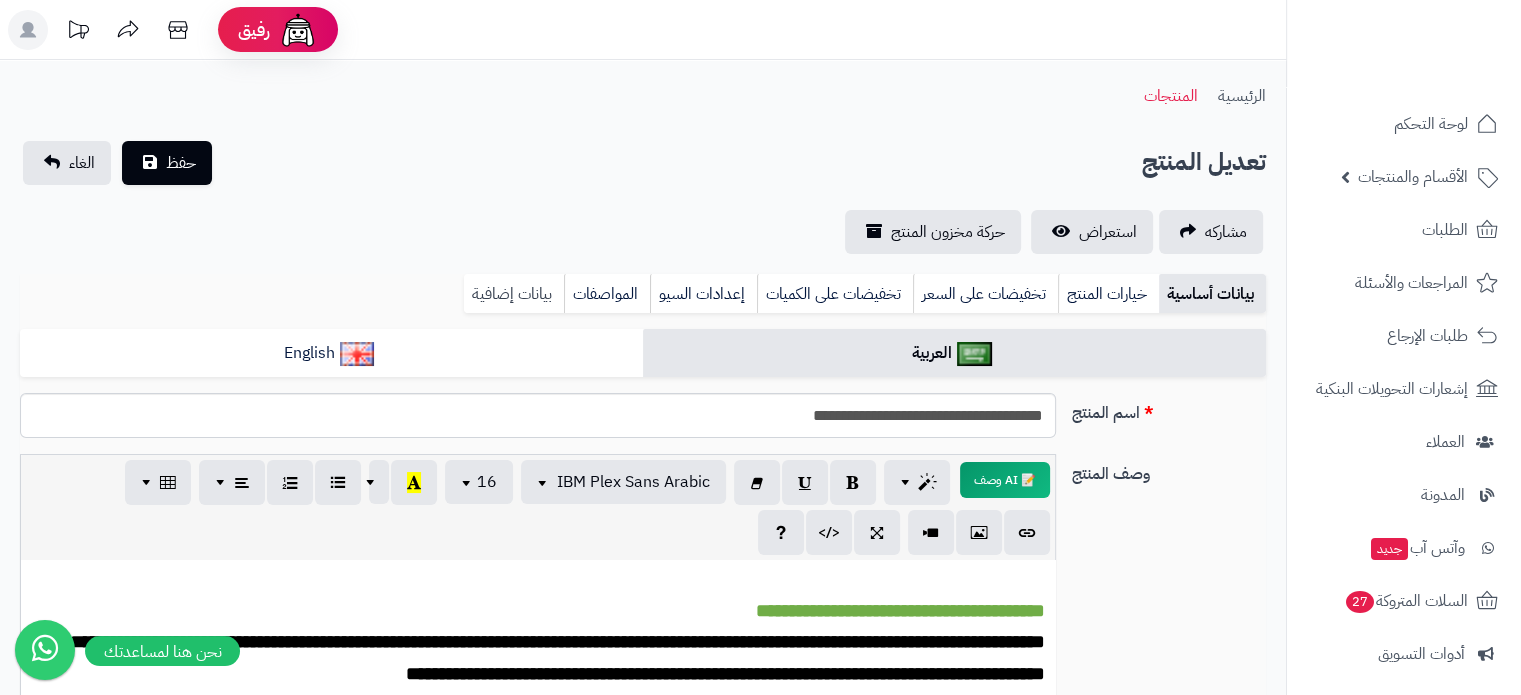 type on "*" 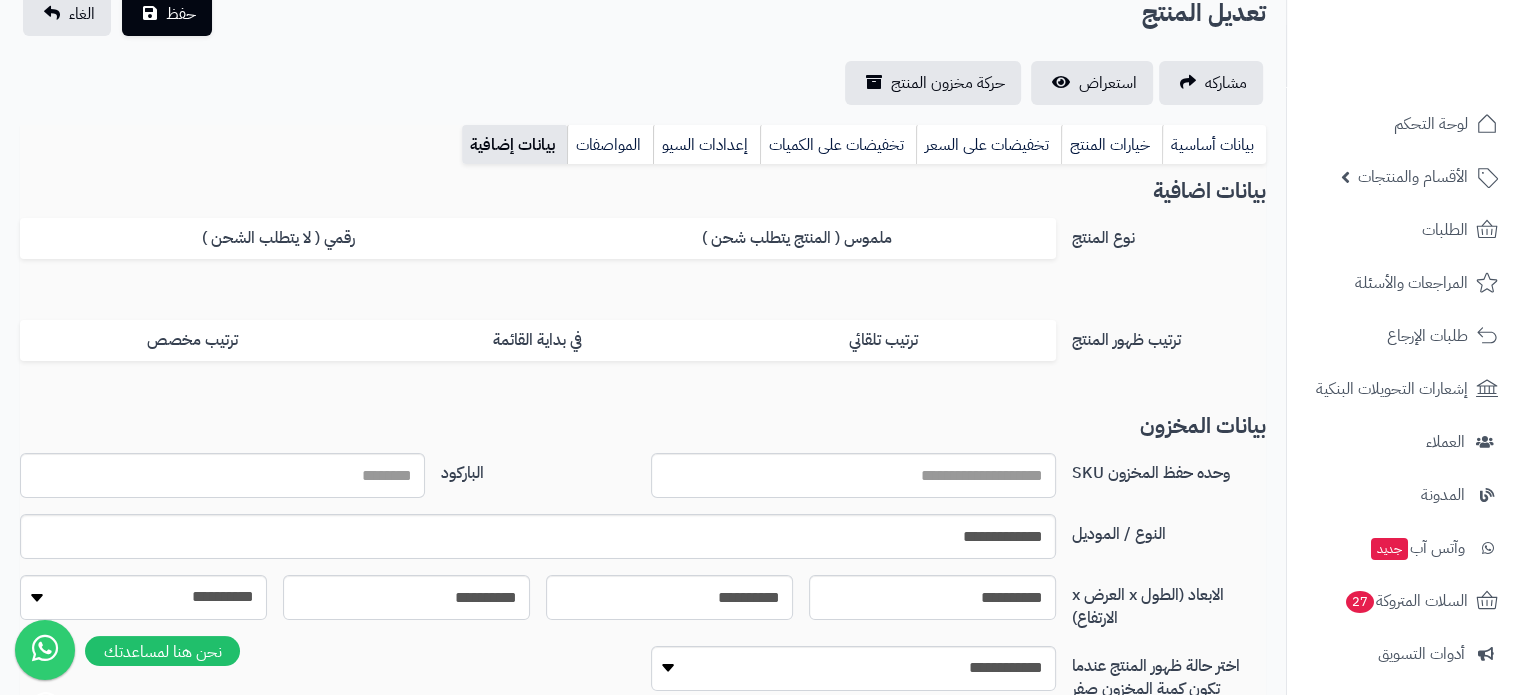 scroll, scrollTop: 300, scrollLeft: 0, axis: vertical 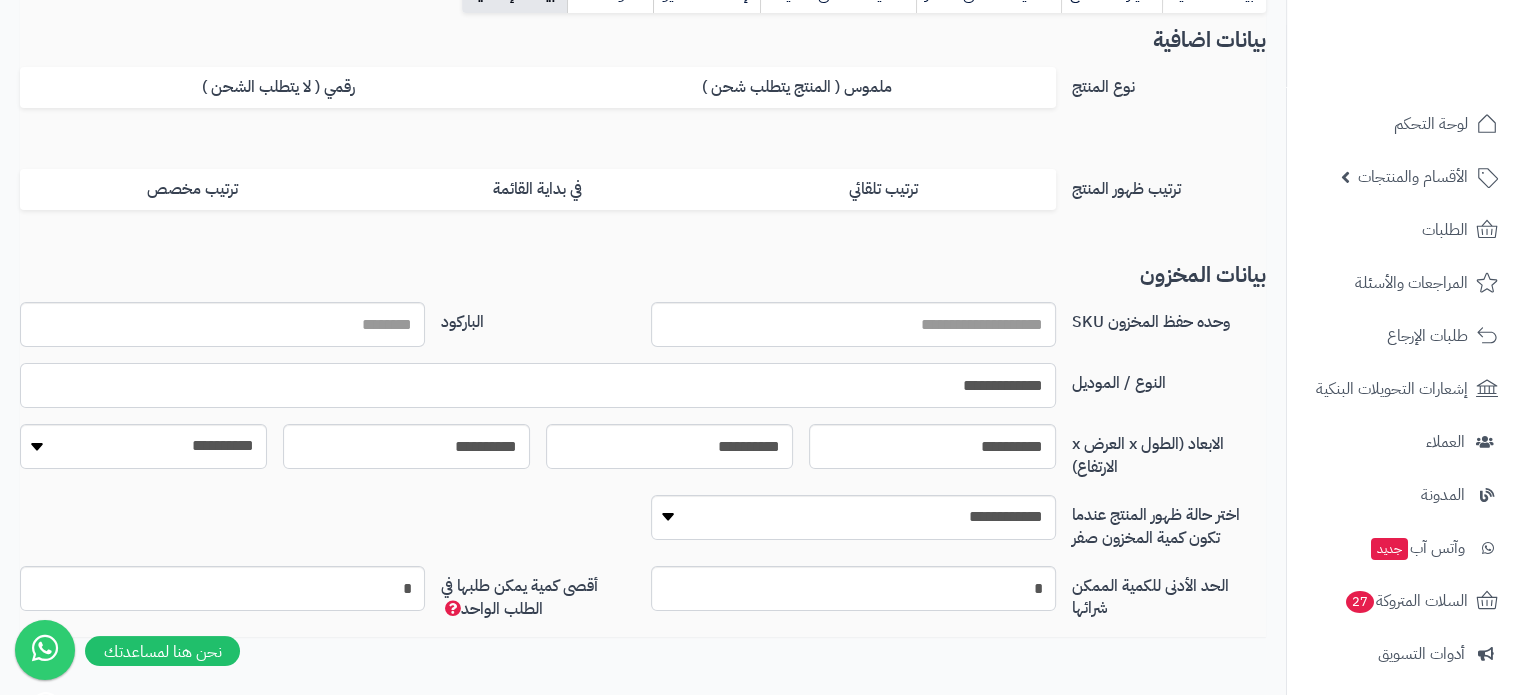 click on "**********" at bounding box center (538, 385) 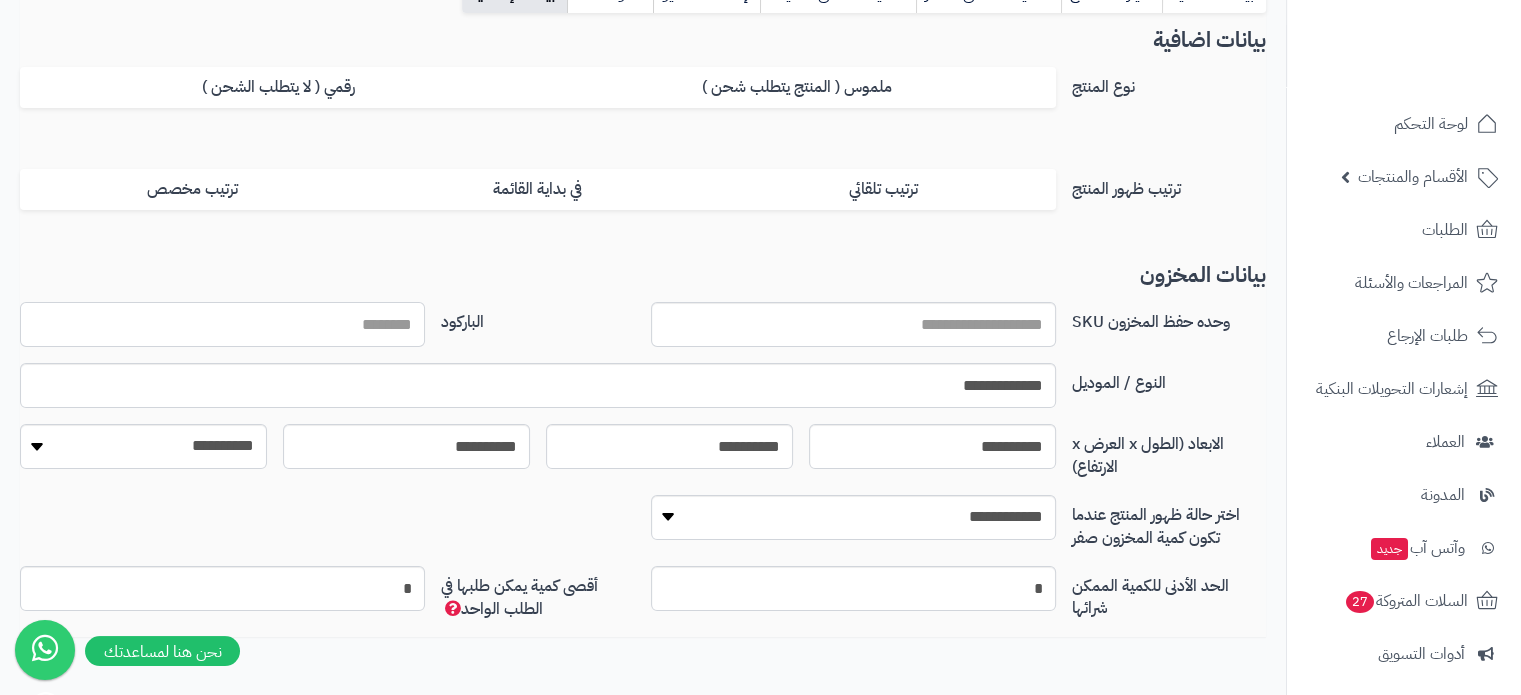 paste on "**********" 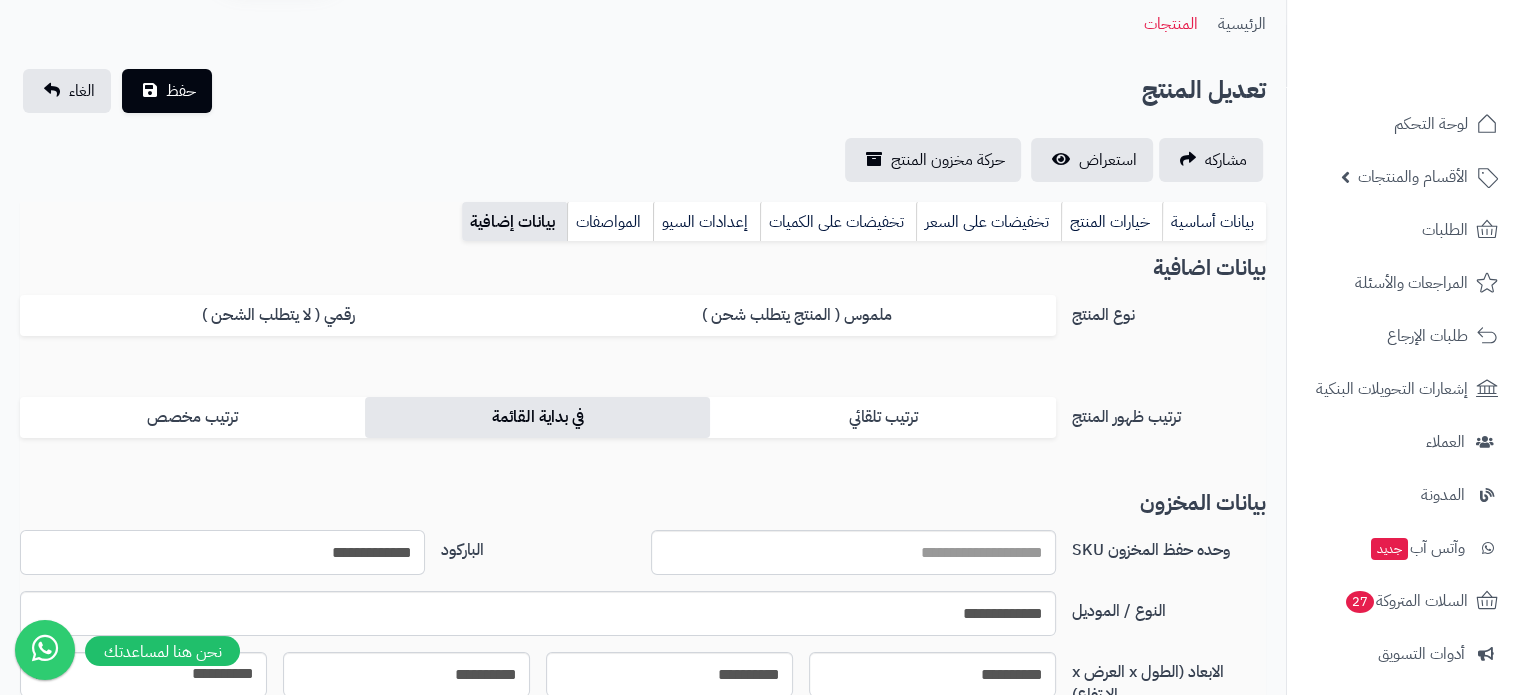 scroll, scrollTop: 0, scrollLeft: 0, axis: both 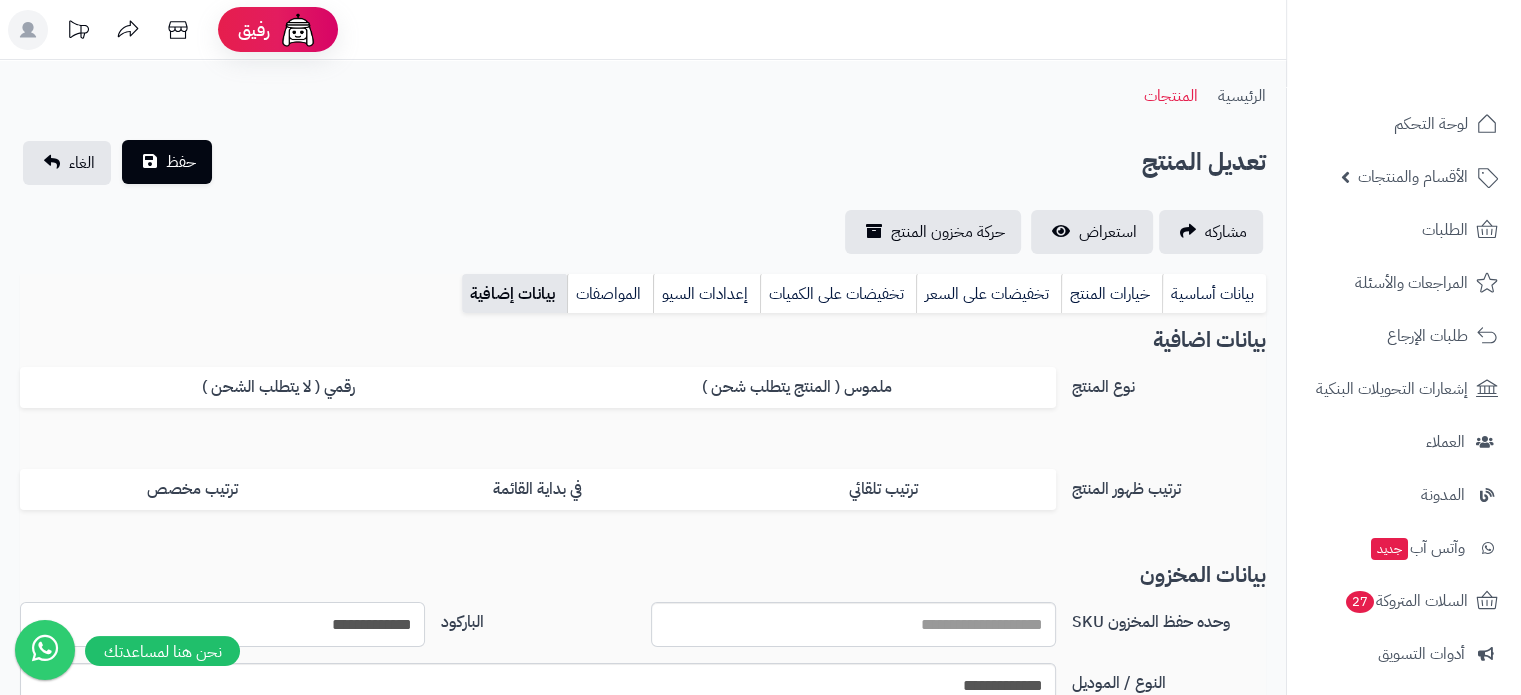 type on "**********" 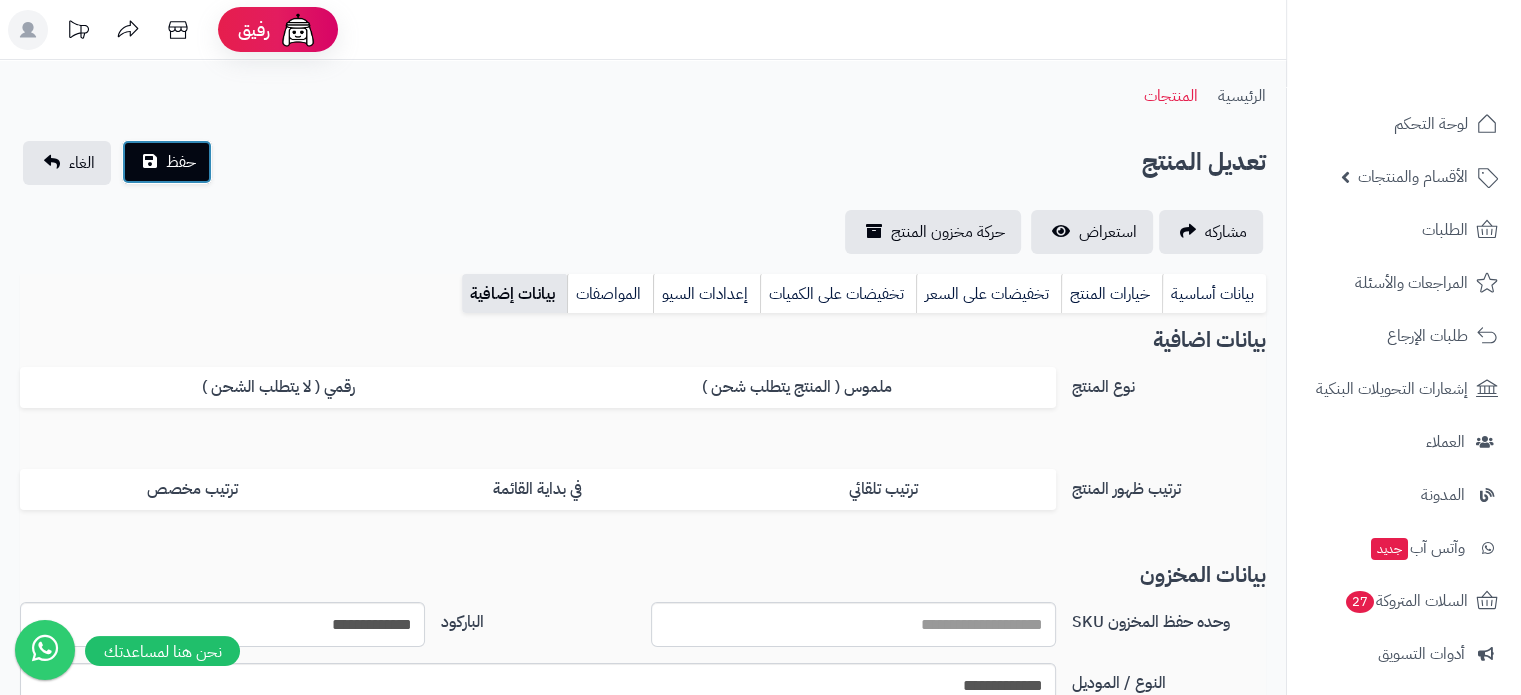 click on "حفظ" at bounding box center (181, 162) 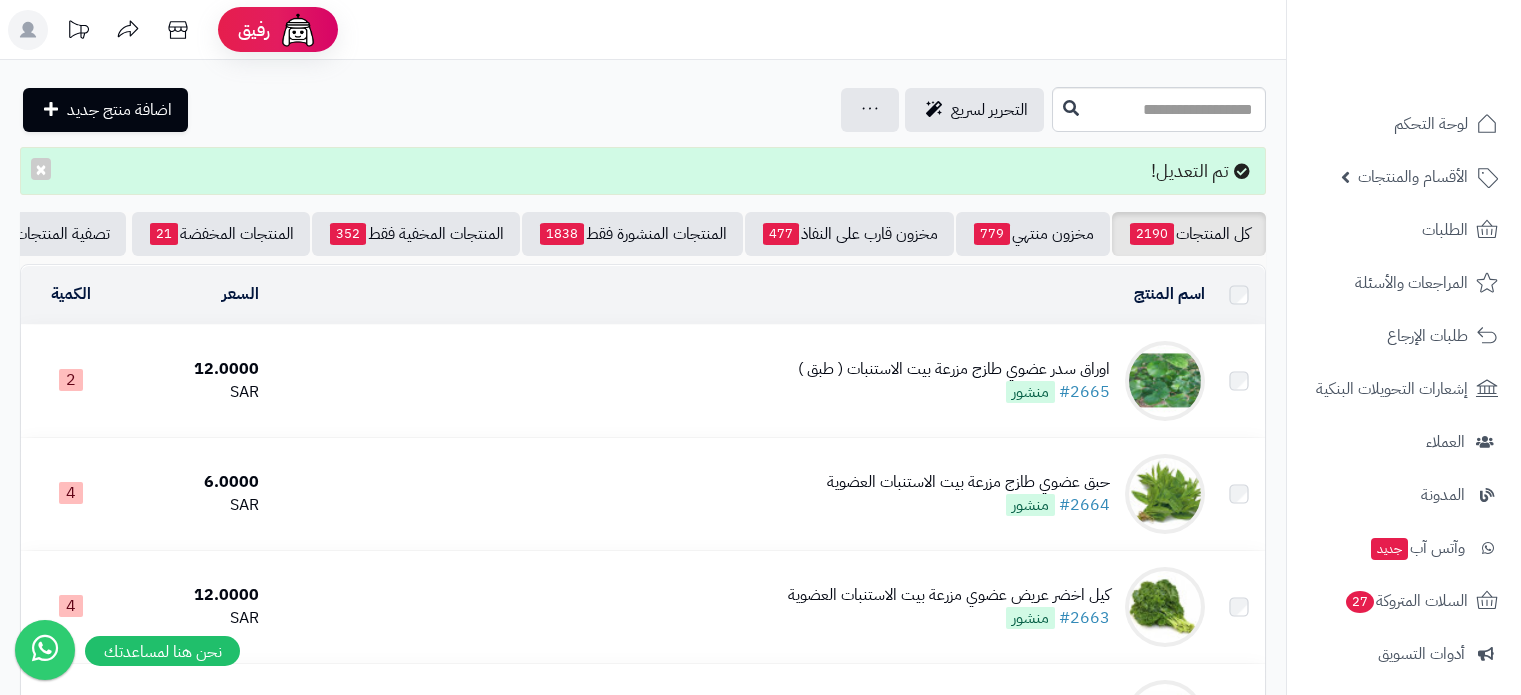 scroll, scrollTop: 0, scrollLeft: 0, axis: both 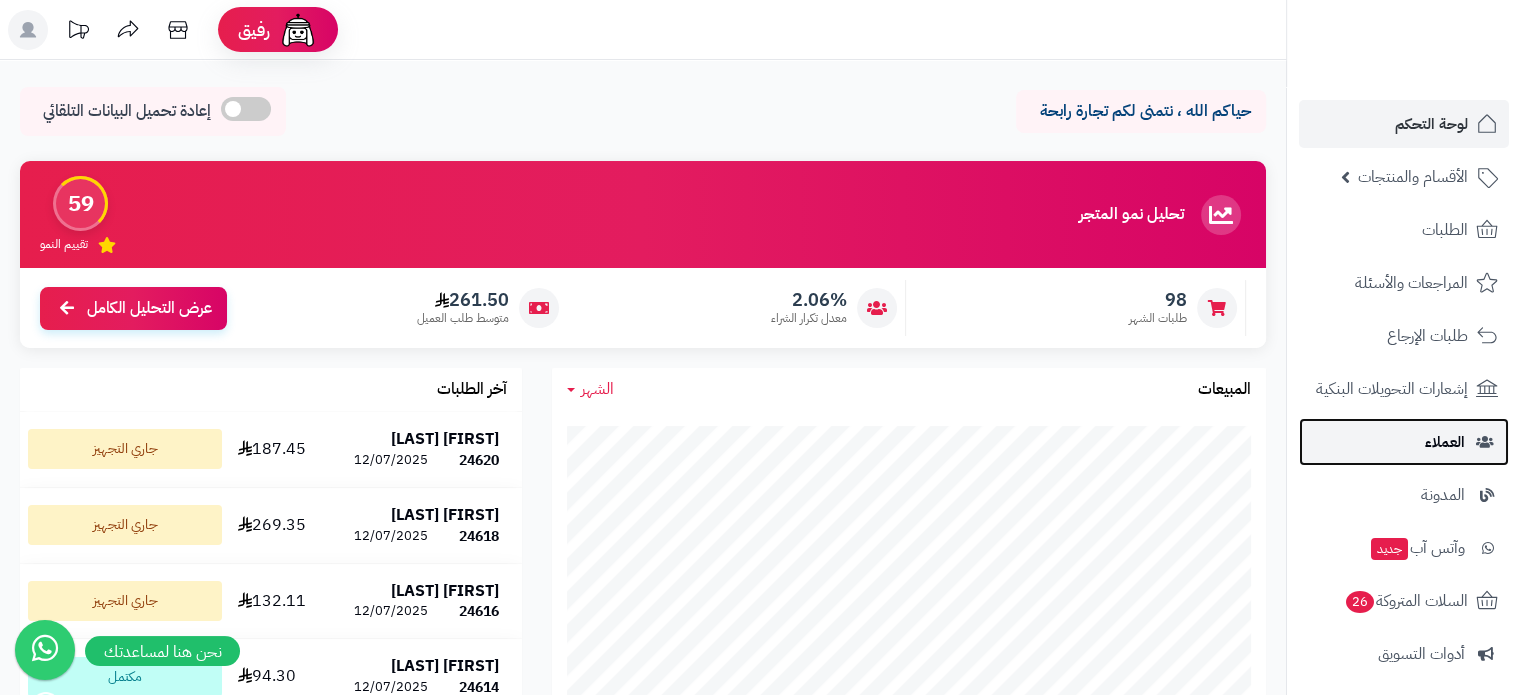 click on "العملاء" at bounding box center [1445, 442] 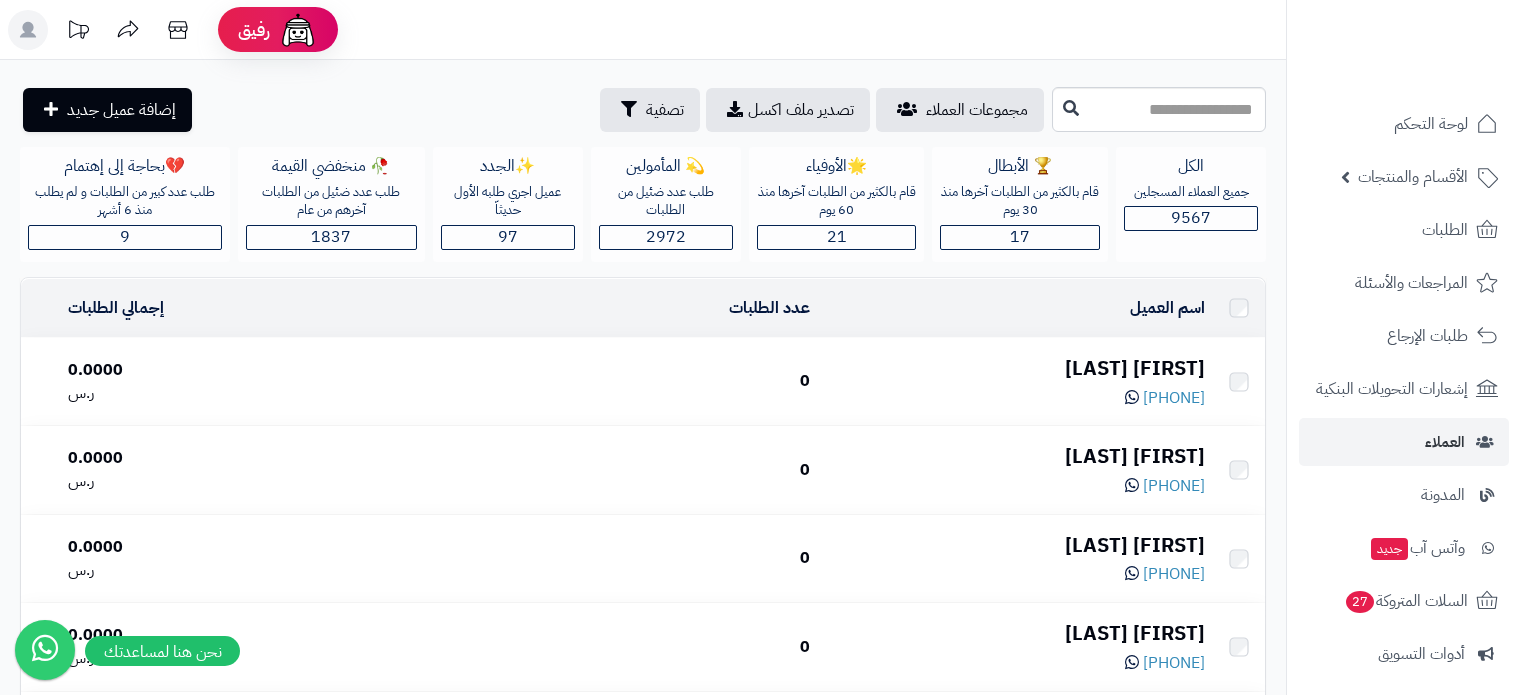 scroll, scrollTop: 0, scrollLeft: 0, axis: both 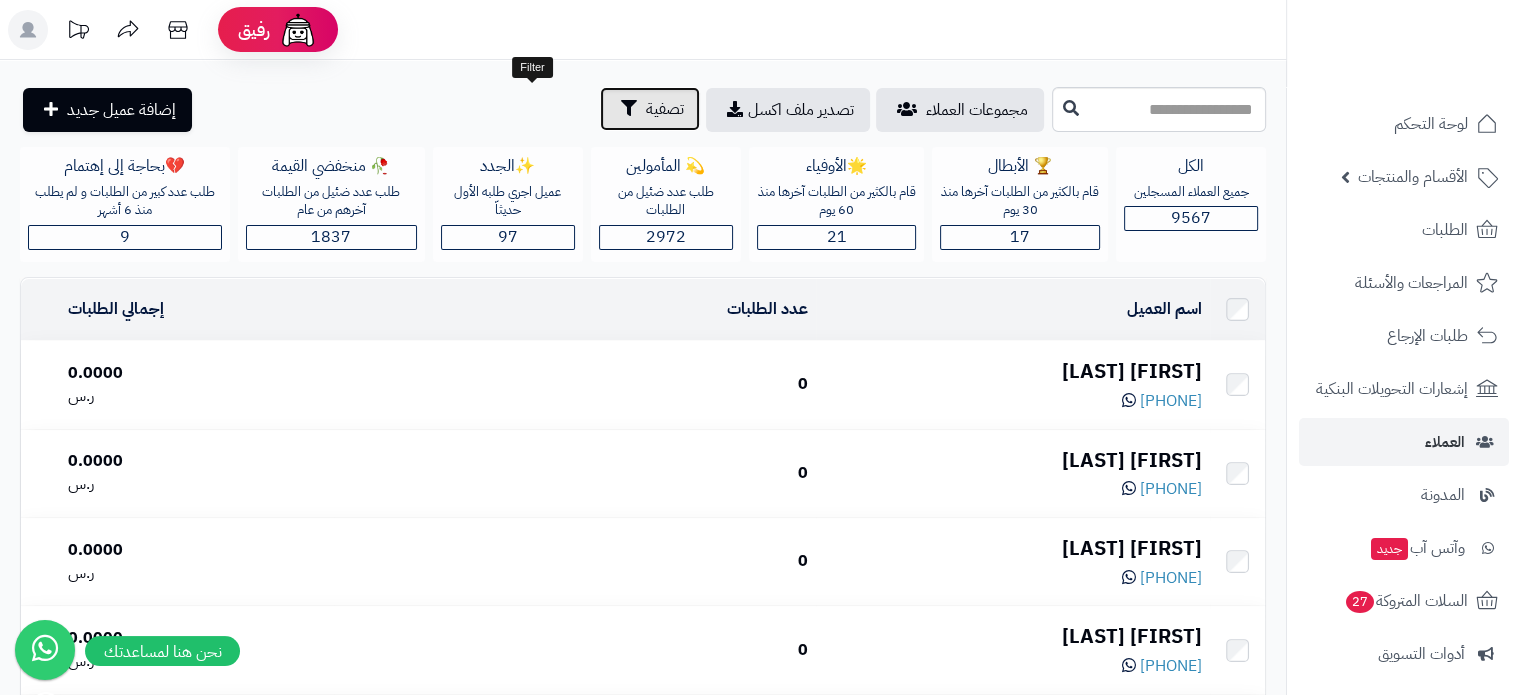click on "تصفية" at bounding box center (665, 109) 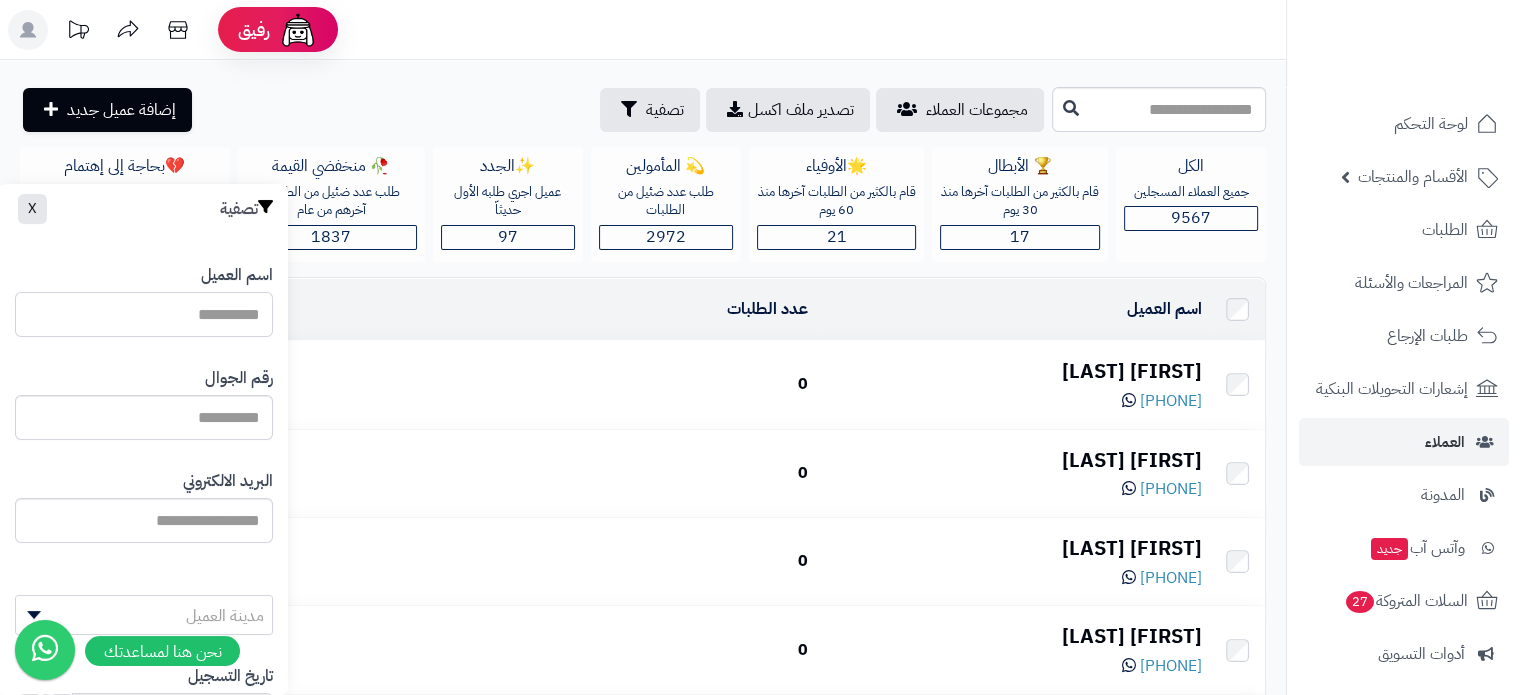 drag, startPoint x: 202, startPoint y: 320, endPoint x: 200, endPoint y: 303, distance: 17.117243 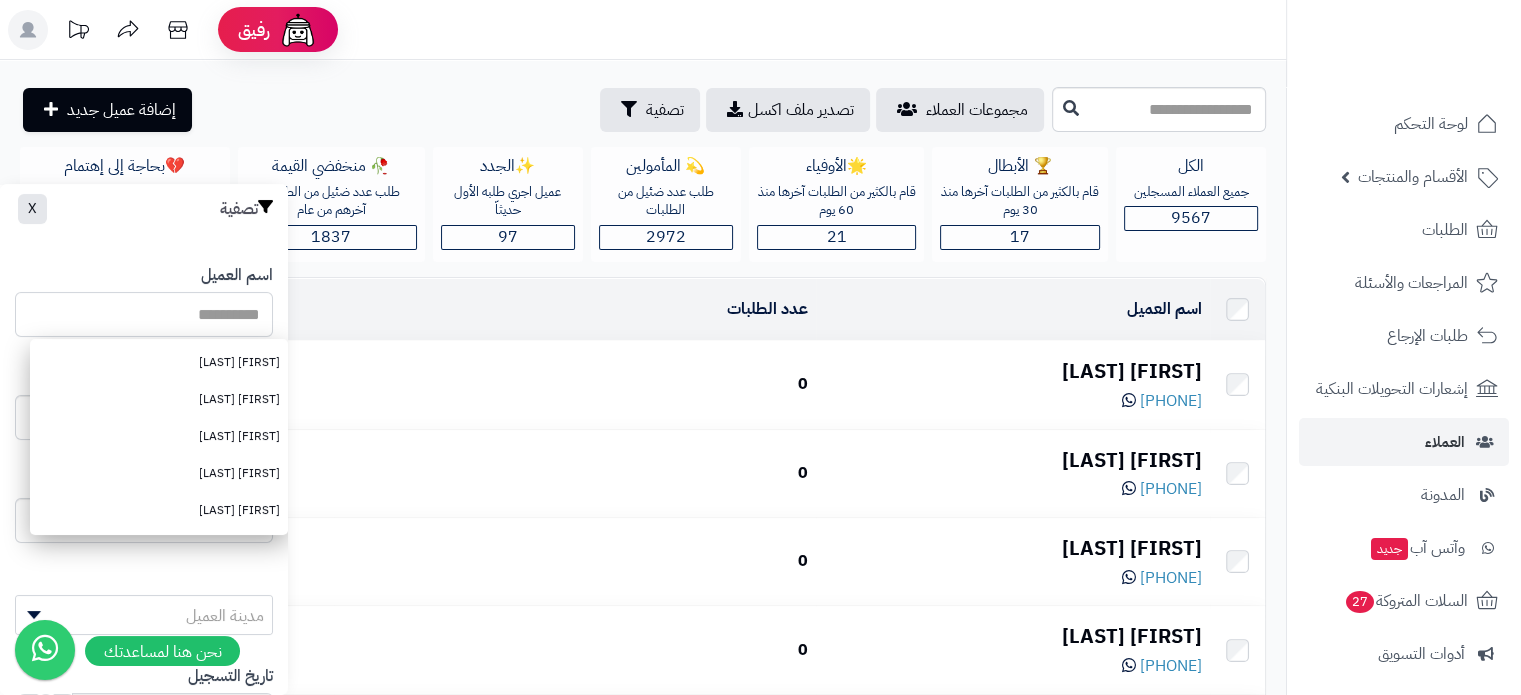 paste on "**********" 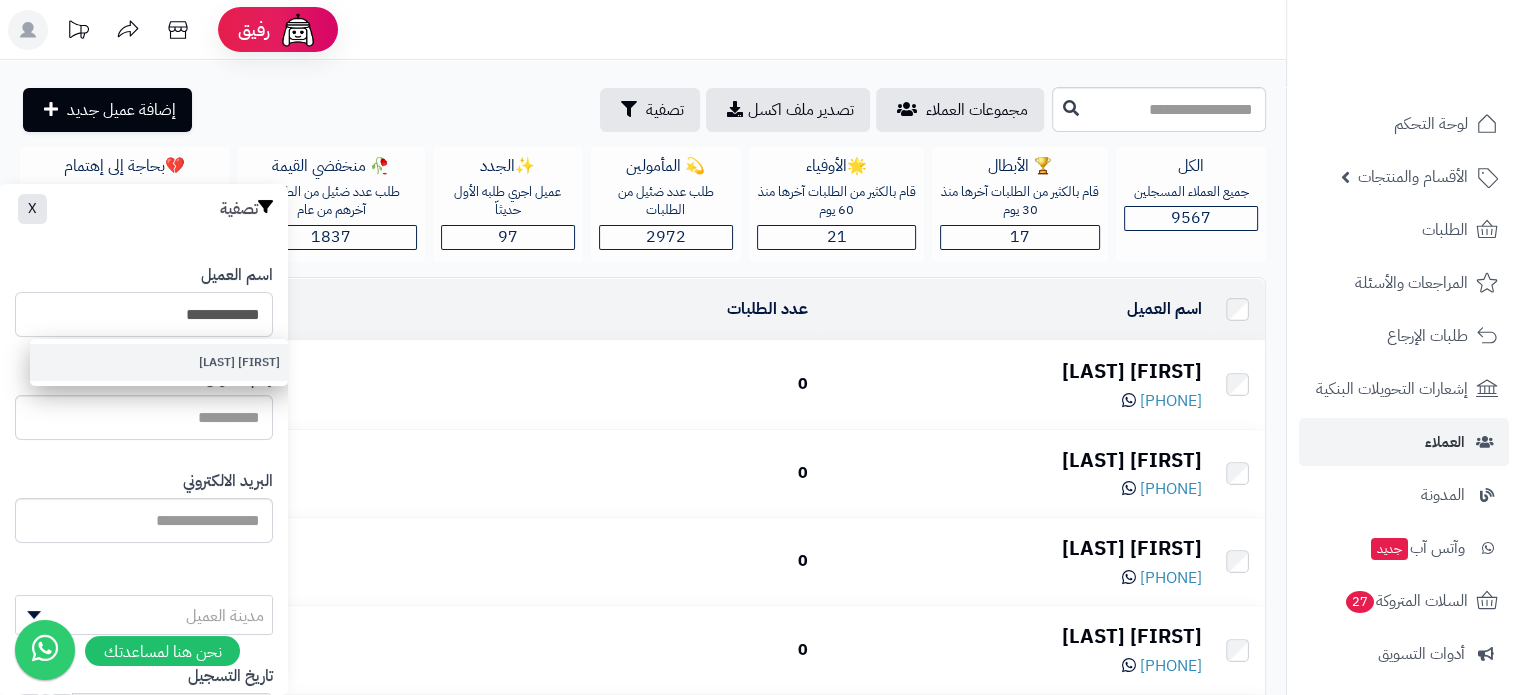 type on "**********" 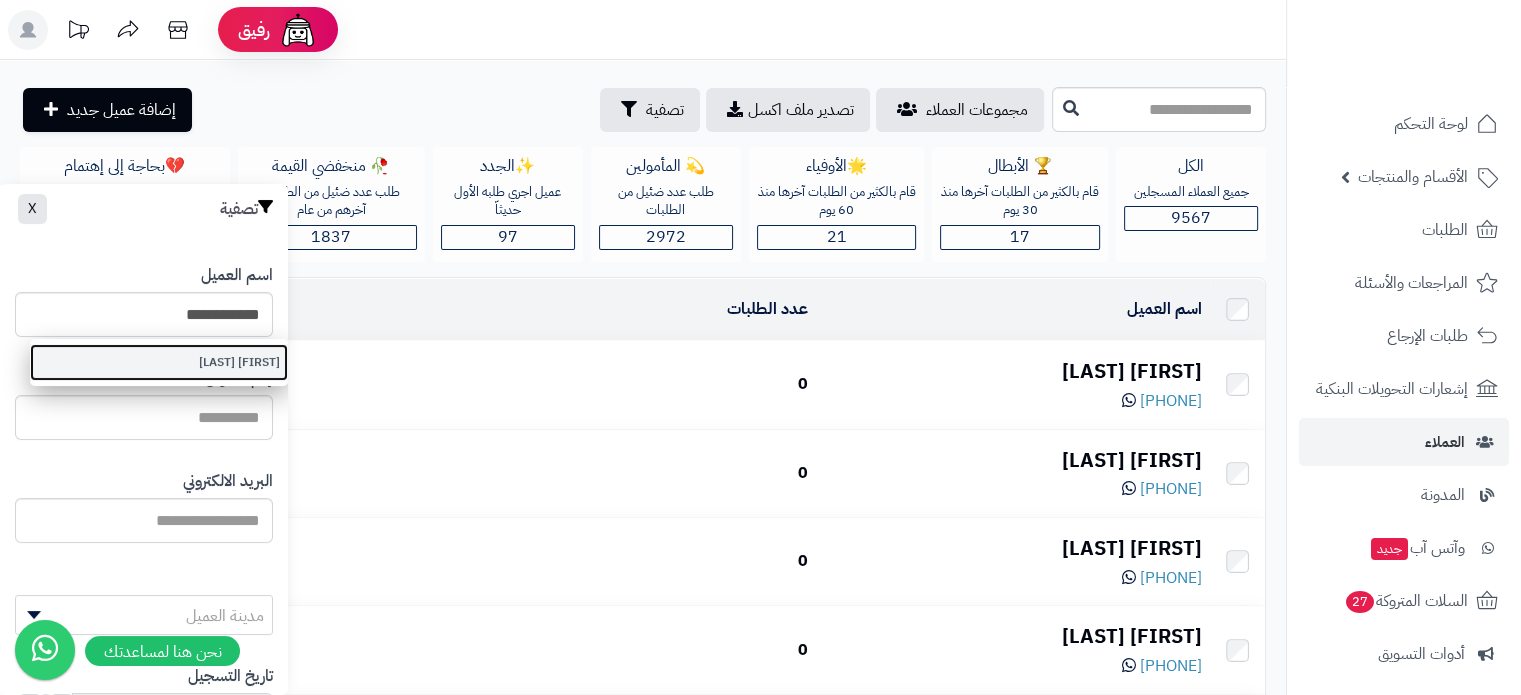 click on "فيصل السبيعي" at bounding box center [159, 362] 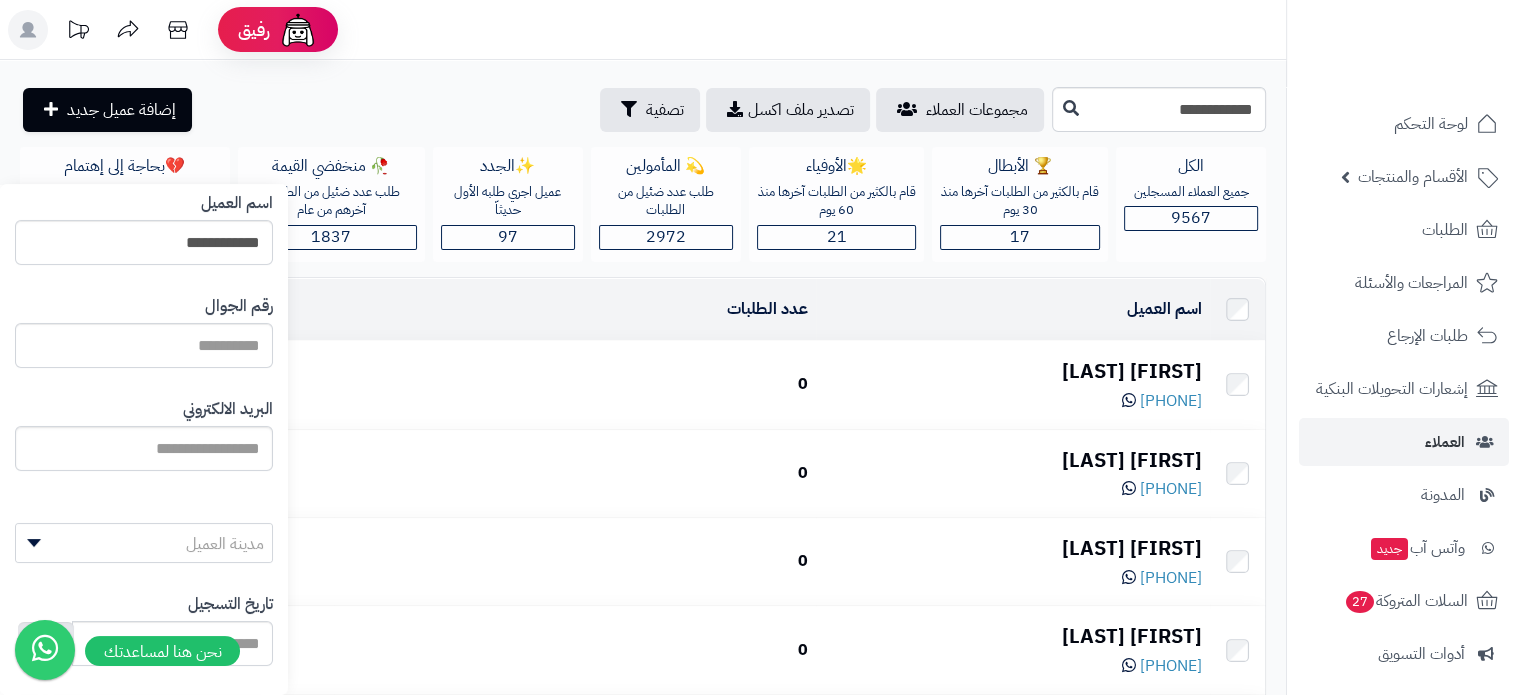 scroll, scrollTop: 164, scrollLeft: 0, axis: vertical 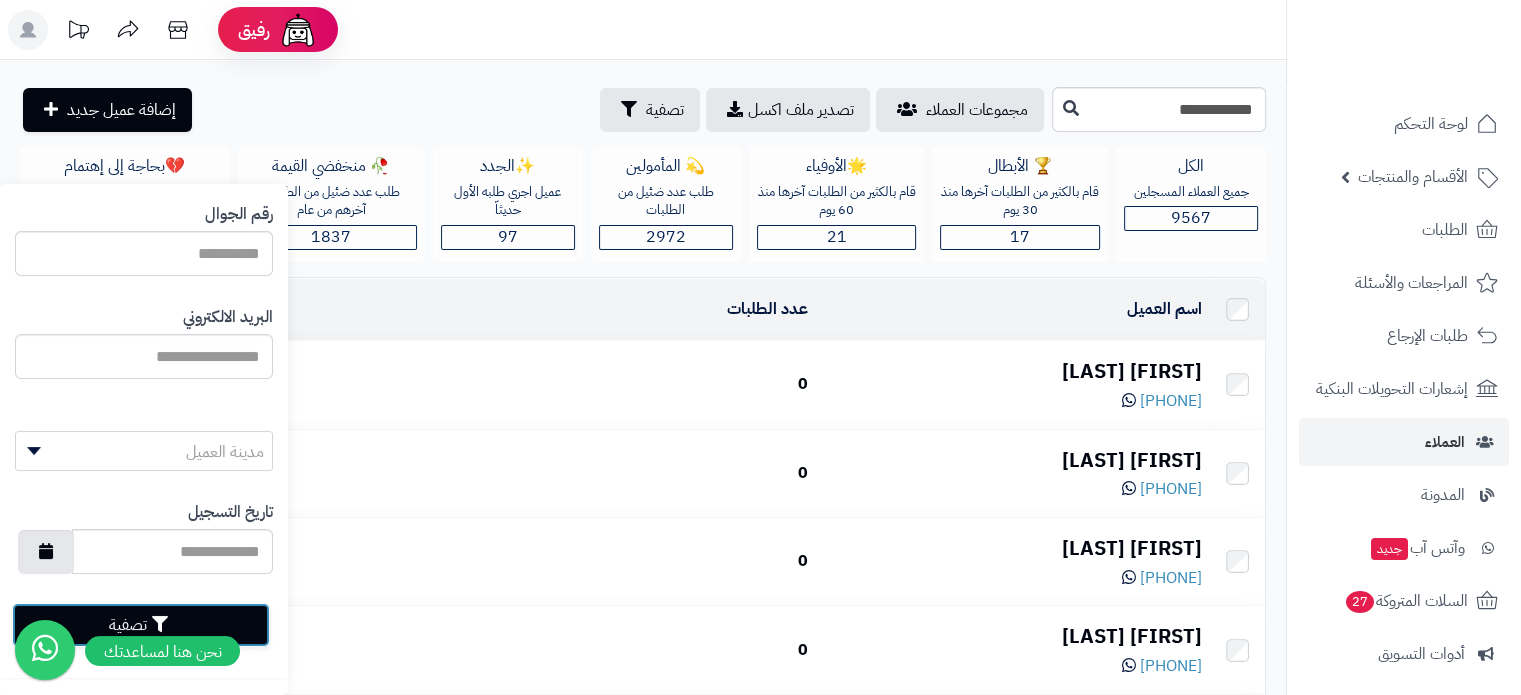 click on "تصفية" at bounding box center (141, 625) 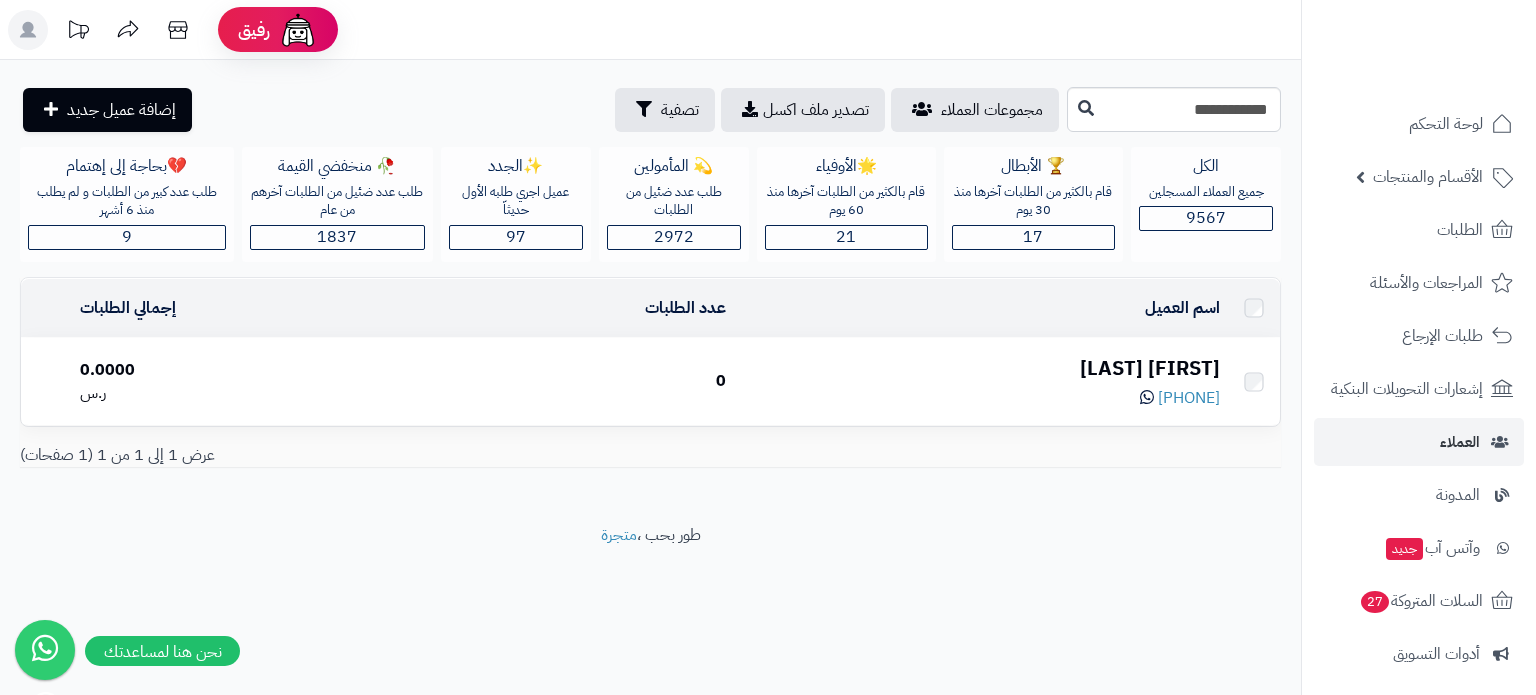 scroll, scrollTop: 0, scrollLeft: 0, axis: both 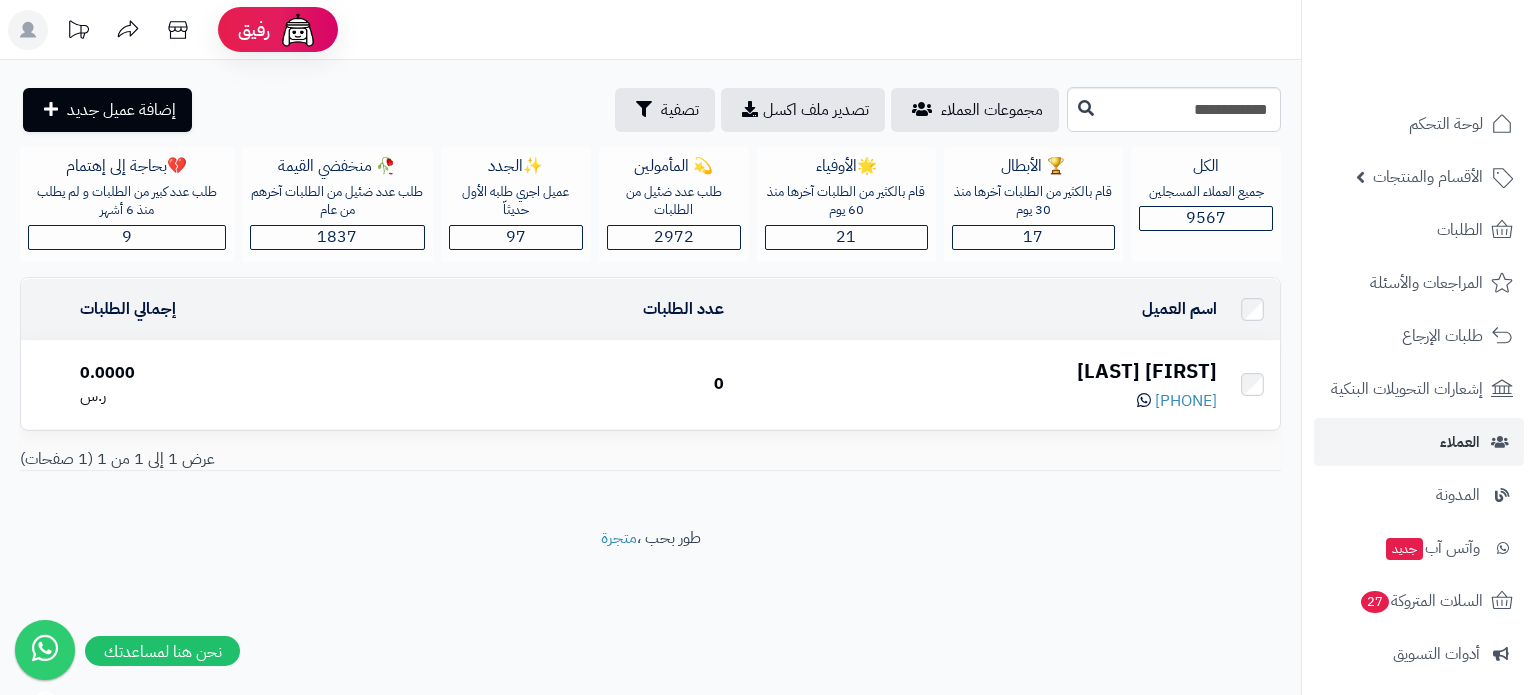 click on "[FIRST] [LAST]" at bounding box center (978, 371) 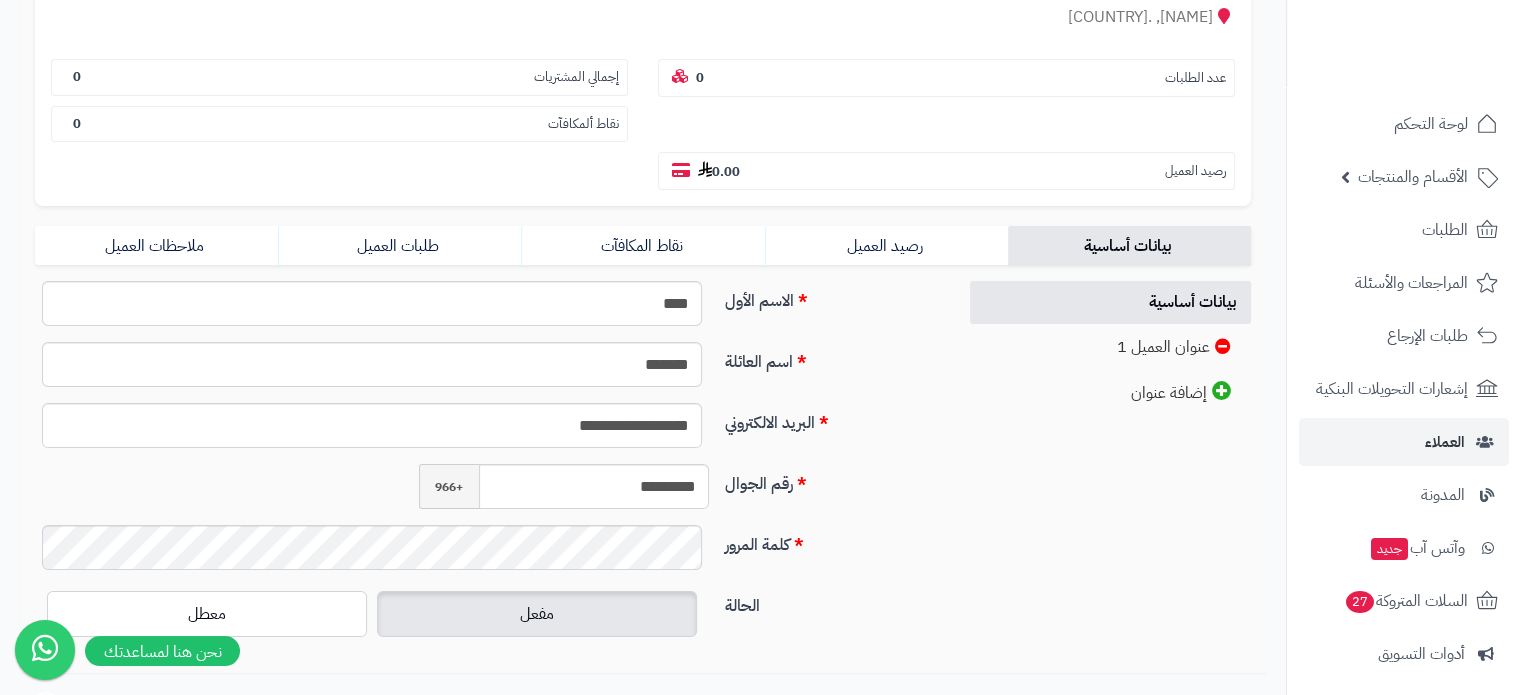 scroll, scrollTop: 300, scrollLeft: 0, axis: vertical 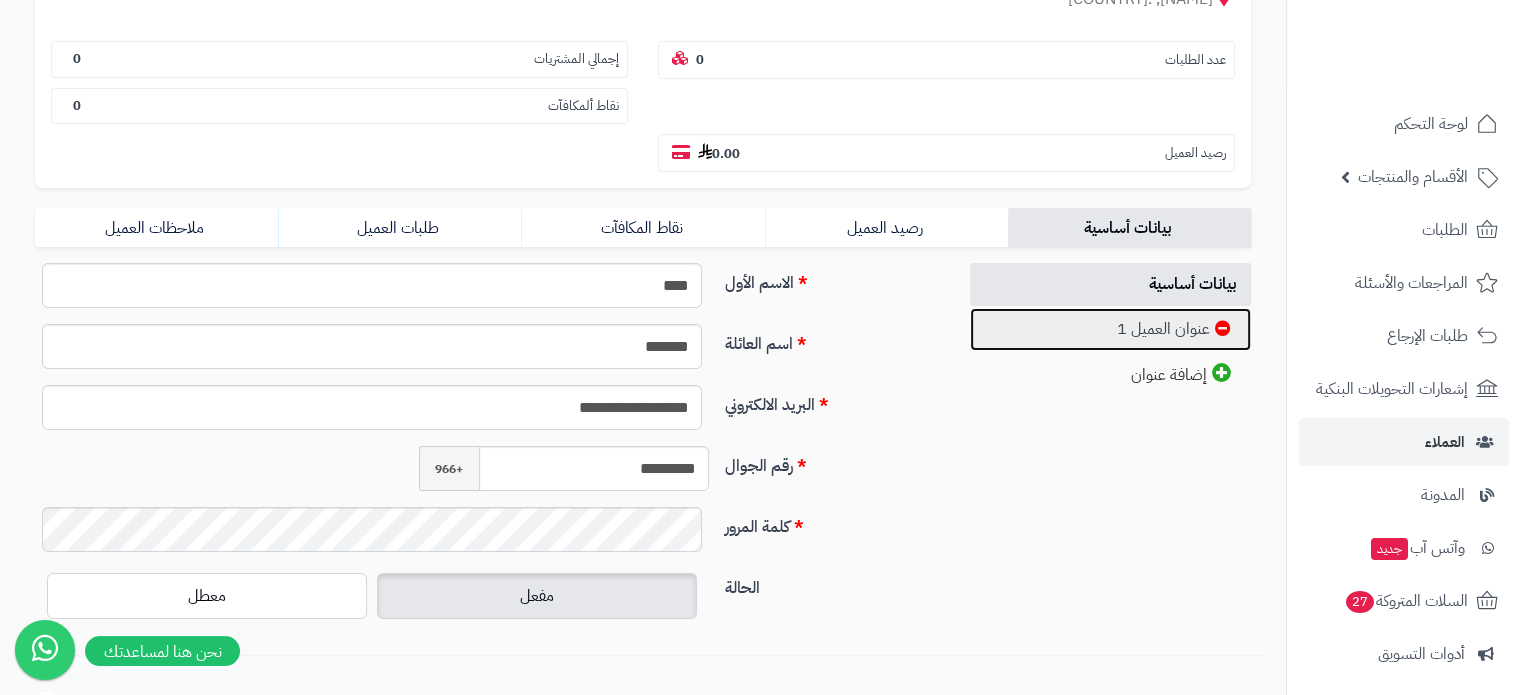 click on "عنوان العميل 1" at bounding box center (1111, 329) 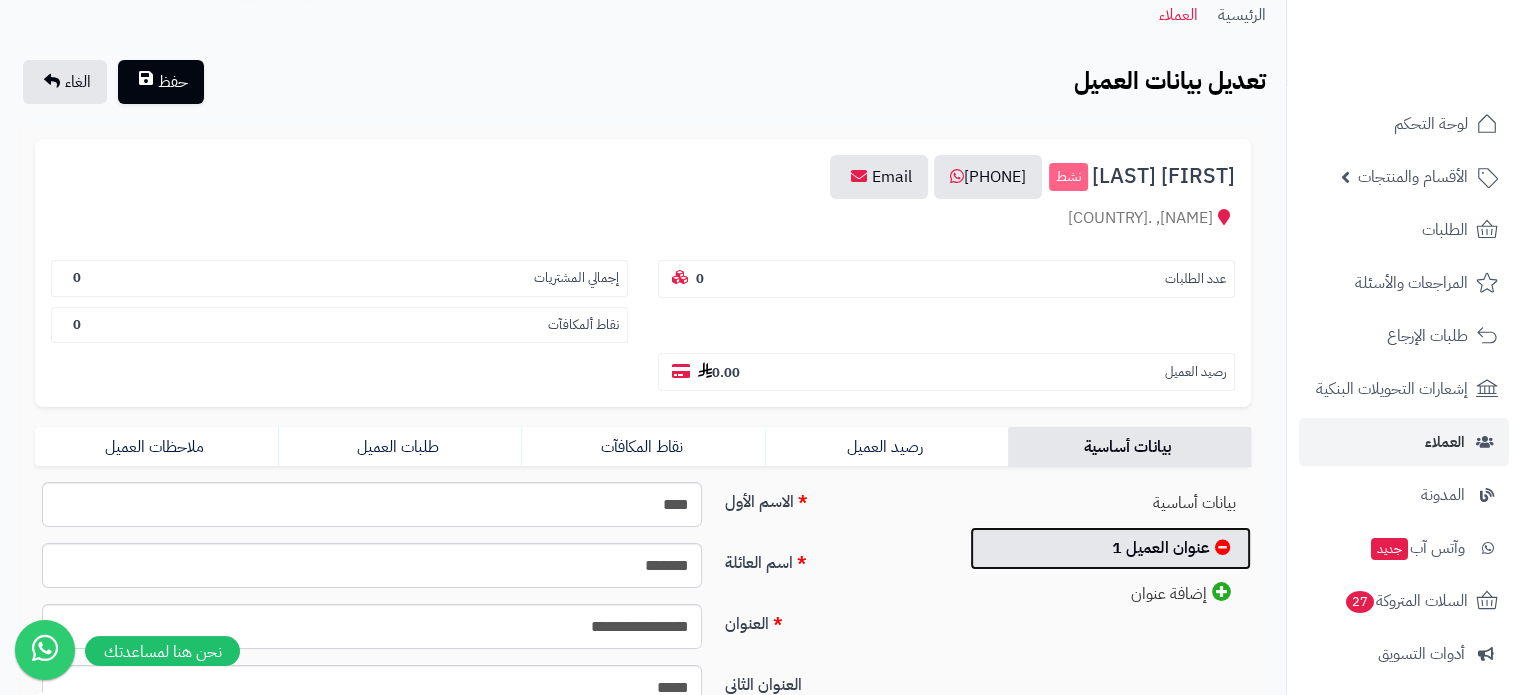 scroll, scrollTop: 0, scrollLeft: 0, axis: both 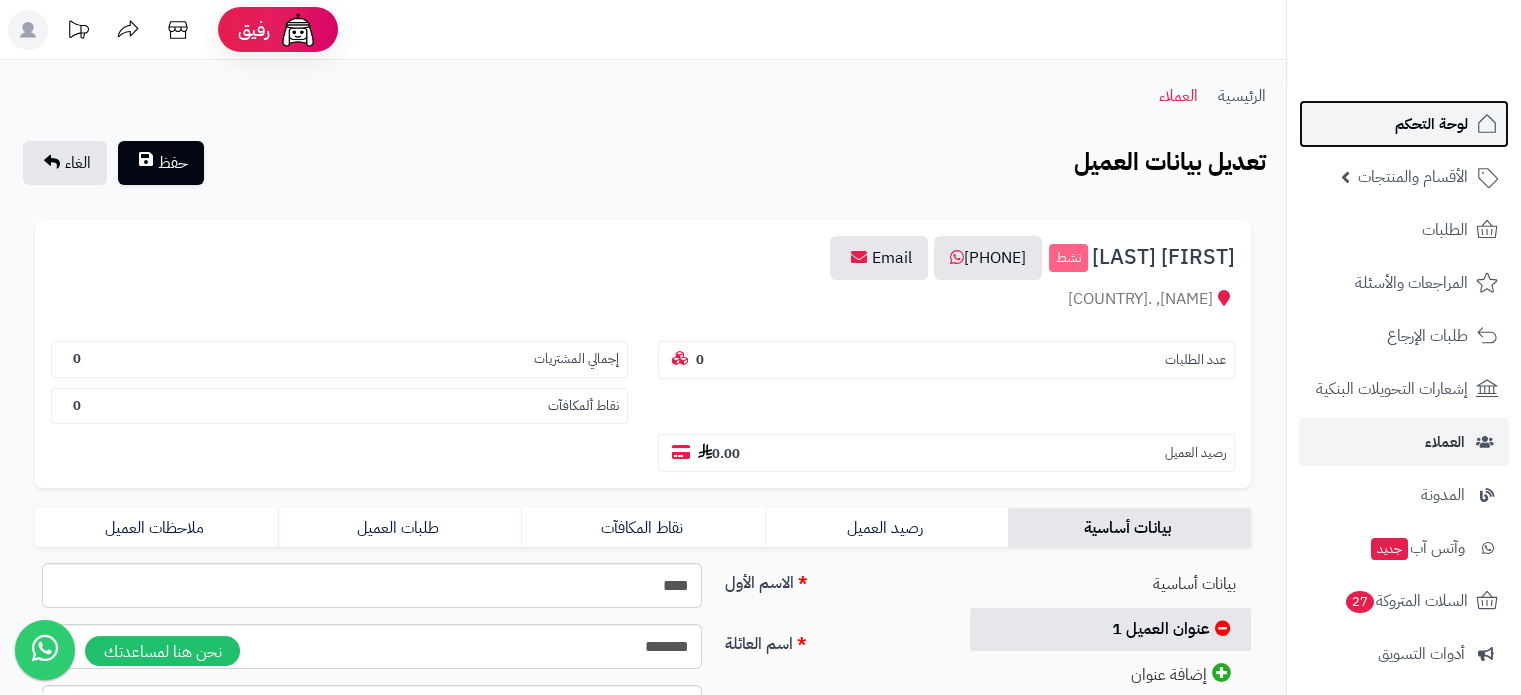 click on "لوحة التحكم" at bounding box center [1431, 124] 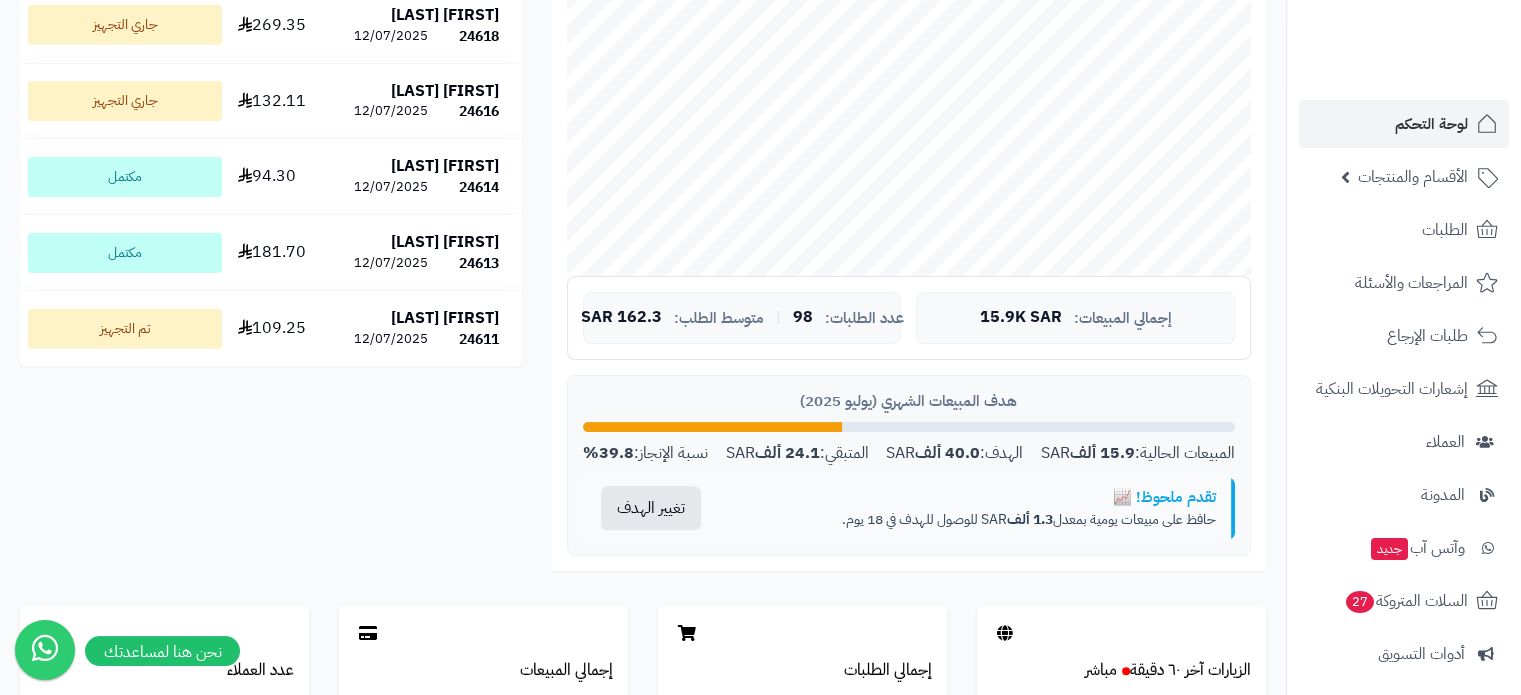 scroll, scrollTop: 1000, scrollLeft: 0, axis: vertical 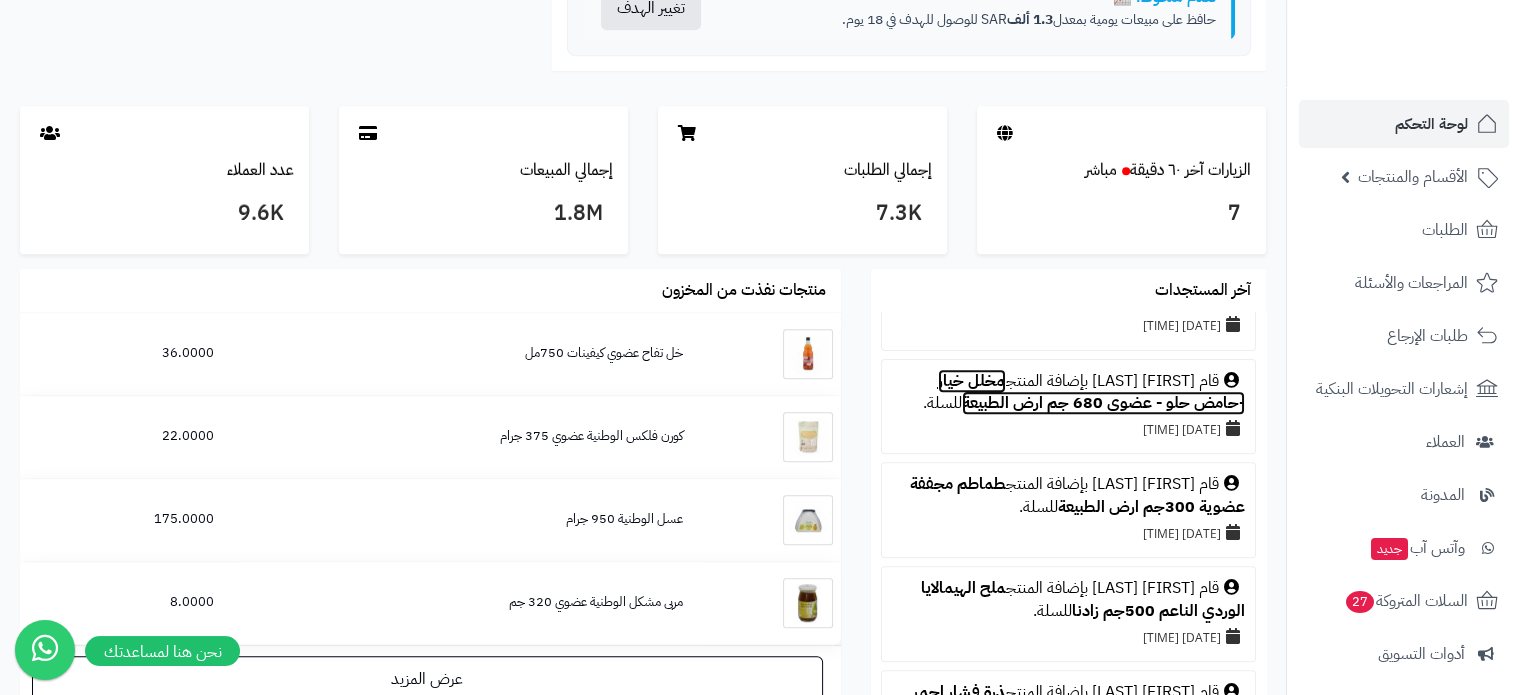 click on "مخلل خيار -حامض حلو - عضوي 680 جم ارض الطبيعة" at bounding box center (1091, 392) 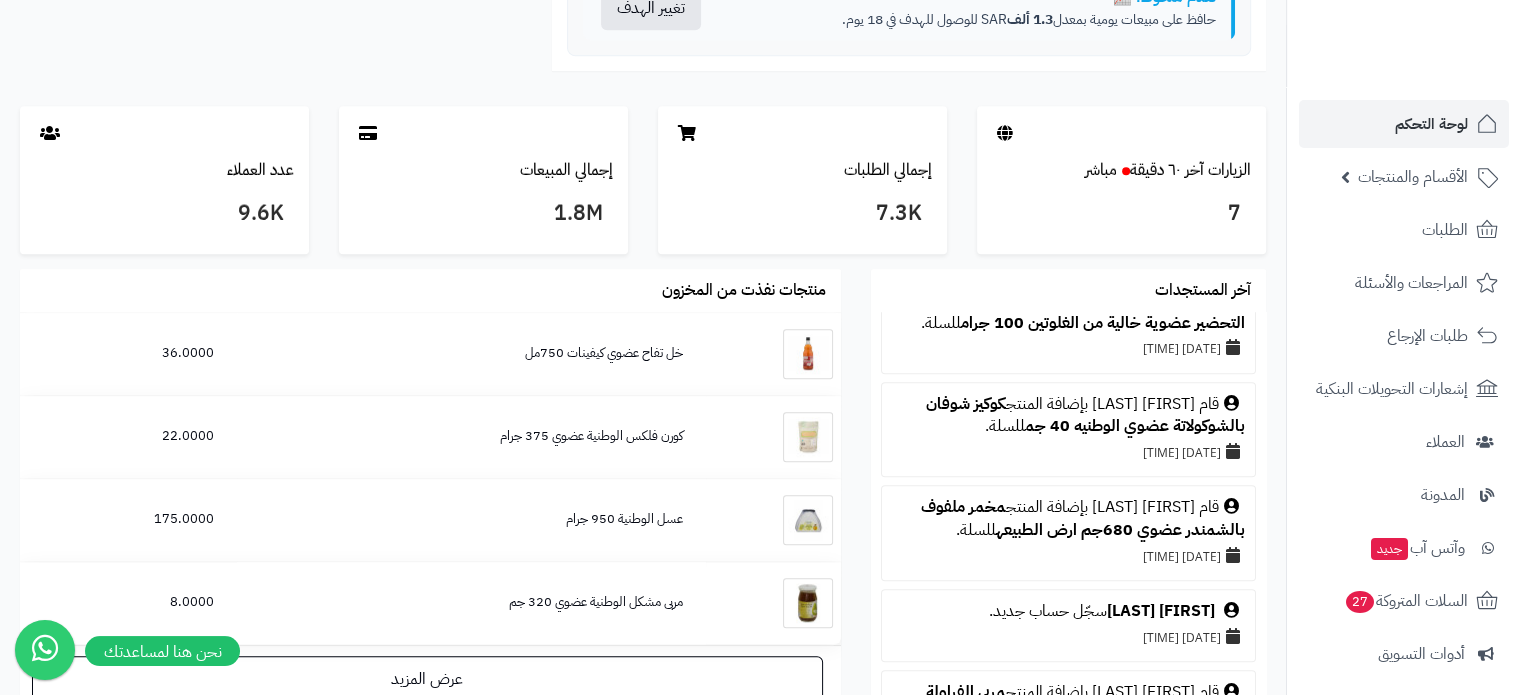 scroll, scrollTop: 1600, scrollLeft: 0, axis: vertical 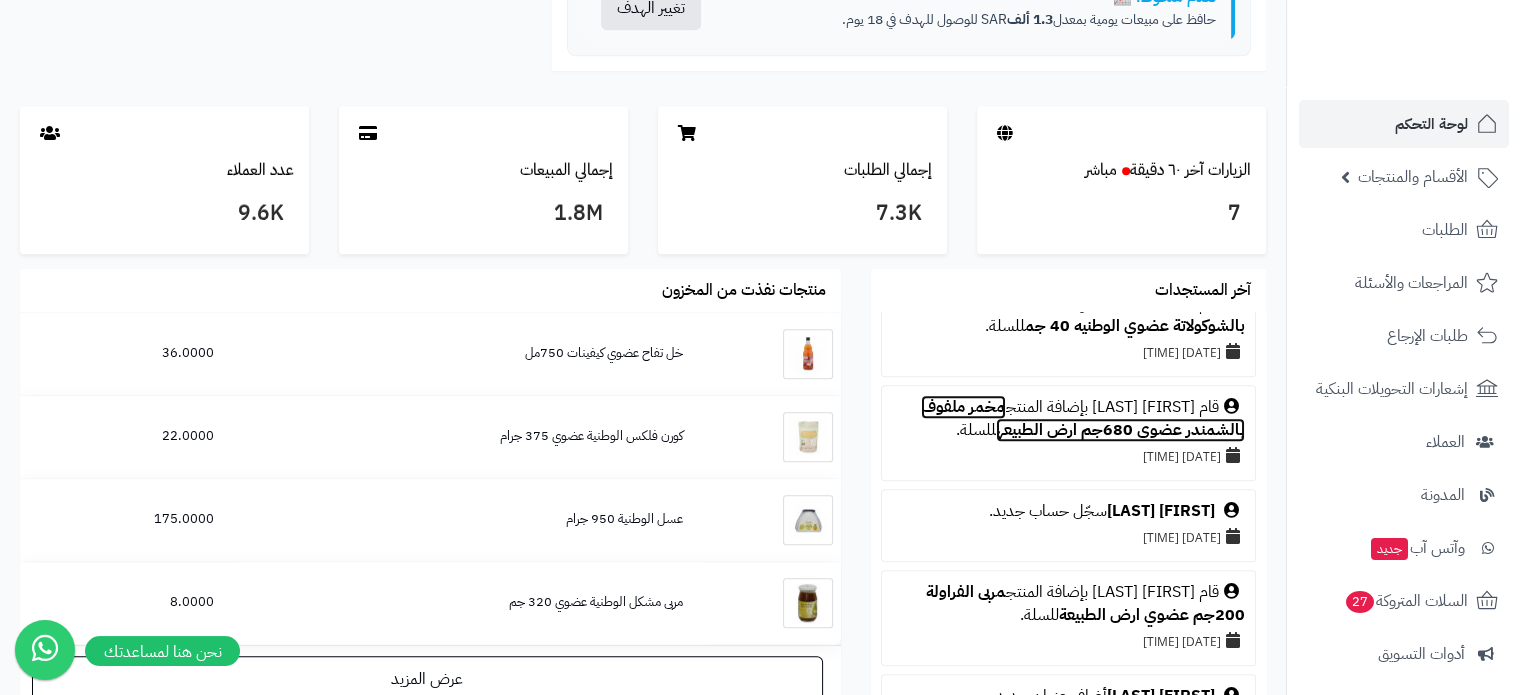 click on "مخمر ملفوف بالشمندر عضوي 680جم ارض الطبيعه" at bounding box center [1083, 418] 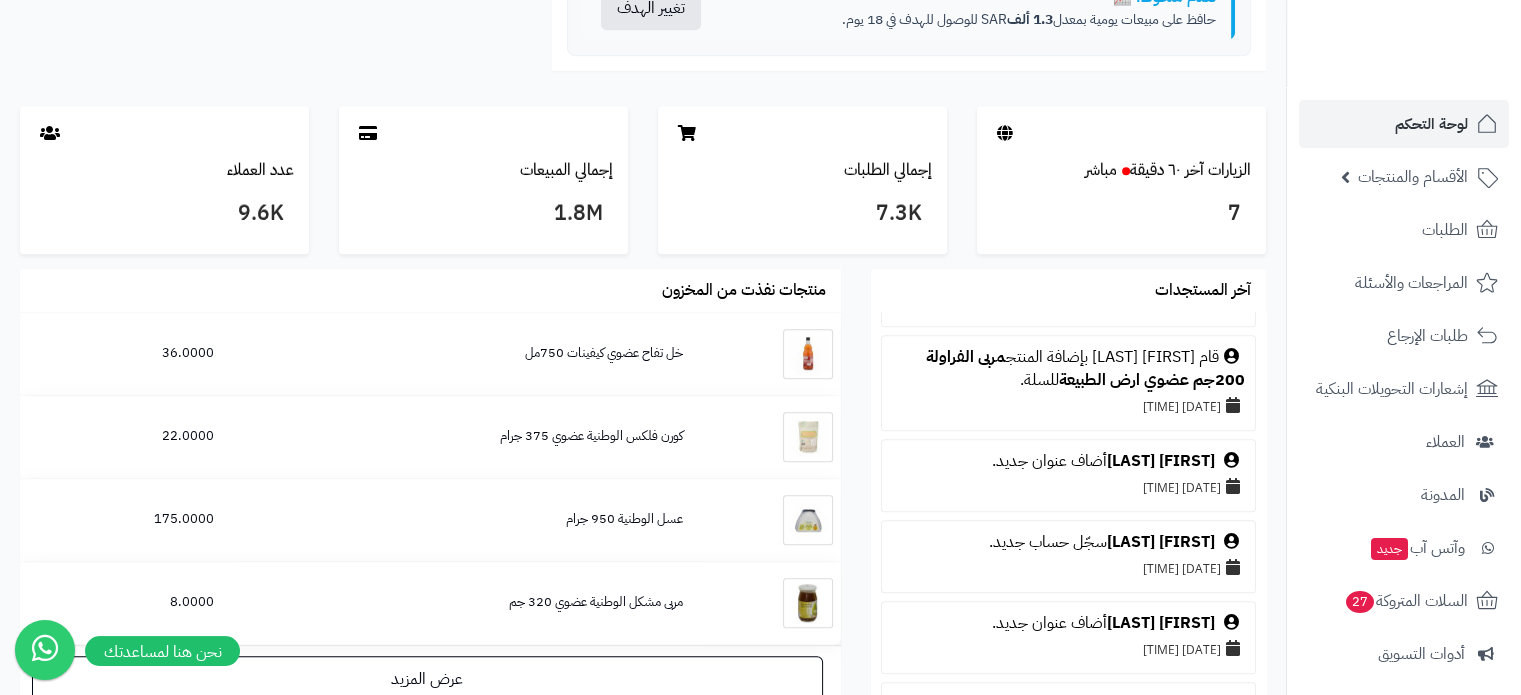 scroll, scrollTop: 1800, scrollLeft: 0, axis: vertical 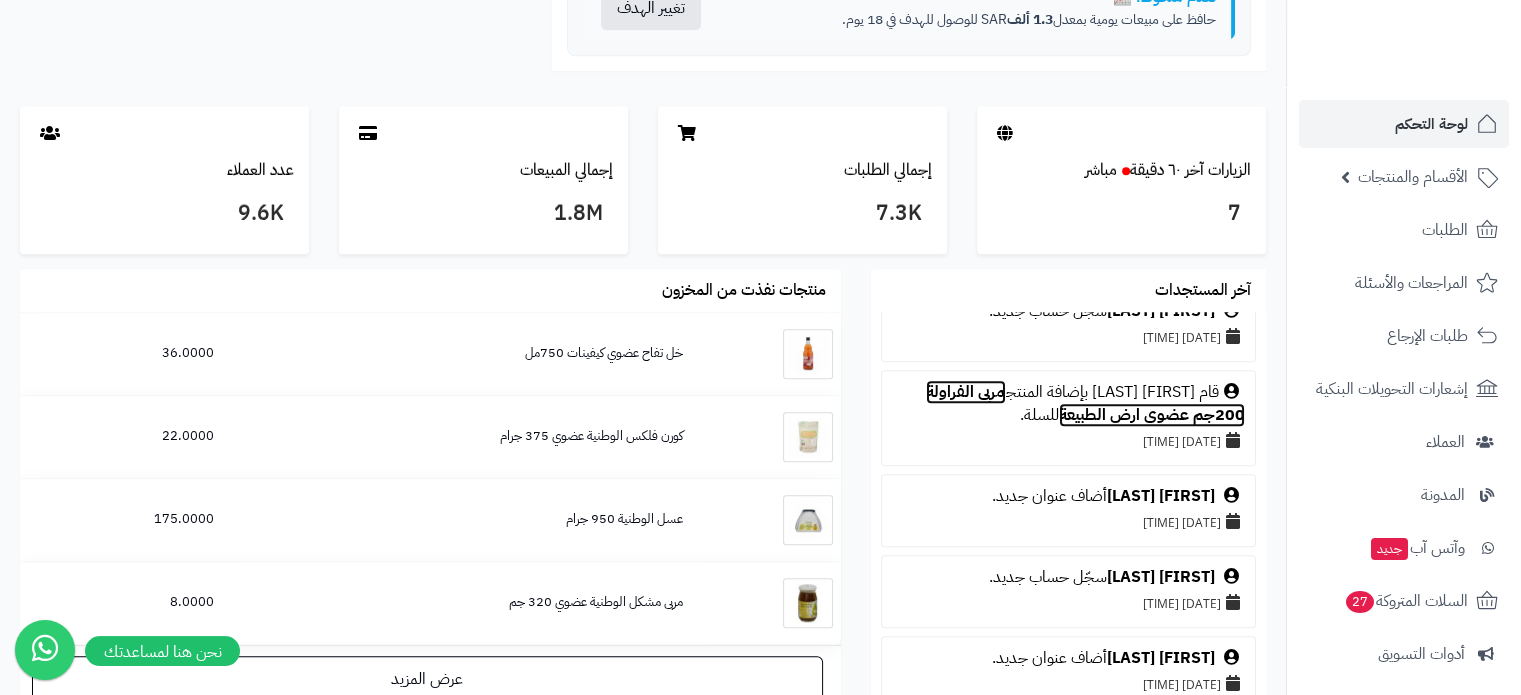 click on "مربى الفراولة 200جم عضوي ارض الطبيعة" at bounding box center (1085, 403) 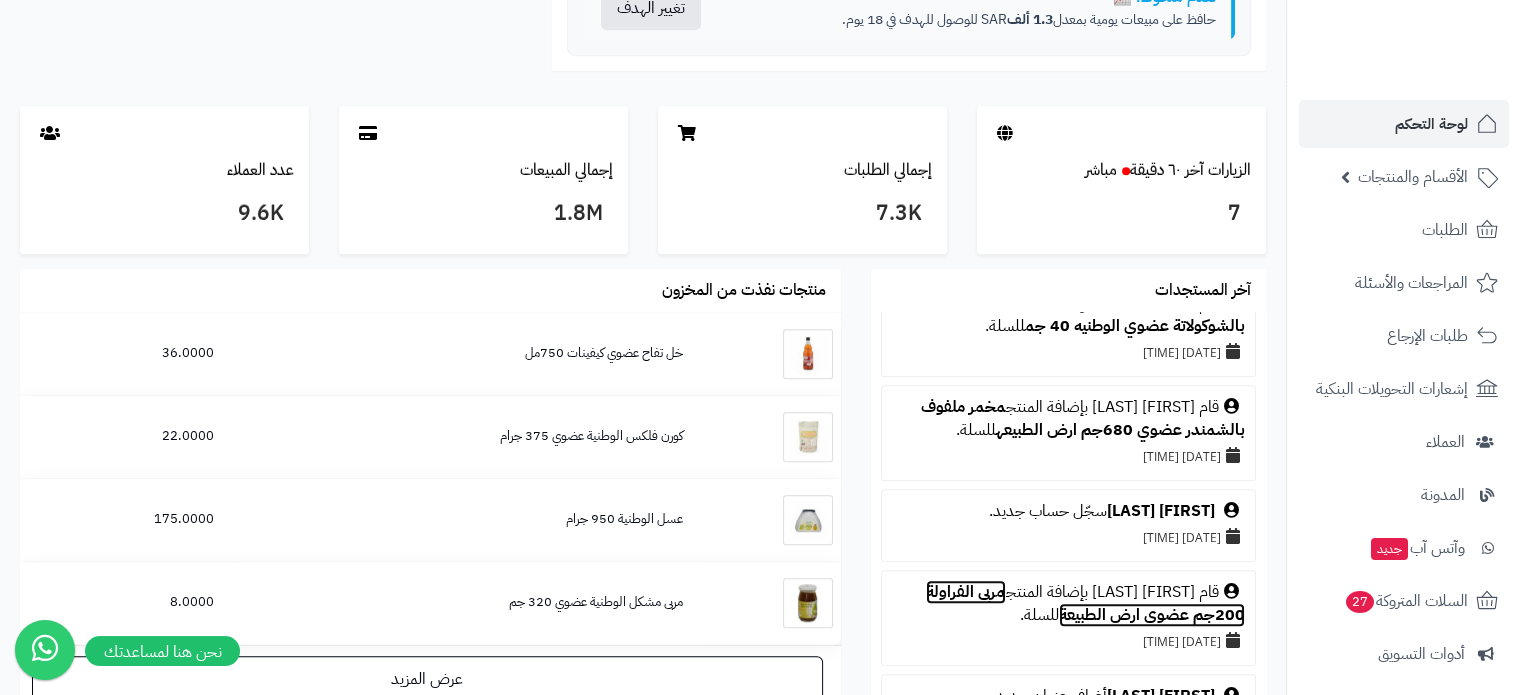 scroll, scrollTop: 1500, scrollLeft: 0, axis: vertical 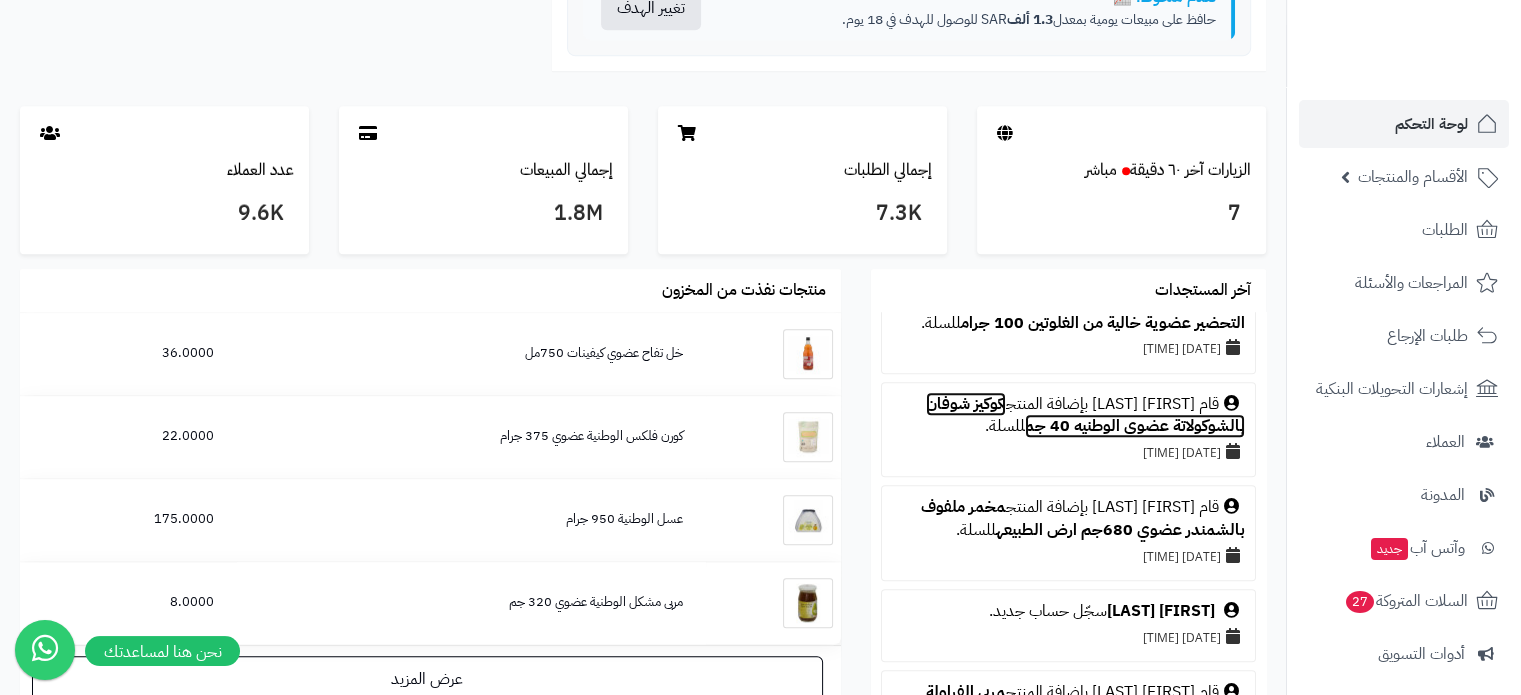 click on "كوكيز شوفان بالشوكولاتة عضوي الوطنيه 40 جم" at bounding box center [1085, 415] 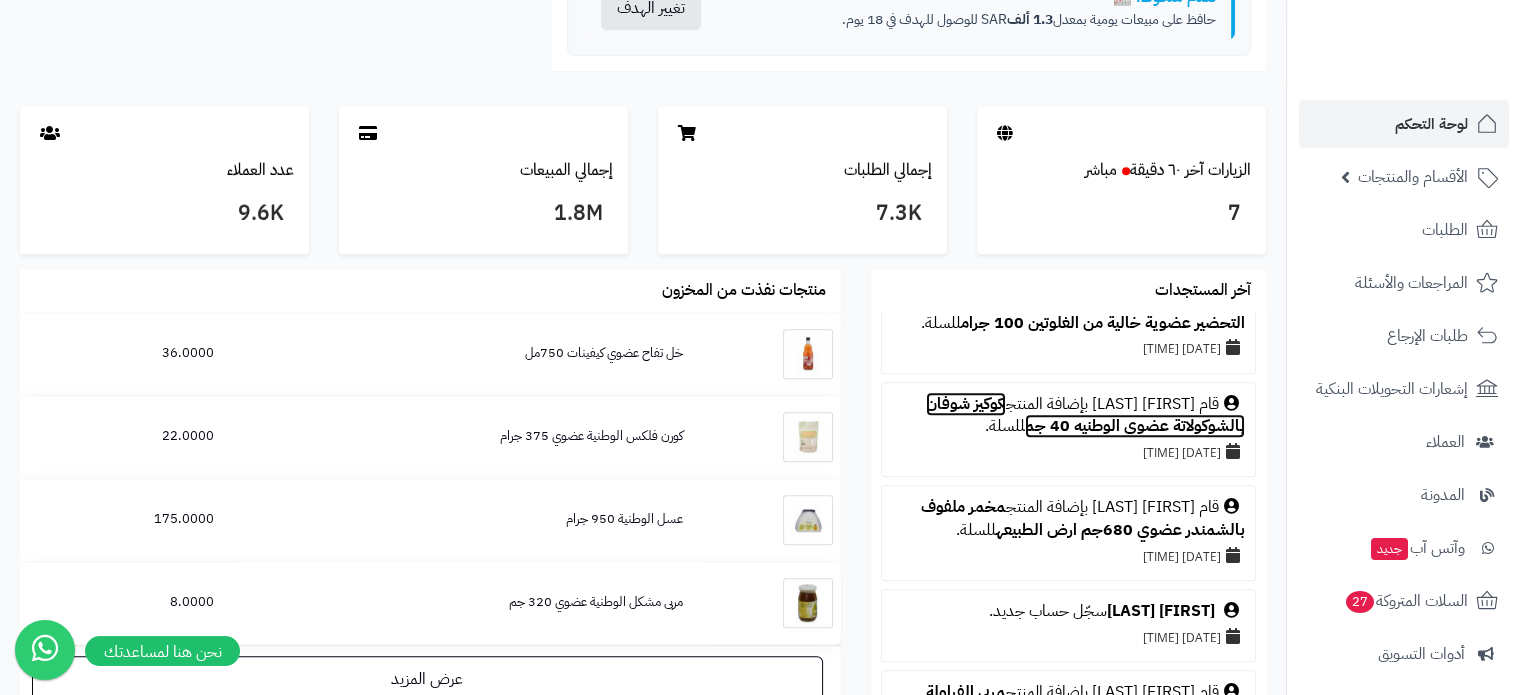 scroll, scrollTop: 1400, scrollLeft: 0, axis: vertical 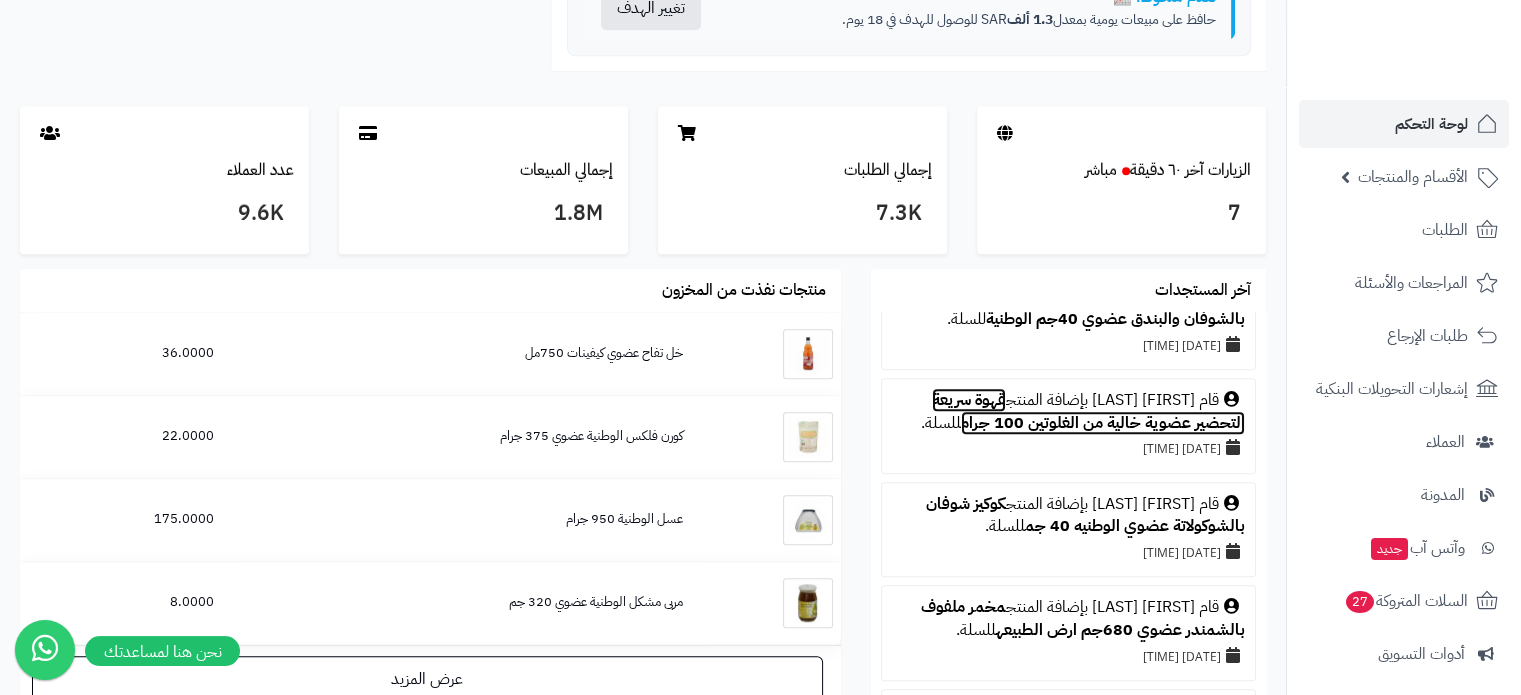 click on "قهوة سريعة التحضير عضوية خالية من الغلوتين 100 جرام" at bounding box center (1088, 411) 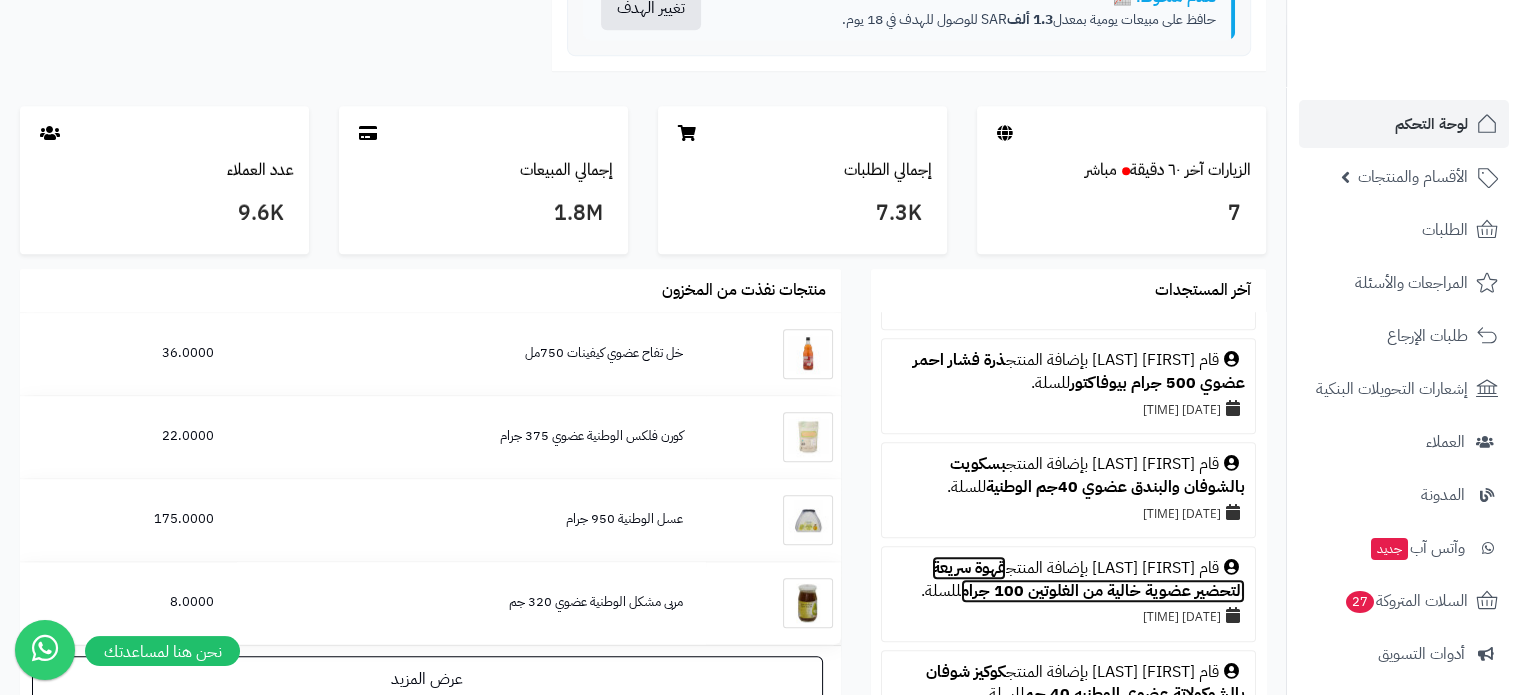 scroll, scrollTop: 1200, scrollLeft: 0, axis: vertical 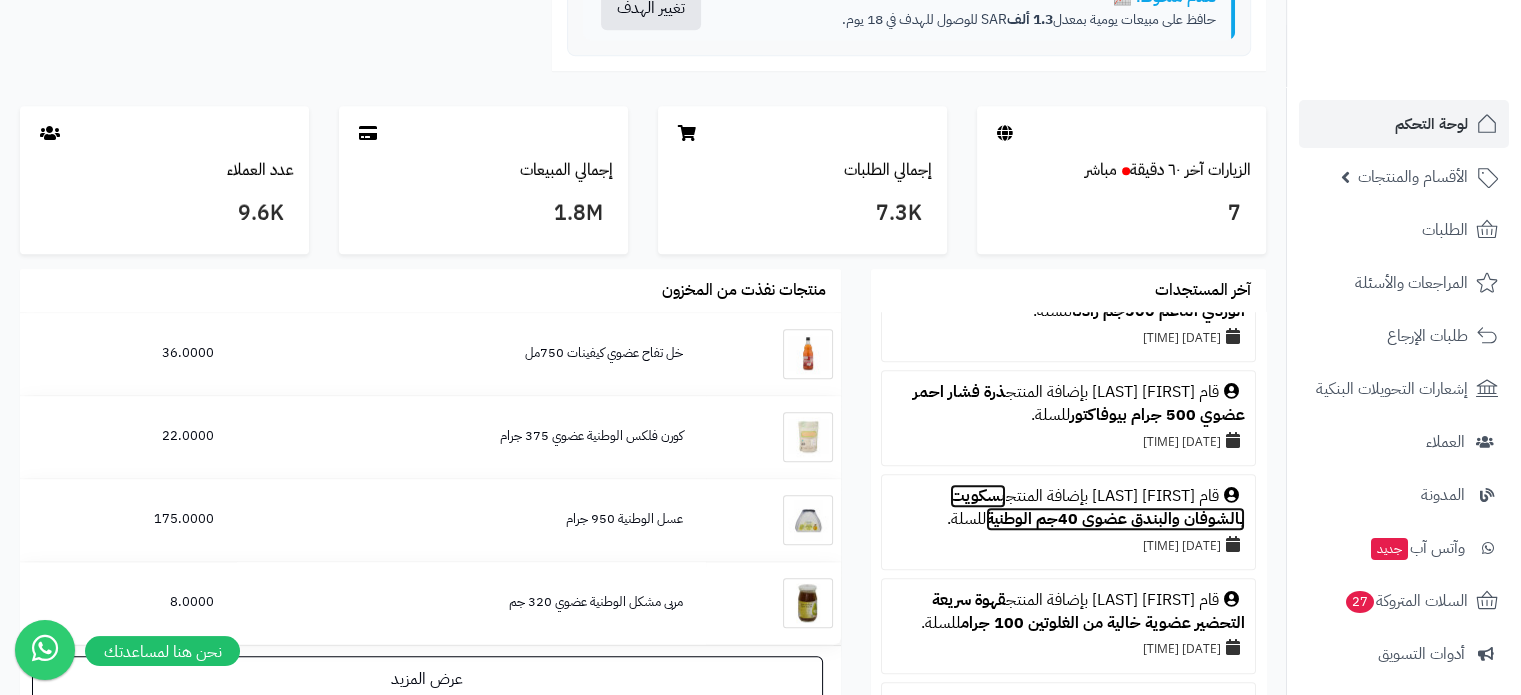 click on "بسكويت بالشوفان والبندق عضوي 40جم الوطنية" at bounding box center [1097, 507] 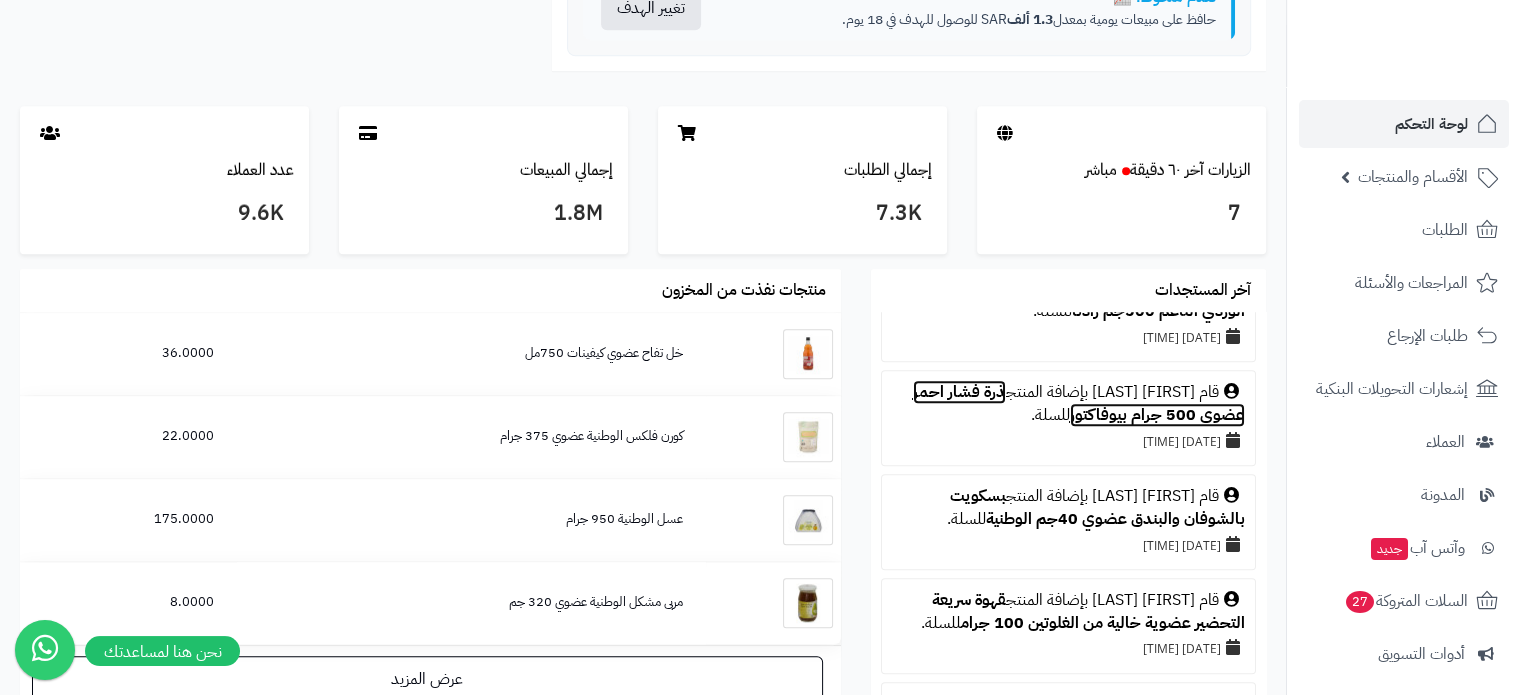 click on "ذرة فشار احمر عضوي 500 جرام بيوفاكتور" at bounding box center (1079, 403) 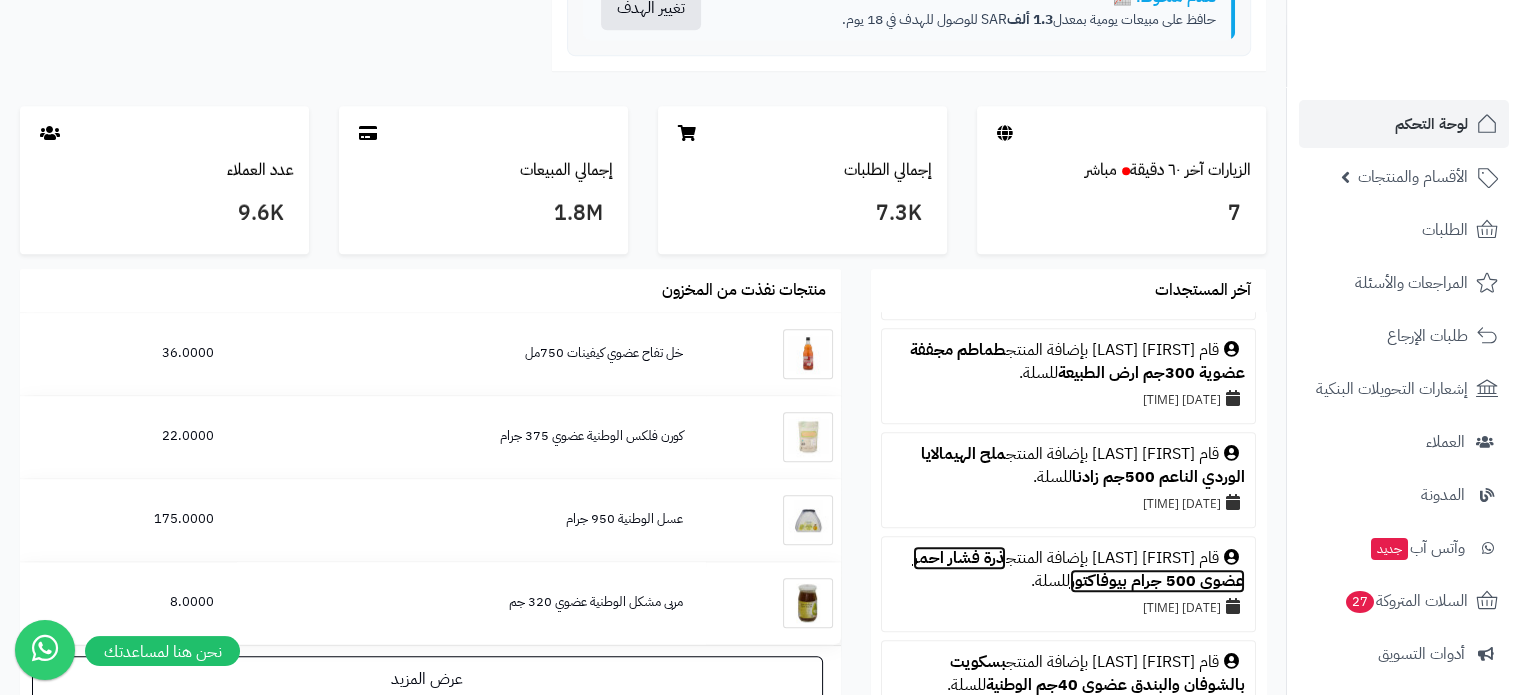 scroll, scrollTop: 1000, scrollLeft: 0, axis: vertical 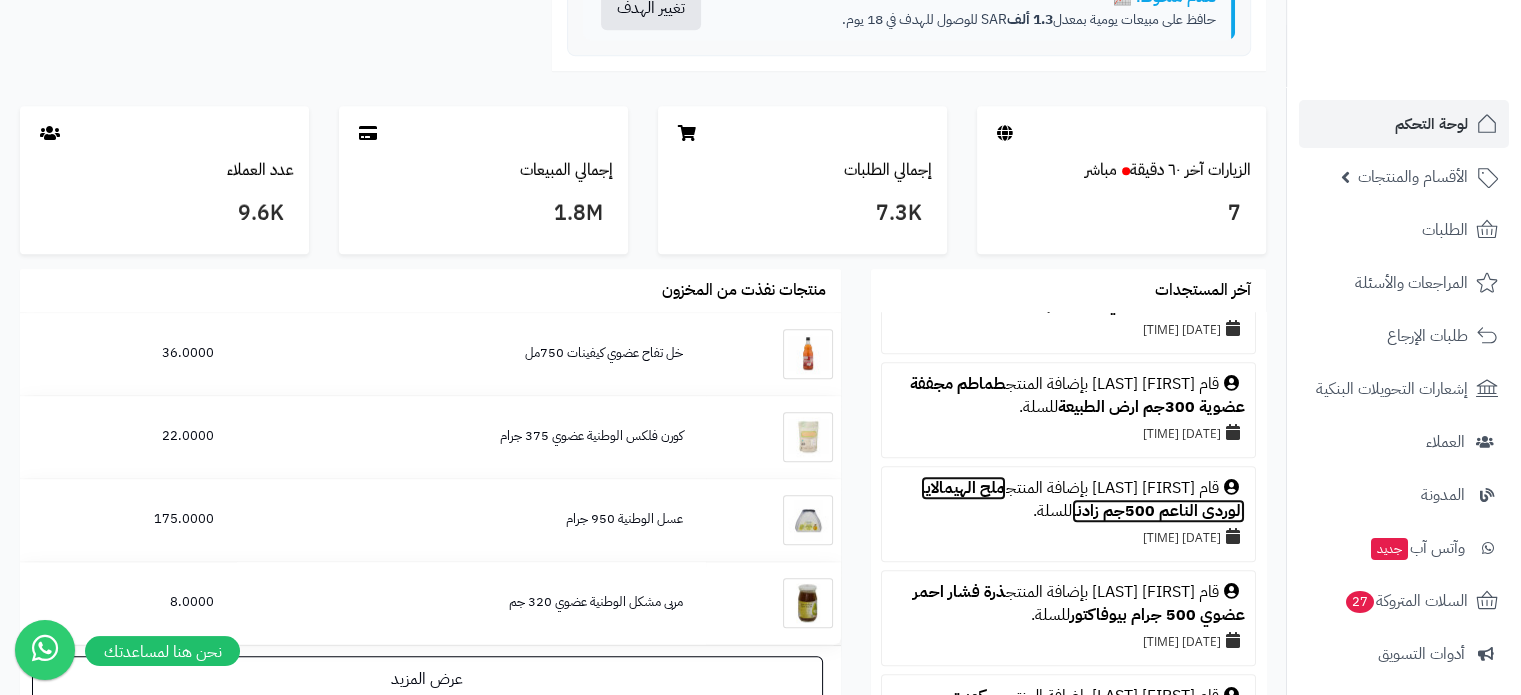 click on "ملح الهيمالايا الوردي الناعم 500جم زادنا" at bounding box center (1083, 499) 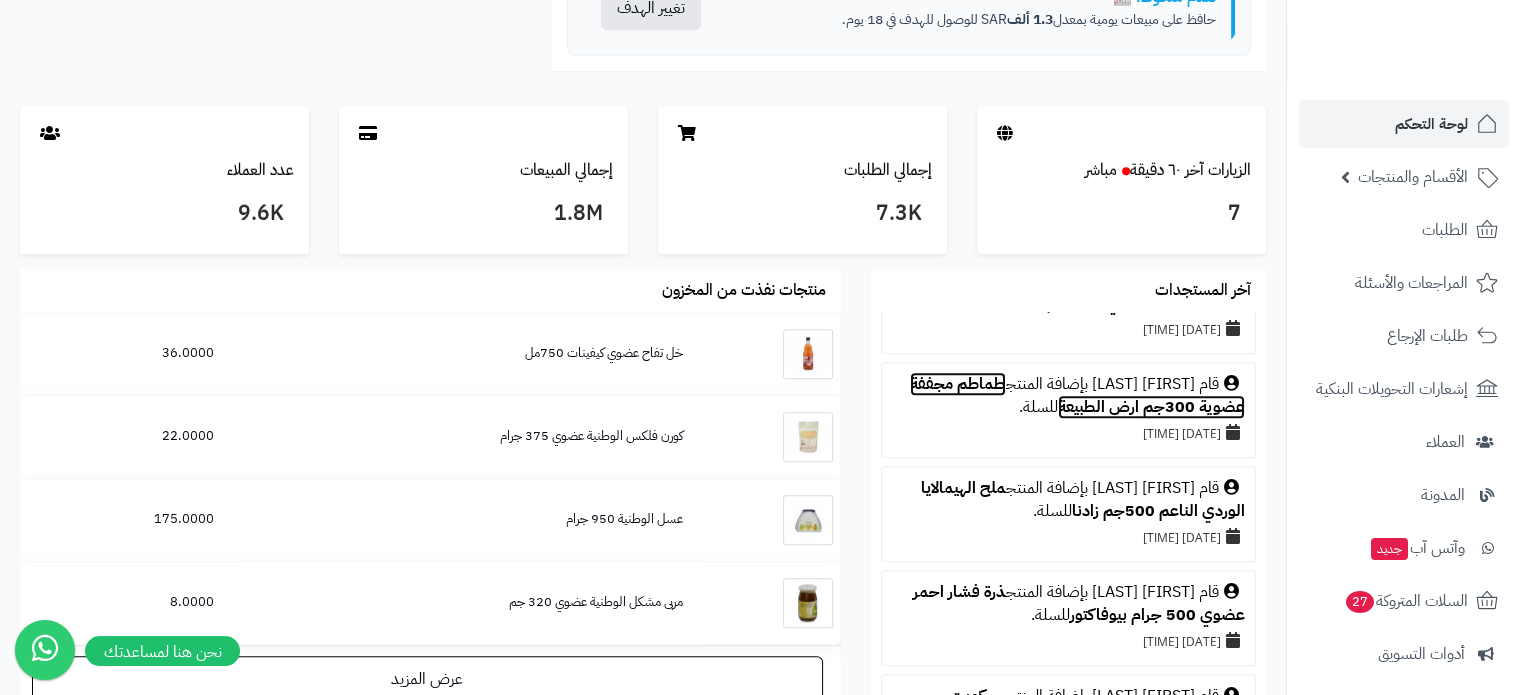 click on "طماطم مجففة عضوية 300جم ارض الطبيعة" at bounding box center (1077, 395) 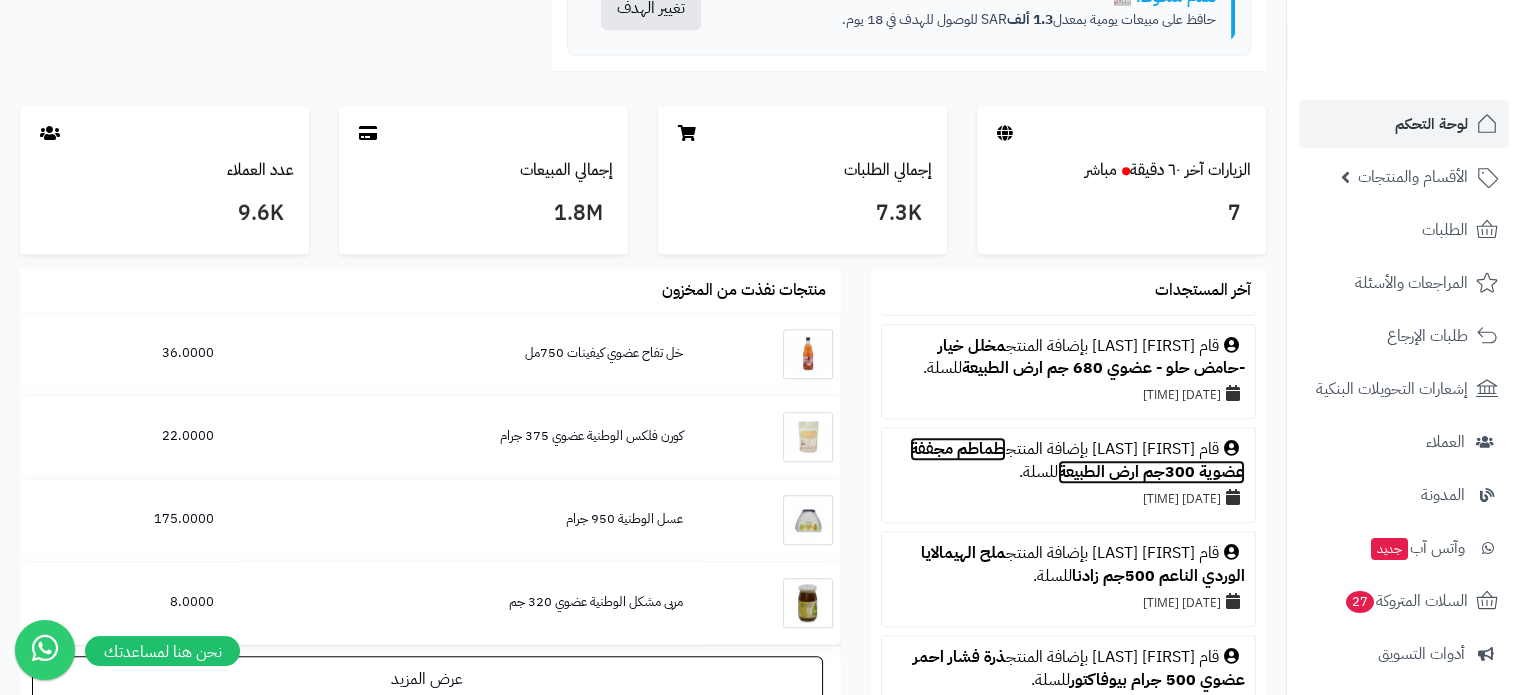scroll, scrollTop: 900, scrollLeft: 0, axis: vertical 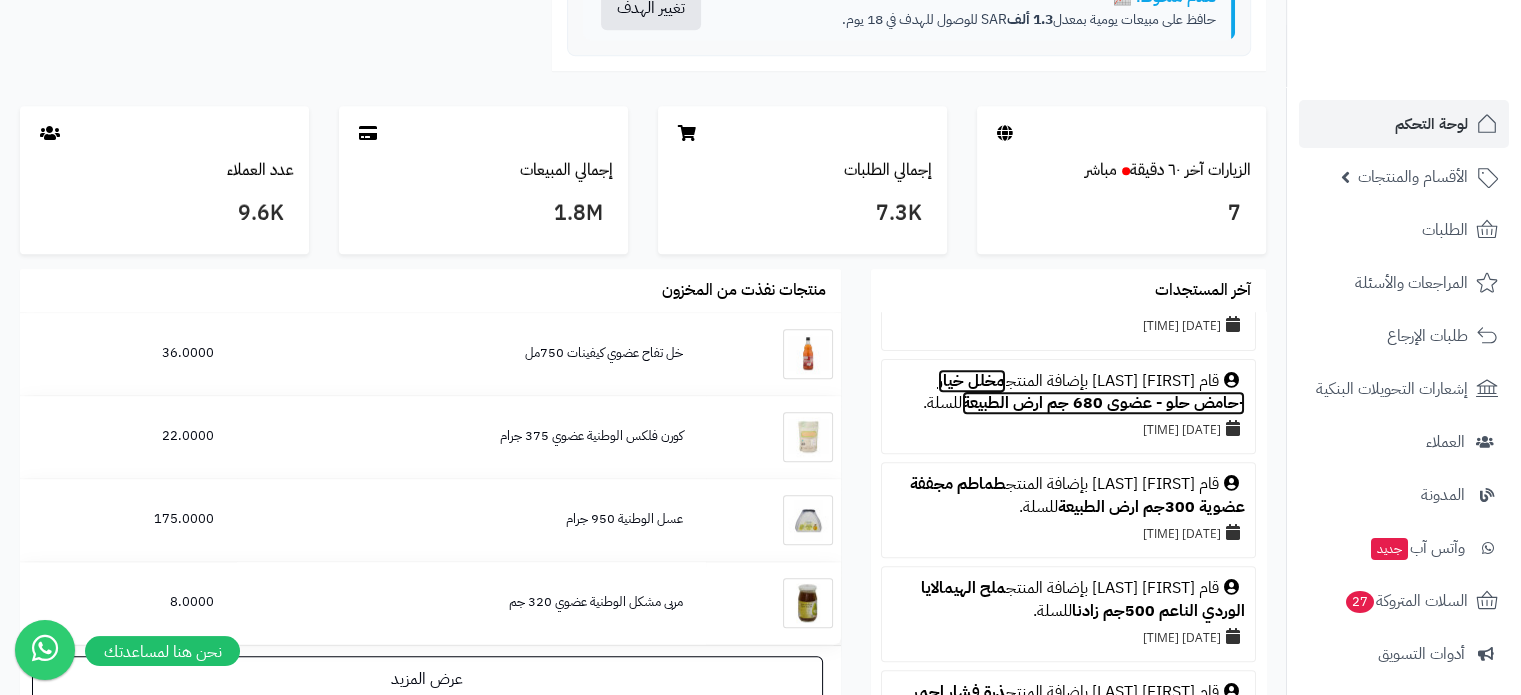 click on "مخلل خيار -حامض حلو - عضوي 680 جم ارض الطبيعة" at bounding box center [1091, 392] 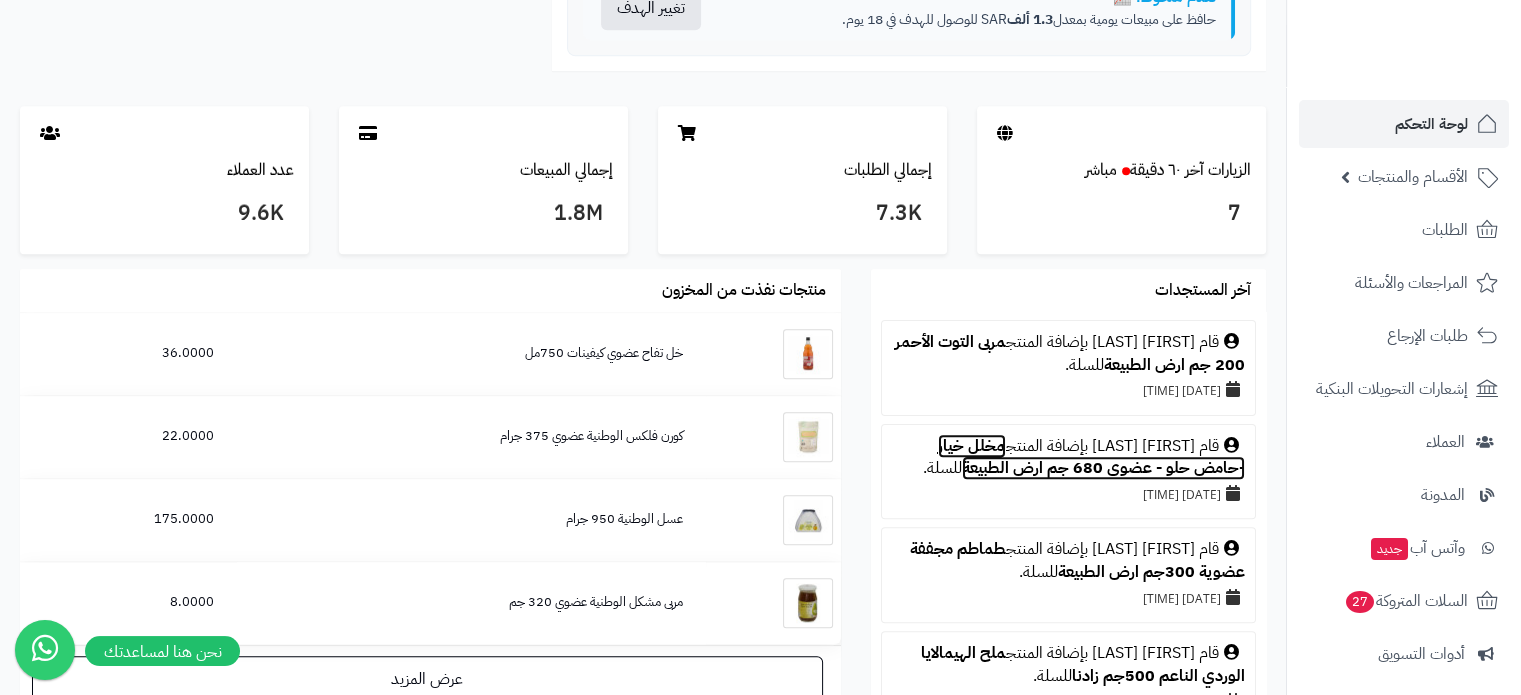 scroll, scrollTop: 800, scrollLeft: 0, axis: vertical 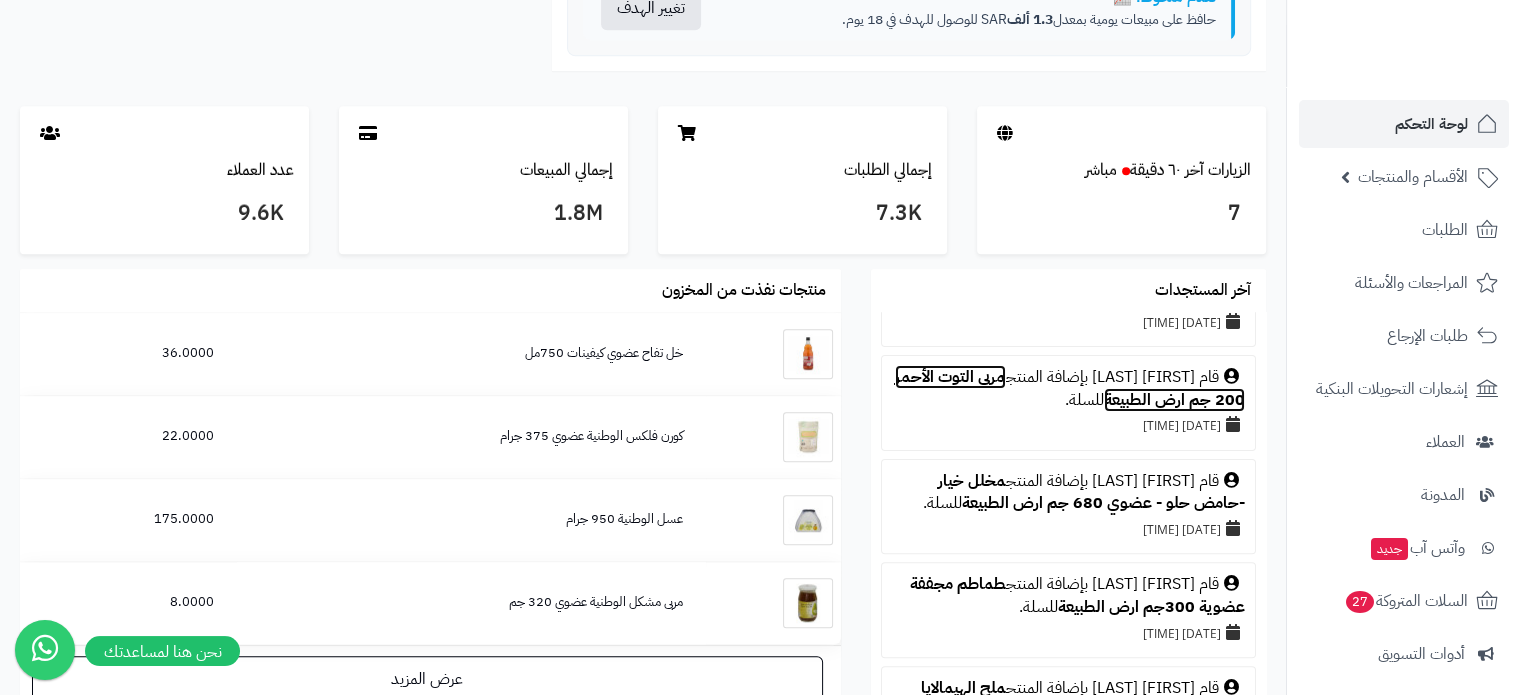 click on "مربى التوت الأحمر 200 جم ارض الطبيعة" at bounding box center [1070, 388] 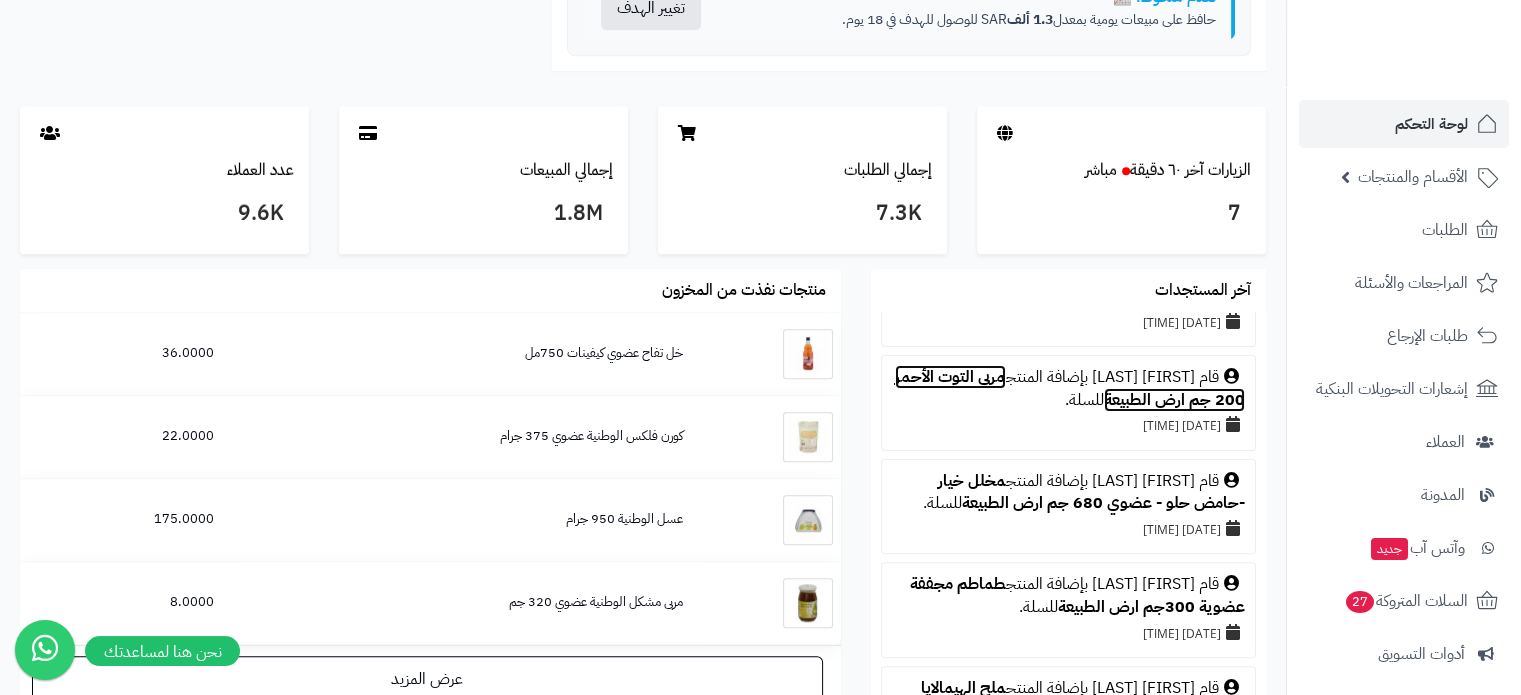 scroll, scrollTop: 700, scrollLeft: 0, axis: vertical 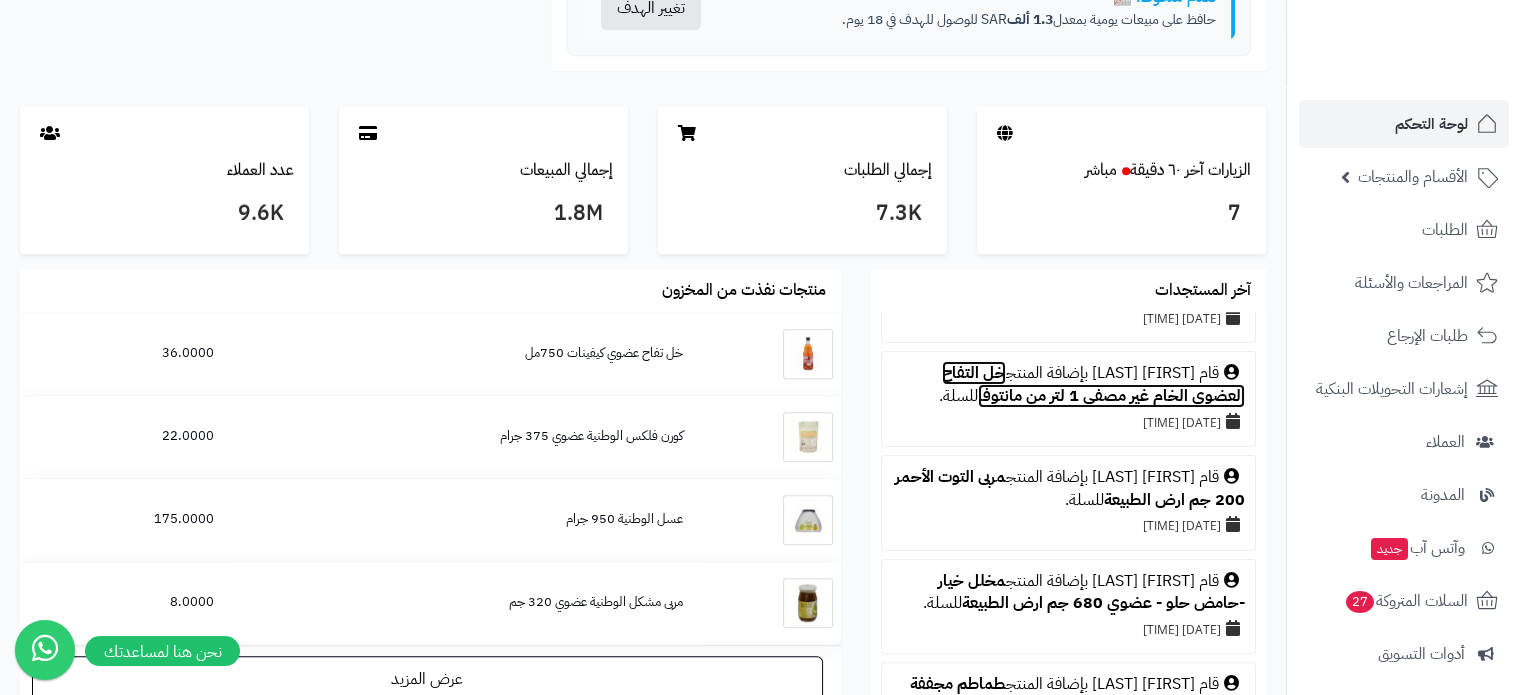 click on "خل التفاح العضوي الخام غير مصفى 1 لتر من مانتوفا" at bounding box center [1093, 384] 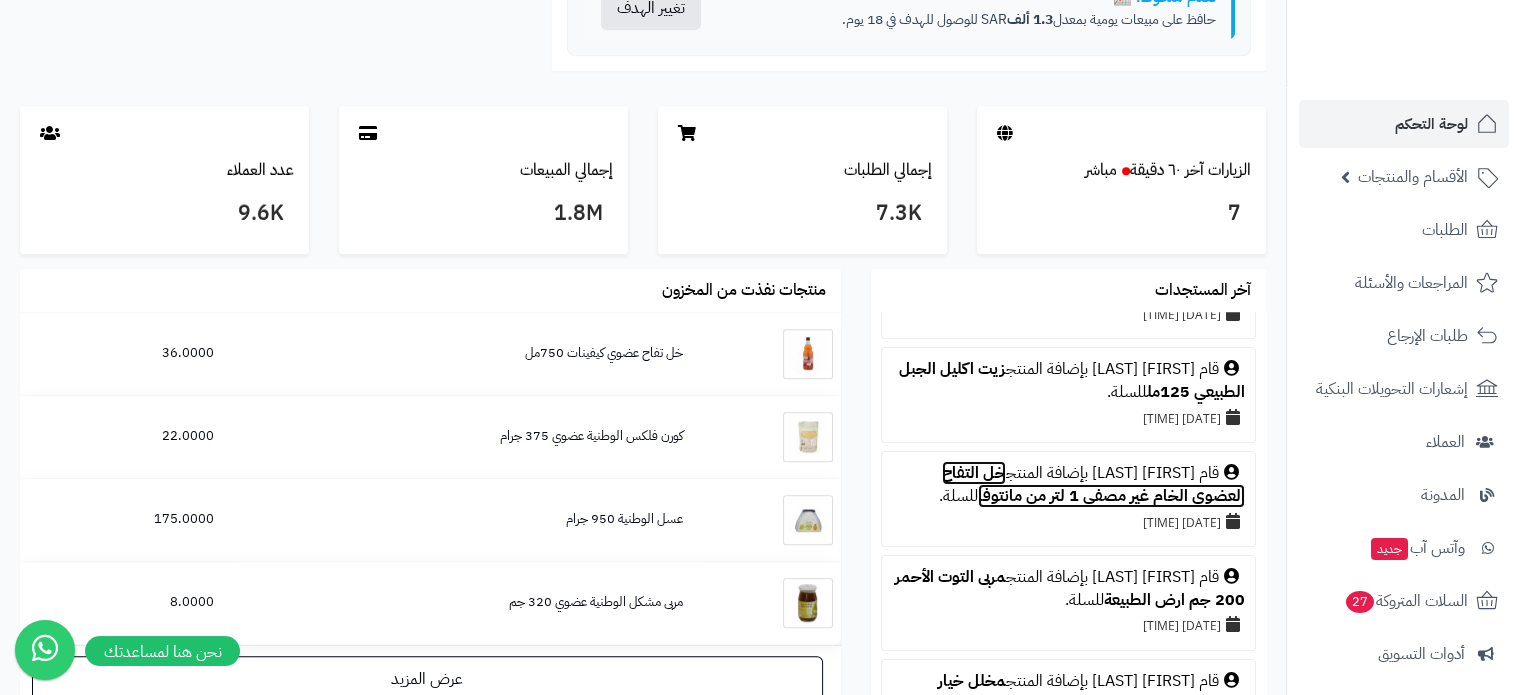 scroll, scrollTop: 500, scrollLeft: 0, axis: vertical 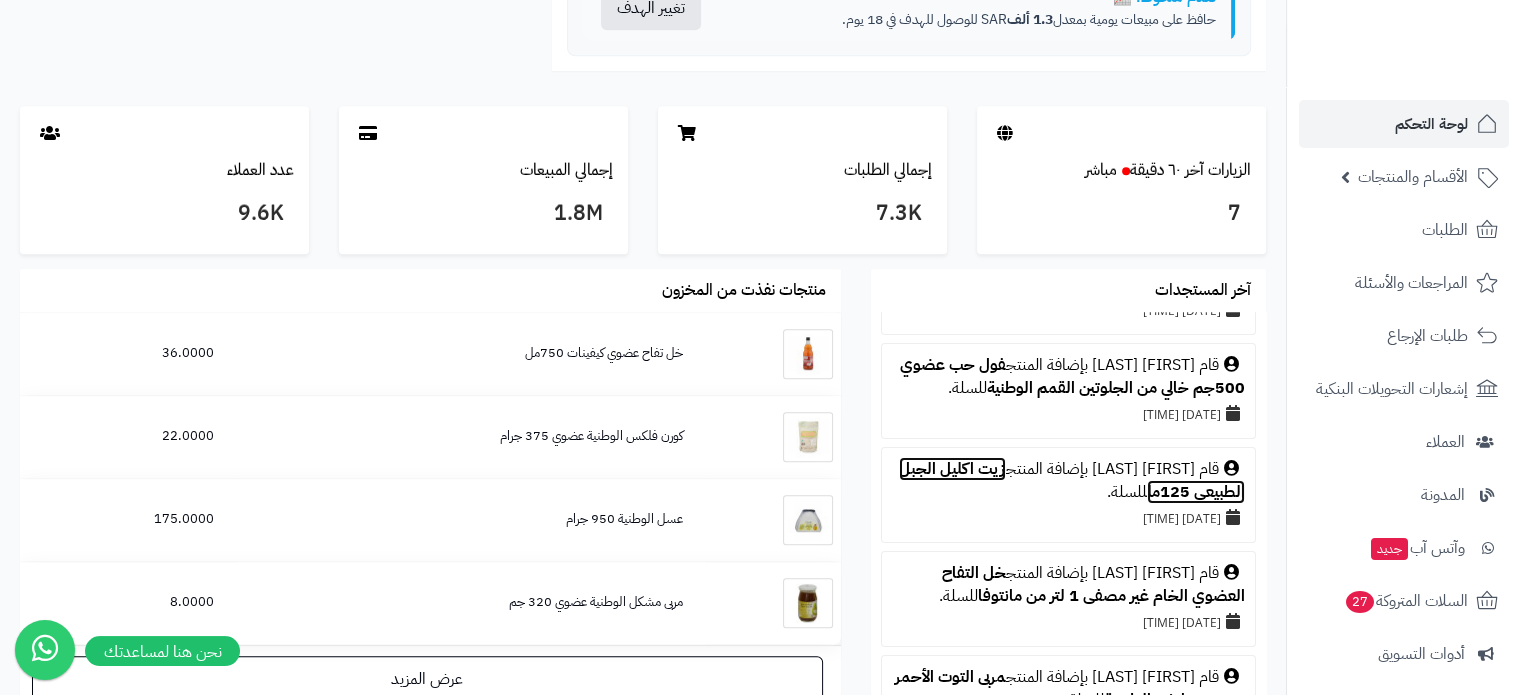 click on "زيت اكليل الجبل الطبيعي 125مل" at bounding box center [1072, 480] 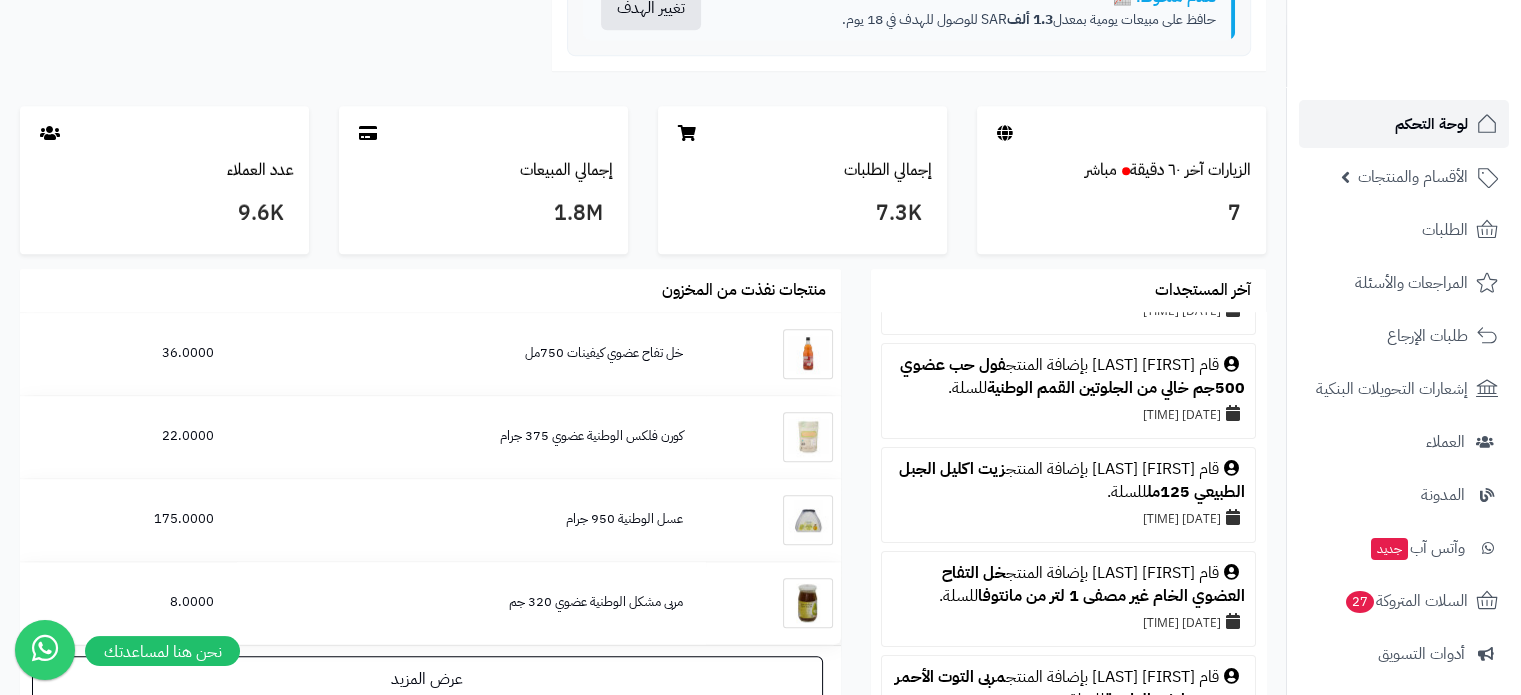 click on "لوحة التحكم" at bounding box center [1431, 124] 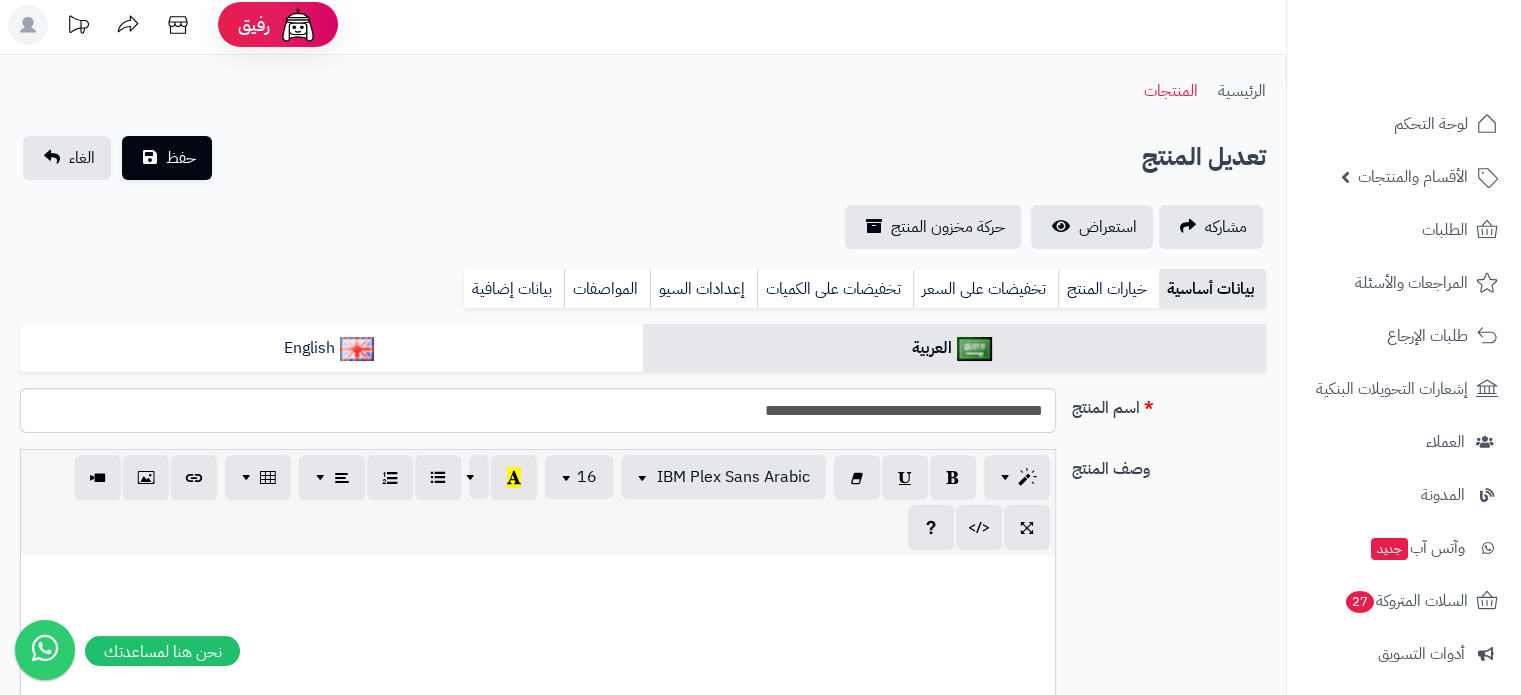 scroll, scrollTop: 700, scrollLeft: 0, axis: vertical 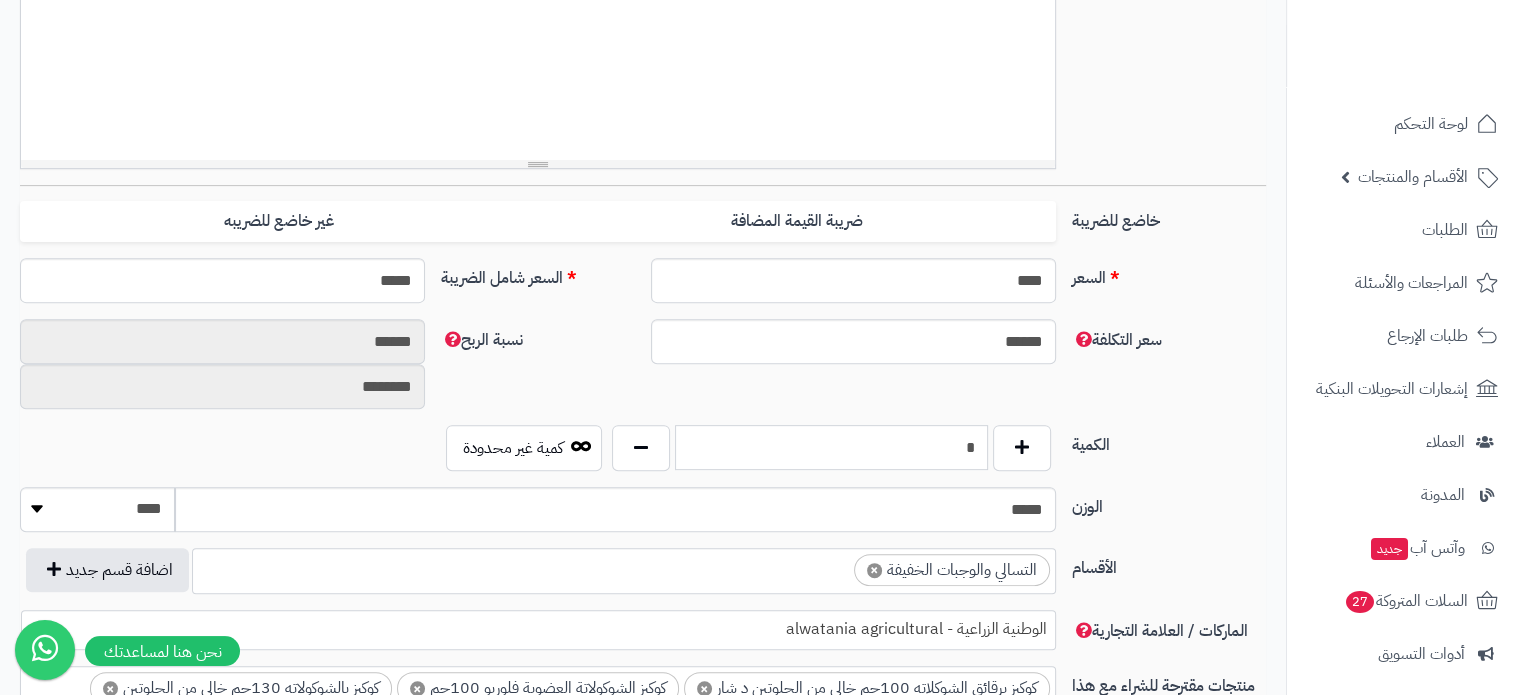 drag, startPoint x: 936, startPoint y: 446, endPoint x: 991, endPoint y: 437, distance: 55.7315 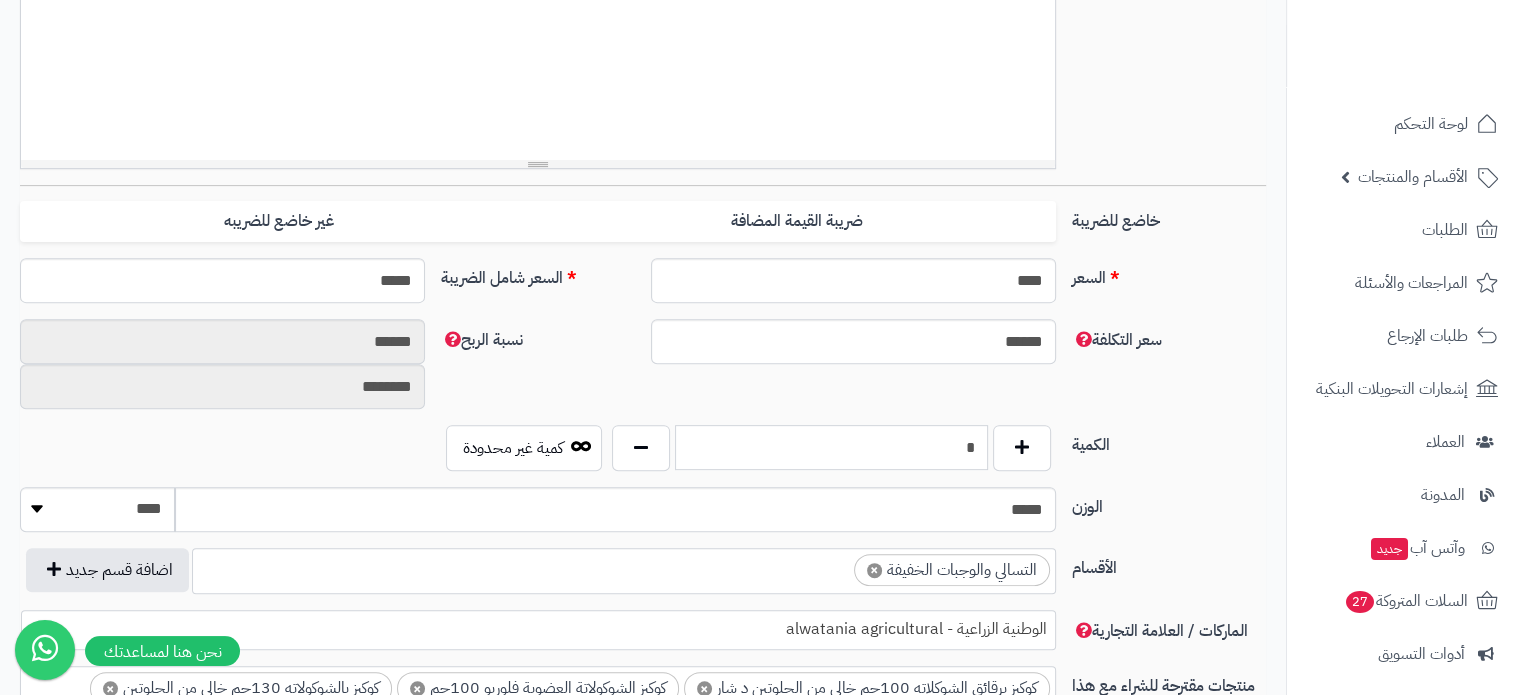 click on "*" at bounding box center [831, 448] 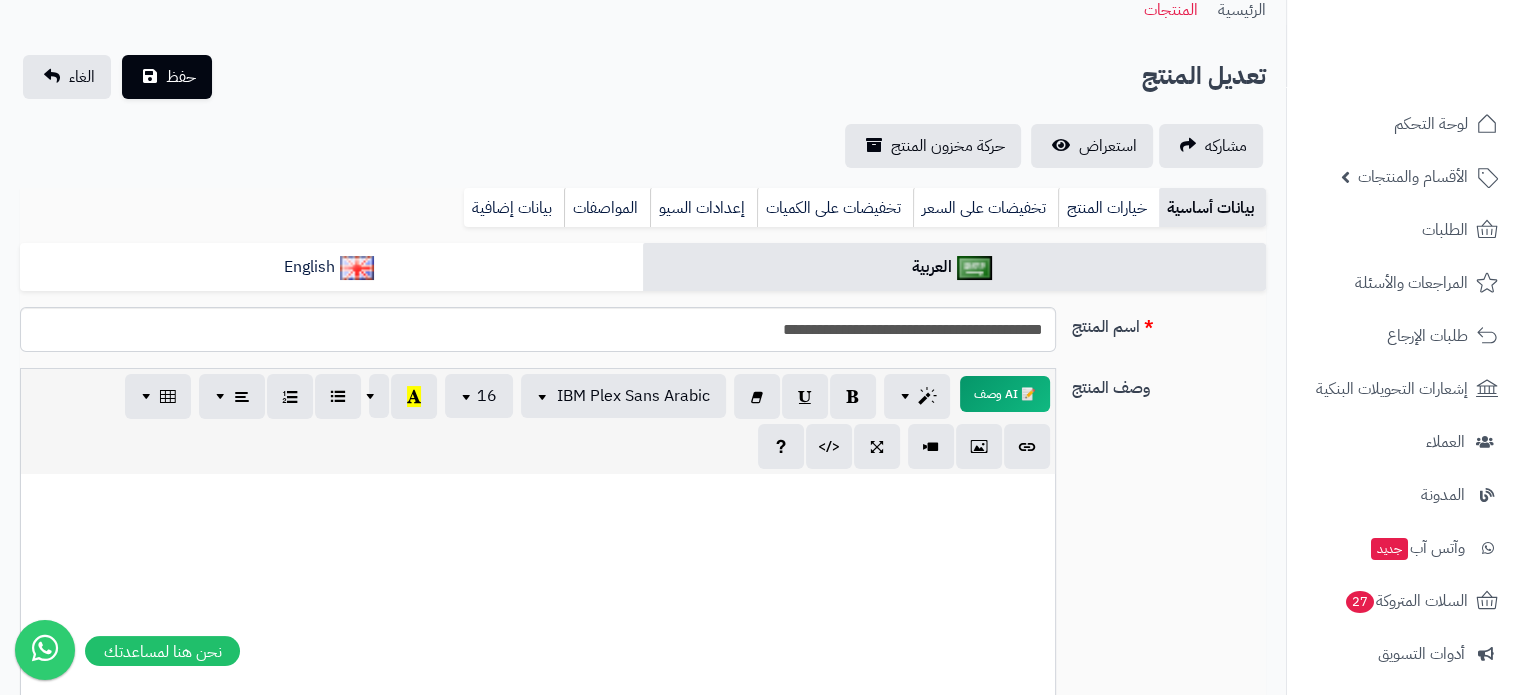 scroll, scrollTop: 0, scrollLeft: 0, axis: both 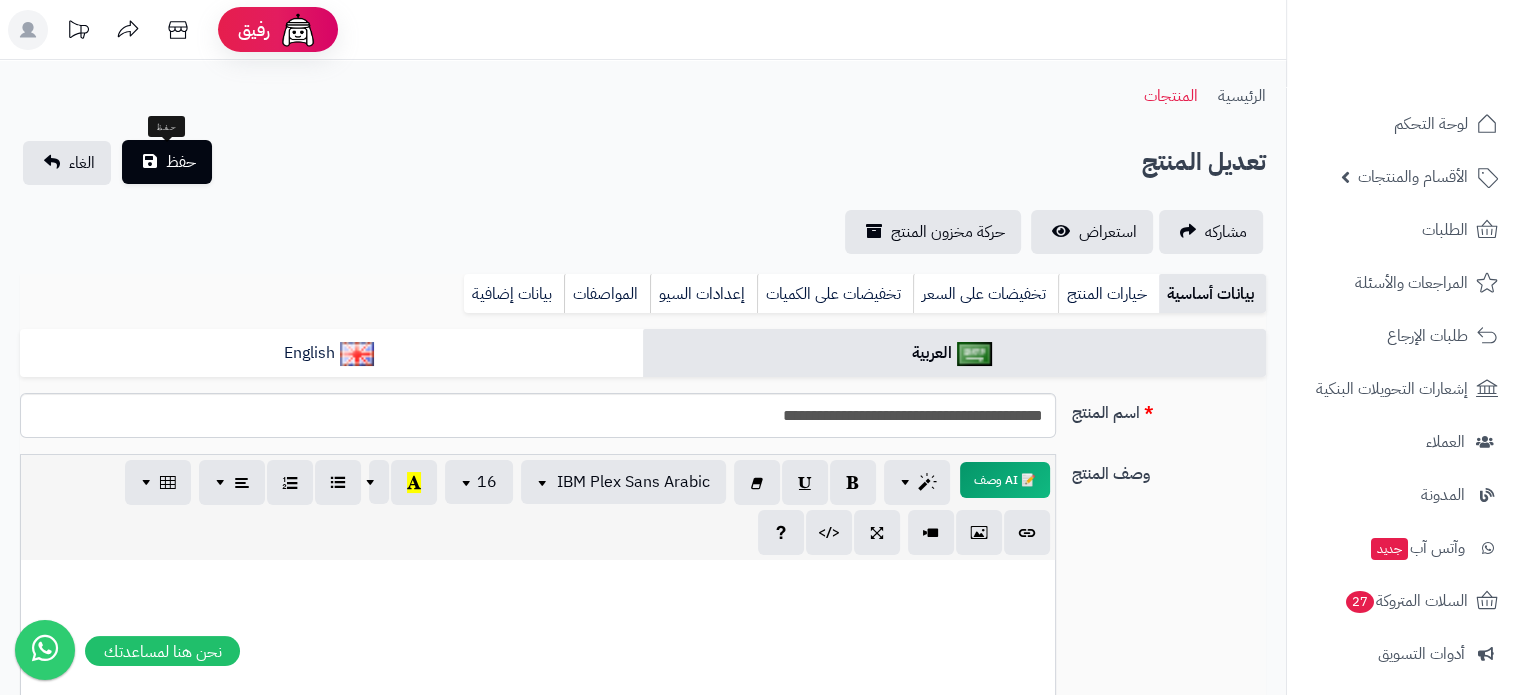 type on "***" 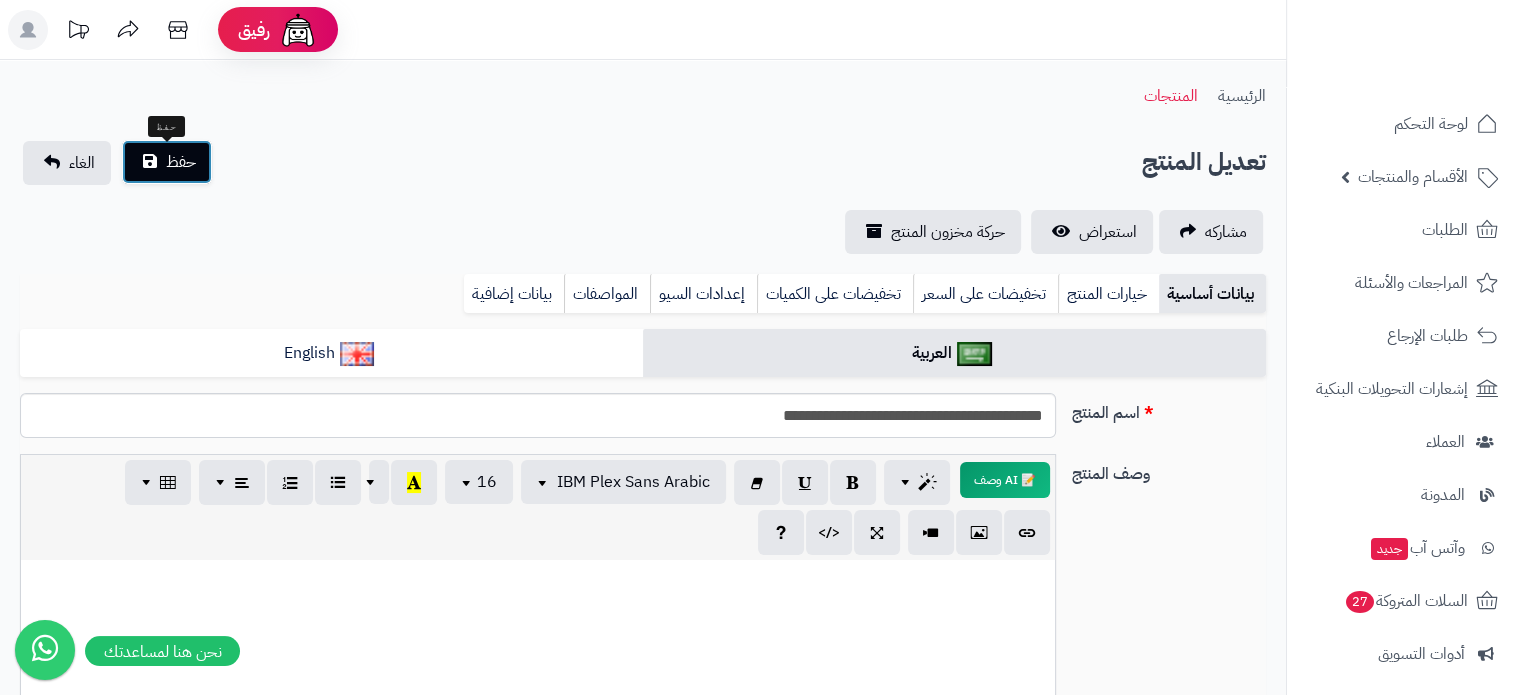 click on "حفظ" at bounding box center [167, 162] 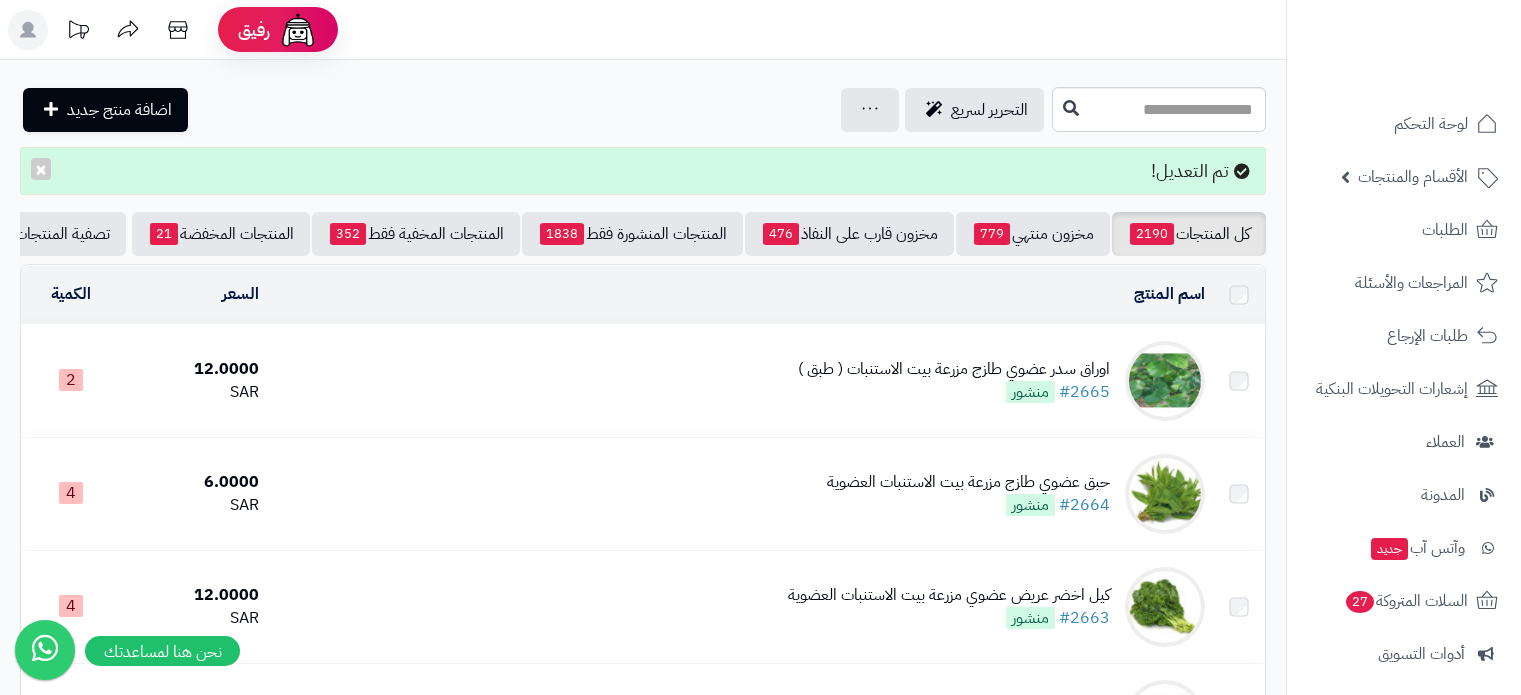 scroll, scrollTop: 0, scrollLeft: 0, axis: both 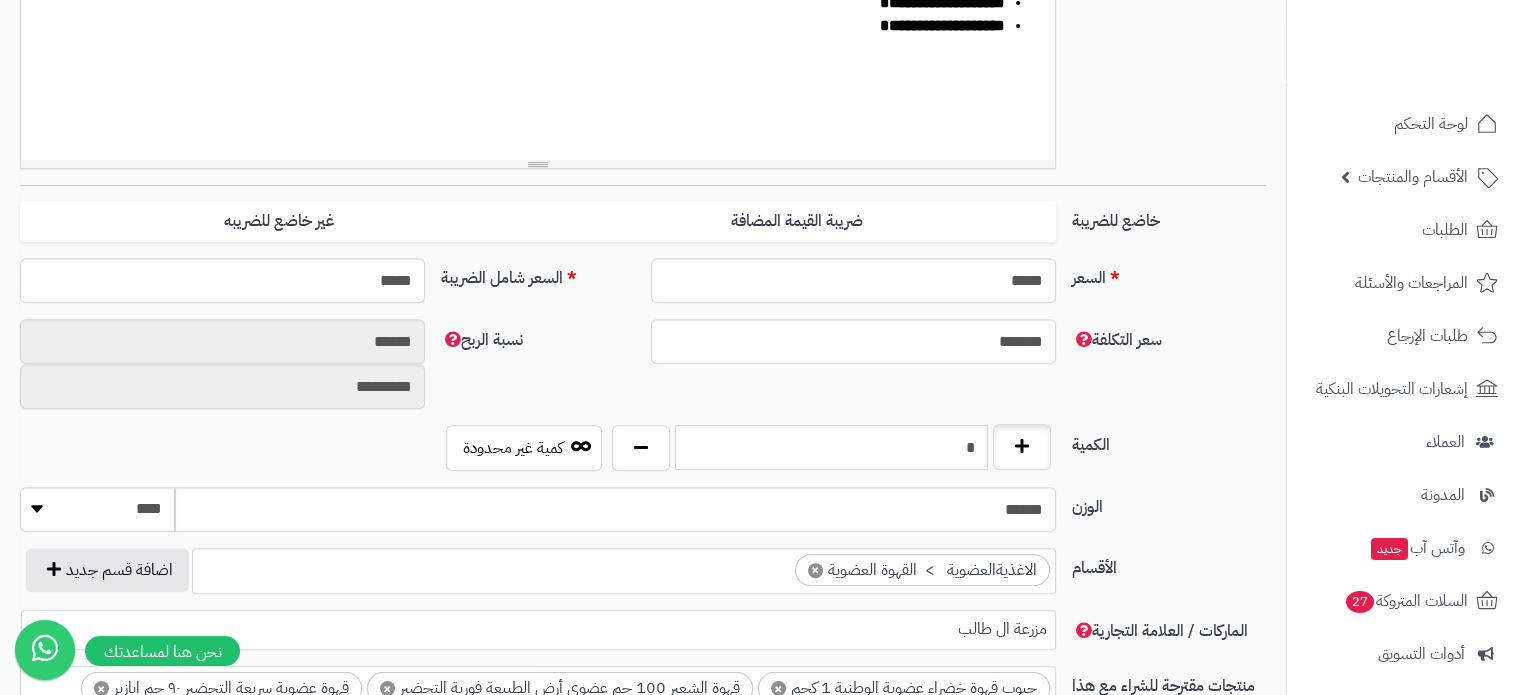 drag, startPoint x: 937, startPoint y: 452, endPoint x: 1020, endPoint y: 448, distance: 83.09633 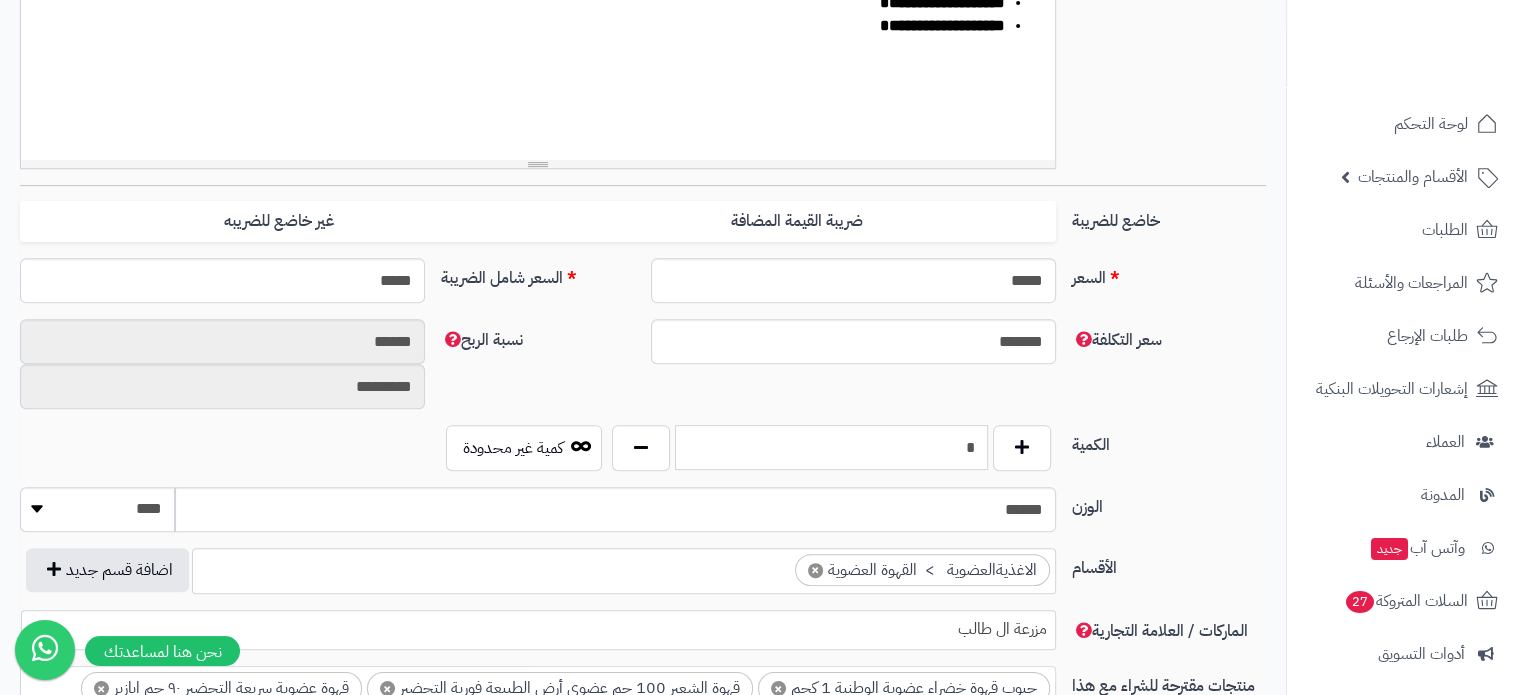 type on "*" 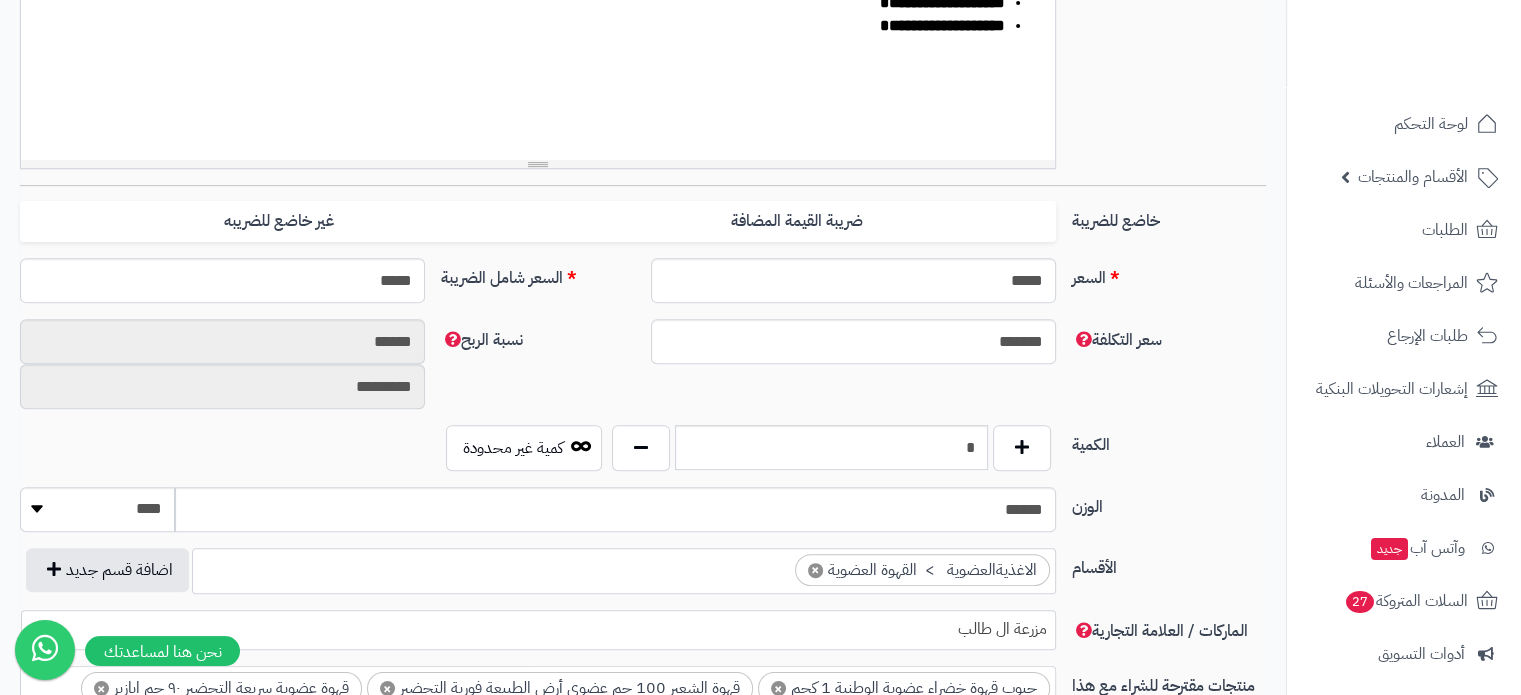 click on "سعر التكلفة
******* نسبة الربح
******
*********" at bounding box center [643, 372] 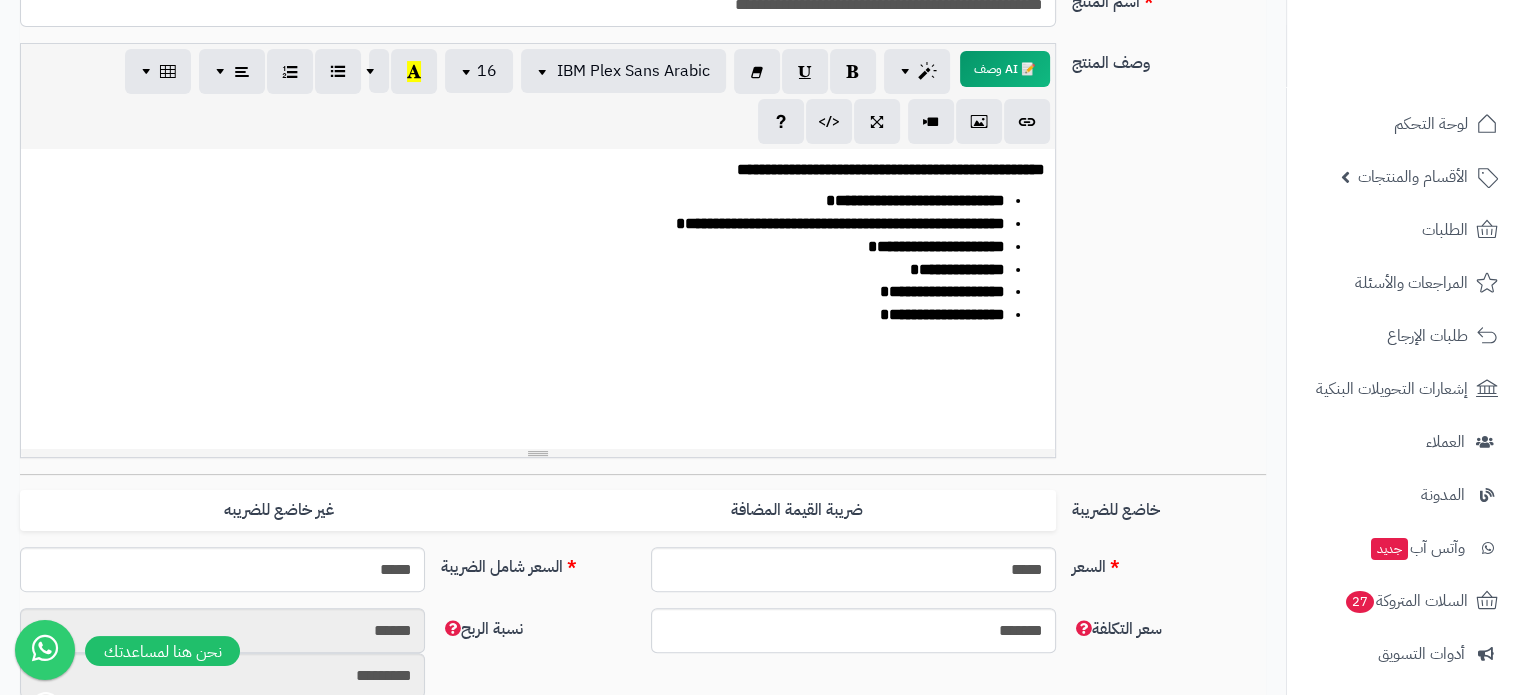 scroll, scrollTop: 100, scrollLeft: 0, axis: vertical 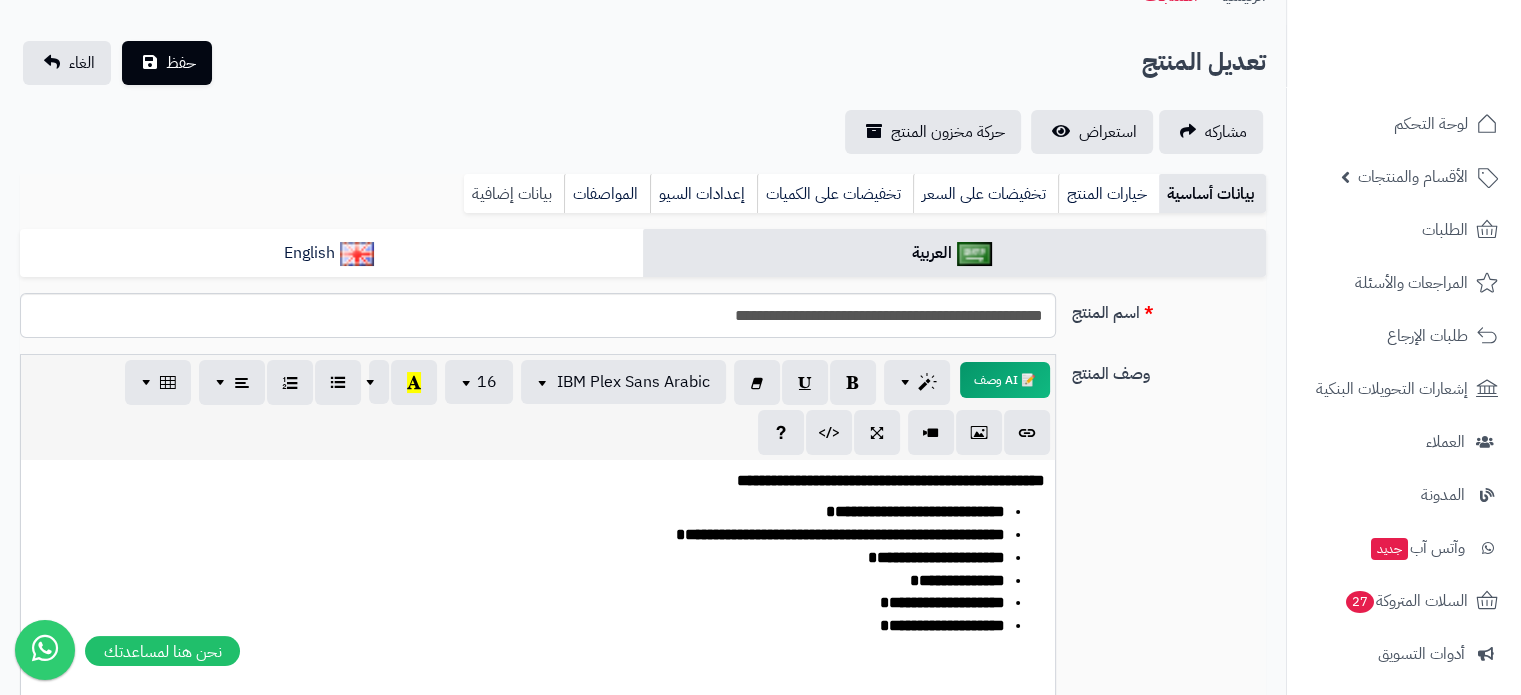 click on "بيانات إضافية" at bounding box center [514, 194] 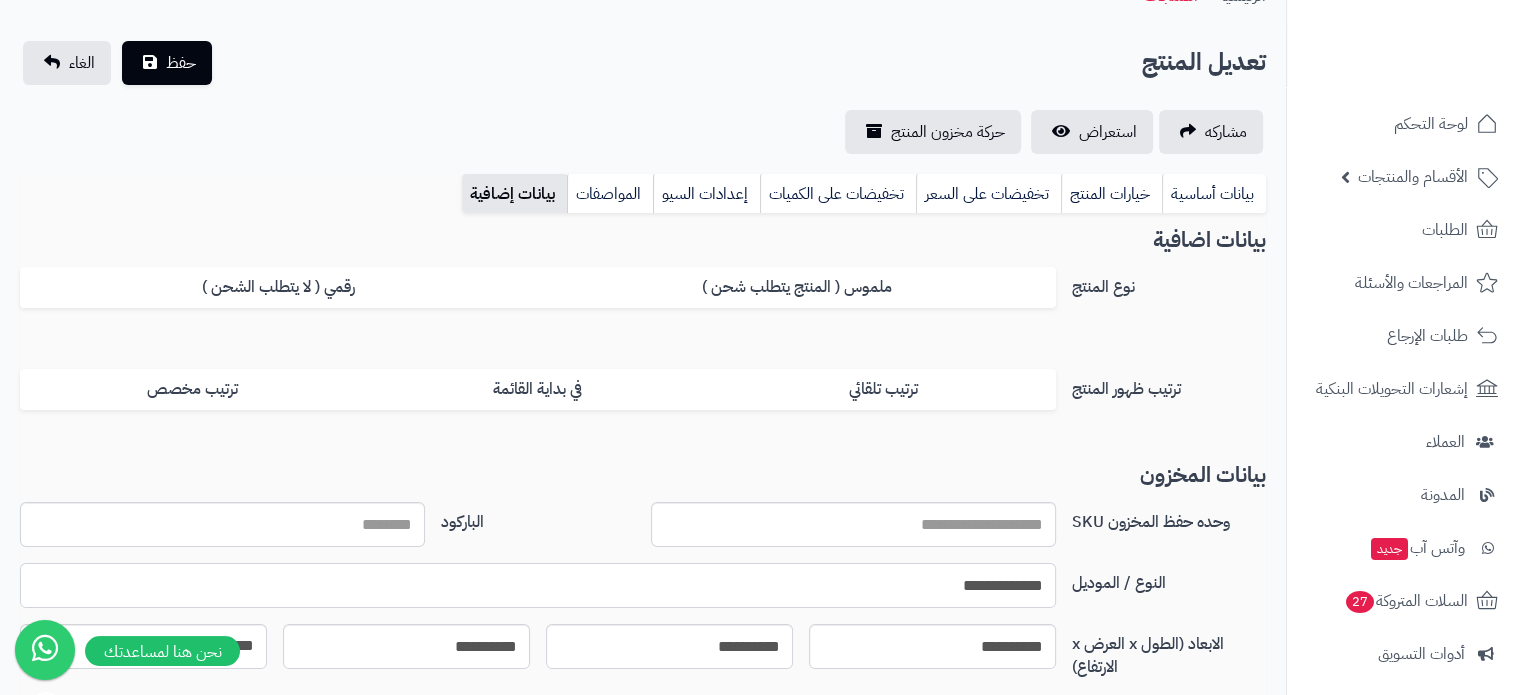 click on "**********" at bounding box center [538, 585] 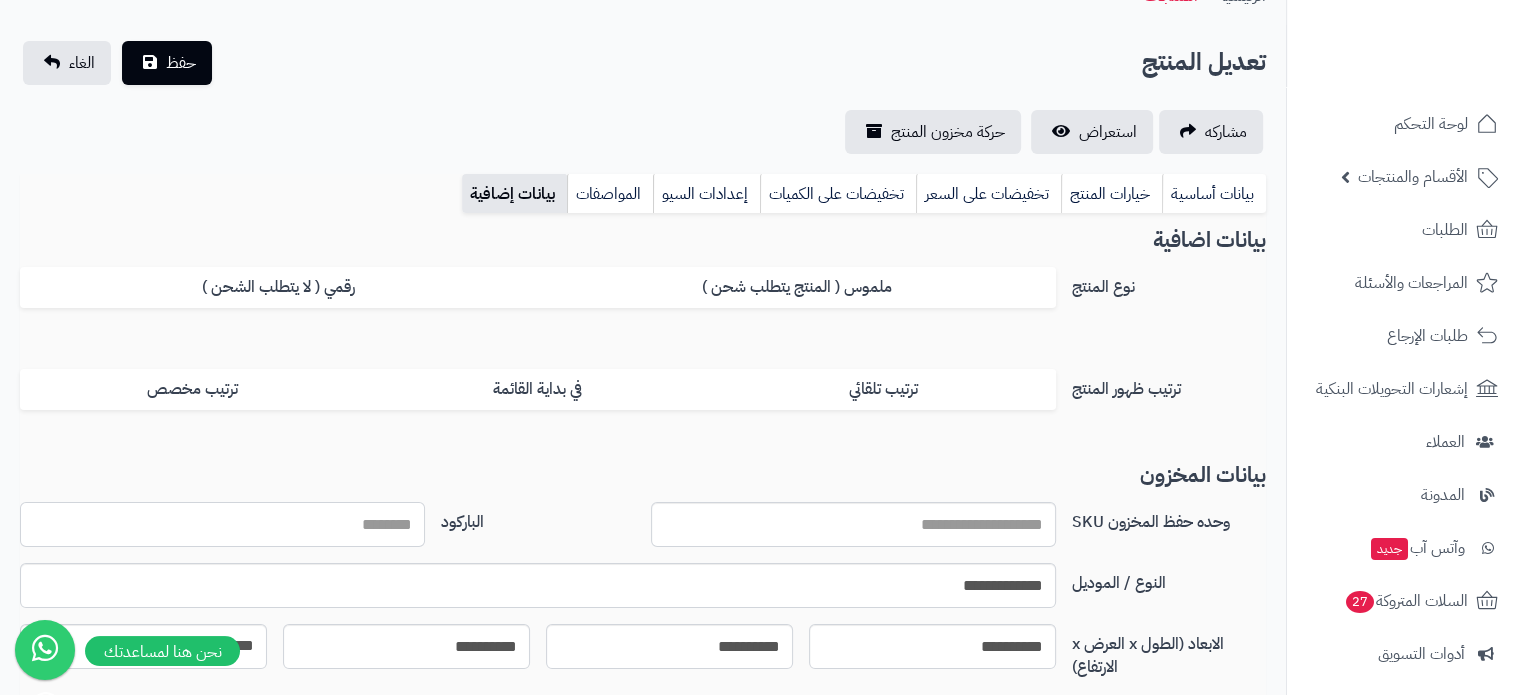 paste on "**********" 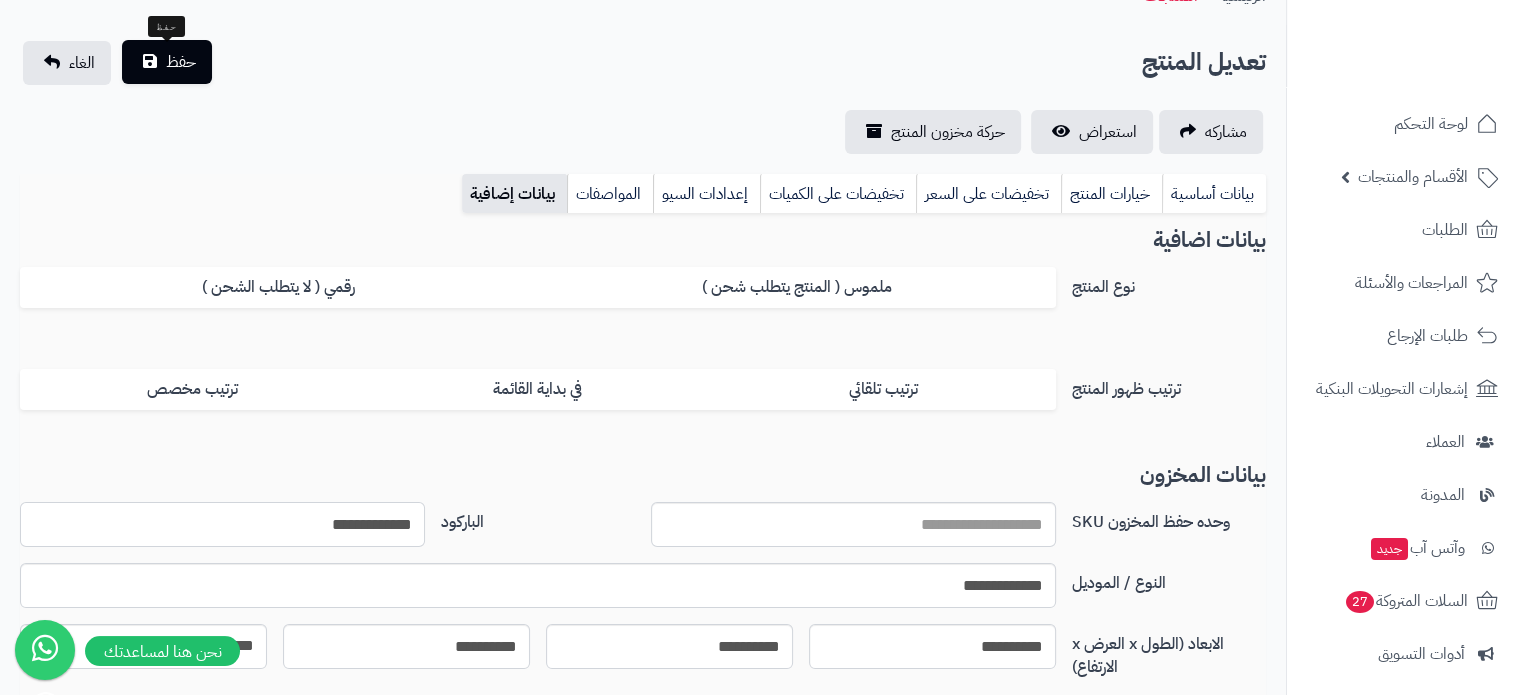 type on "**********" 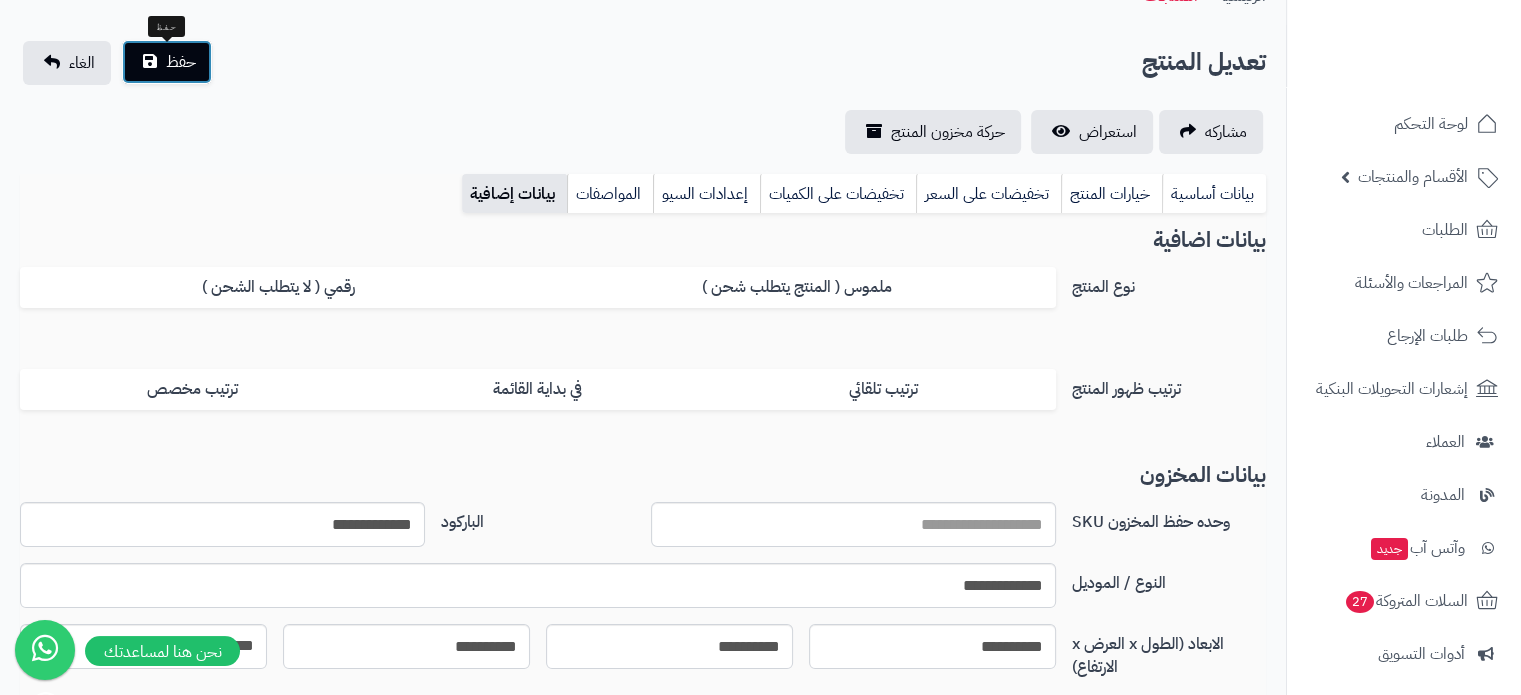 click on "حفظ" at bounding box center (167, 62) 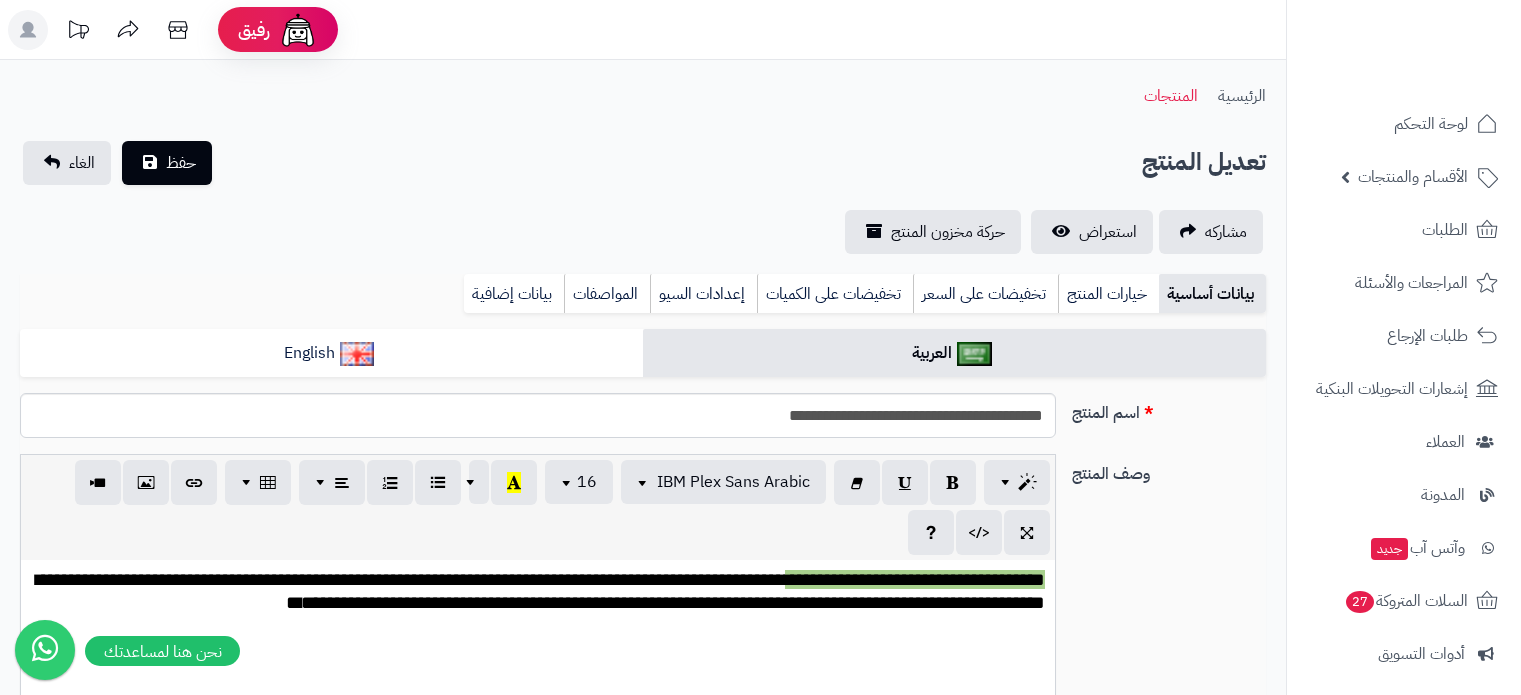 scroll, scrollTop: 400, scrollLeft: 0, axis: vertical 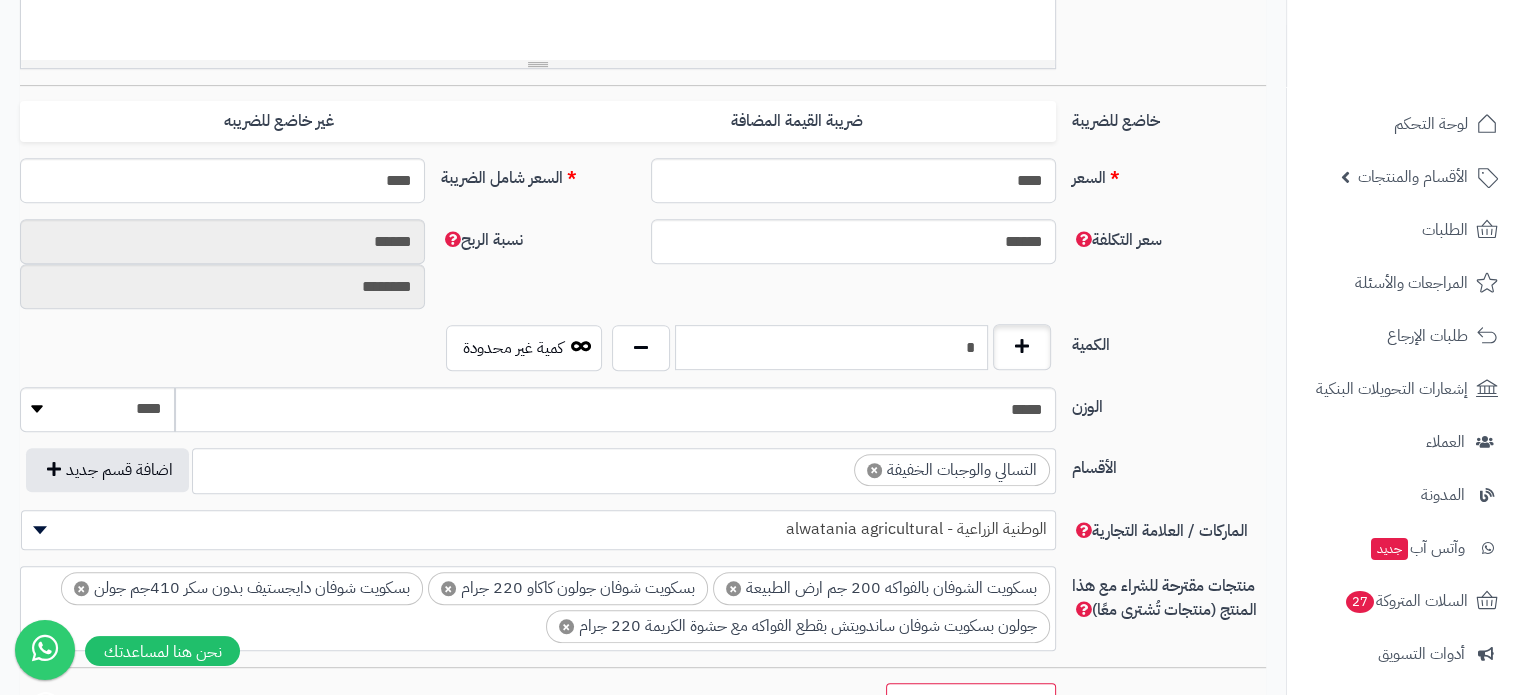 drag, startPoint x: 928, startPoint y: 363, endPoint x: 1025, endPoint y: 360, distance: 97.04638 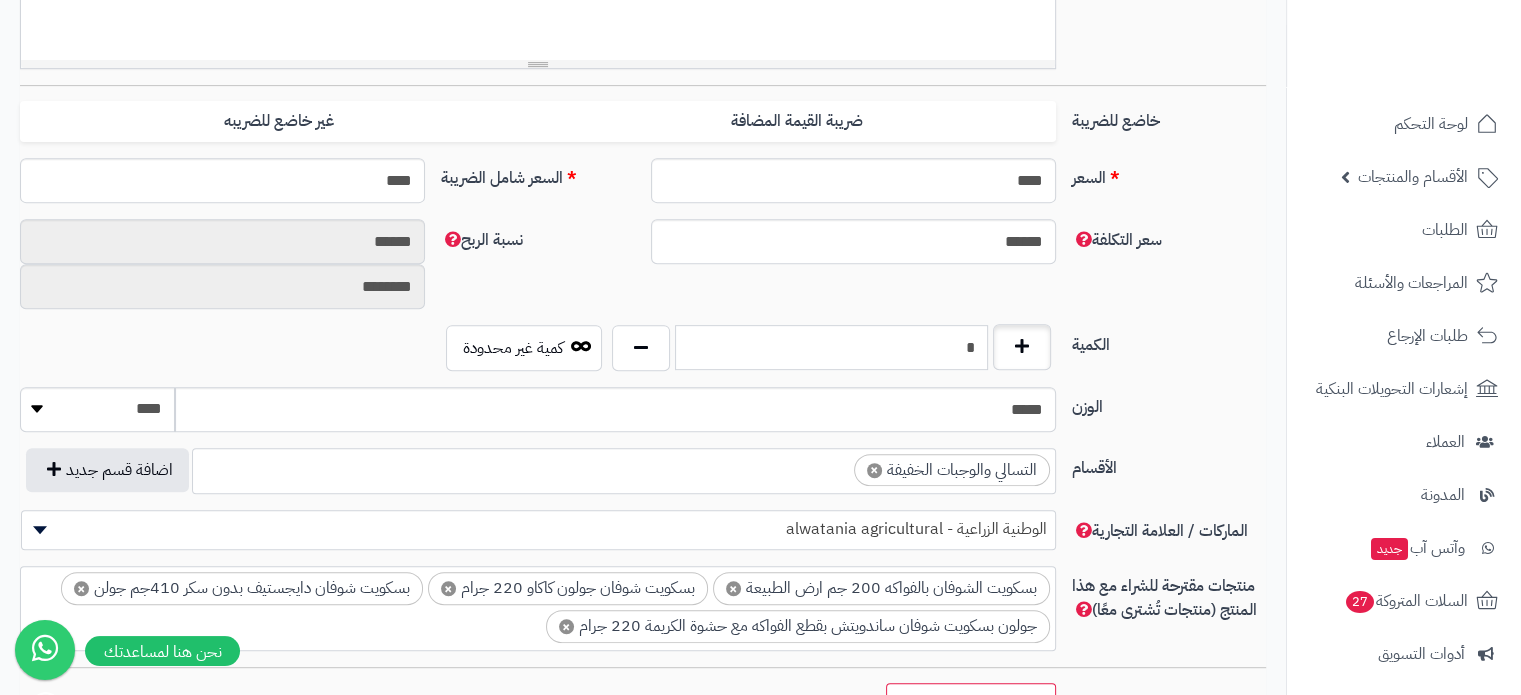 click on "*" at bounding box center (831, 348) 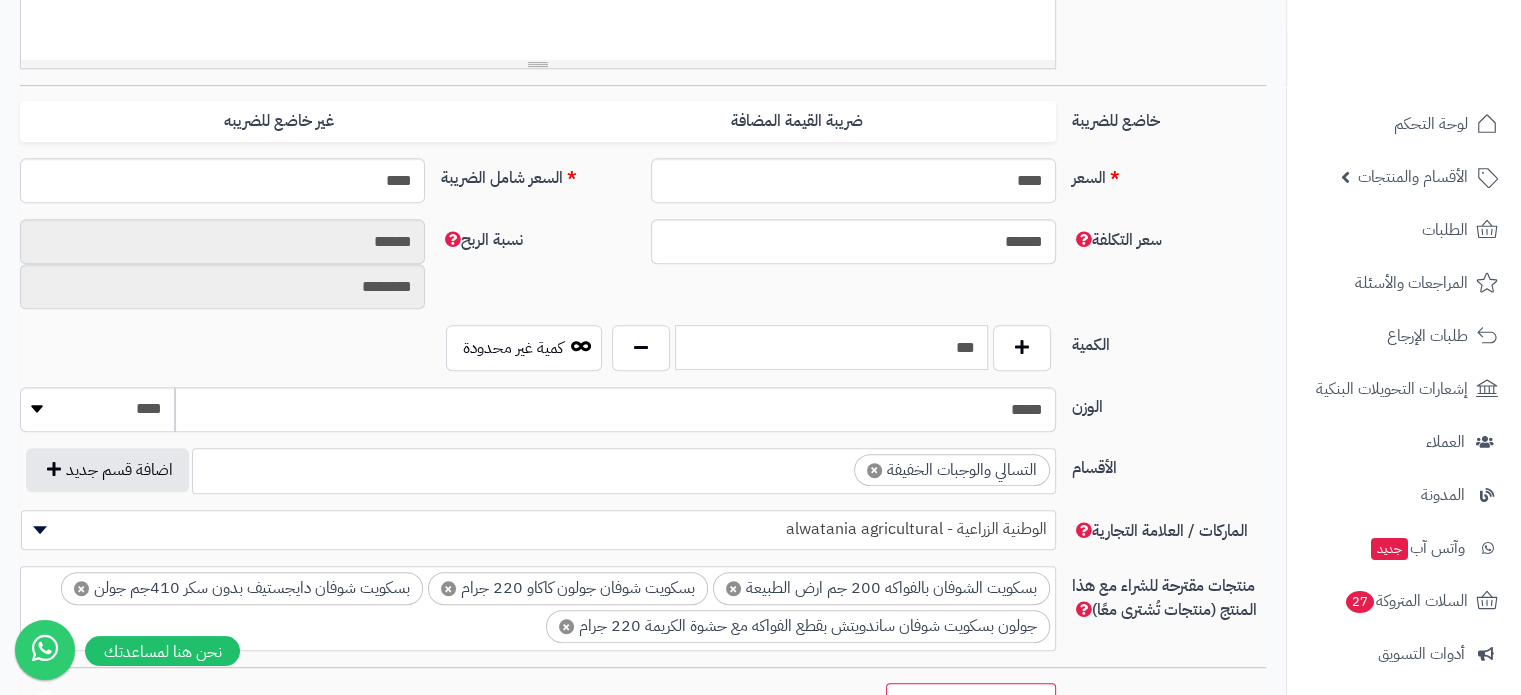 type on "***" 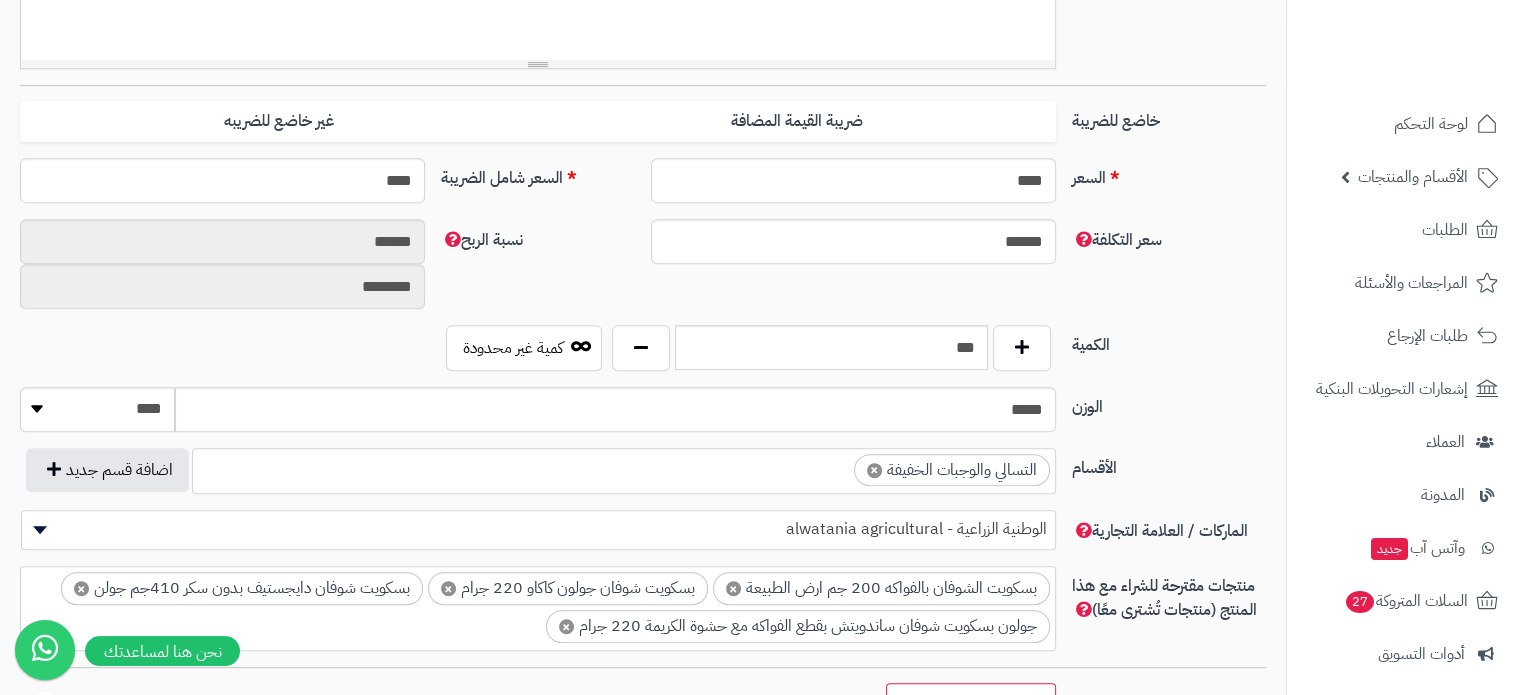 click on "سعر التكلفة
****** نسبة الربح
******
********" at bounding box center (643, 272) 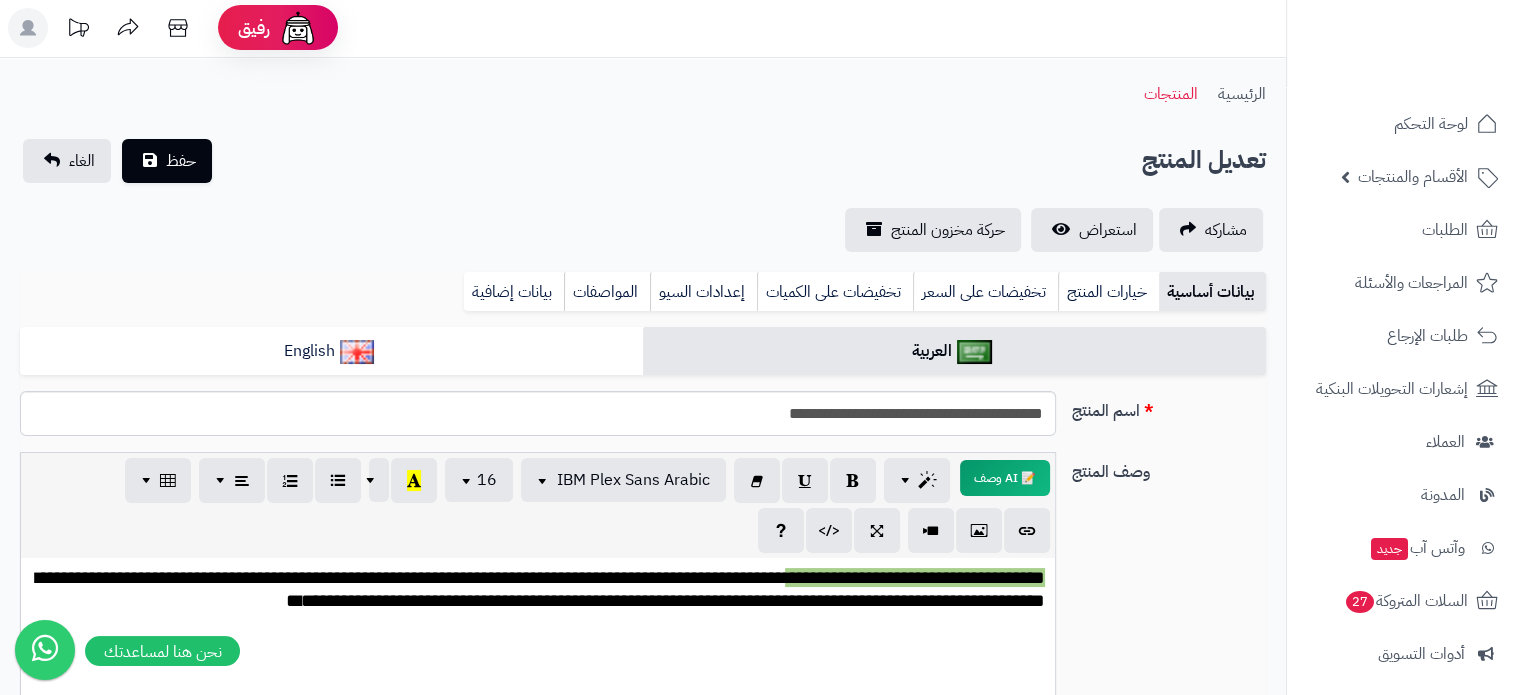 scroll, scrollTop: 0, scrollLeft: 0, axis: both 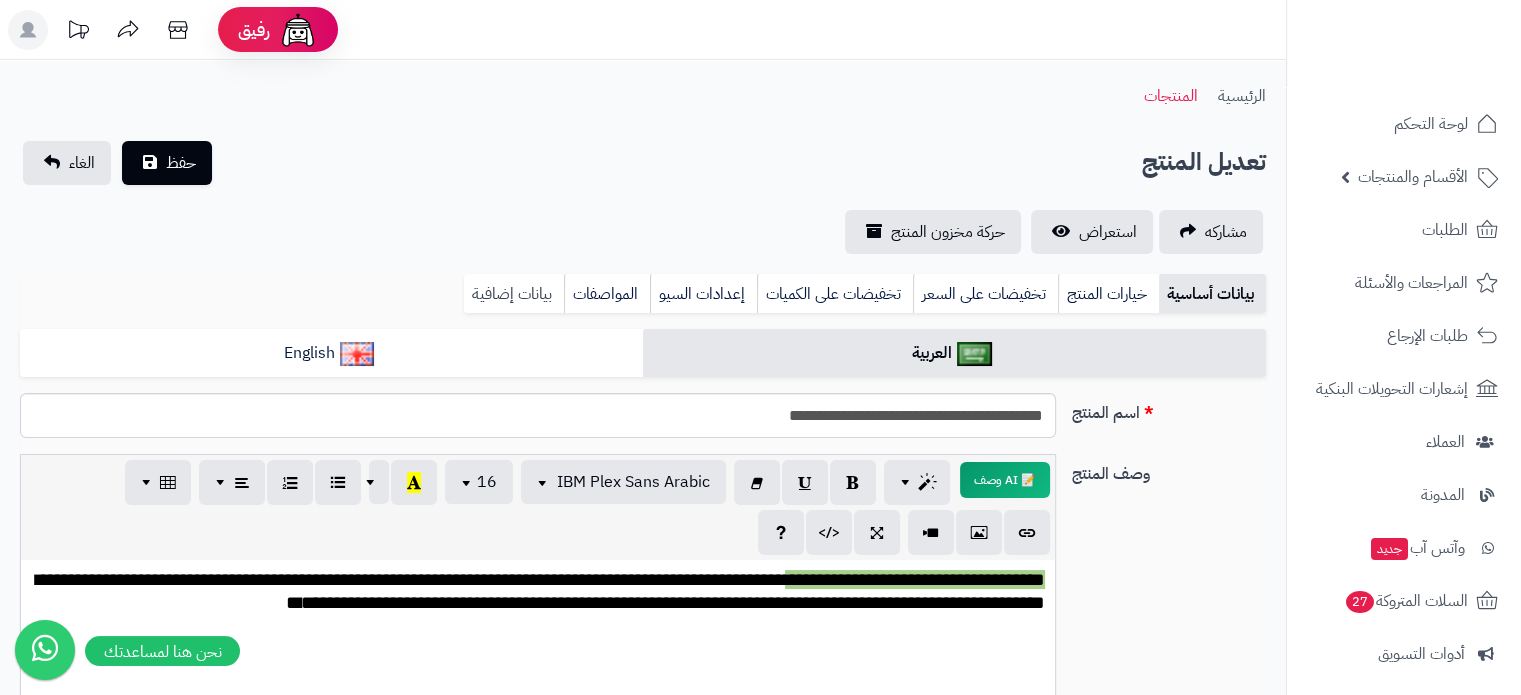 click on "بيانات إضافية" at bounding box center [514, 294] 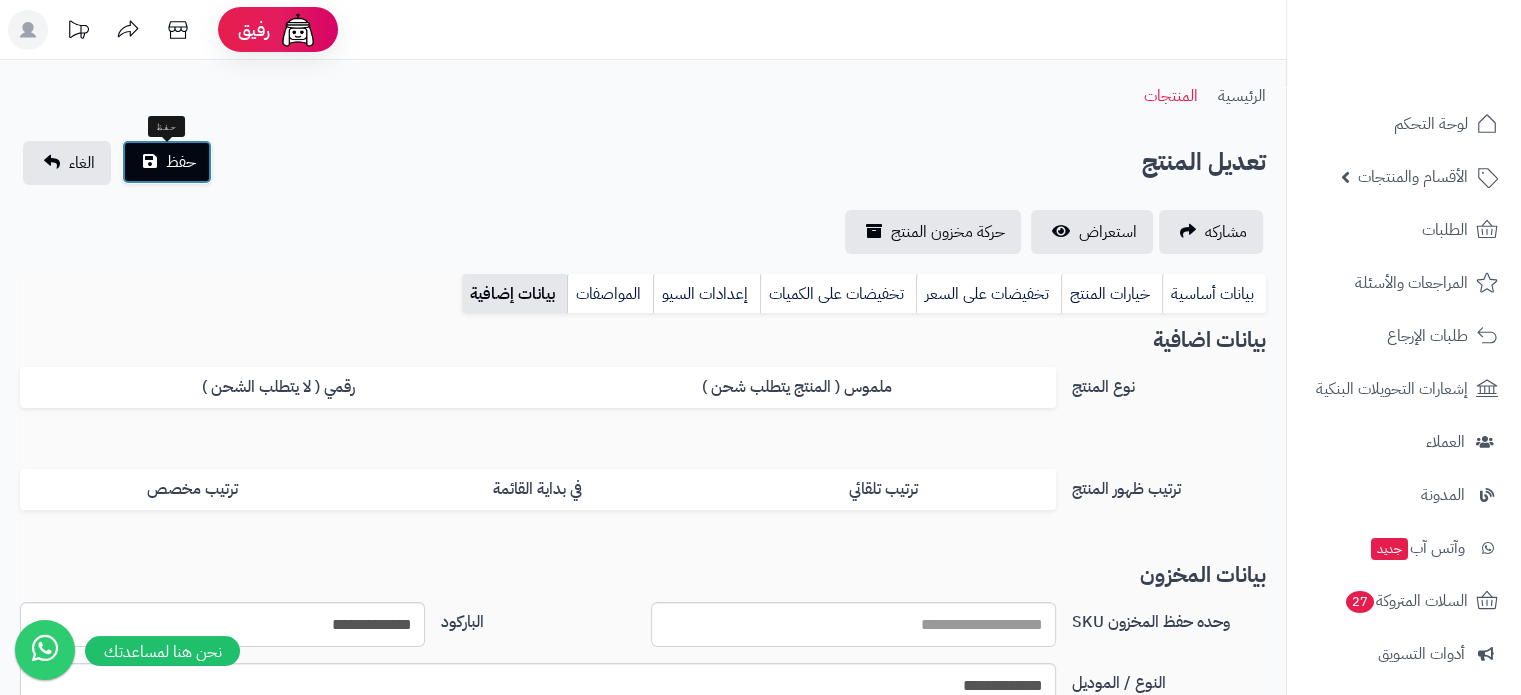 click on "حفظ" at bounding box center [181, 162] 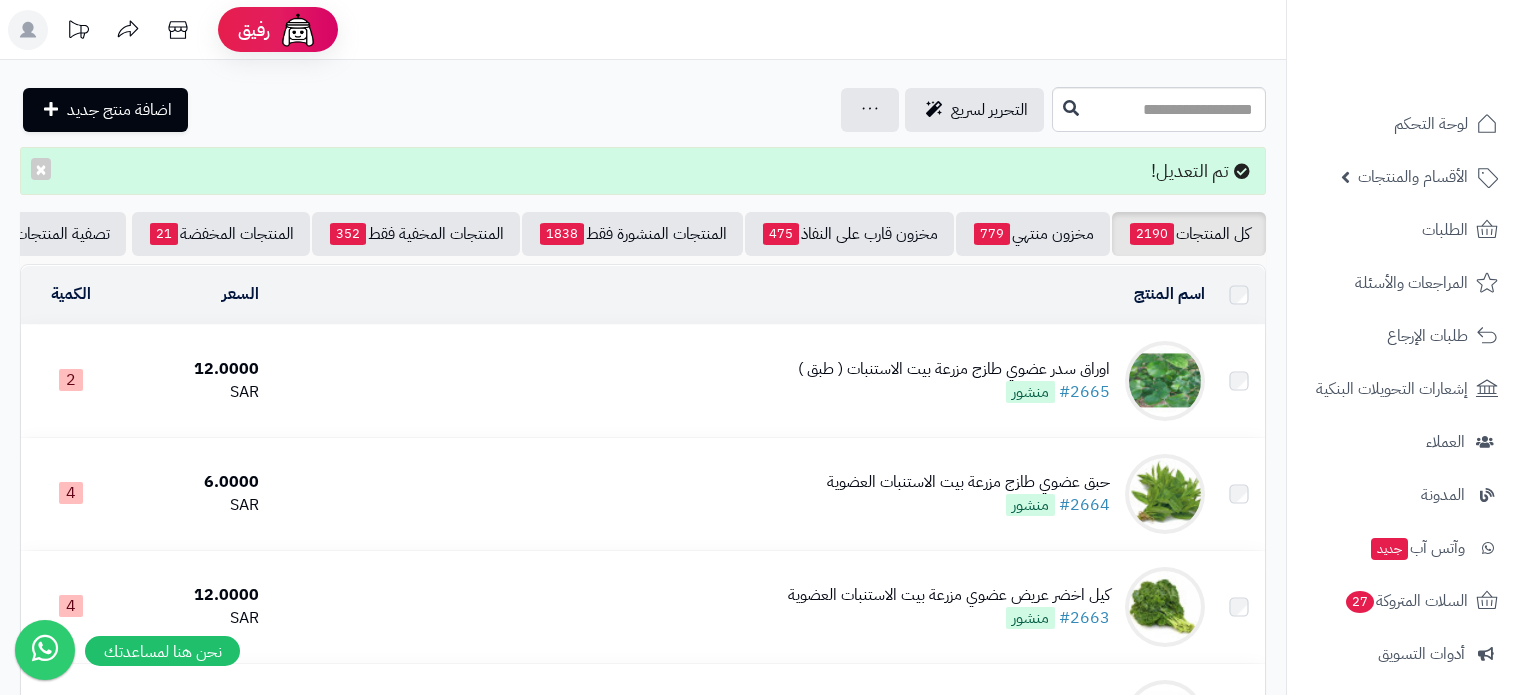 scroll, scrollTop: 0, scrollLeft: 0, axis: both 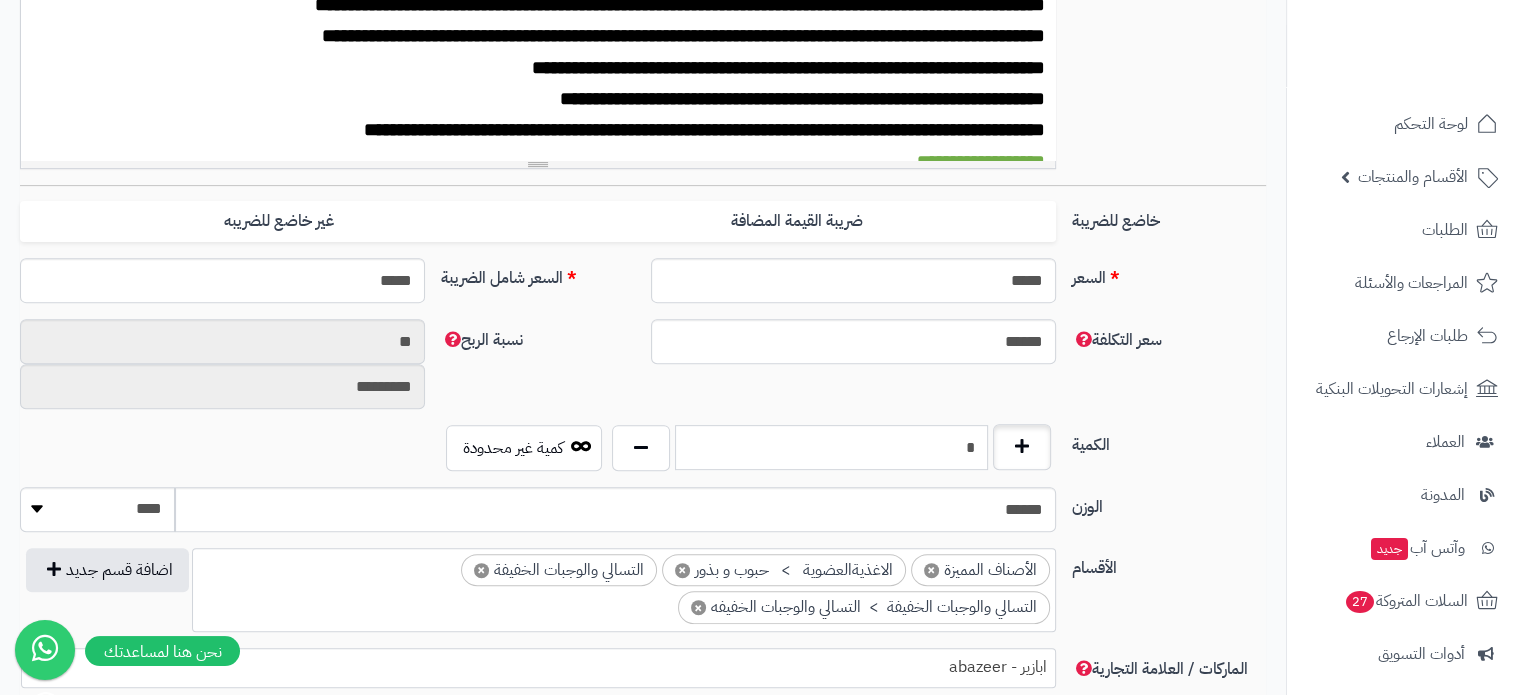 drag, startPoint x: 923, startPoint y: 455, endPoint x: 992, endPoint y: 448, distance: 69.354164 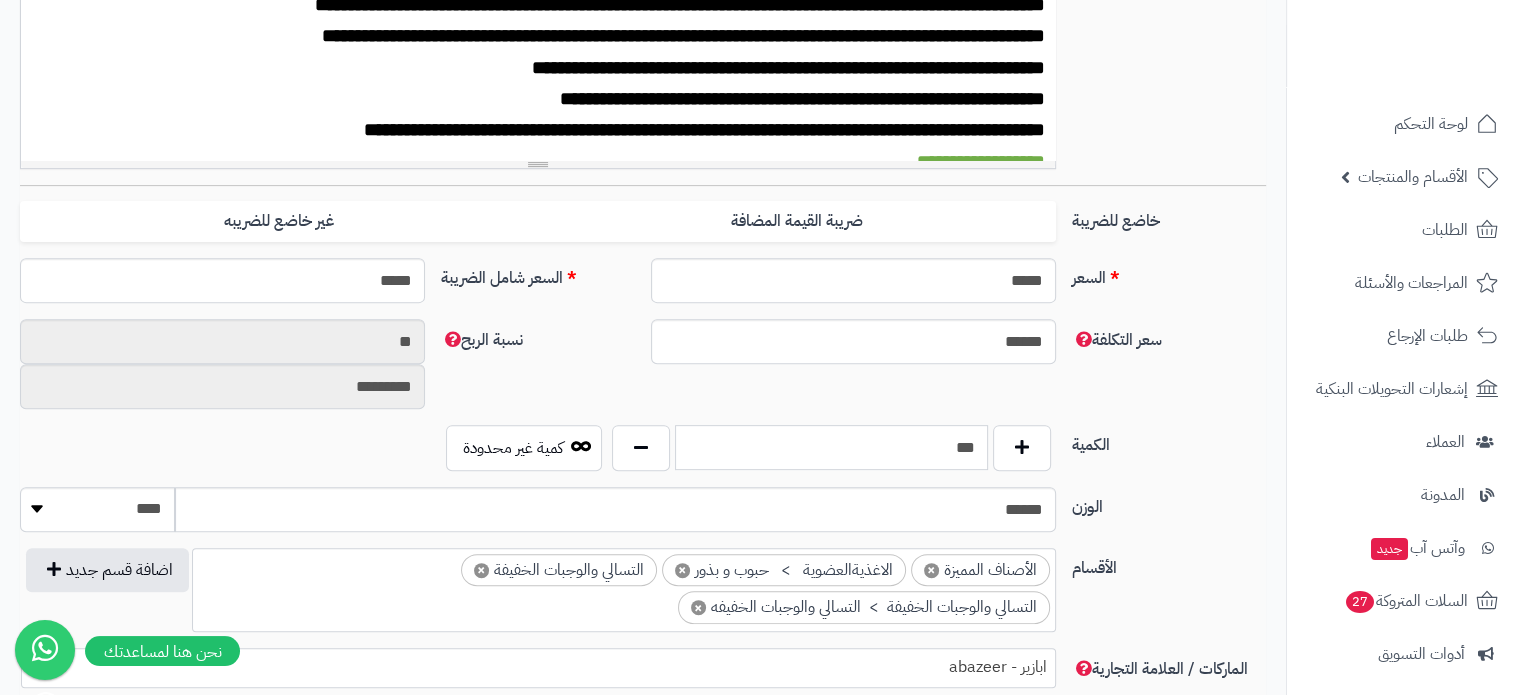 type on "***" 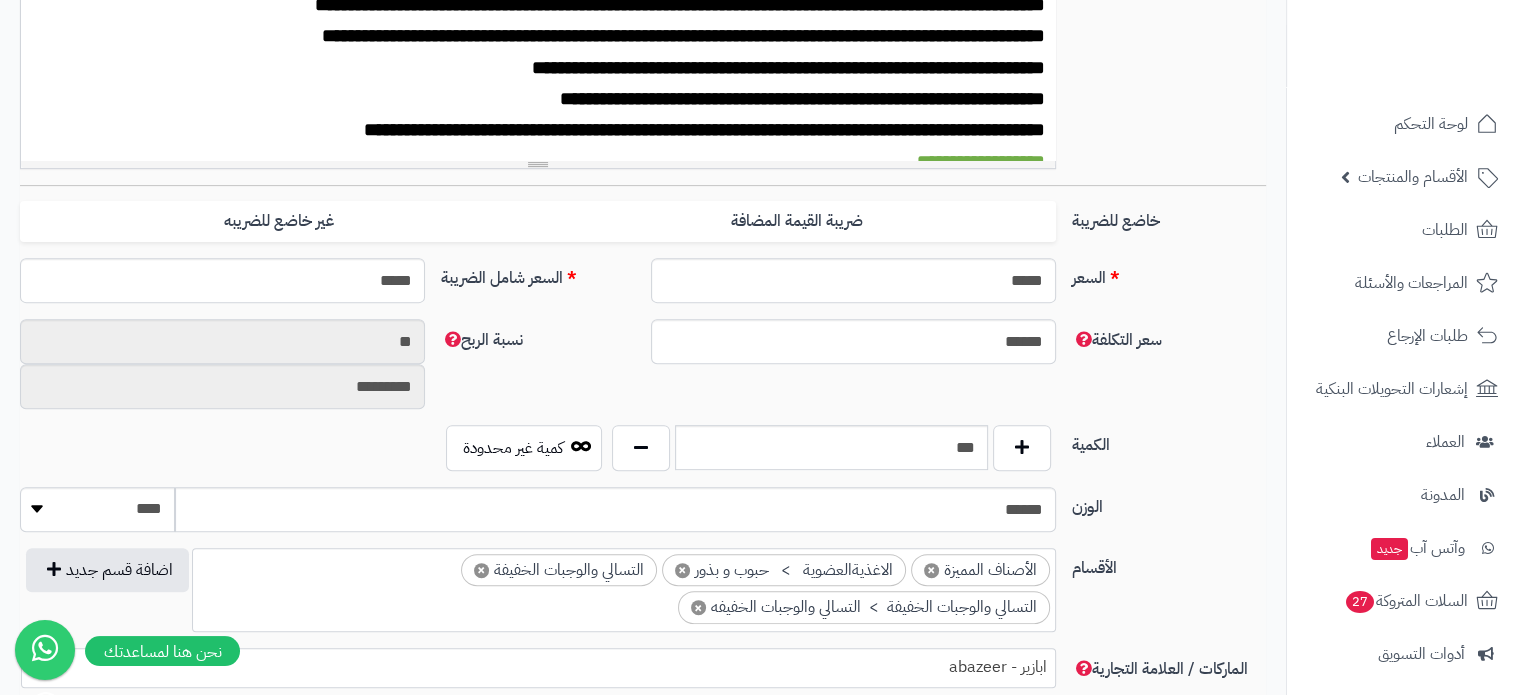 click on "سعر التكلفة
****** نسبة الربح
**
*********" at bounding box center (643, 372) 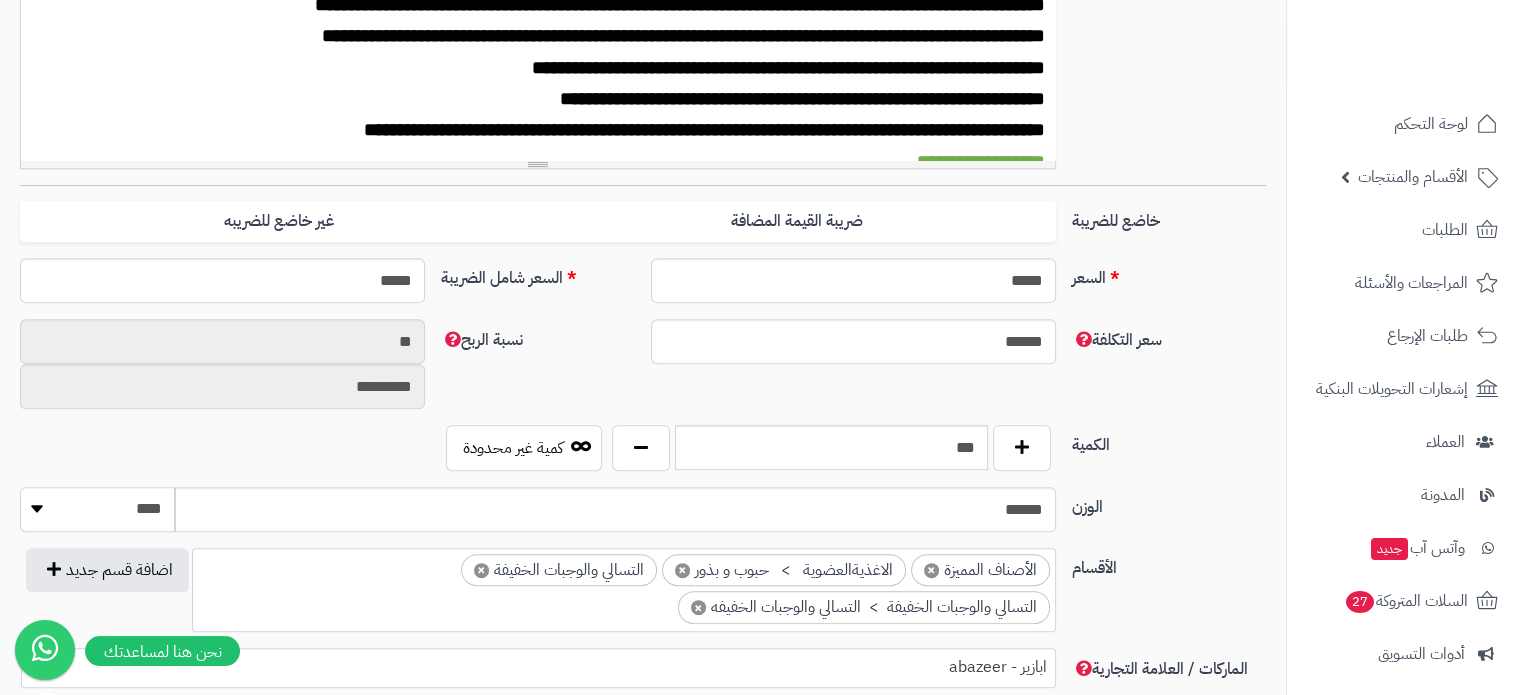 click on "******** **** ***** *****" at bounding box center (97, 509) 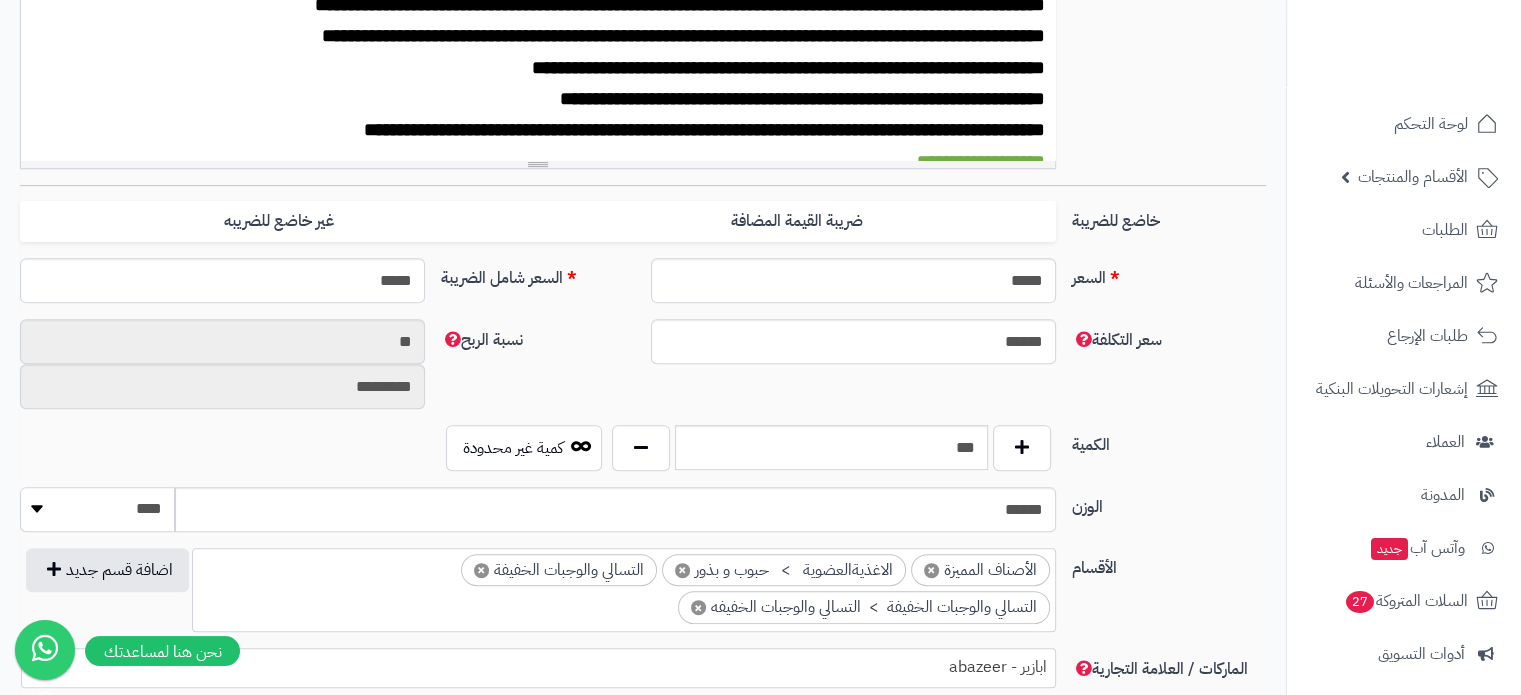 click on "******** **** ***** *****" at bounding box center [97, 509] 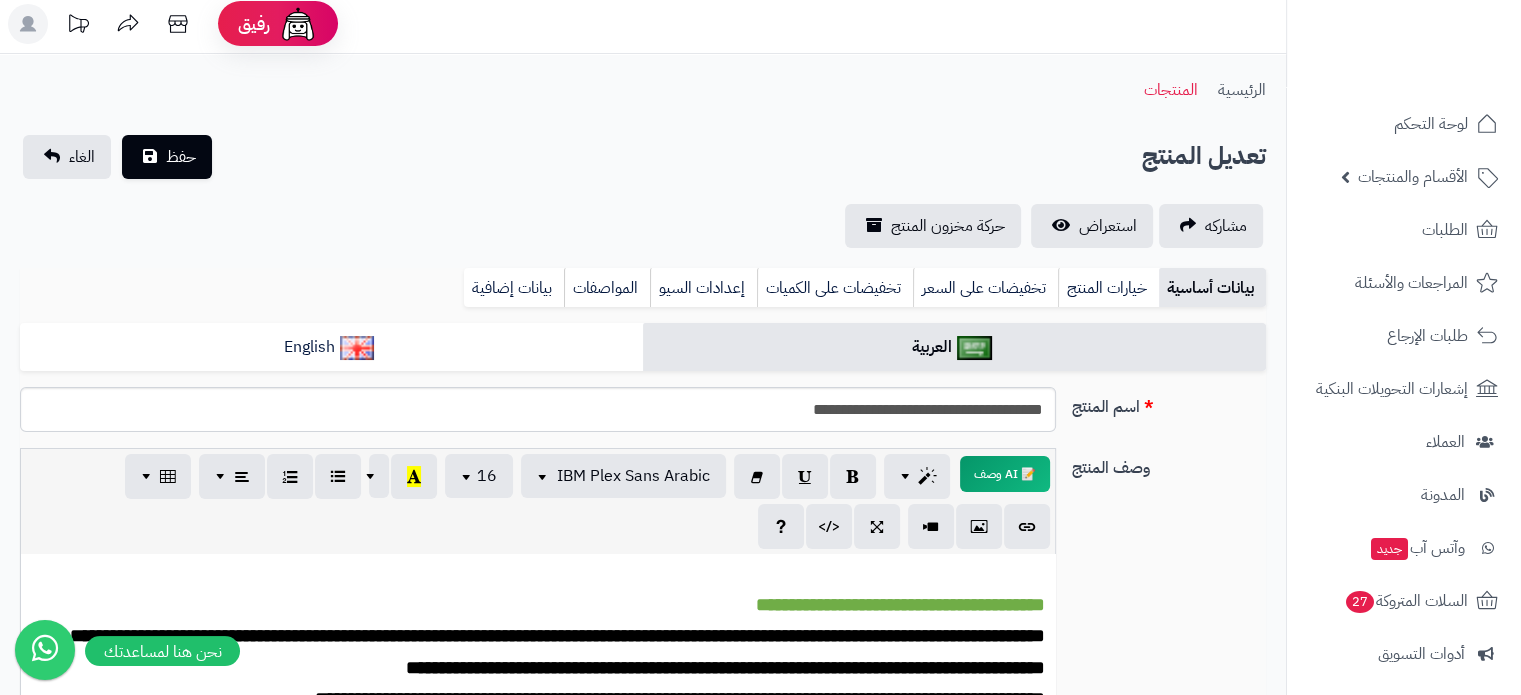 scroll, scrollTop: 0, scrollLeft: 0, axis: both 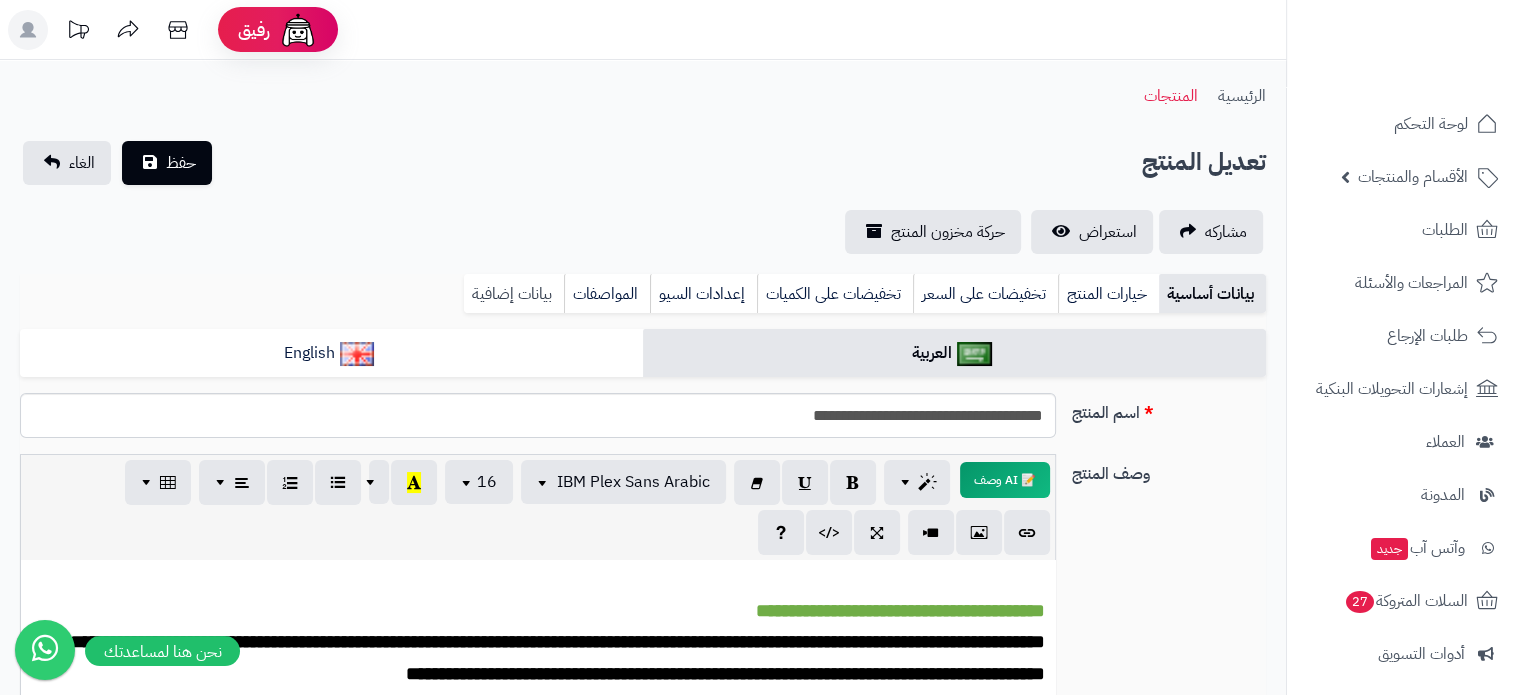 click on "بيانات إضافية" at bounding box center (514, 294) 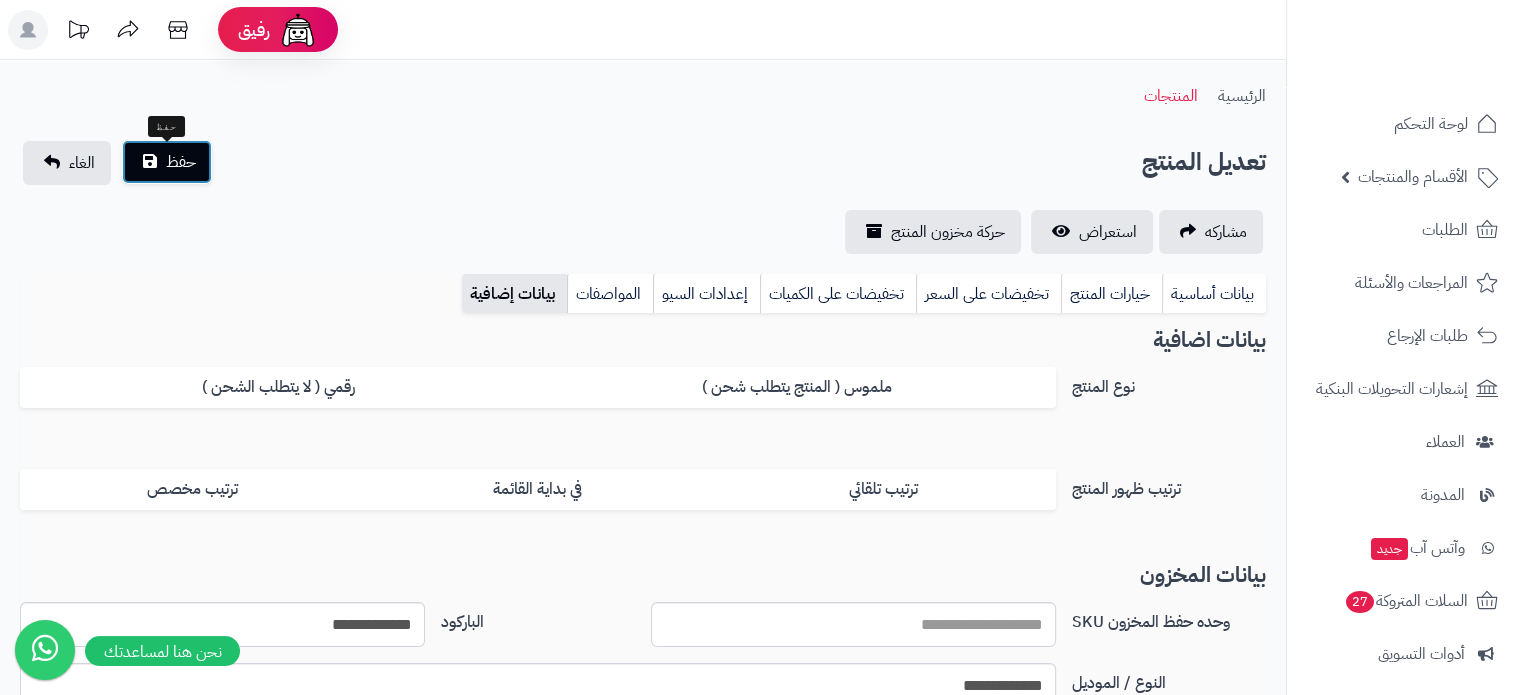 click on "حفظ" at bounding box center (181, 162) 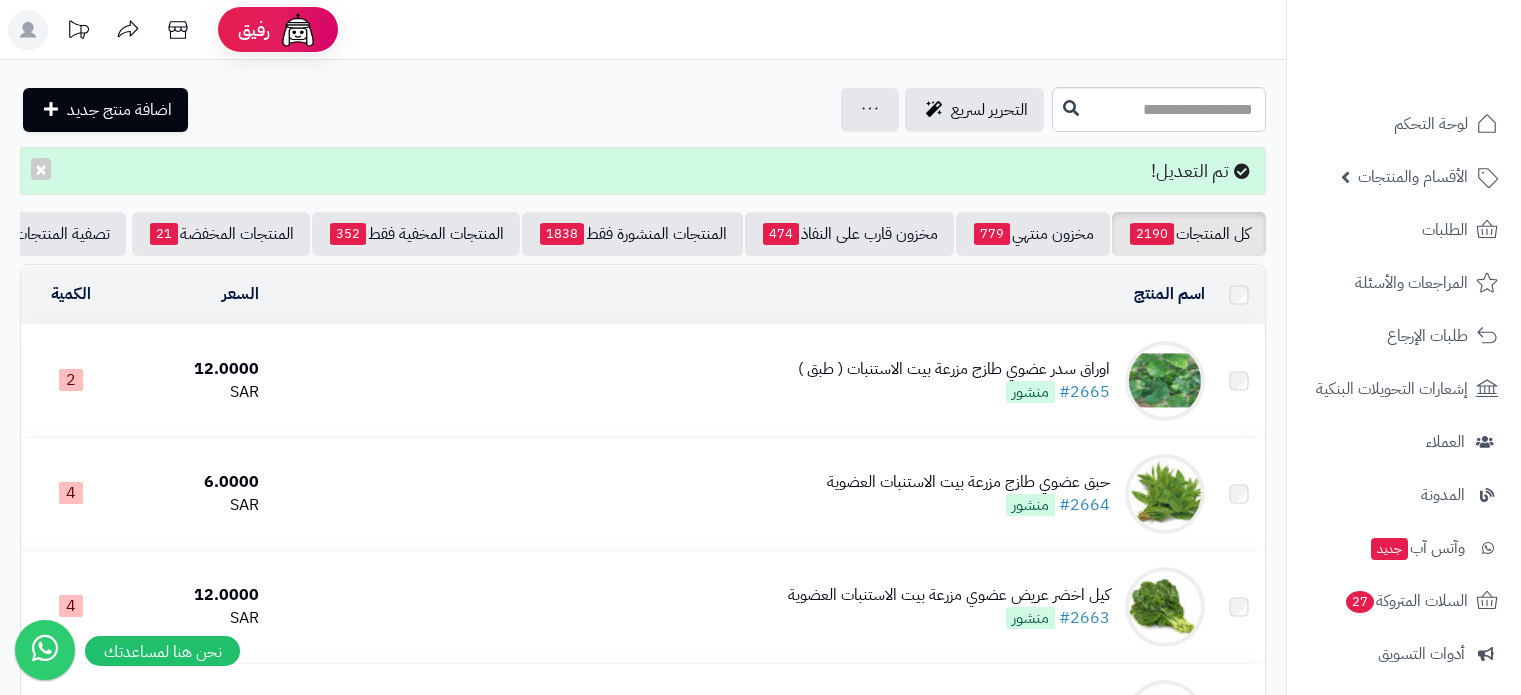 scroll, scrollTop: 0, scrollLeft: 0, axis: both 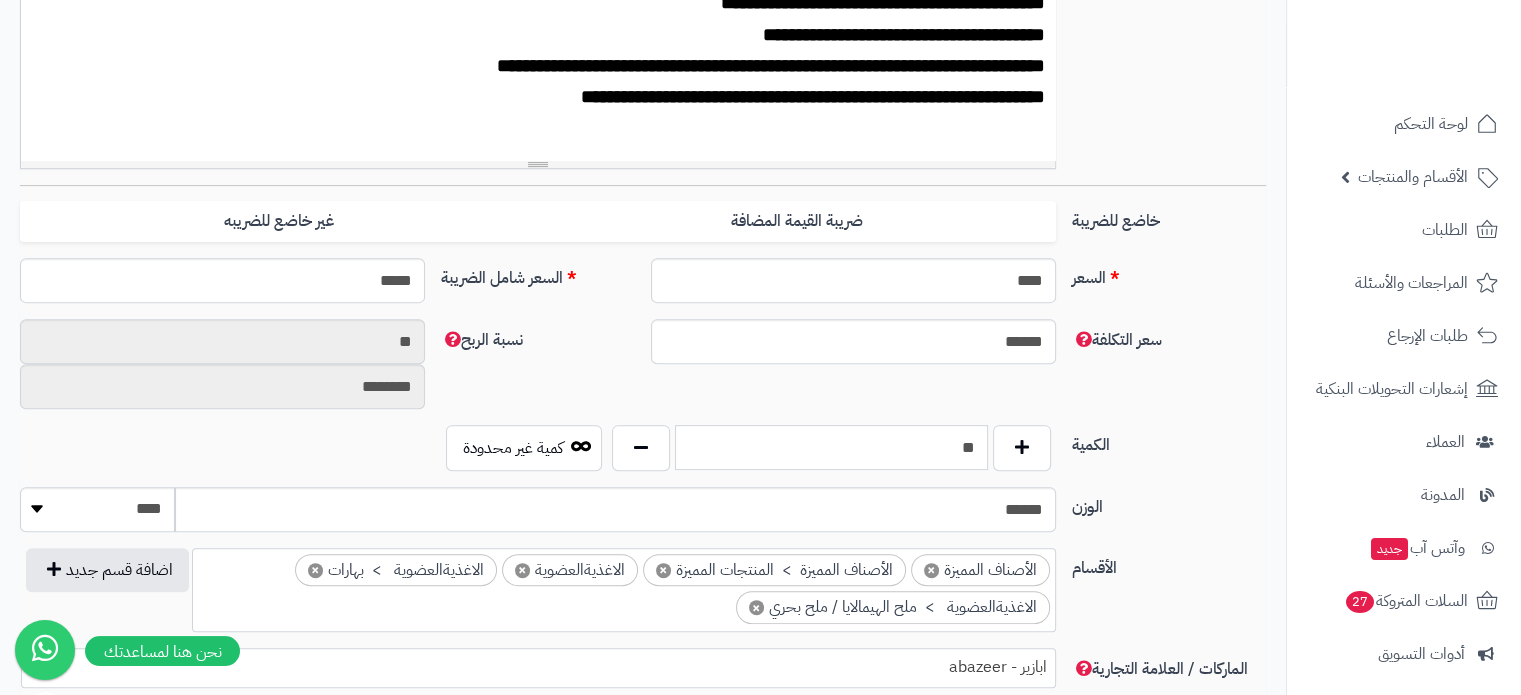 drag, startPoint x: 935, startPoint y: 458, endPoint x: 992, endPoint y: 453, distance: 57.21888 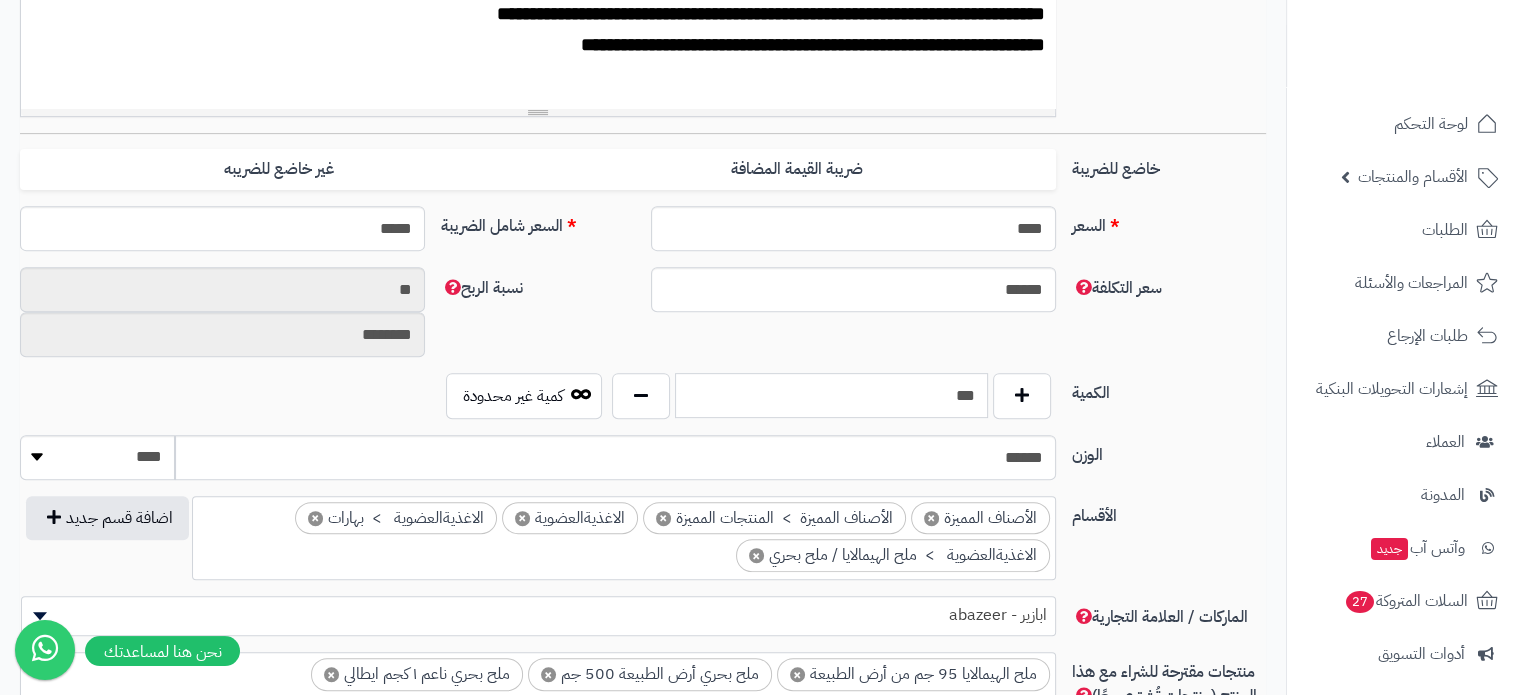 scroll, scrollTop: 768, scrollLeft: 0, axis: vertical 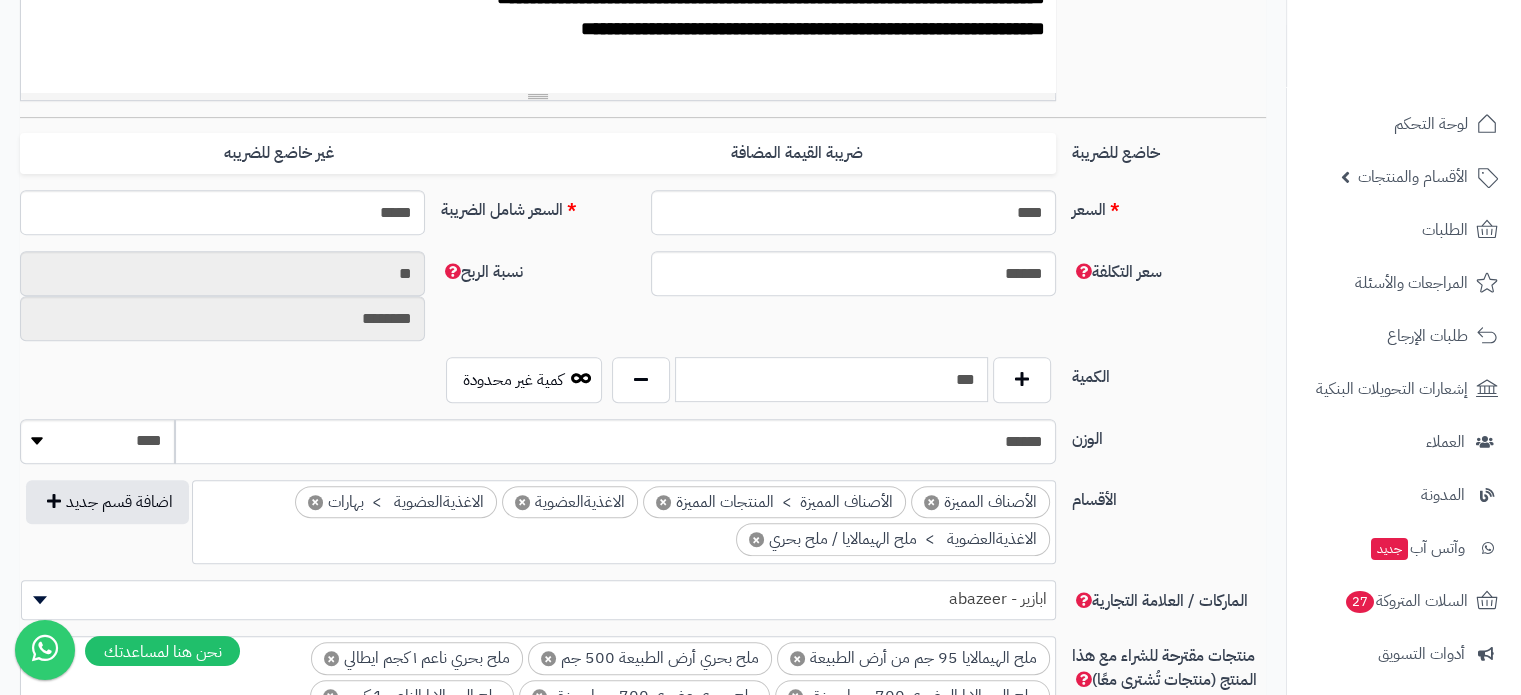 type on "***" 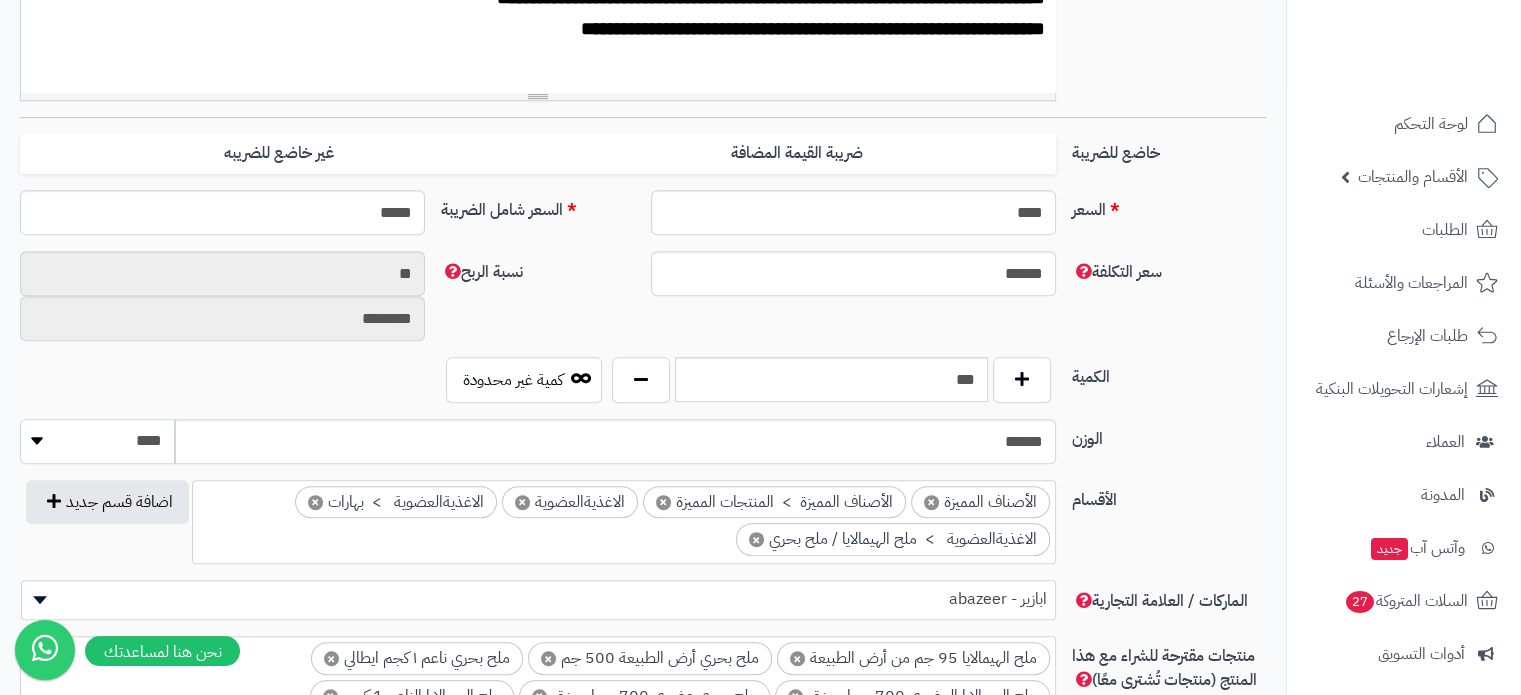 click on "******** **** ***** *****" at bounding box center [97, 441] 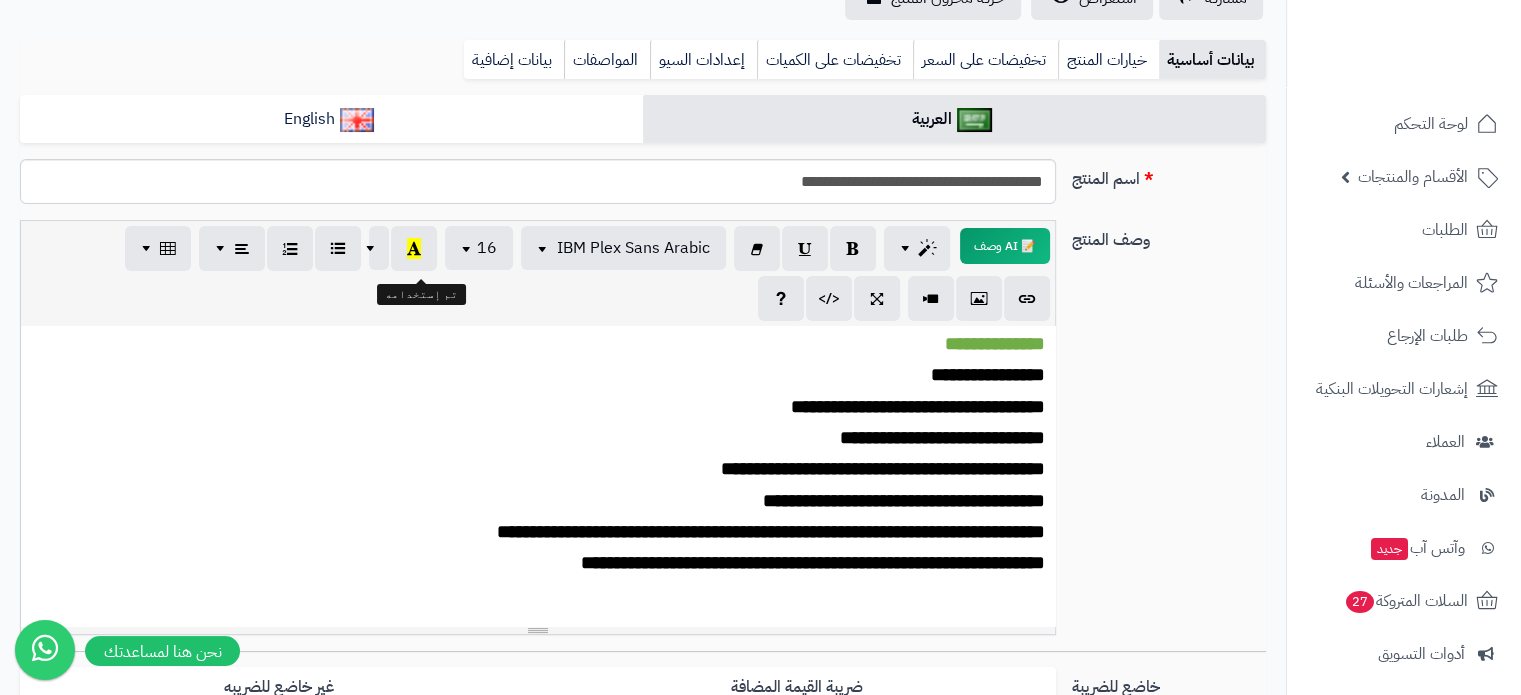 scroll, scrollTop: 0, scrollLeft: 0, axis: both 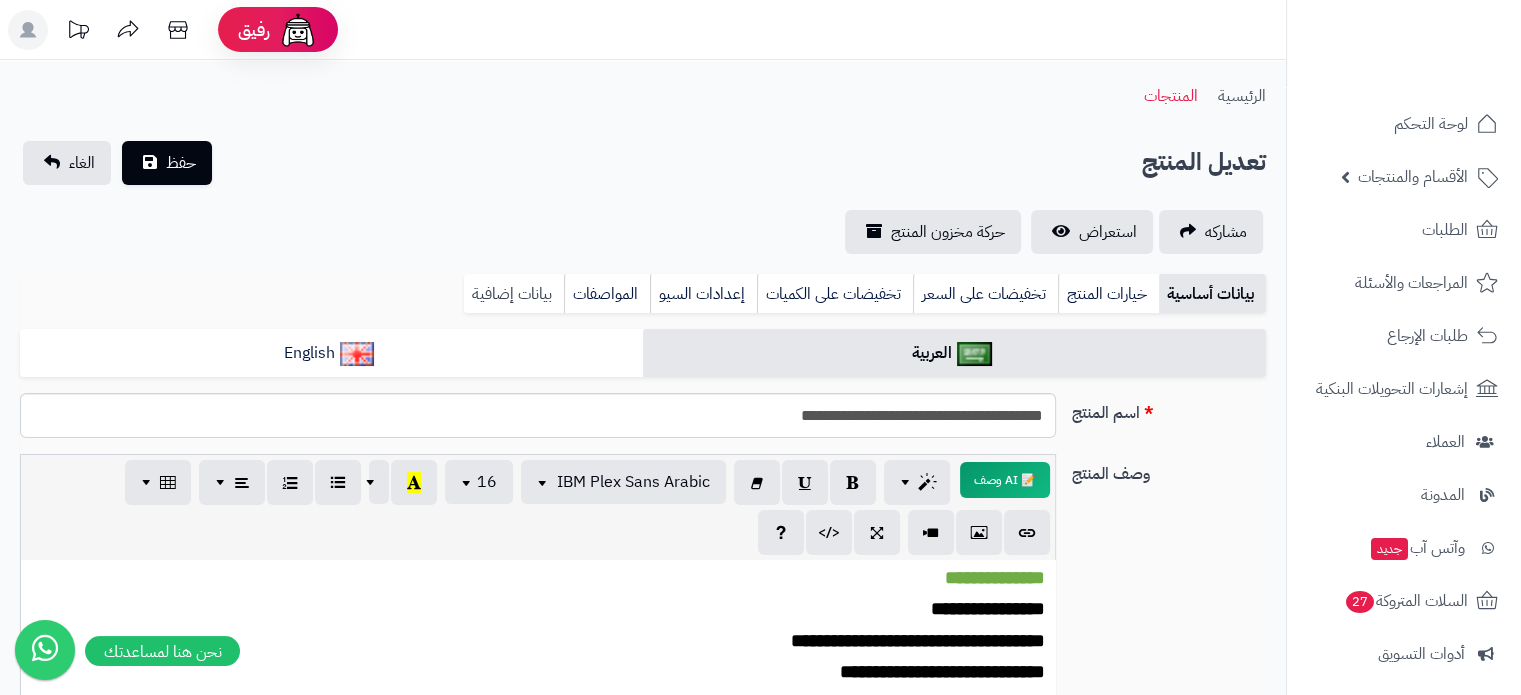 click on "بيانات إضافية" at bounding box center (514, 294) 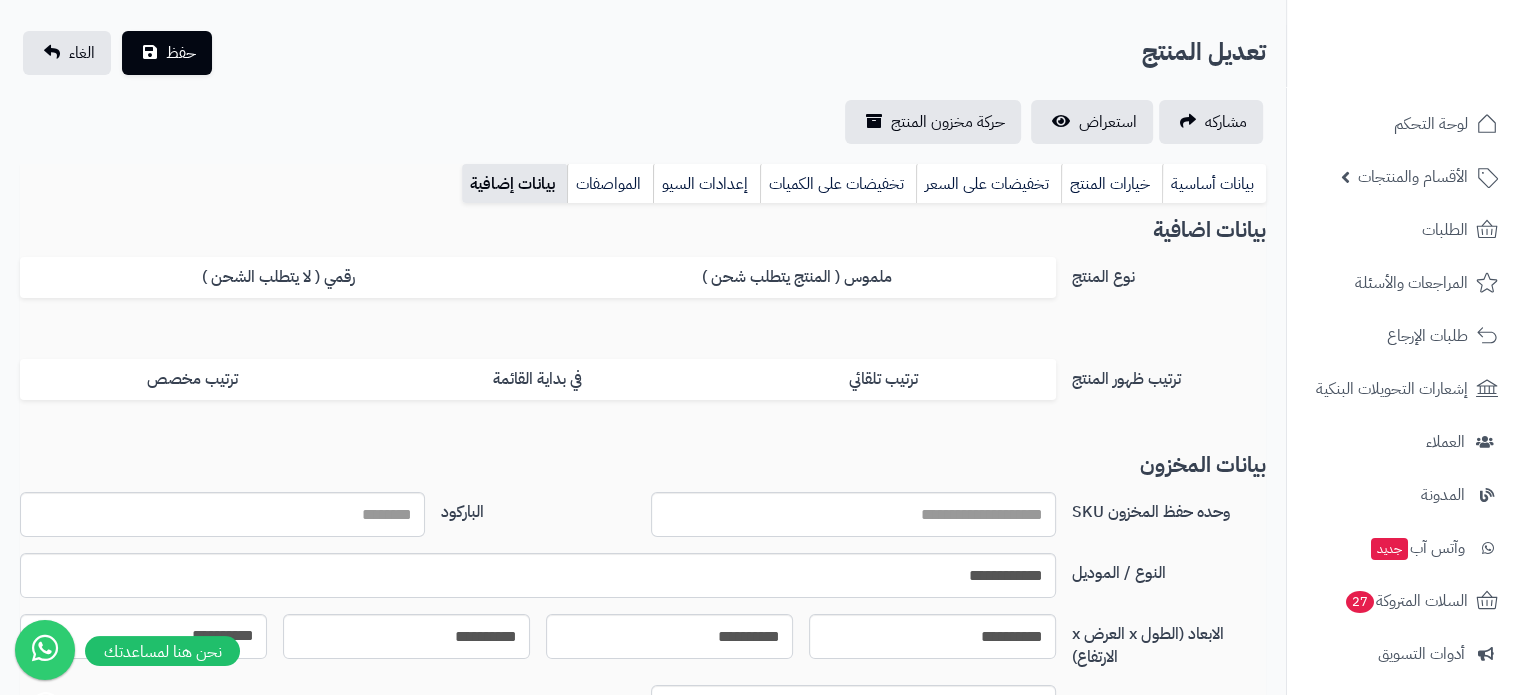 scroll, scrollTop: 300, scrollLeft: 0, axis: vertical 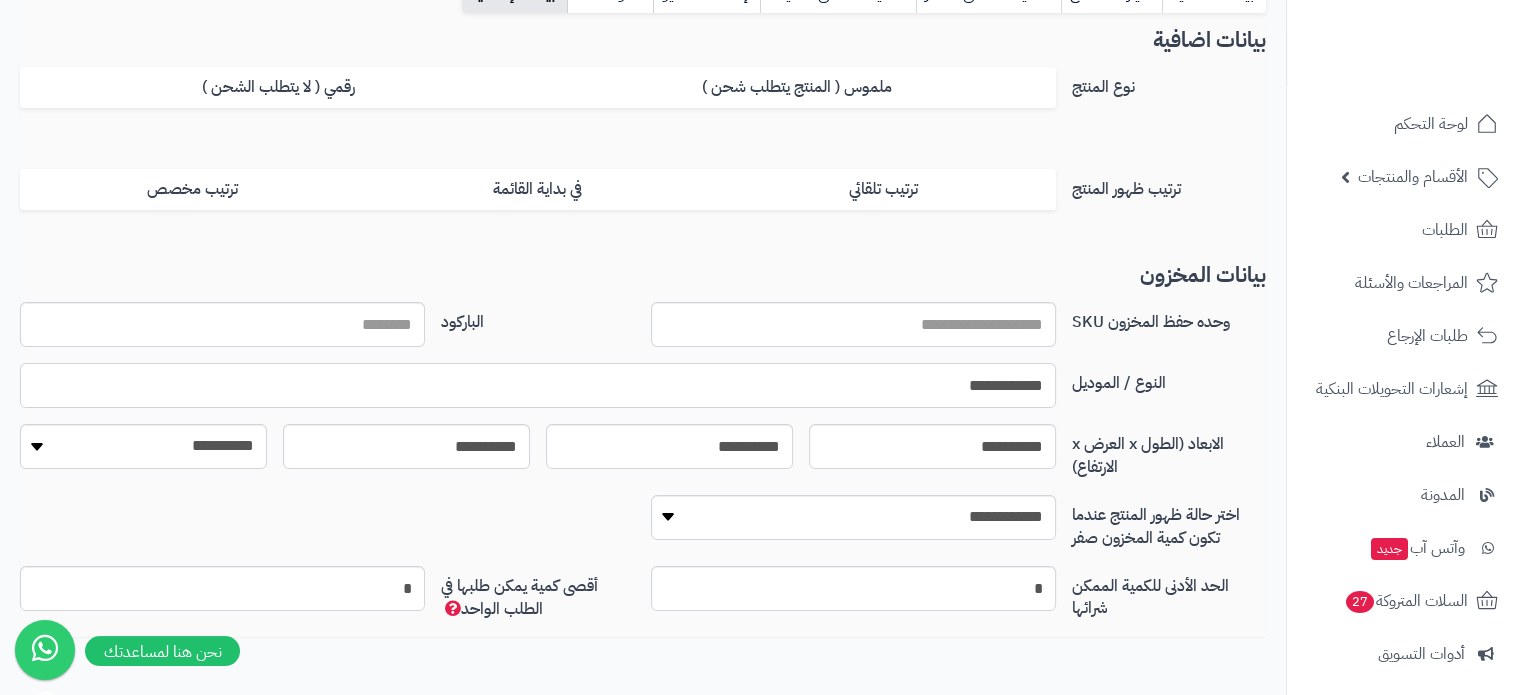 click on "**********" at bounding box center [538, 385] 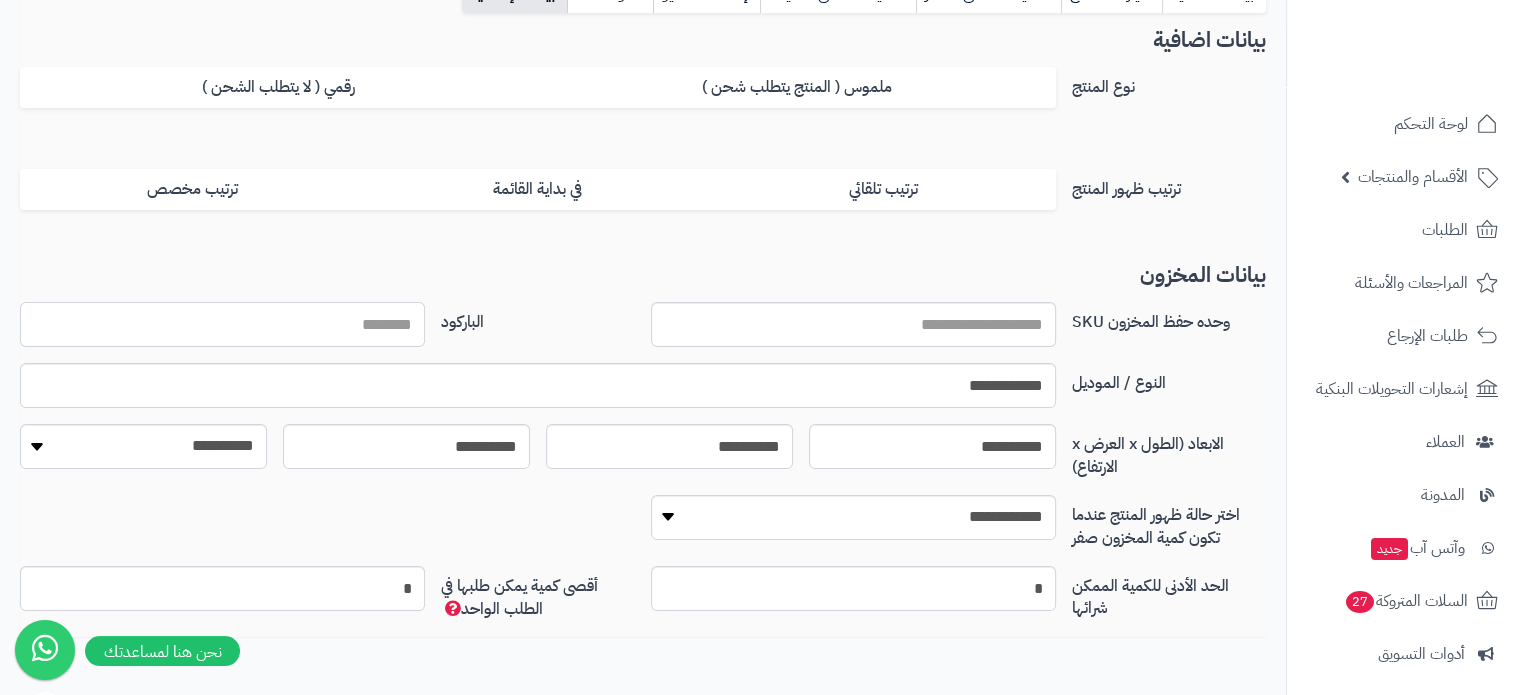 paste on "**********" 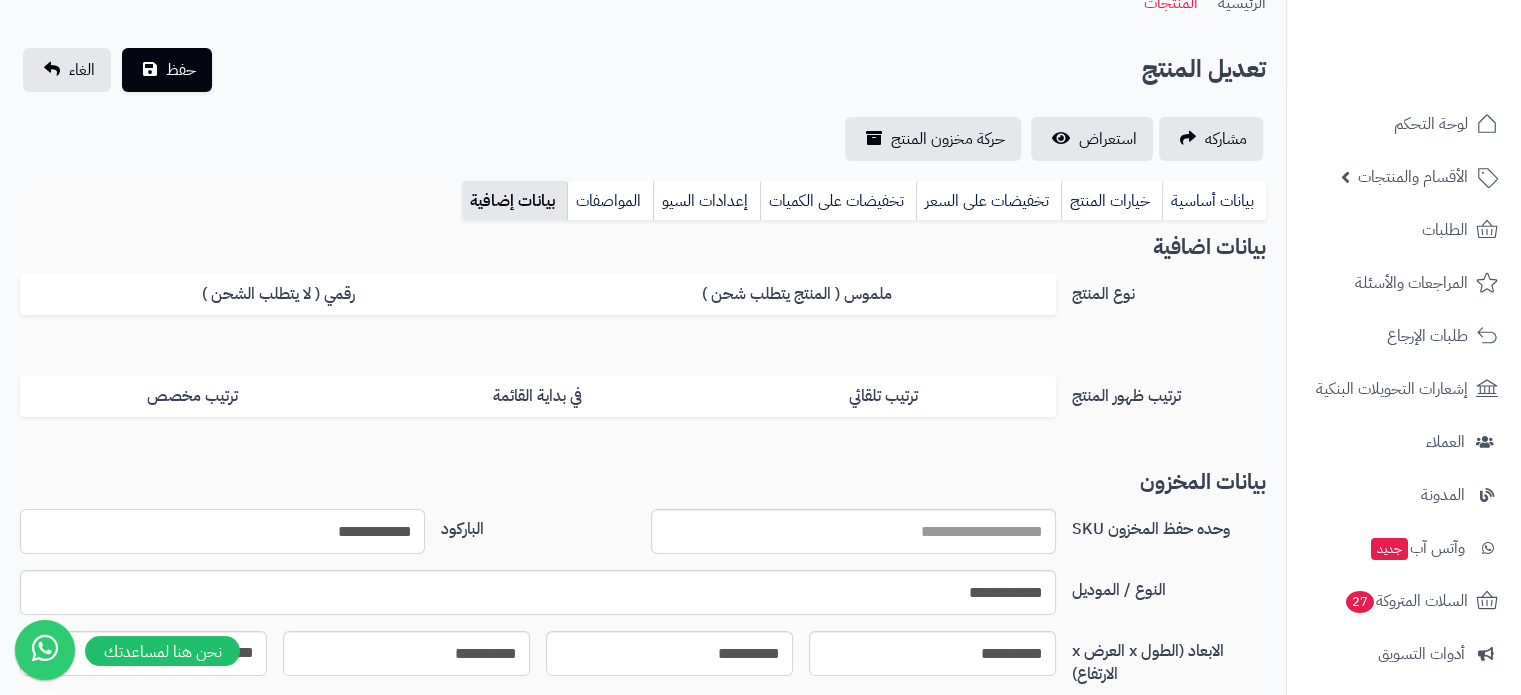 scroll, scrollTop: 0, scrollLeft: 0, axis: both 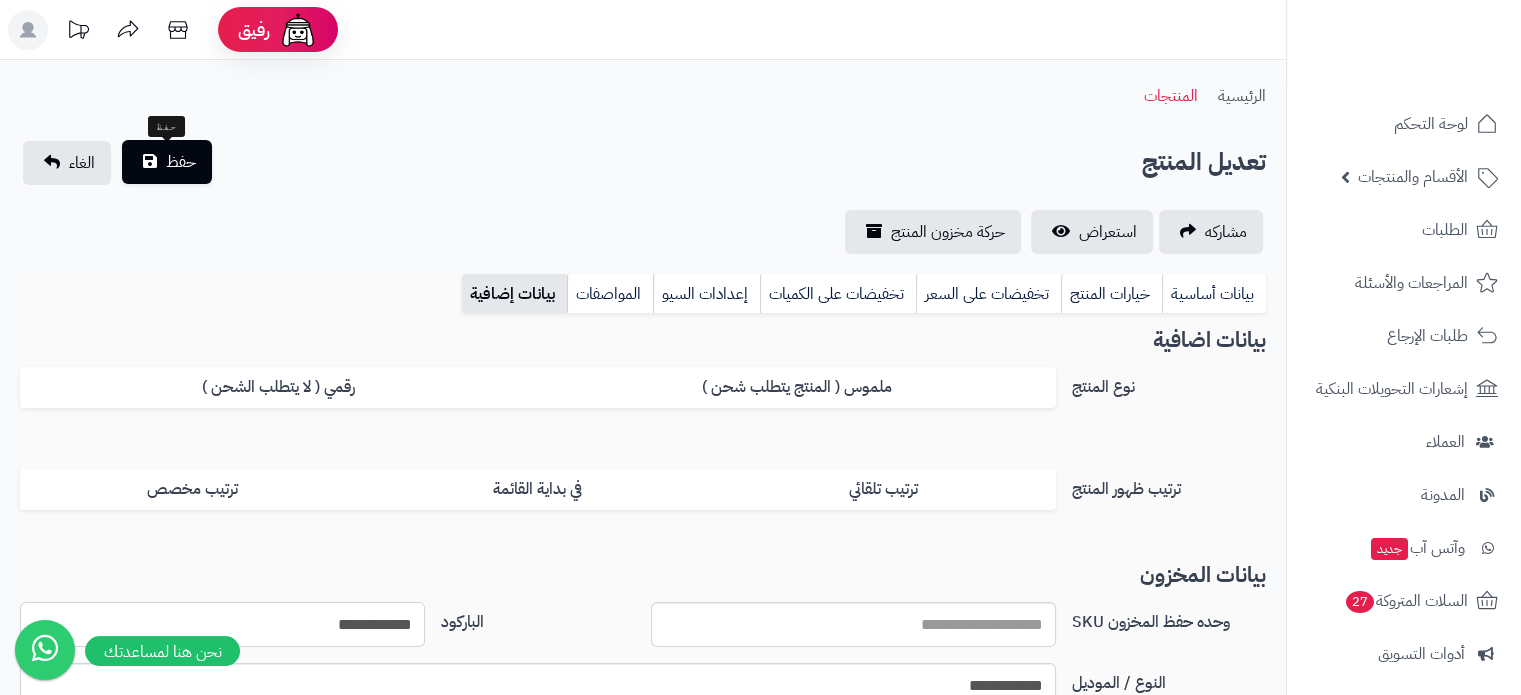 type on "**********" 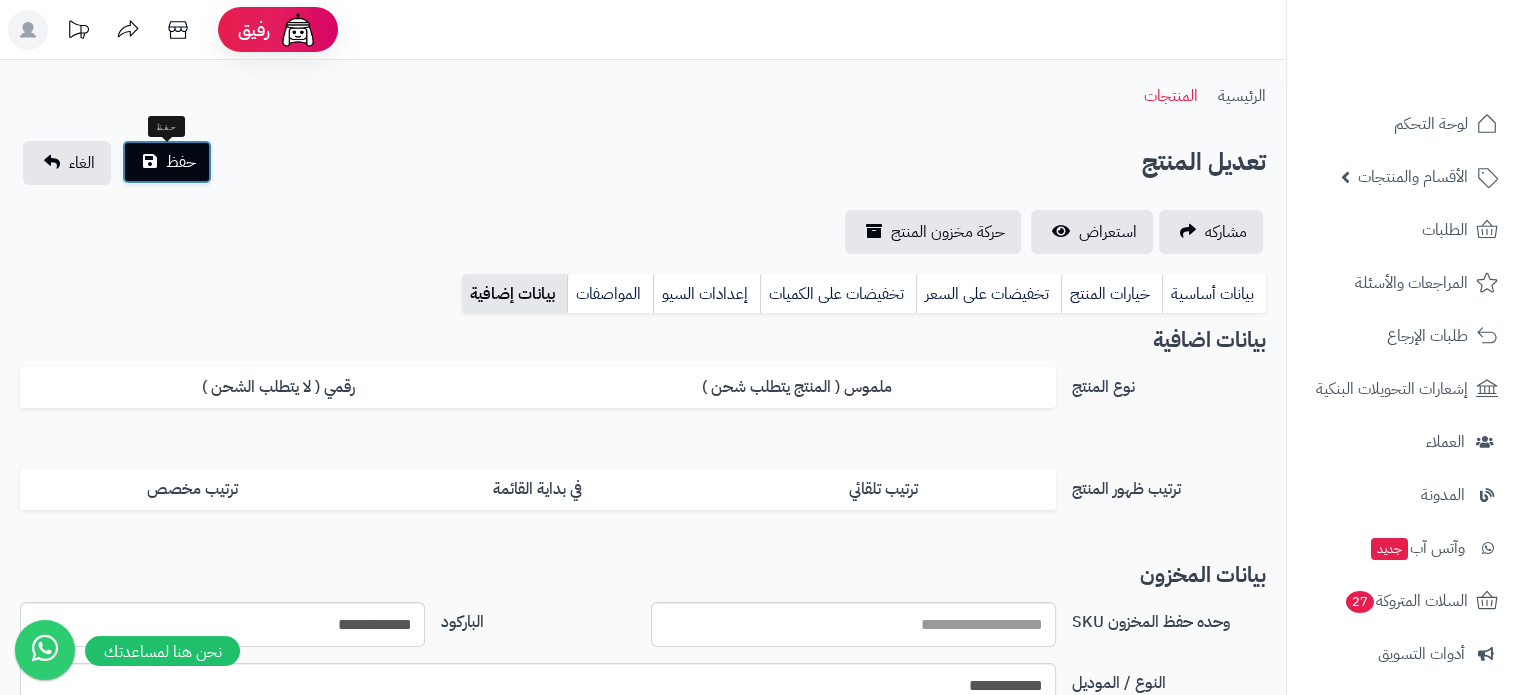 click on "حفظ" at bounding box center (181, 162) 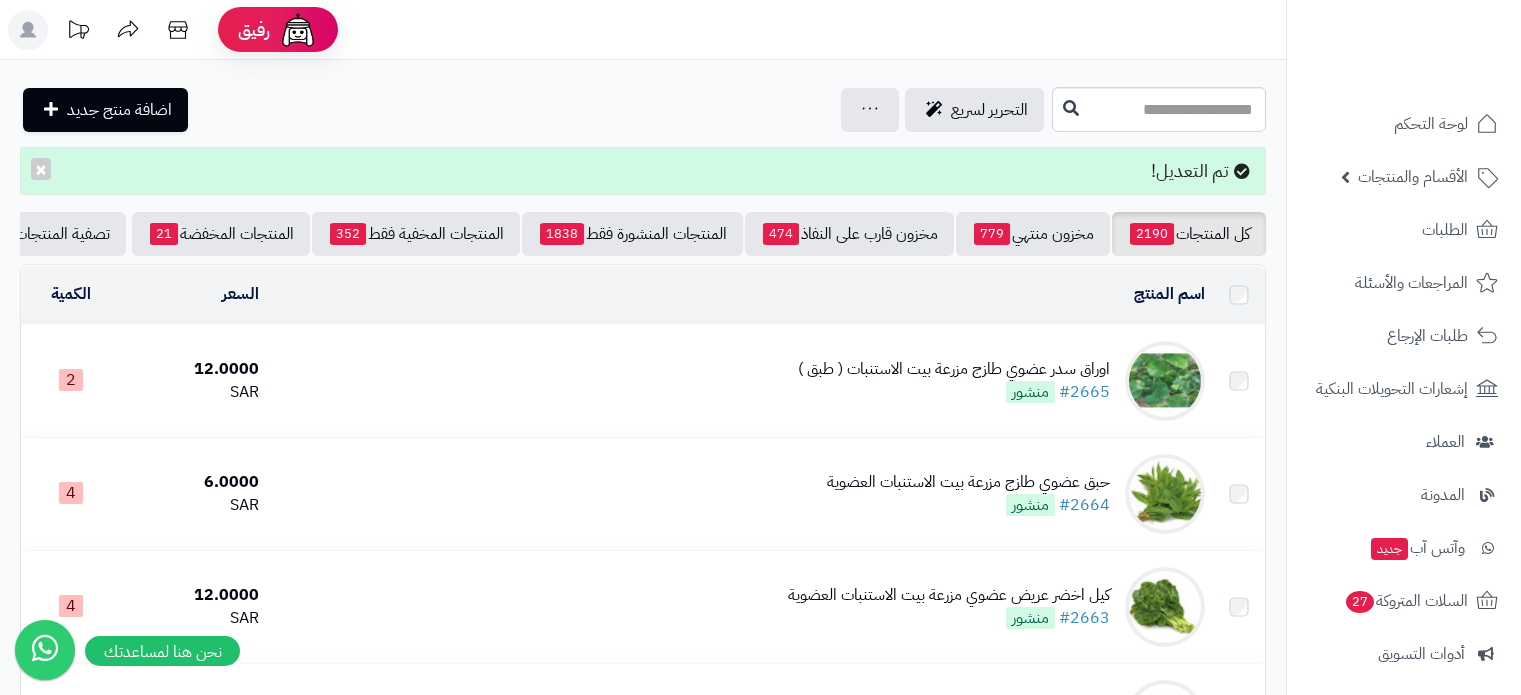 scroll, scrollTop: 0, scrollLeft: 0, axis: both 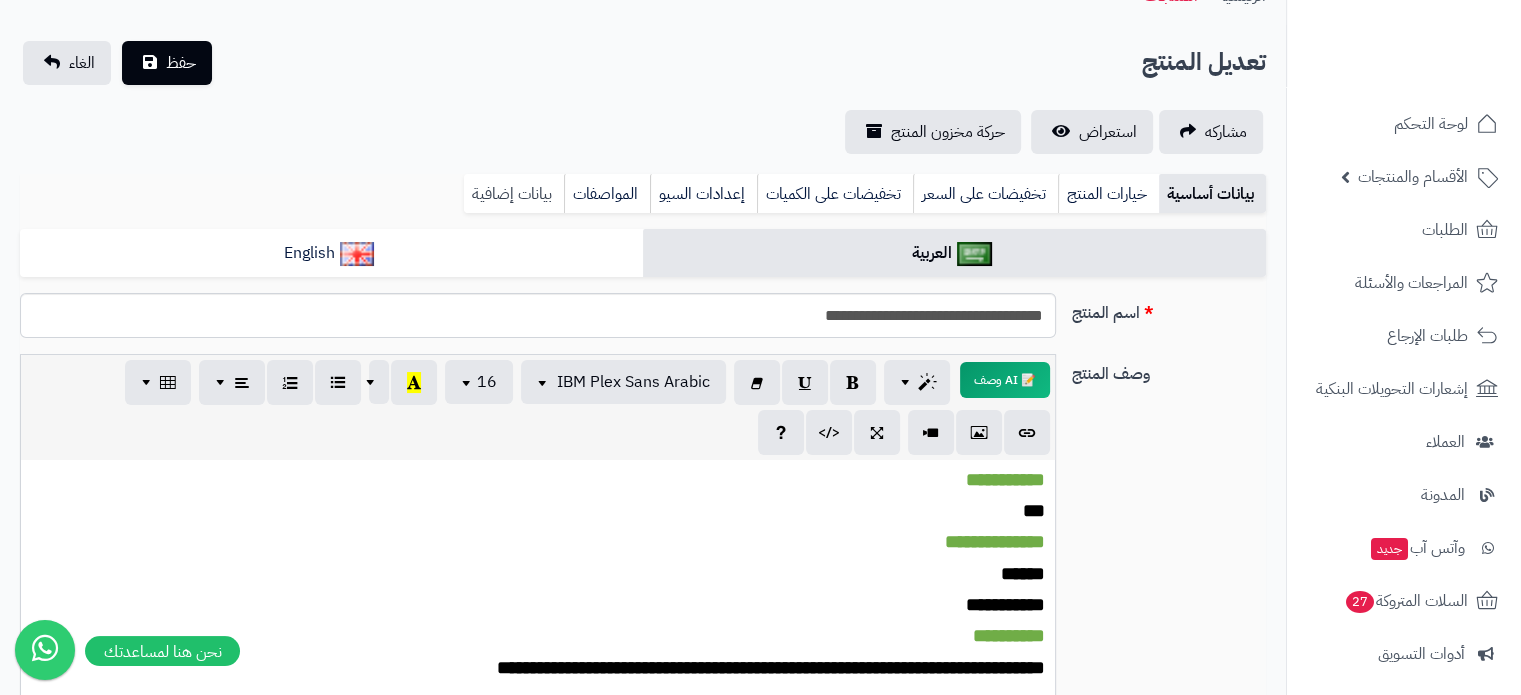 click on "بيانات إضافية" at bounding box center (514, 194) 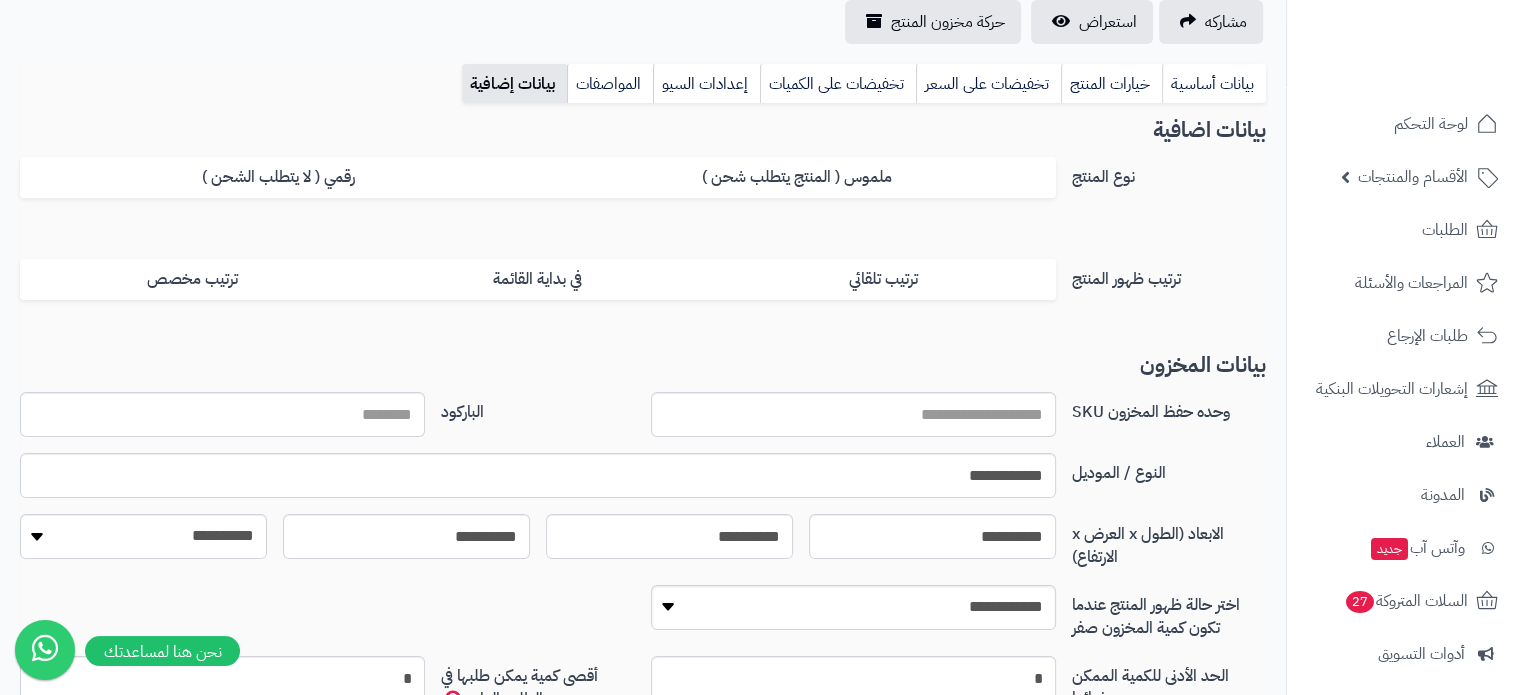 scroll, scrollTop: 400, scrollLeft: 0, axis: vertical 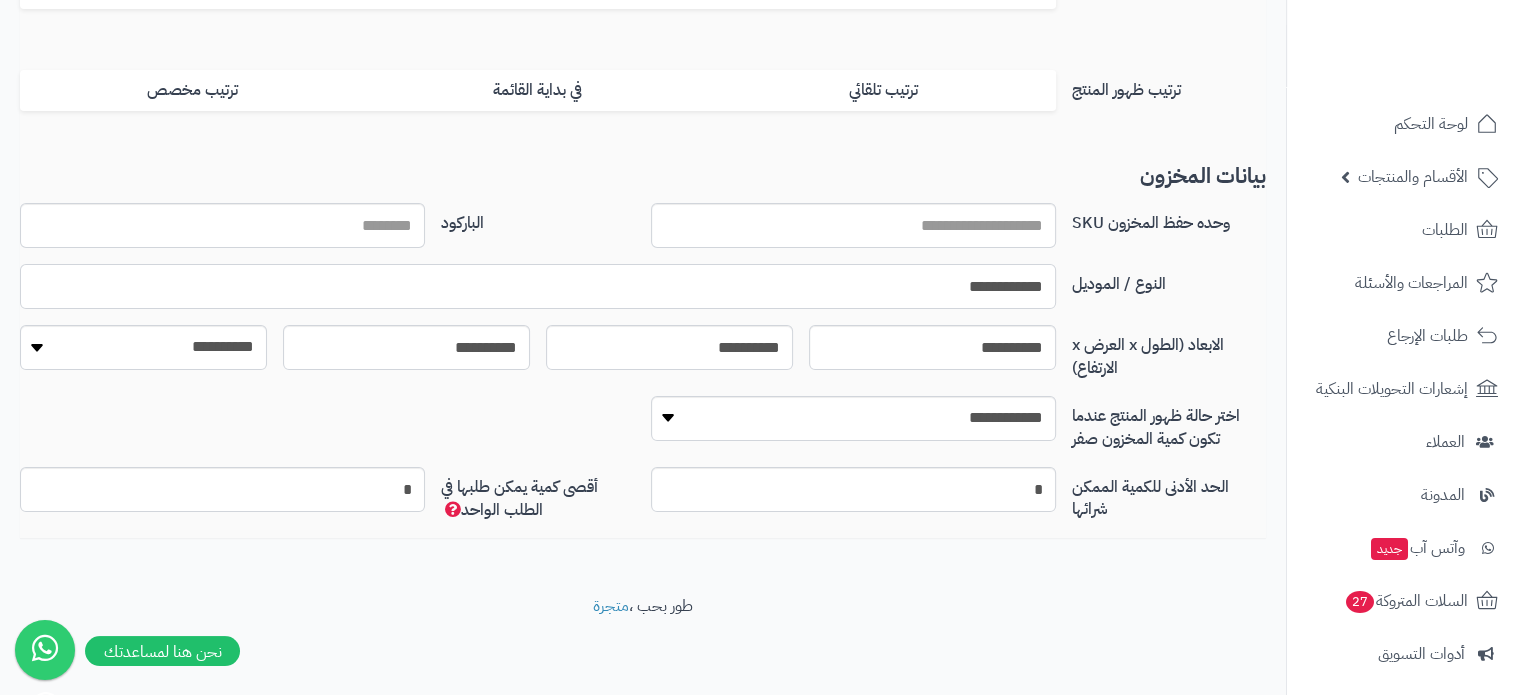 click on "**********" at bounding box center [538, 286] 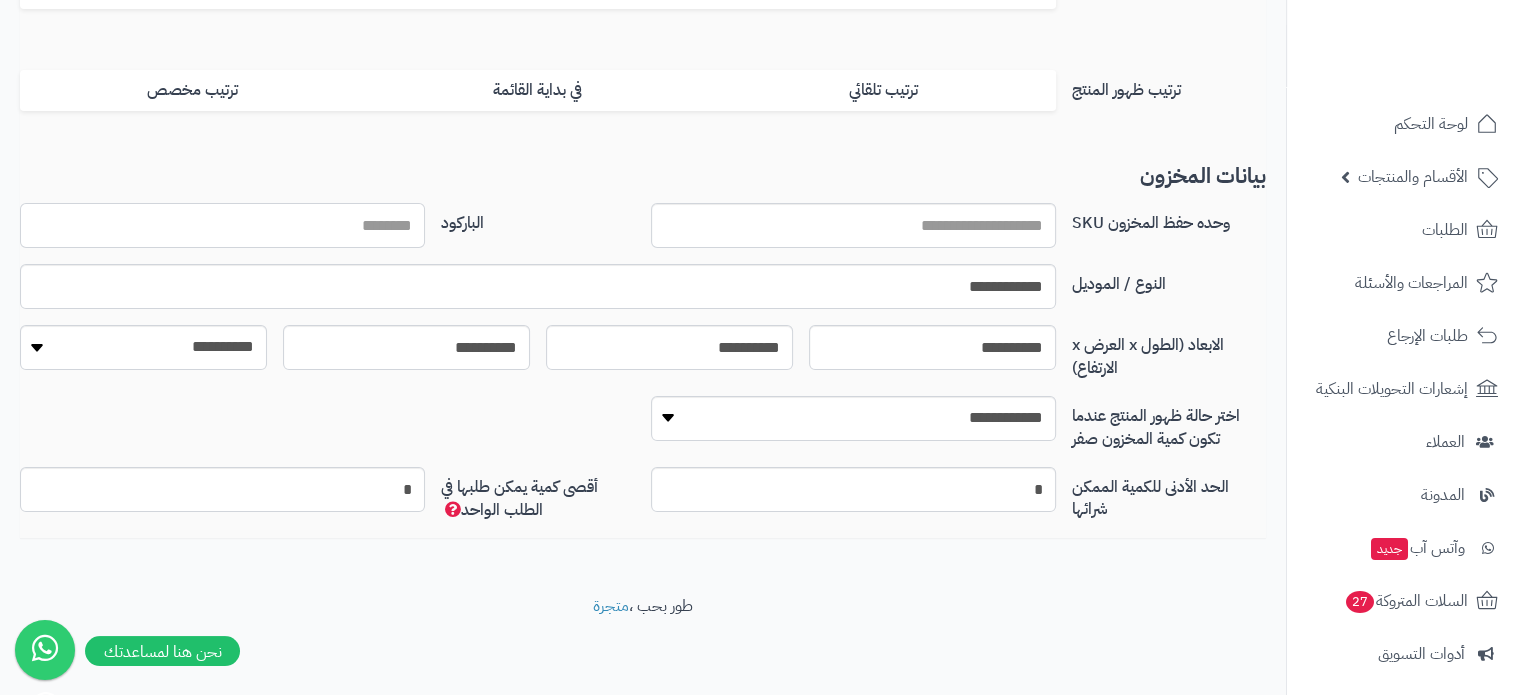 paste on "**********" 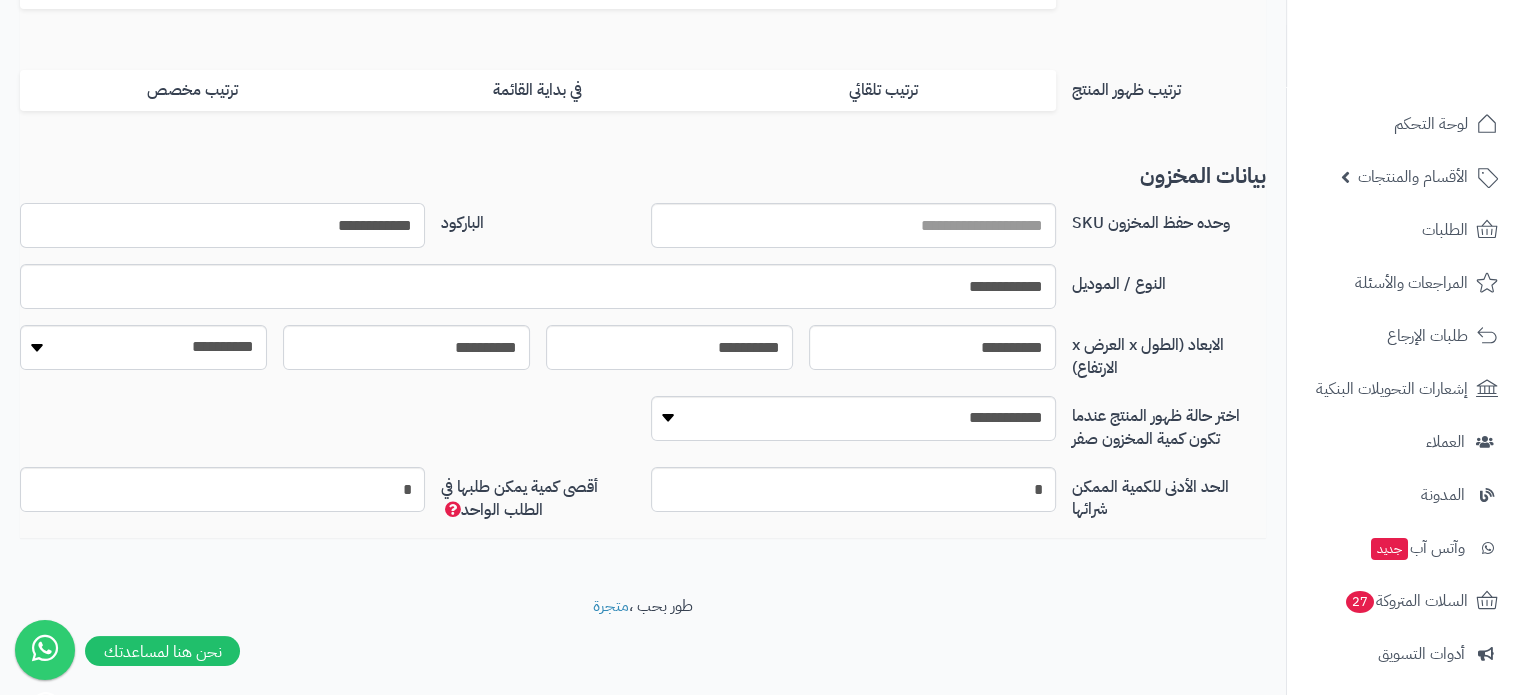 scroll, scrollTop: 0, scrollLeft: 0, axis: both 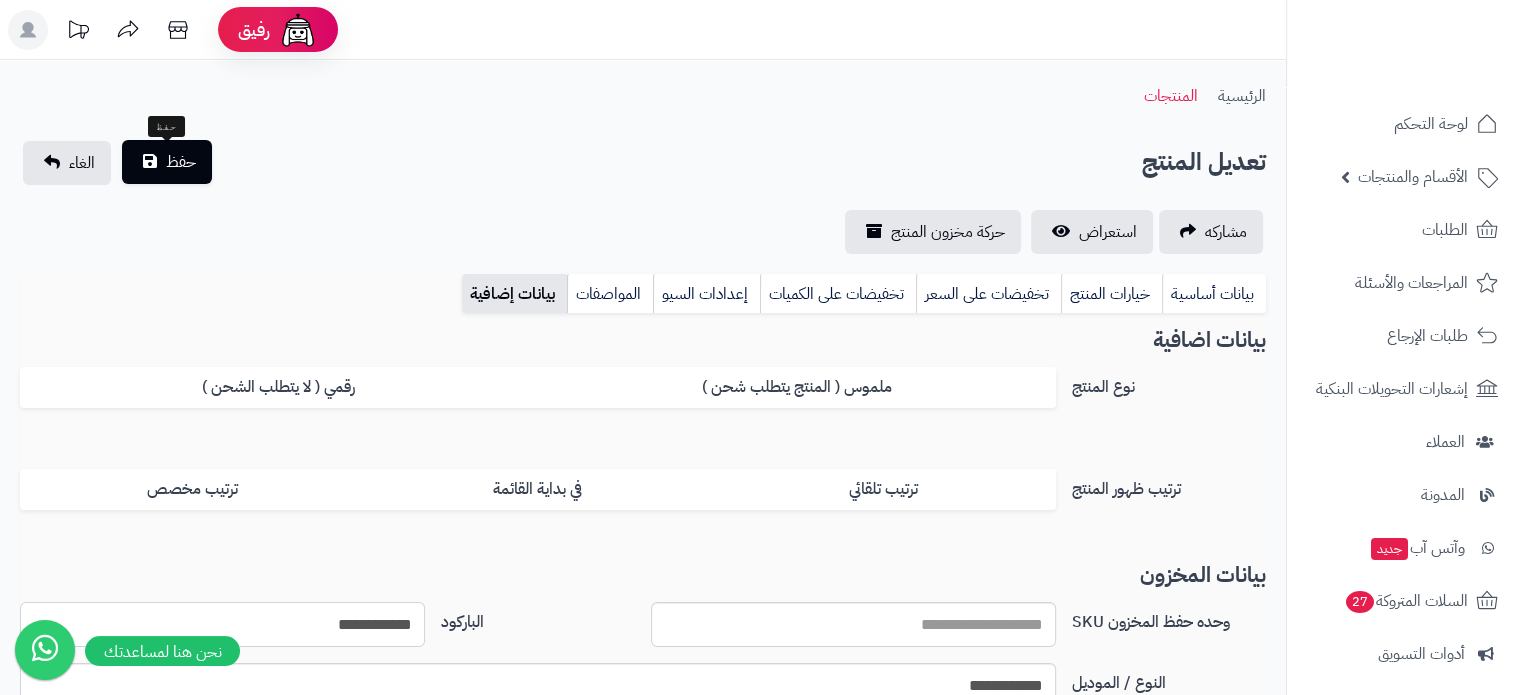 type on "**********" 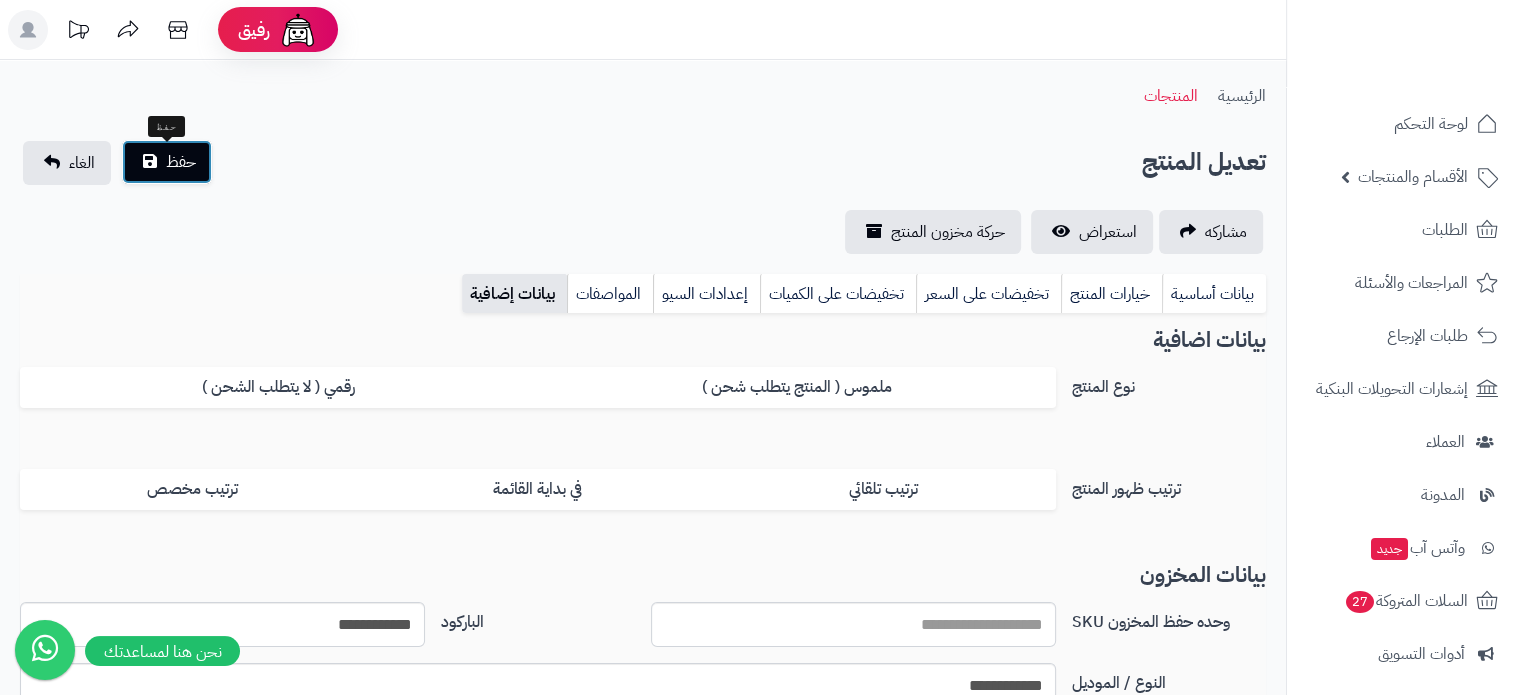 click on "حفظ" at bounding box center (167, 162) 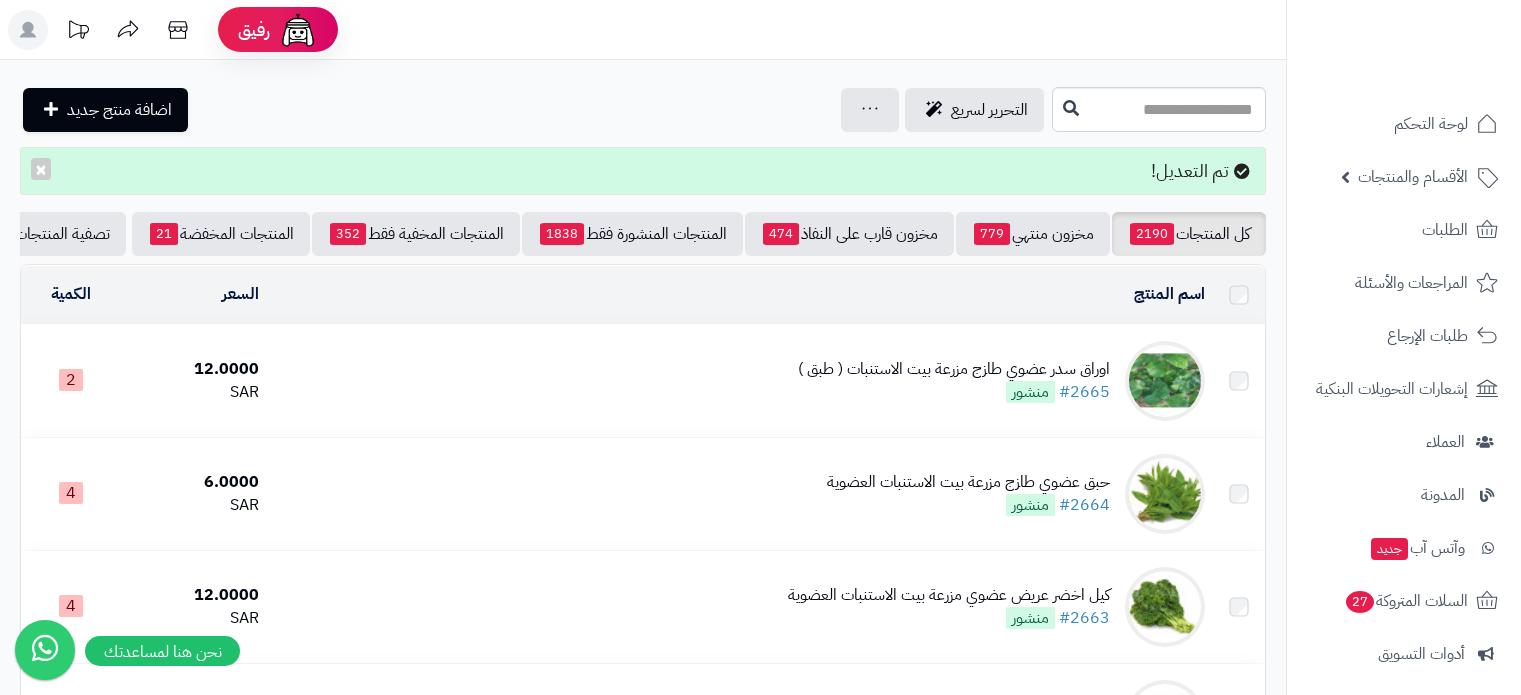 scroll, scrollTop: 0, scrollLeft: 0, axis: both 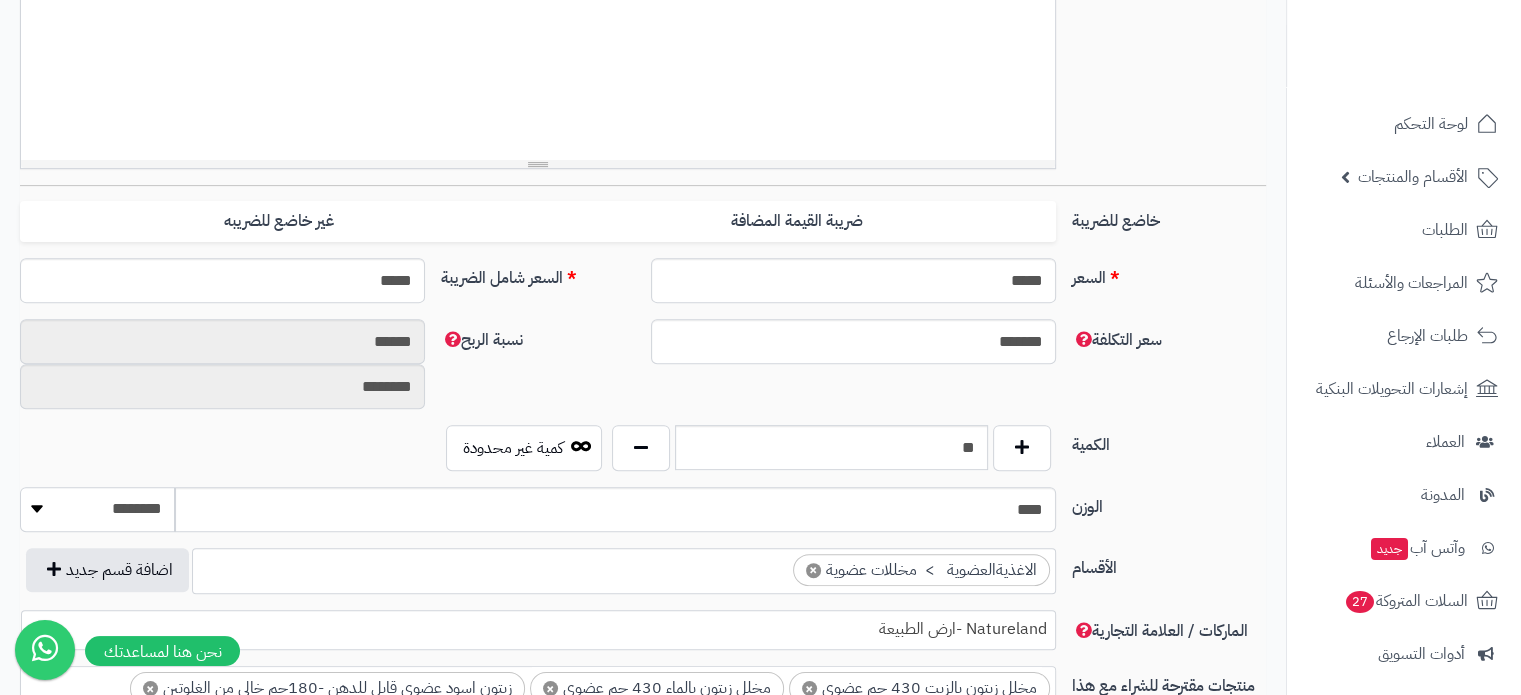 click on "******** **** ***** *****" at bounding box center (97, 509) 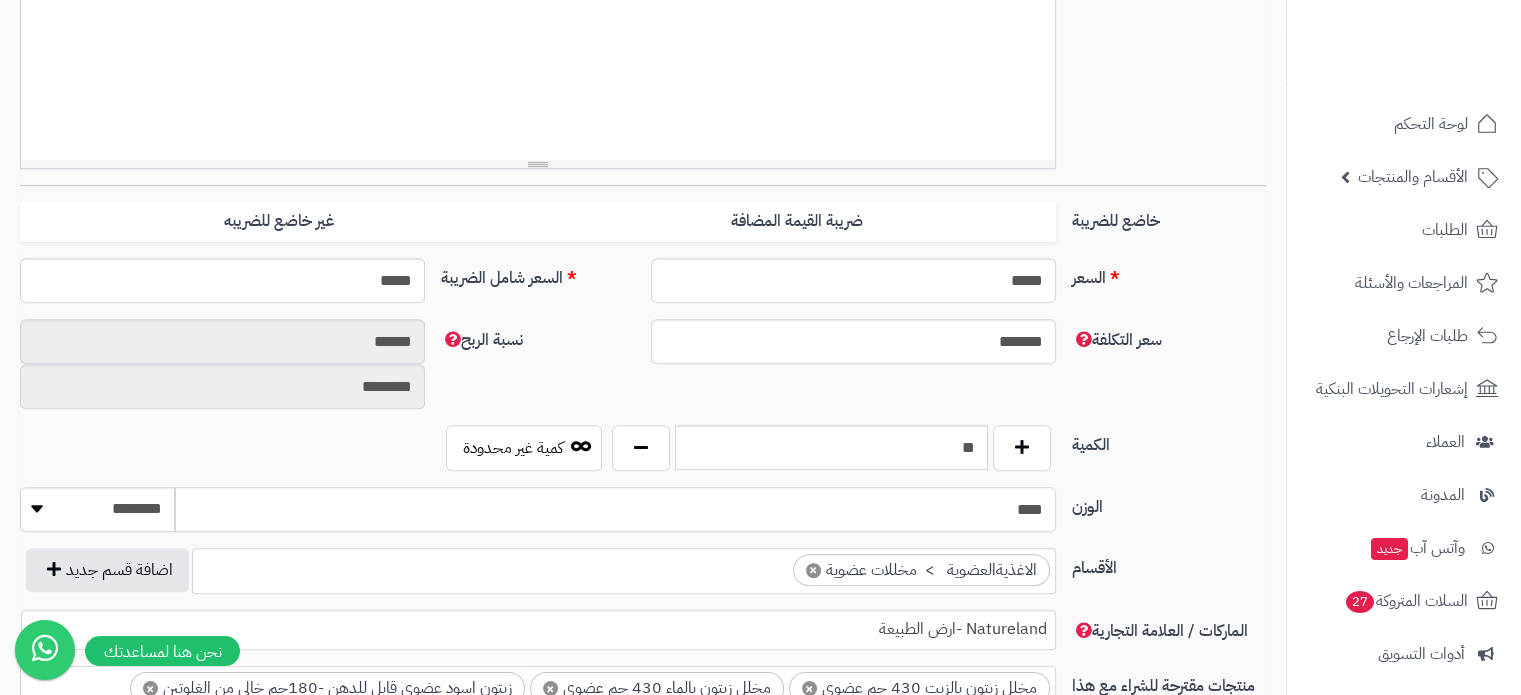 drag, startPoint x: 950, startPoint y: 515, endPoint x: 1172, endPoint y: 511, distance: 222.03603 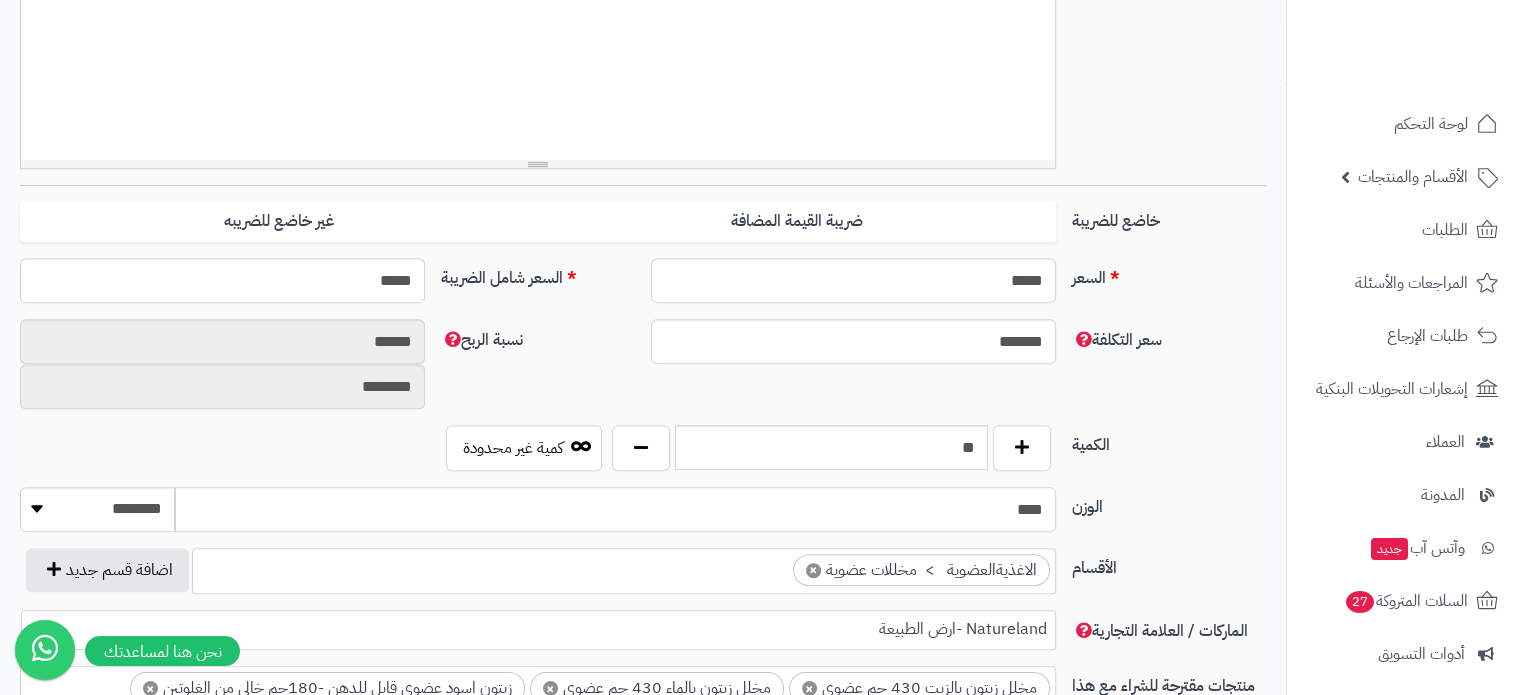 click on "الوزن
****
******** **** ***** *****" at bounding box center (643, 517) 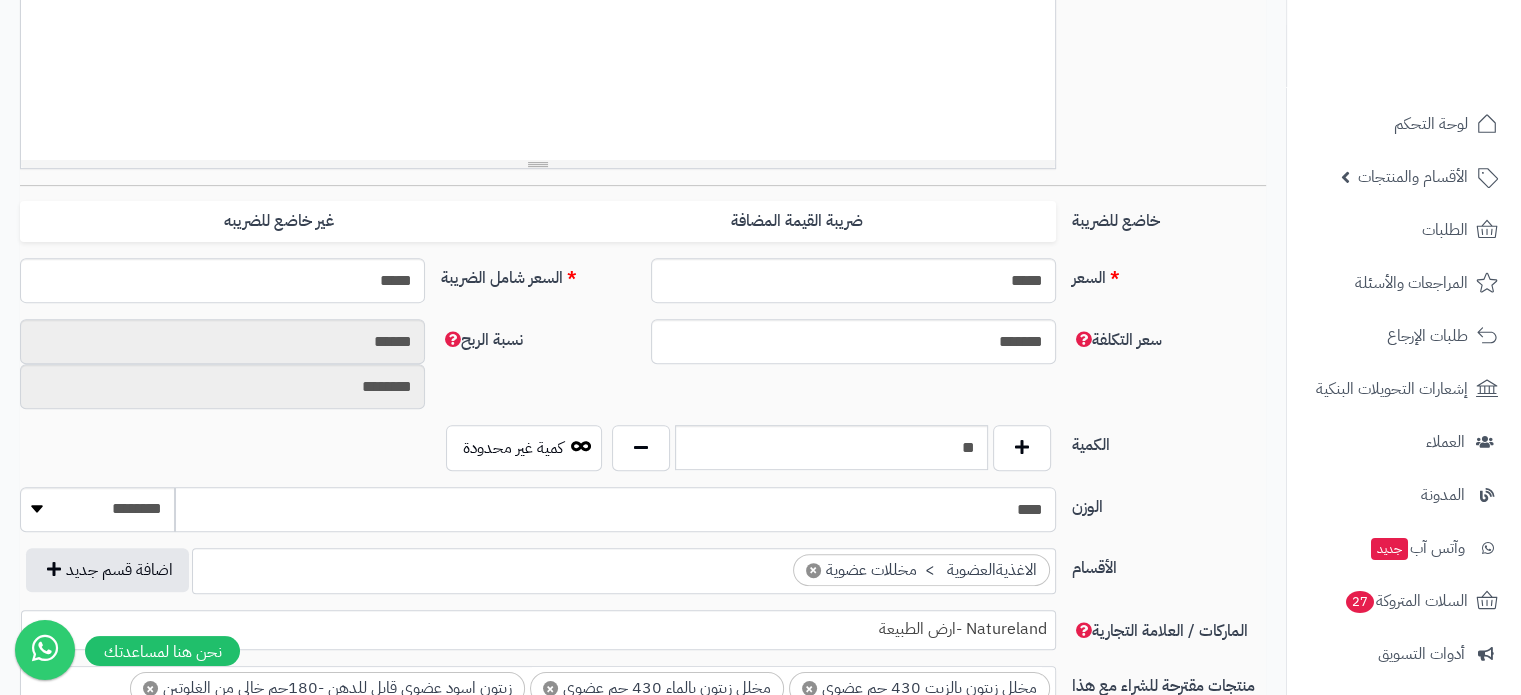 type on "****" 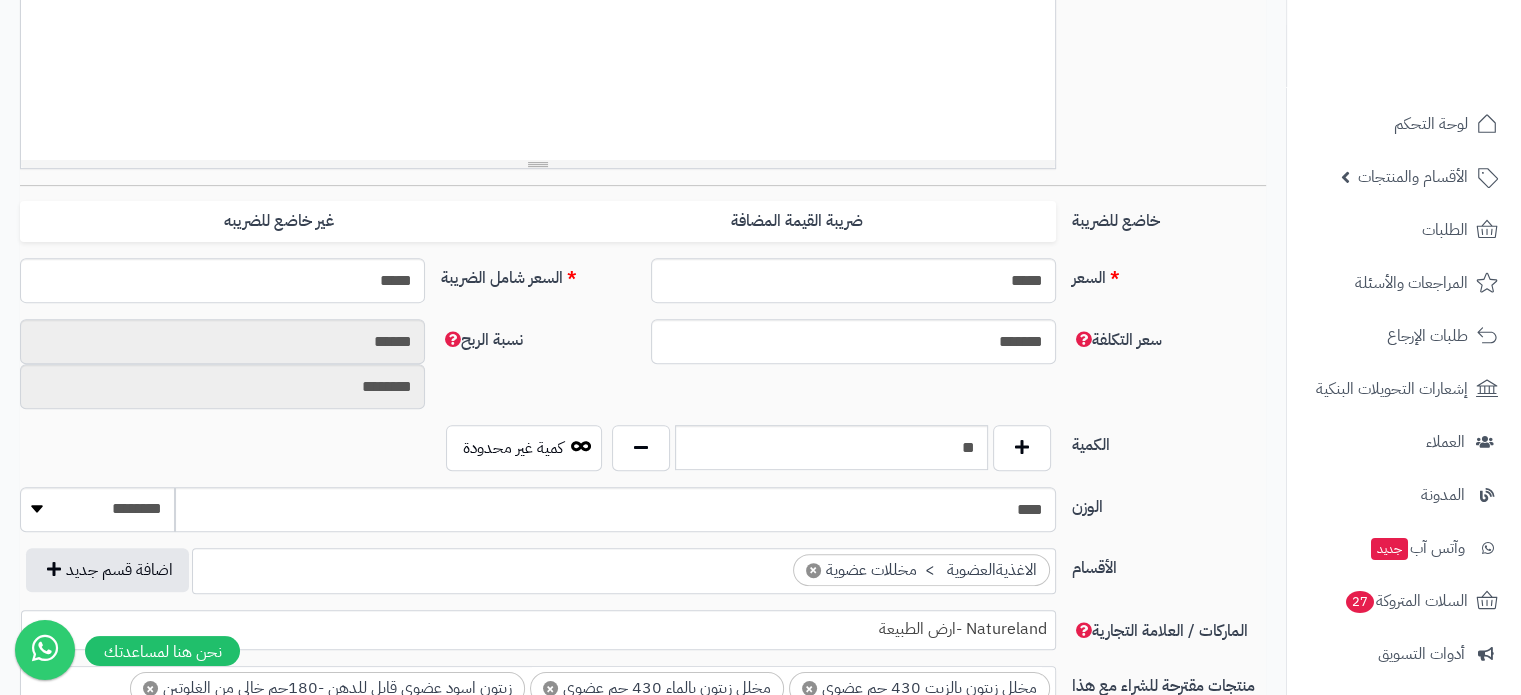 drag, startPoint x: 1175, startPoint y: 491, endPoint x: 1184, endPoint y: 499, distance: 12.0415945 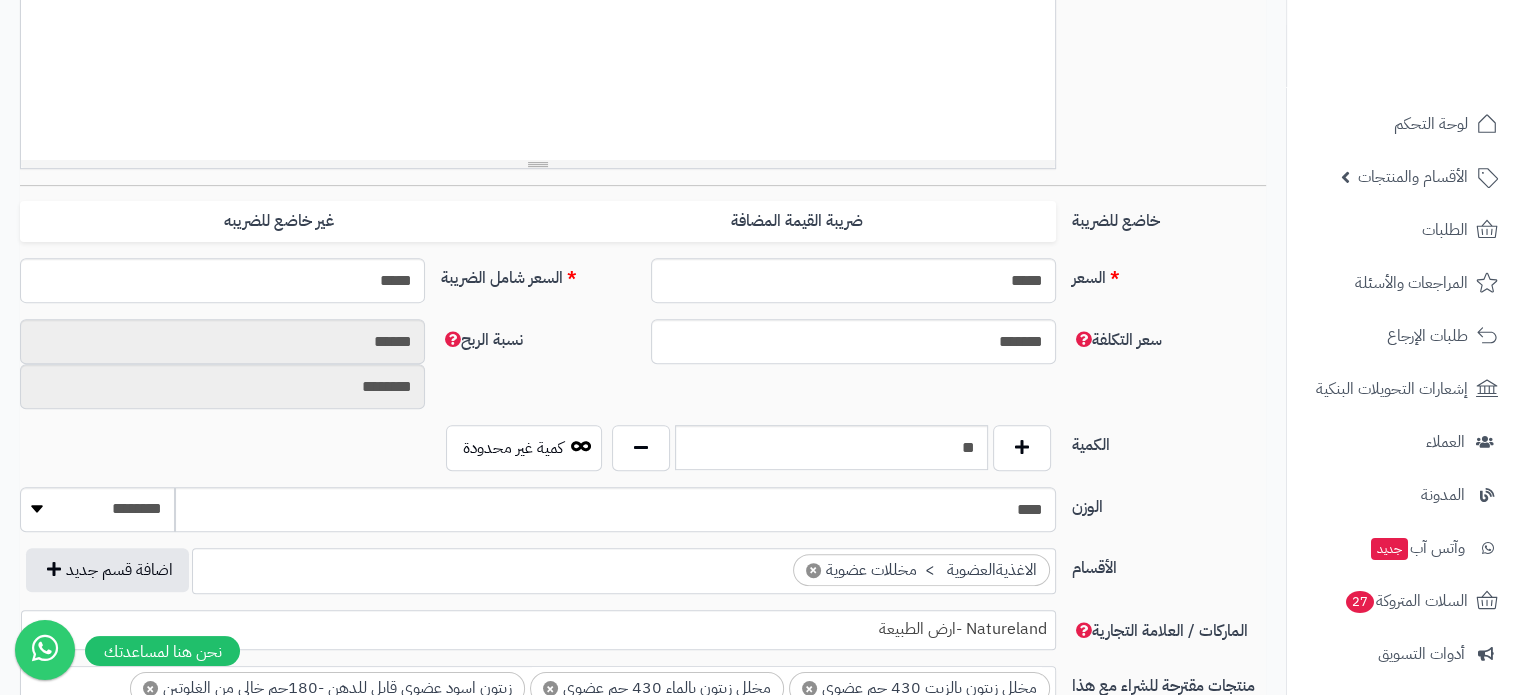 click on "الوزن" at bounding box center [1169, 503] 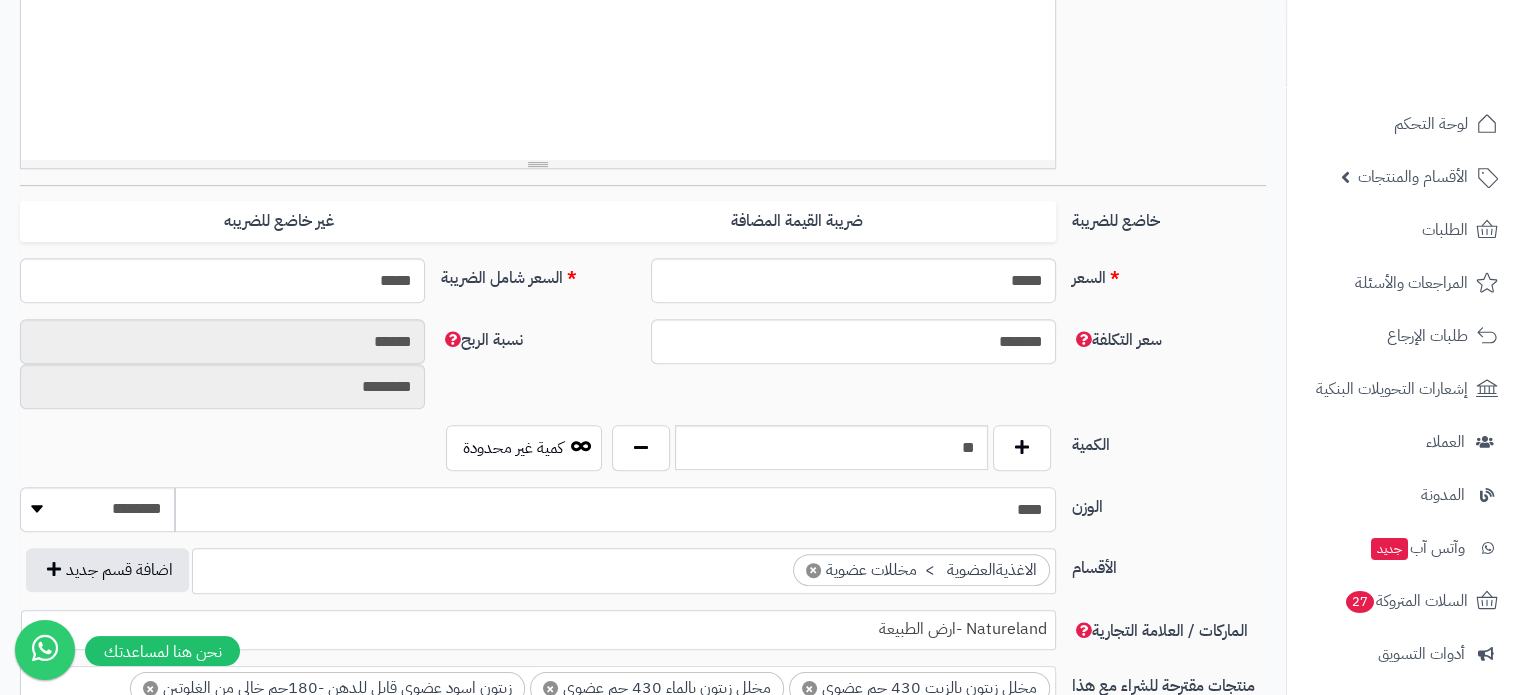 click on "****" at bounding box center (615, 509) 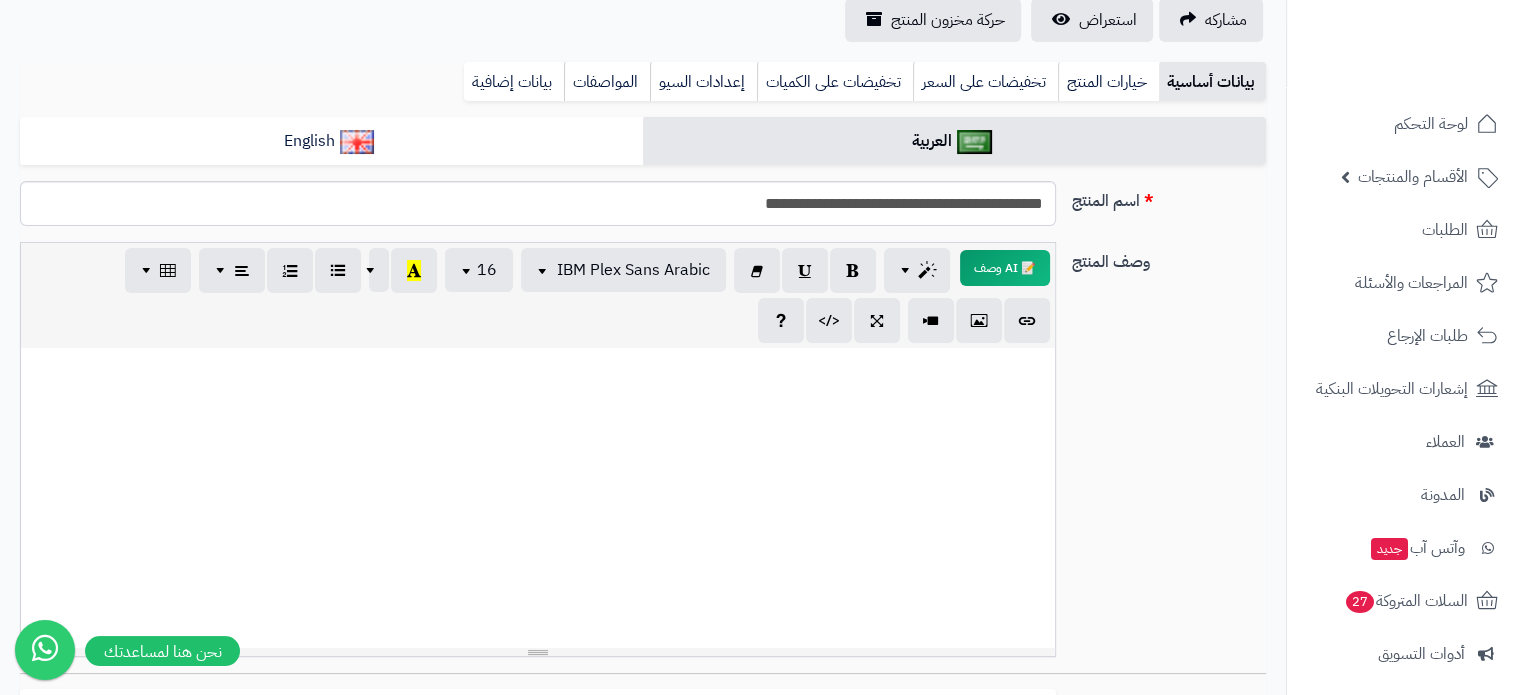 scroll, scrollTop: 0, scrollLeft: 0, axis: both 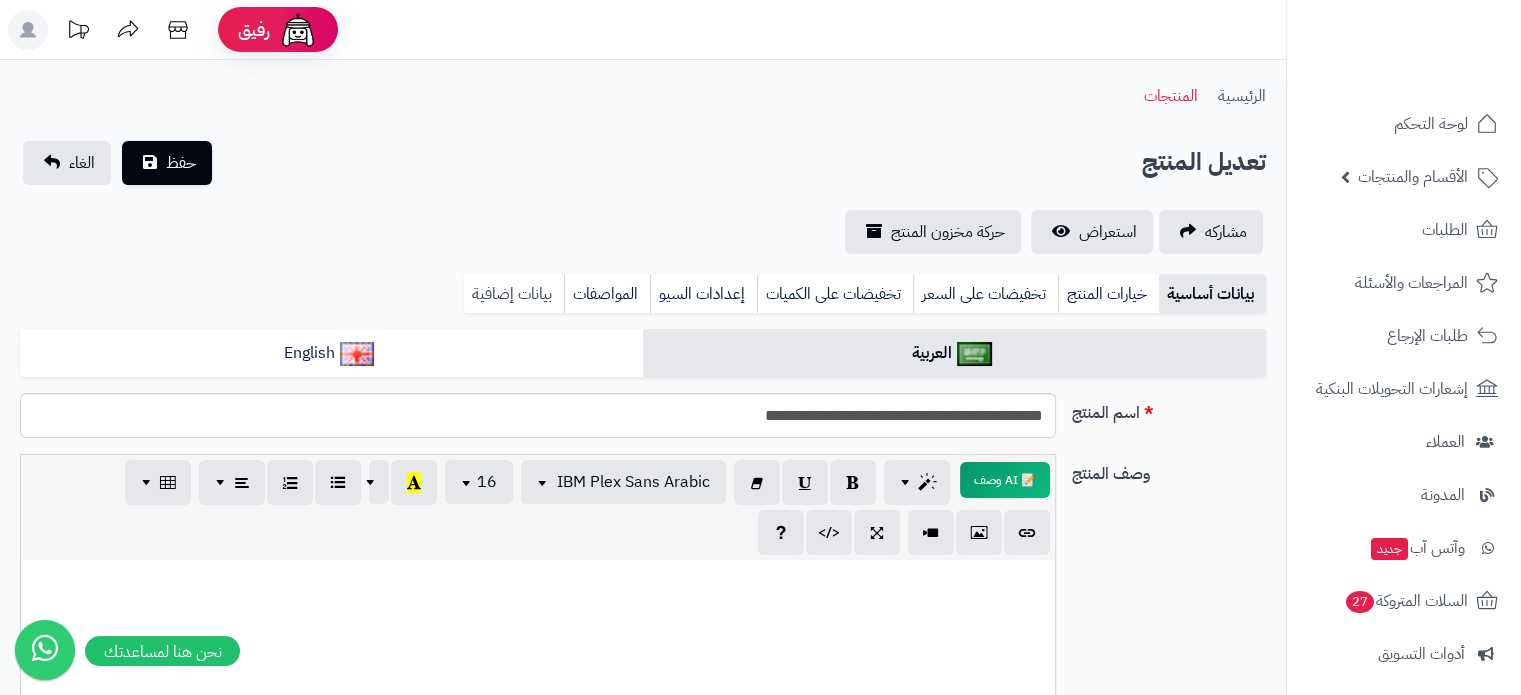 click on "بيانات إضافية" at bounding box center (514, 294) 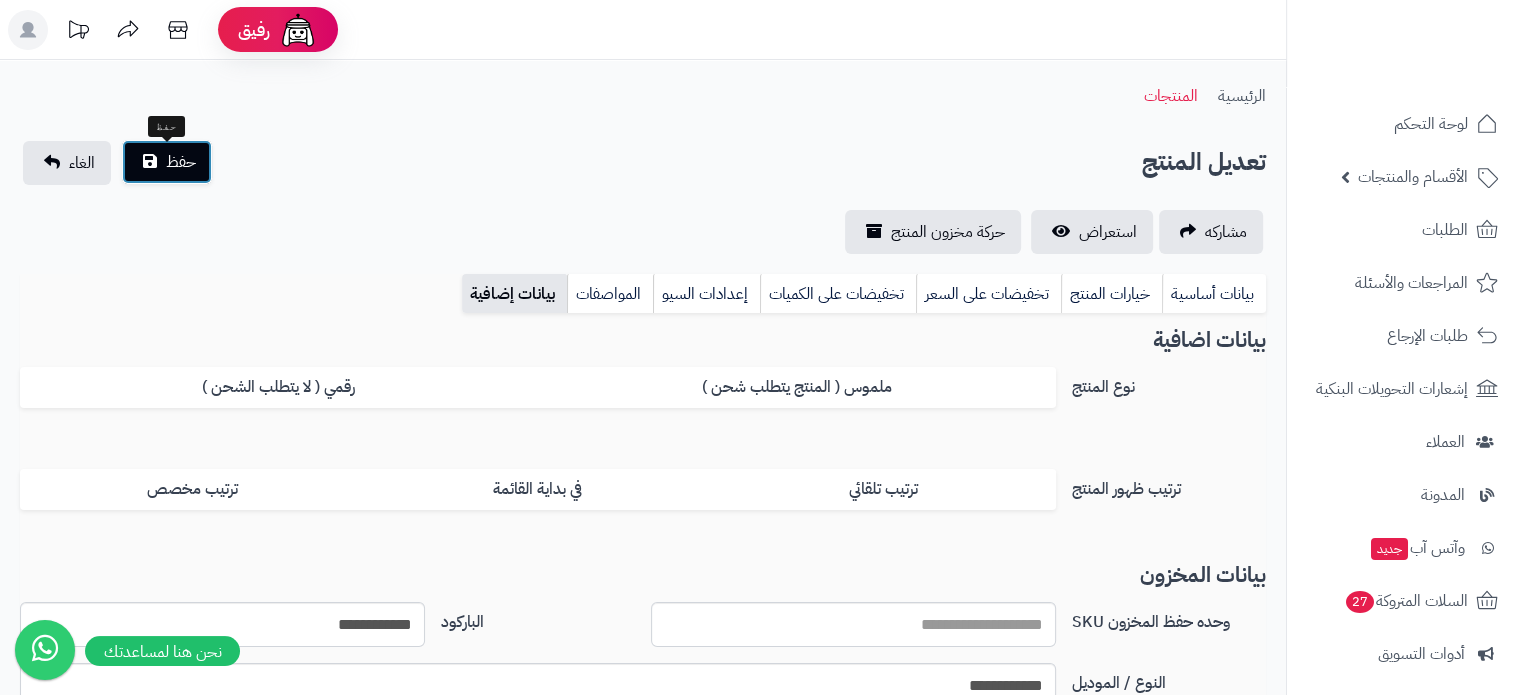 click on "حفظ" at bounding box center (181, 162) 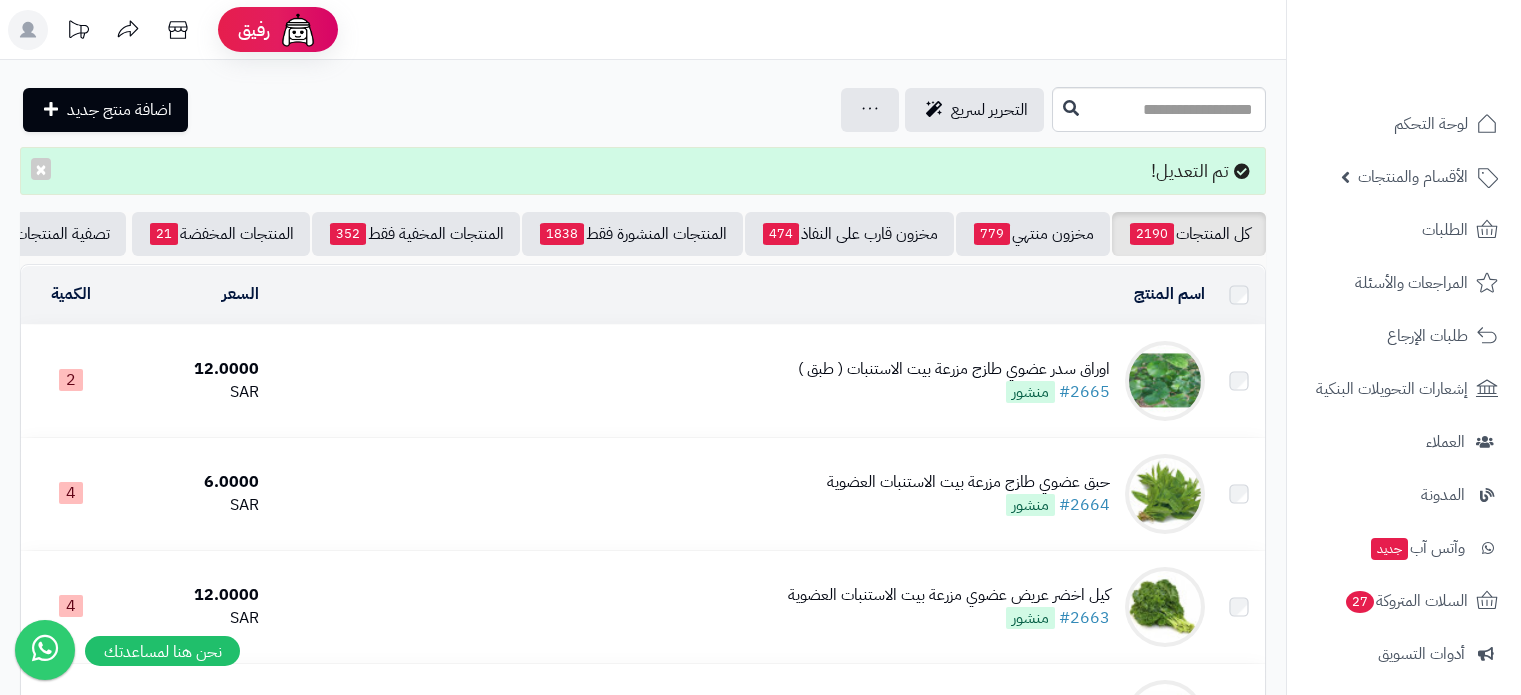 scroll, scrollTop: 0, scrollLeft: 0, axis: both 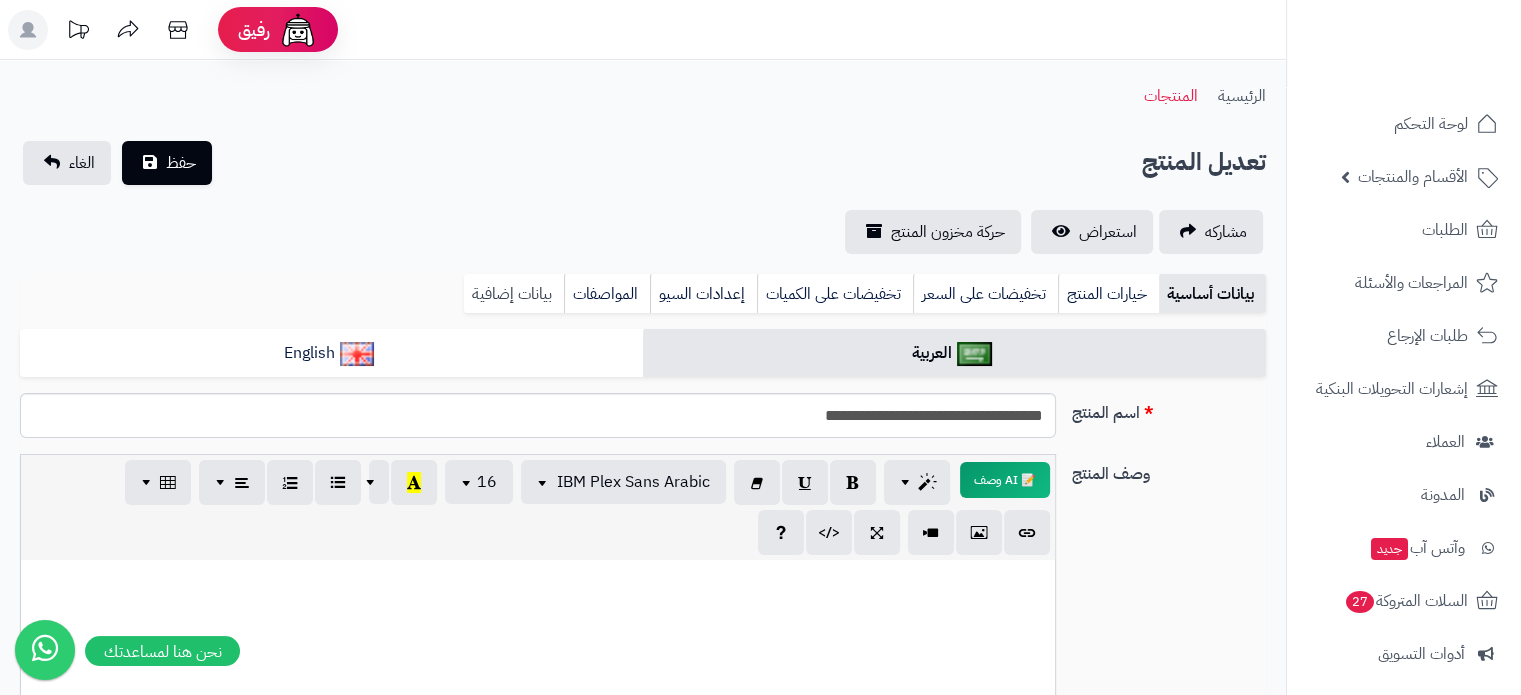 click on "بيانات إضافية" at bounding box center [514, 294] 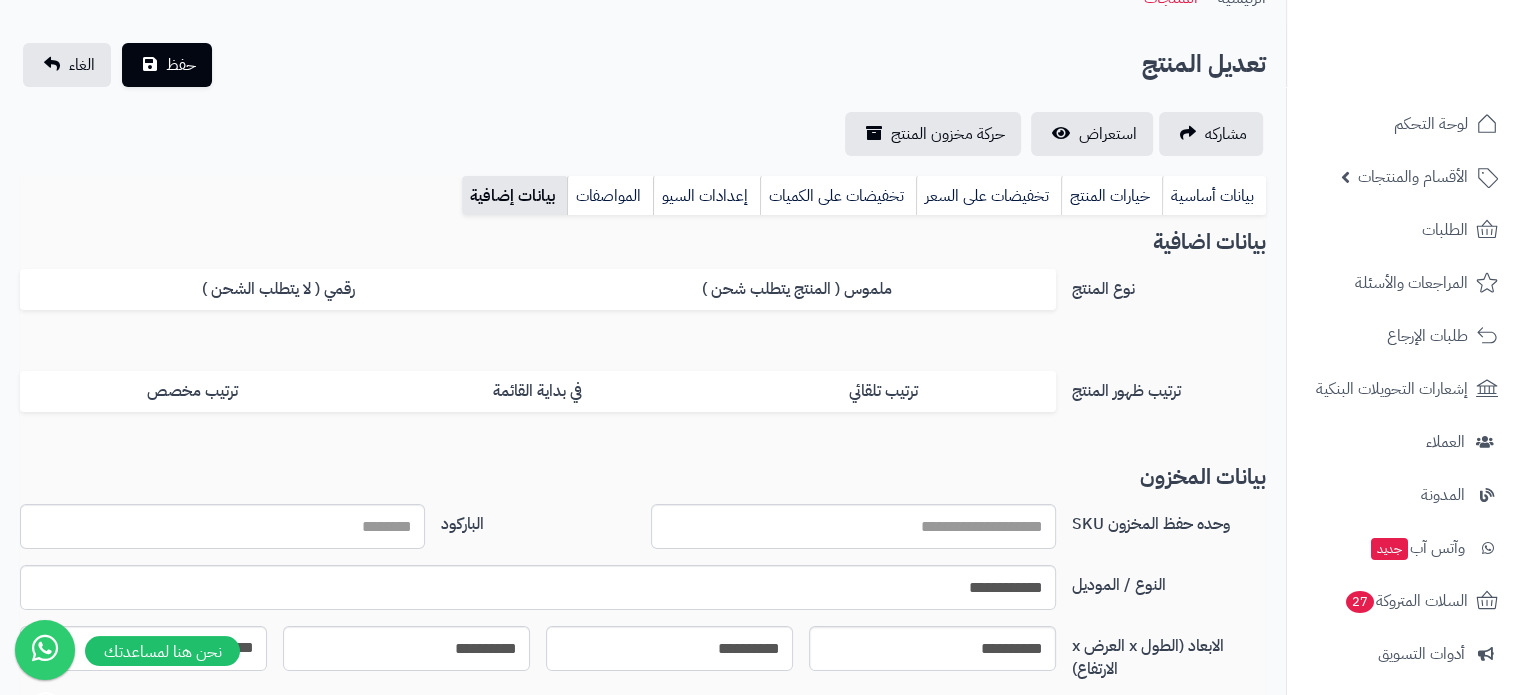 scroll, scrollTop: 300, scrollLeft: 0, axis: vertical 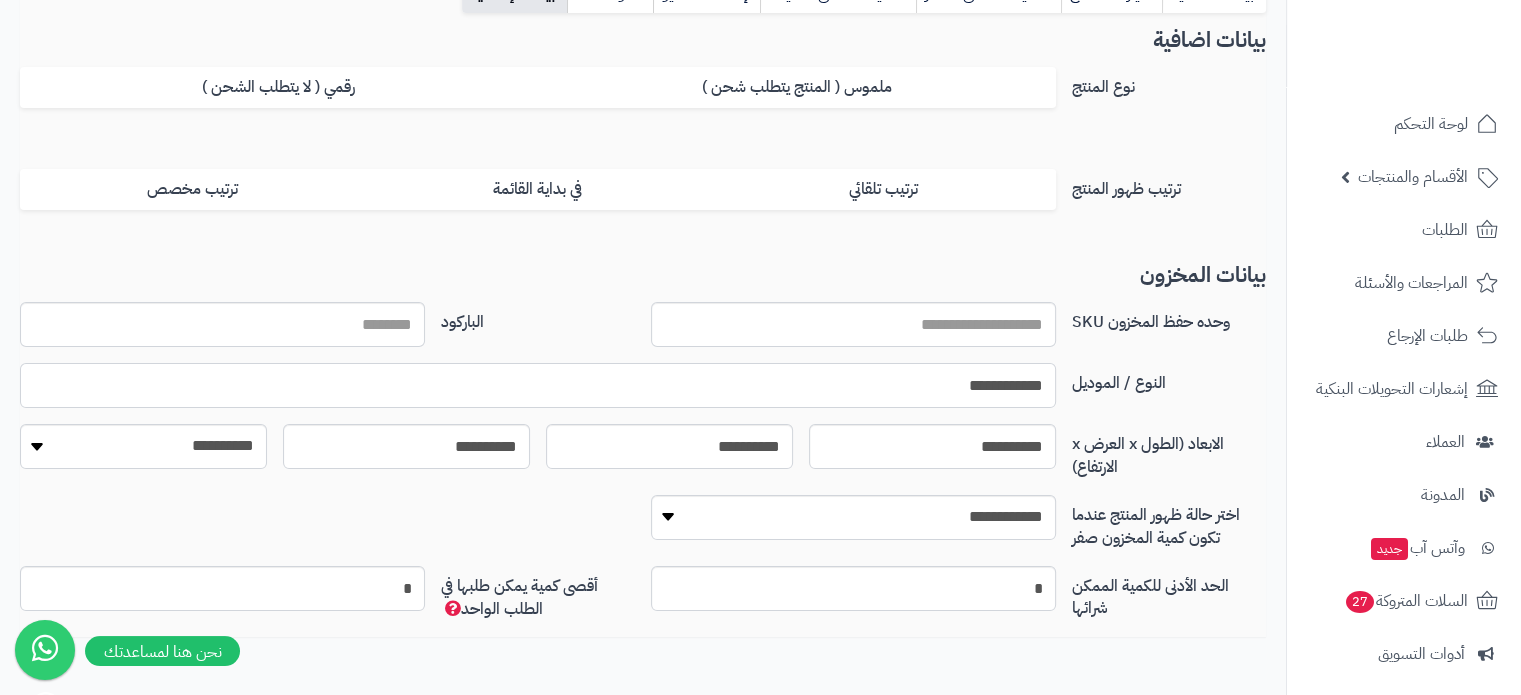 click on "**********" at bounding box center [538, 385] 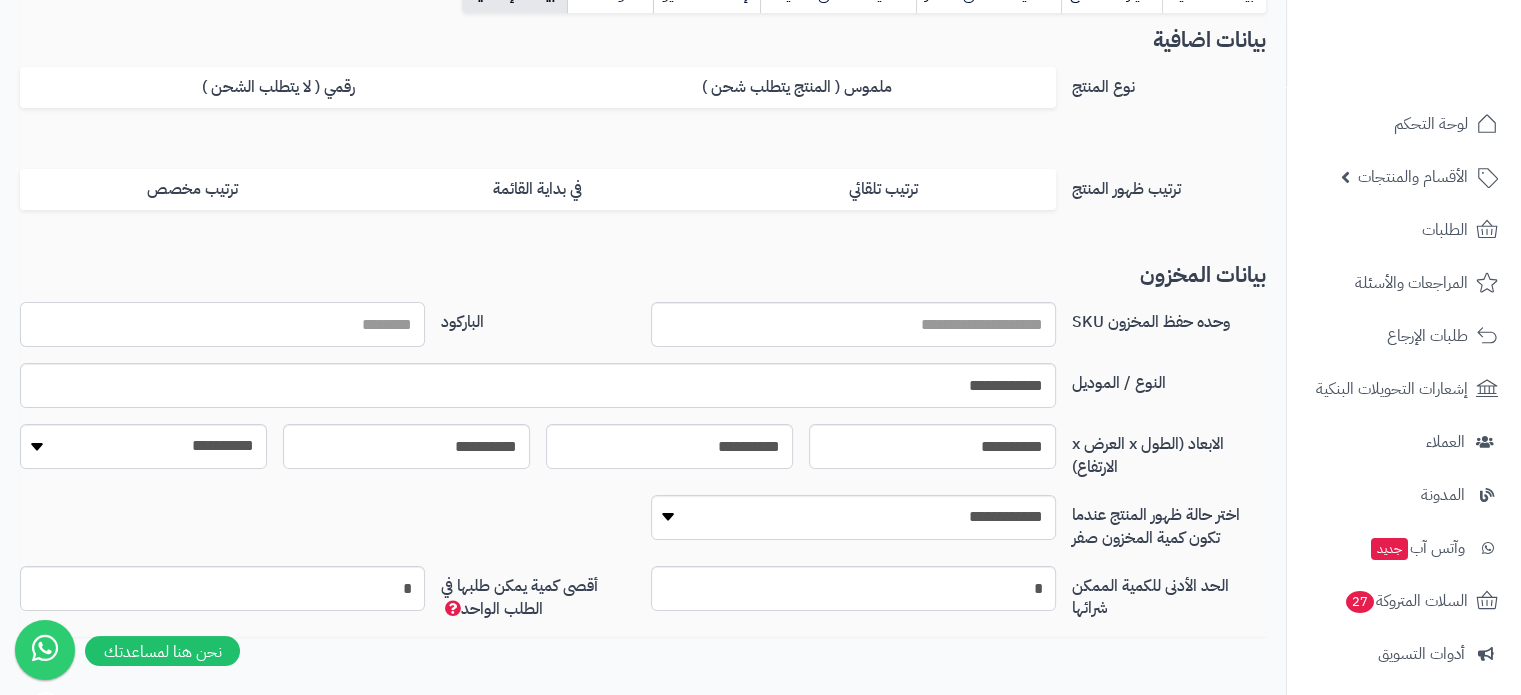 paste on "**********" 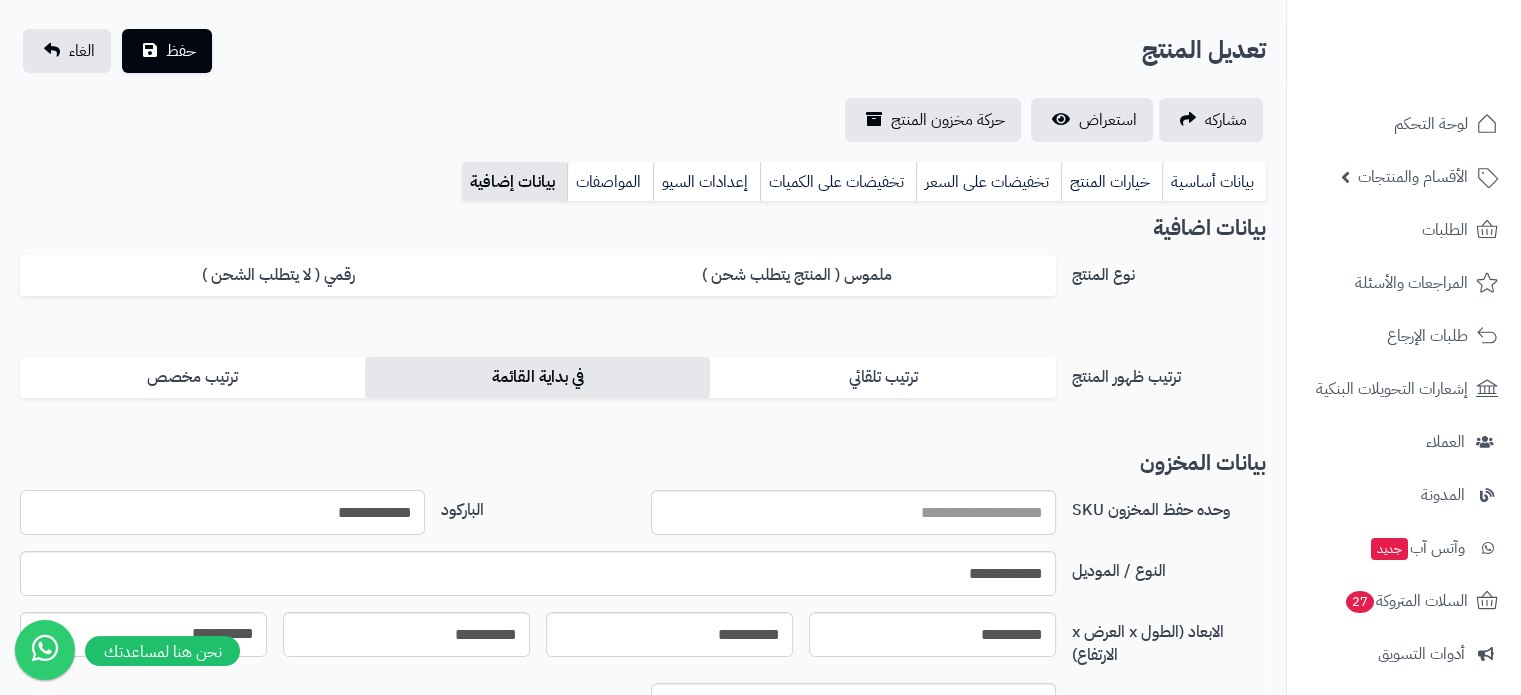 scroll, scrollTop: 0, scrollLeft: 0, axis: both 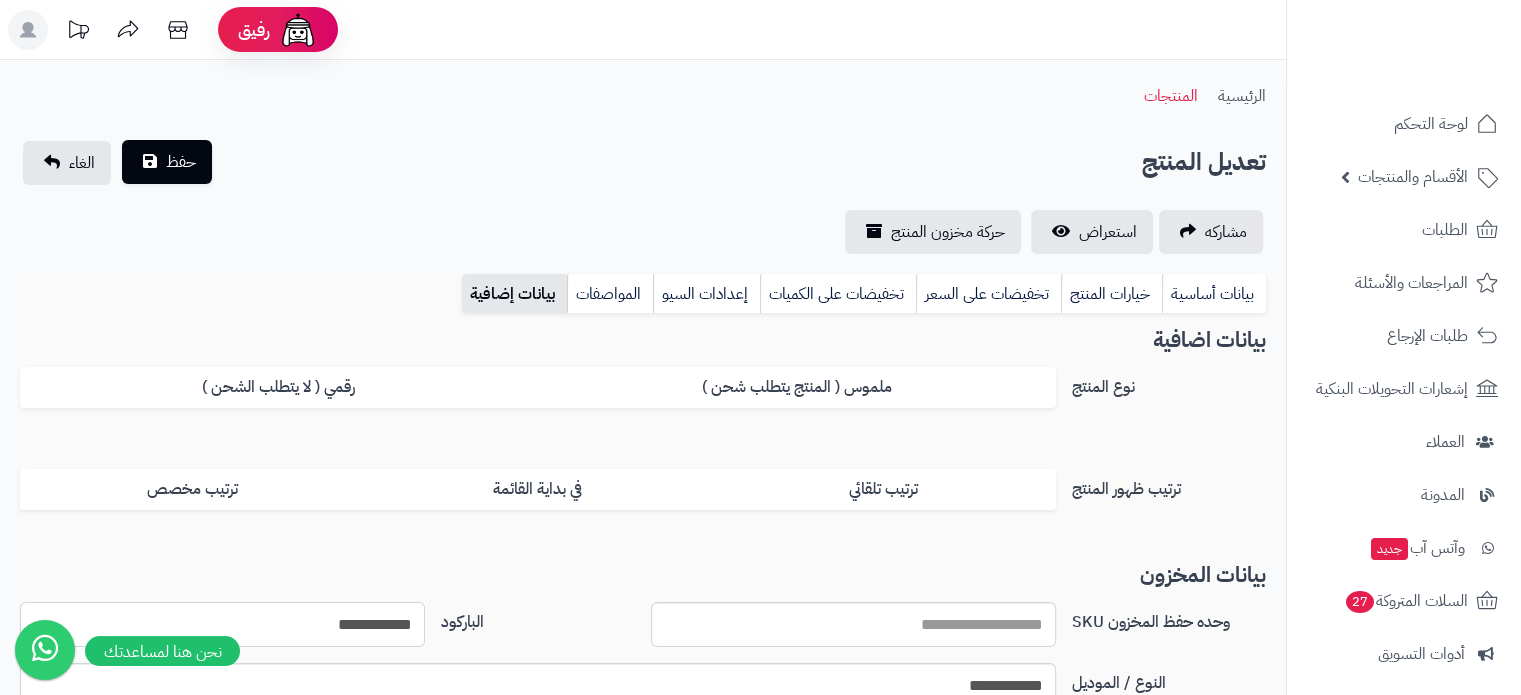 type on "**********" 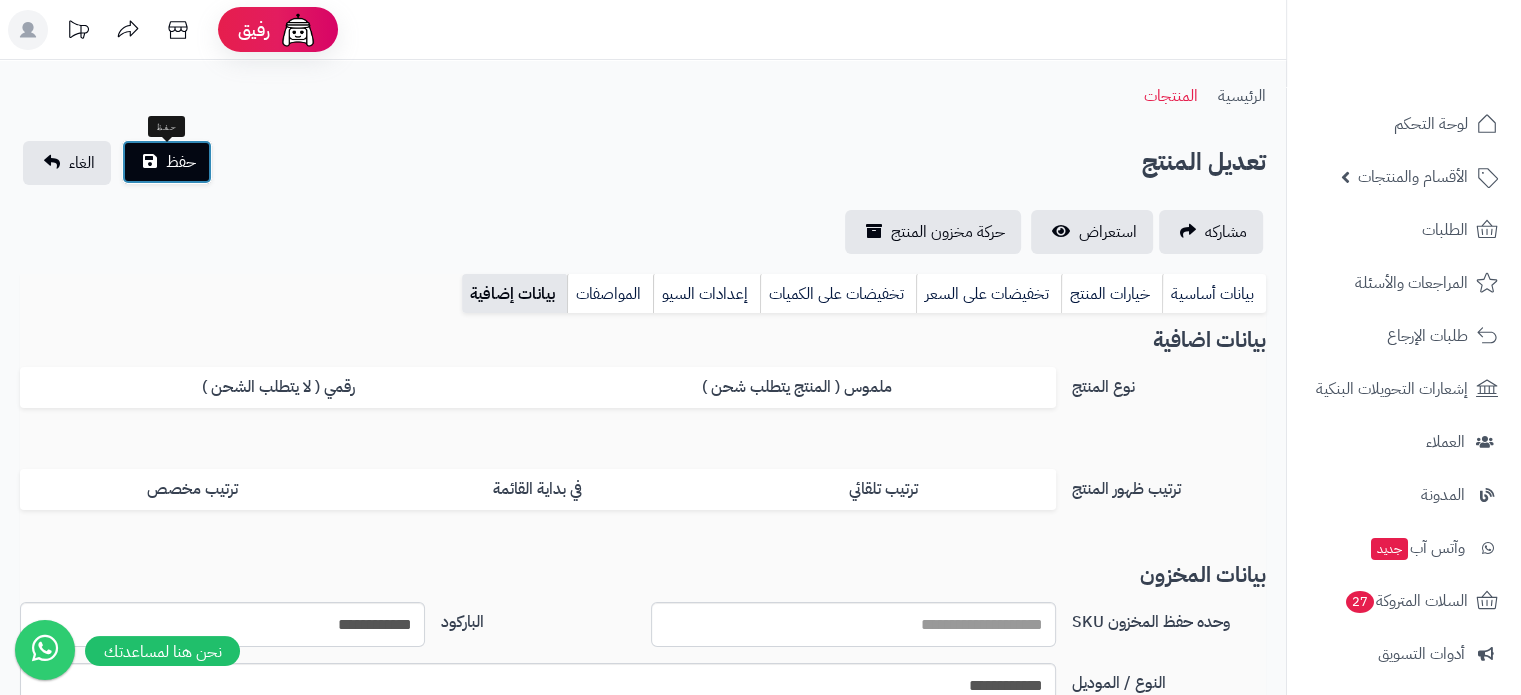 click on "حفظ" at bounding box center [181, 162] 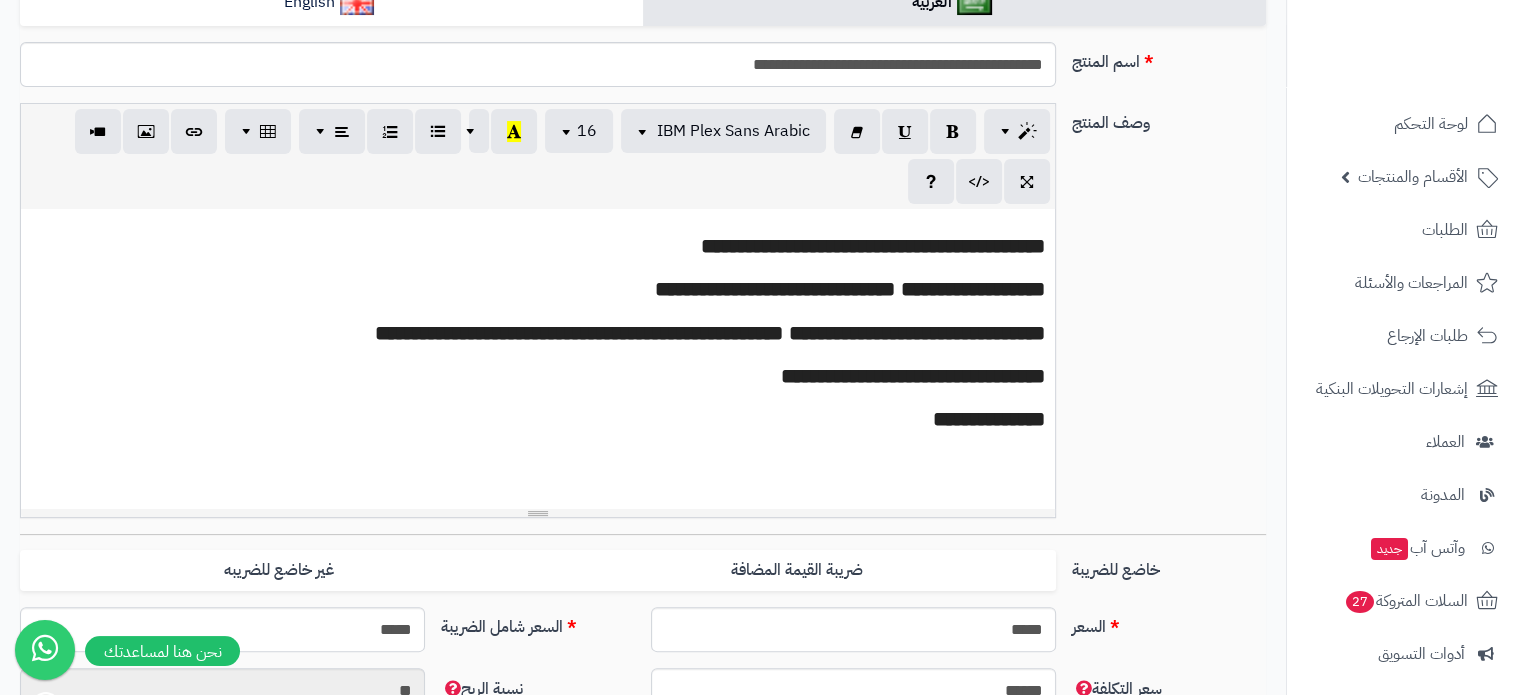 scroll, scrollTop: 700, scrollLeft: 0, axis: vertical 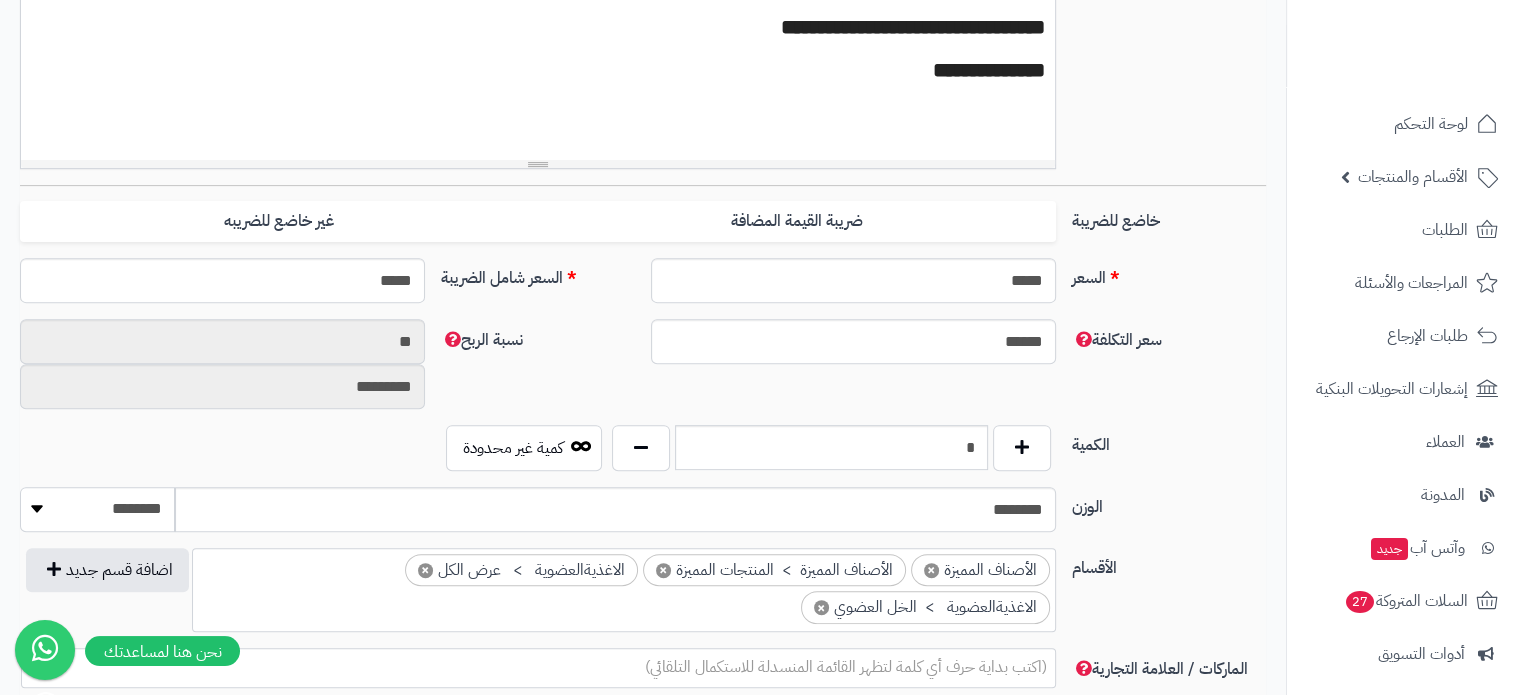 click on "******** **** ***** *****" at bounding box center (97, 509) 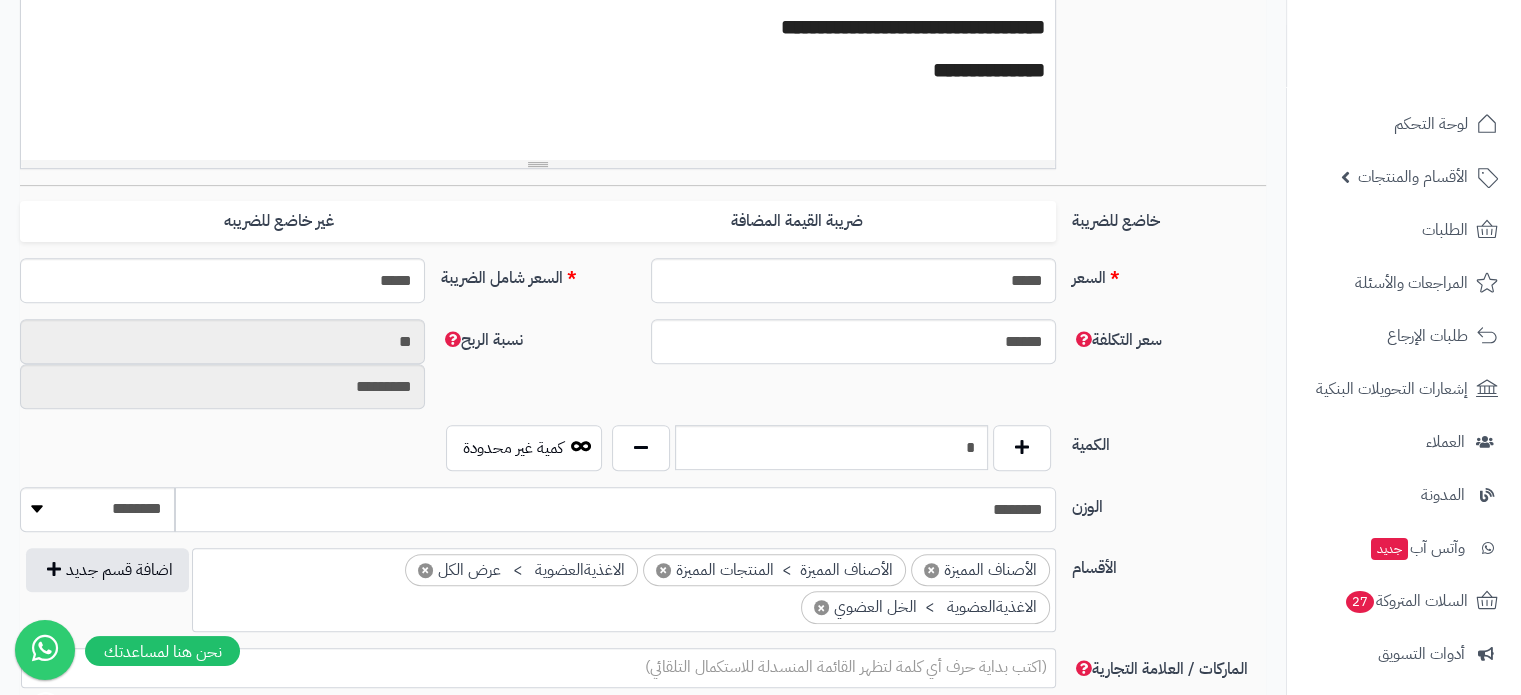 drag, startPoint x: 903, startPoint y: 516, endPoint x: 1117, endPoint y: 515, distance: 214.00233 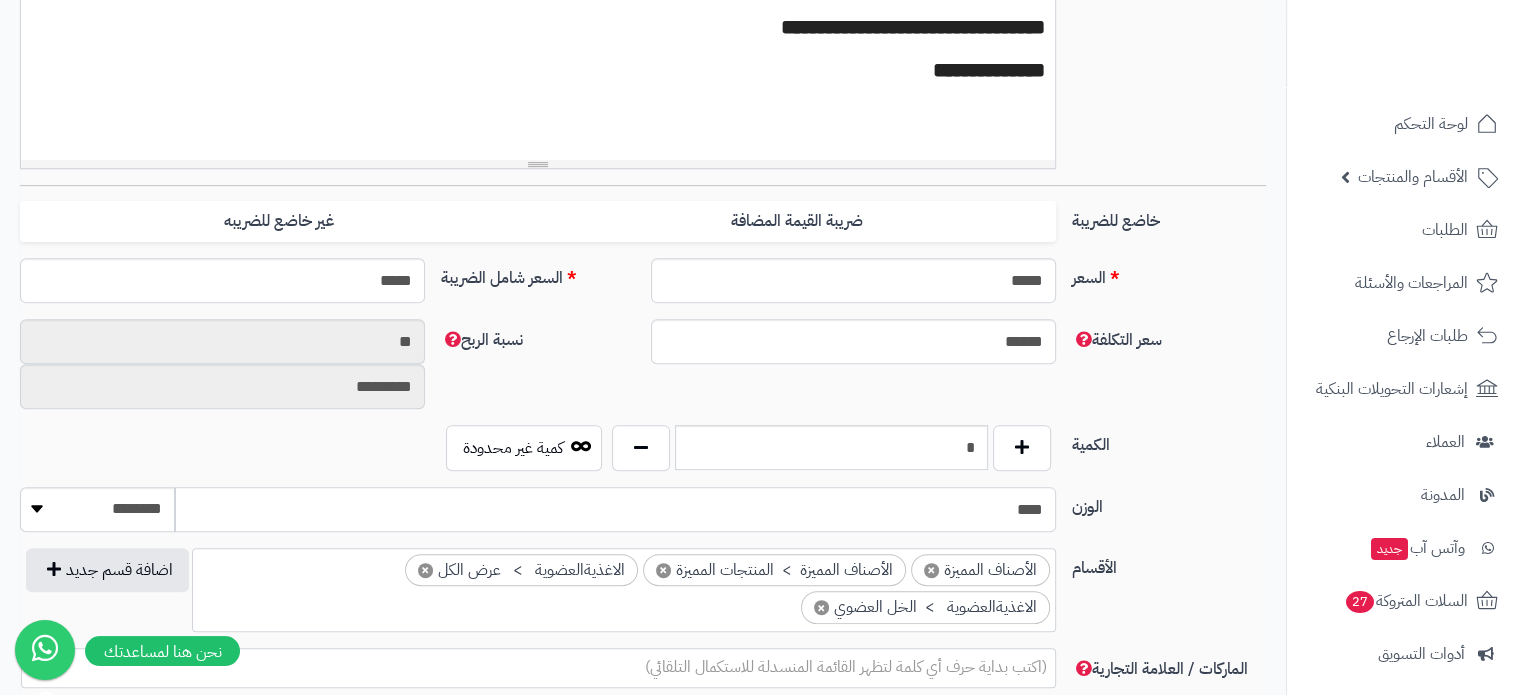 type on "****" 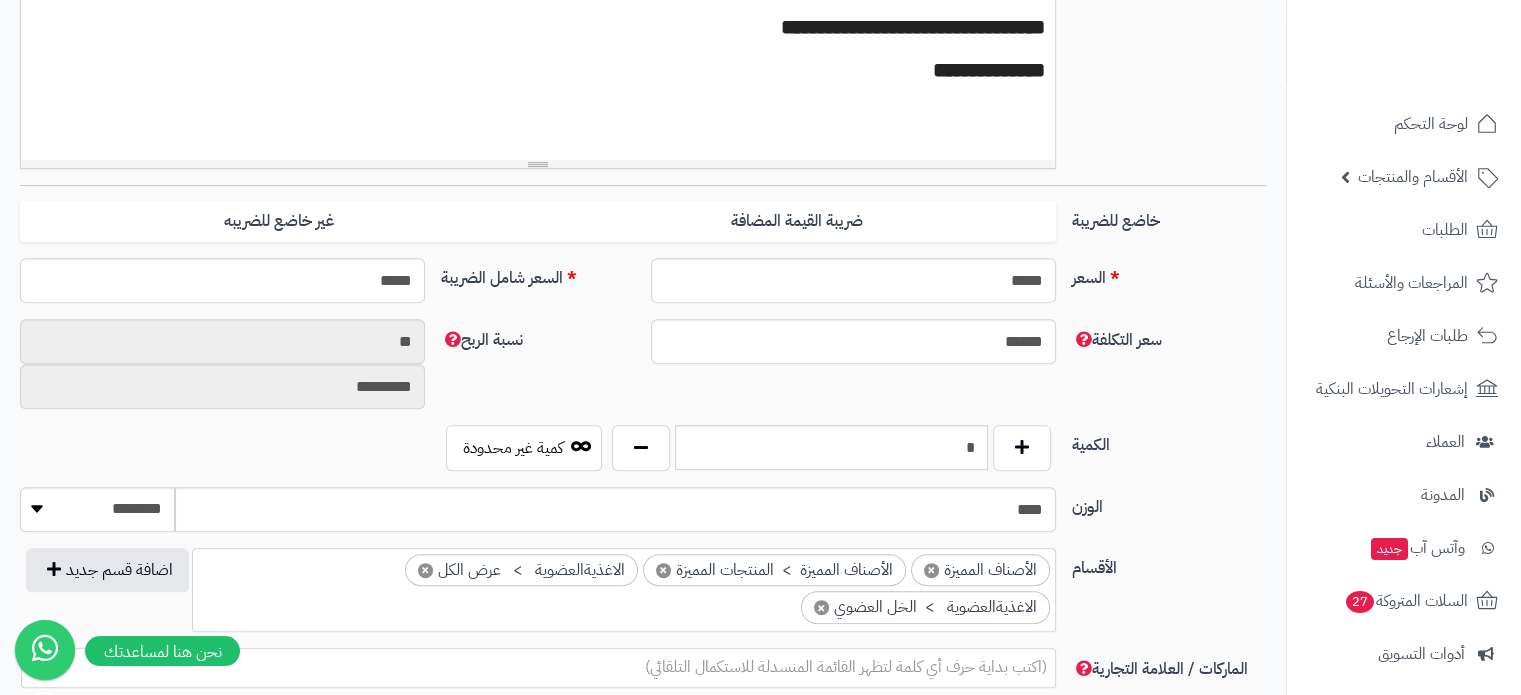 click on "الكمية
*
كمية غير محدودة" at bounding box center [643, 456] 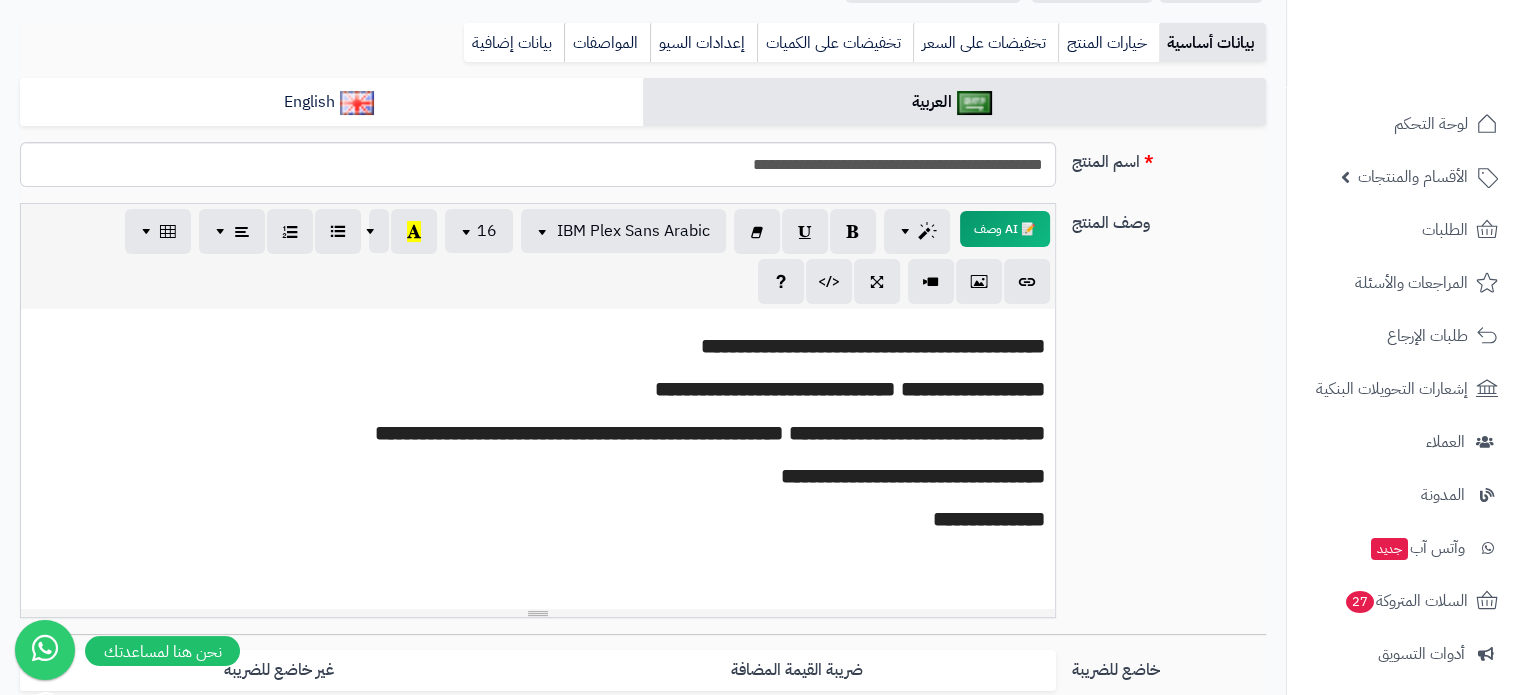 scroll, scrollTop: 200, scrollLeft: 0, axis: vertical 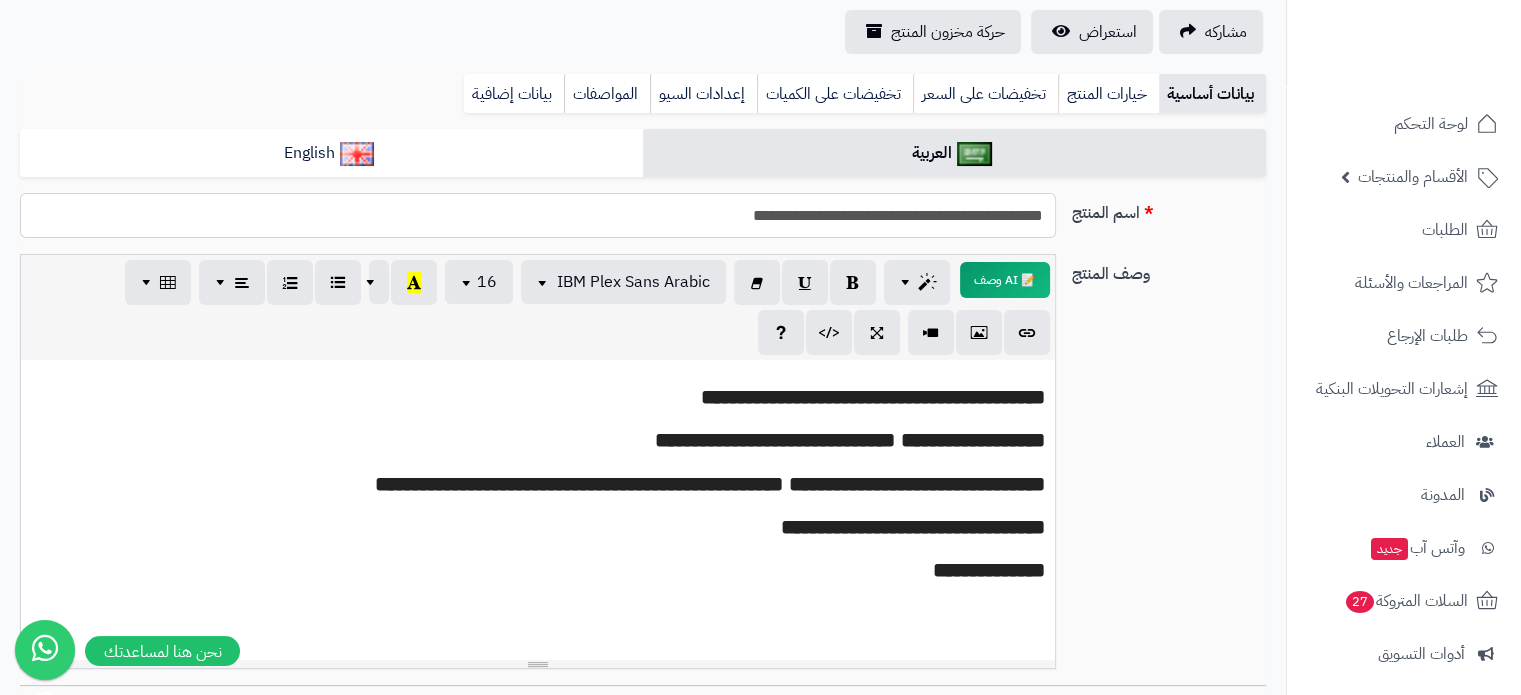 click on "**********" at bounding box center (538, 215) 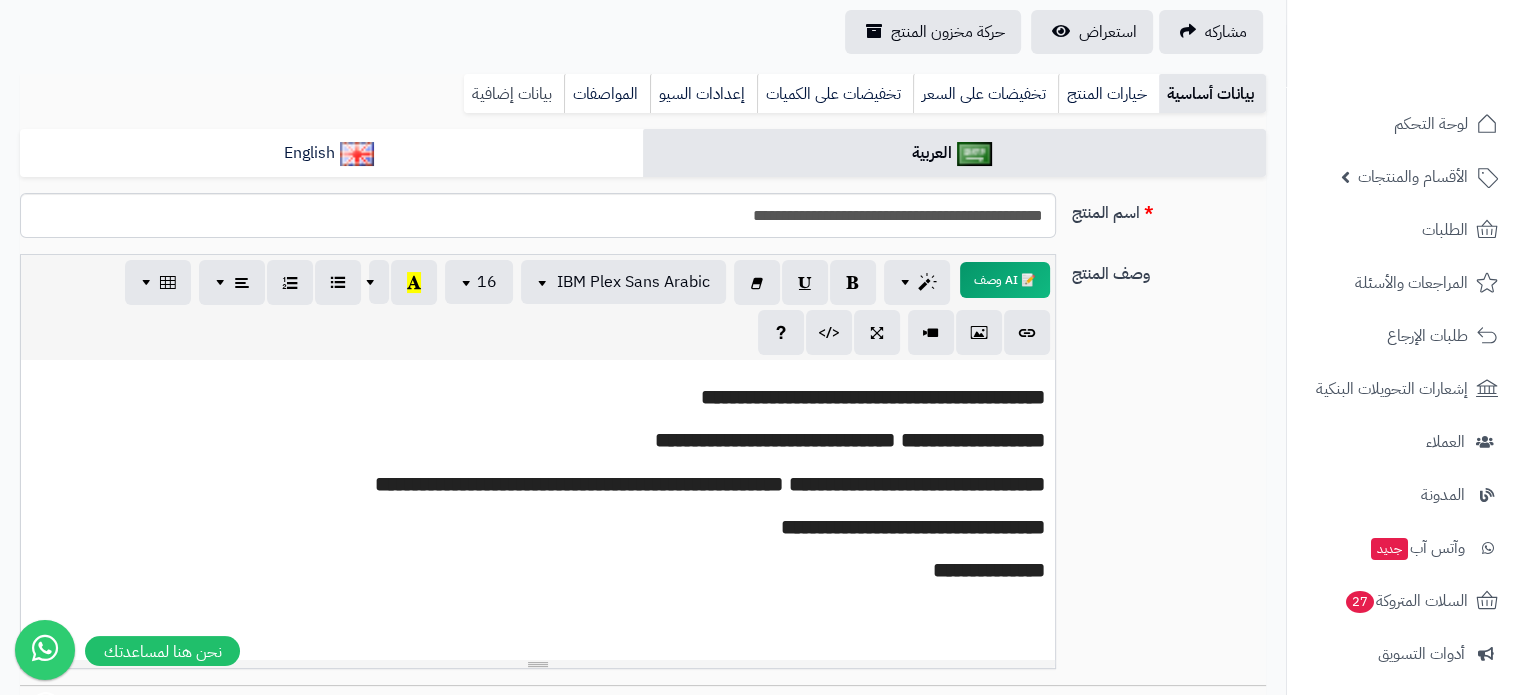 click on "بيانات إضافية" at bounding box center (514, 94) 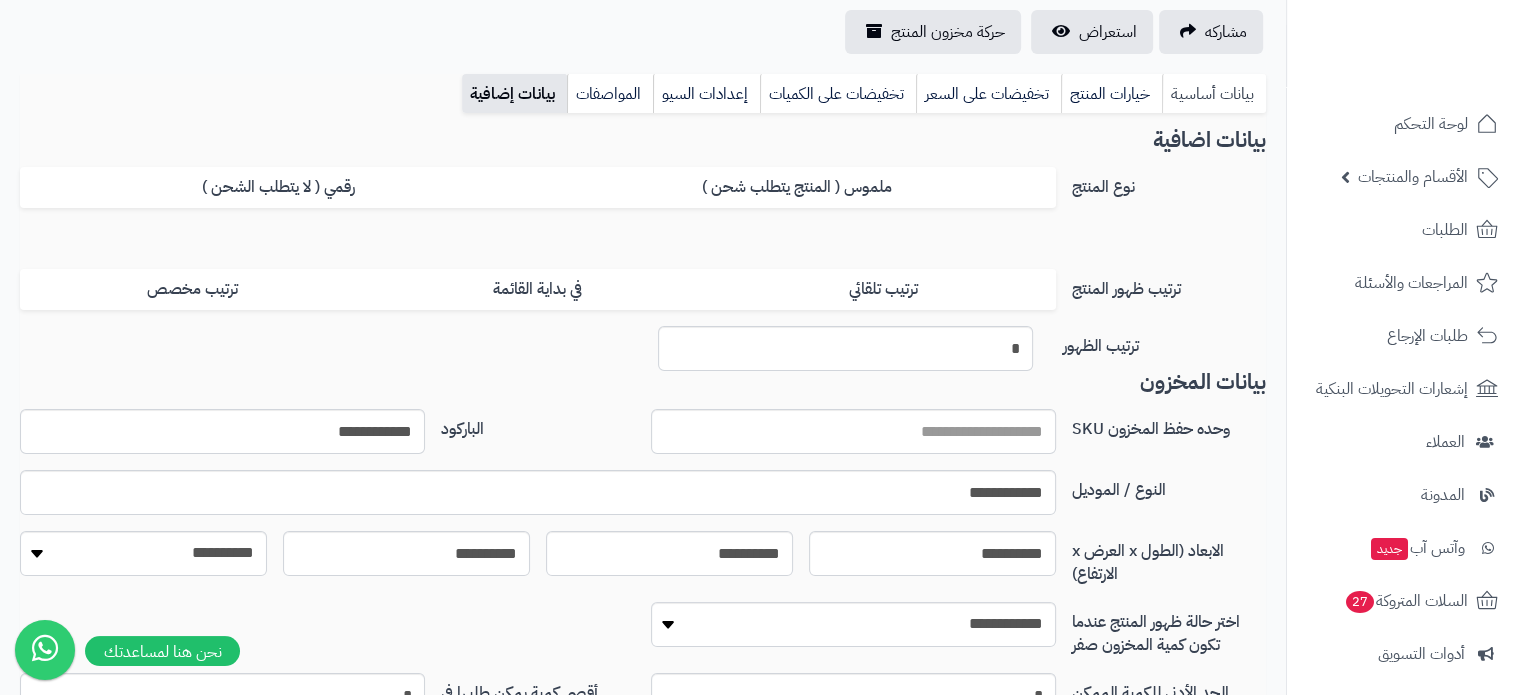 click on "بيانات أساسية" at bounding box center (1214, 94) 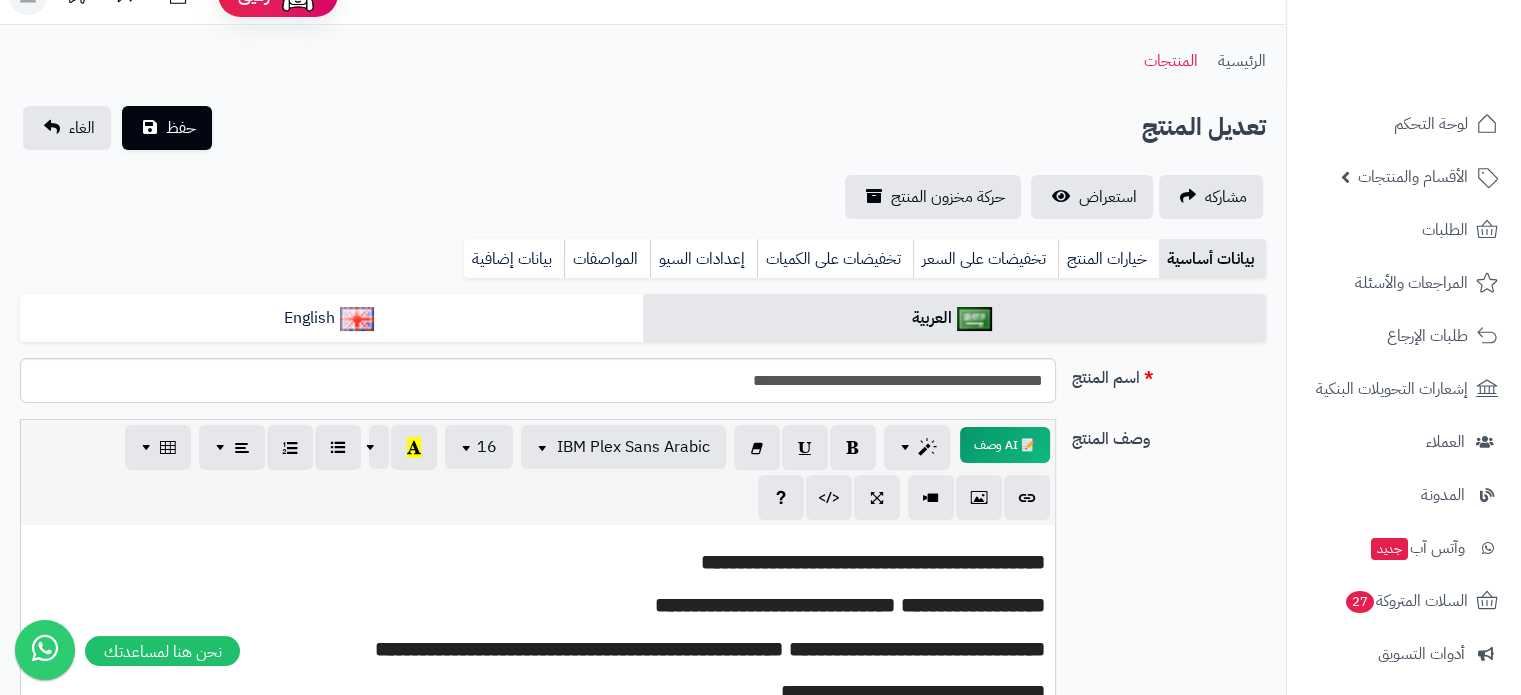 scroll, scrollTop: 0, scrollLeft: 0, axis: both 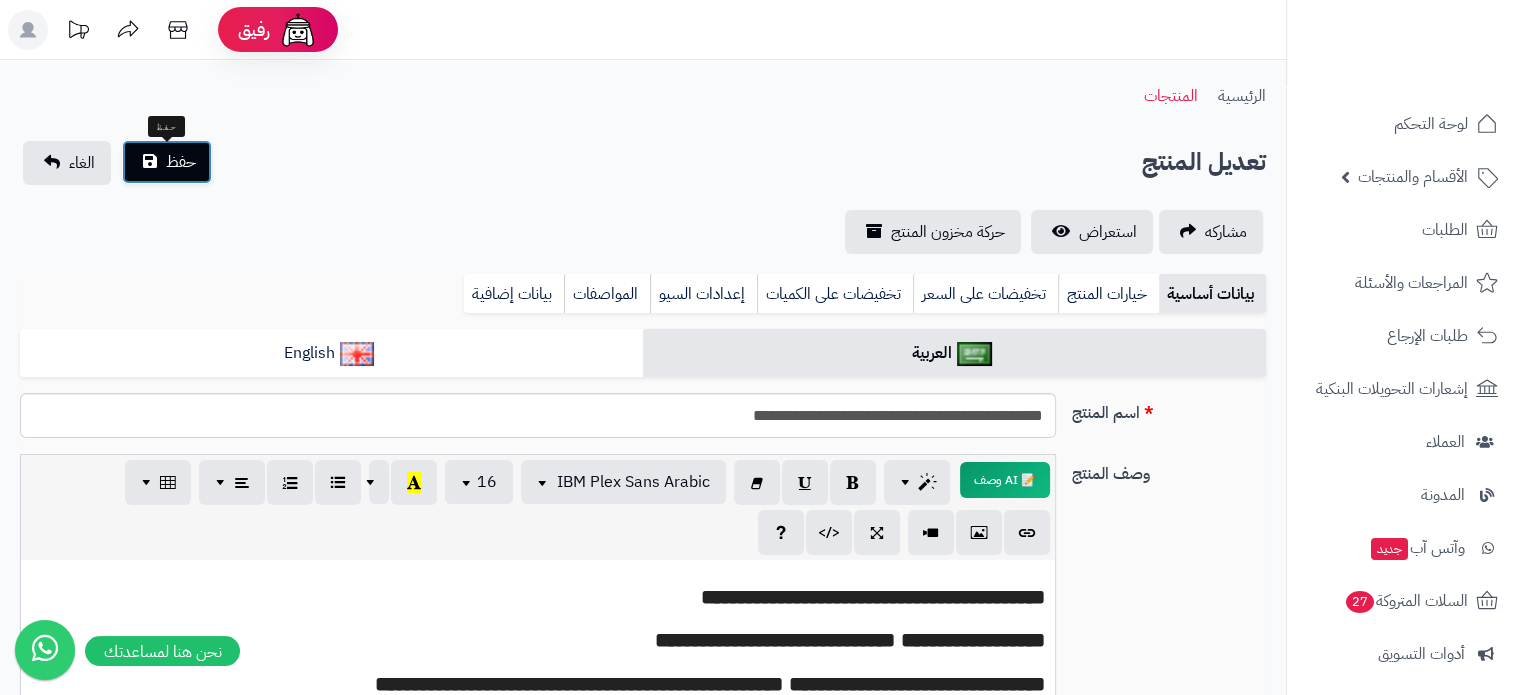 click on "حفظ" at bounding box center [181, 162] 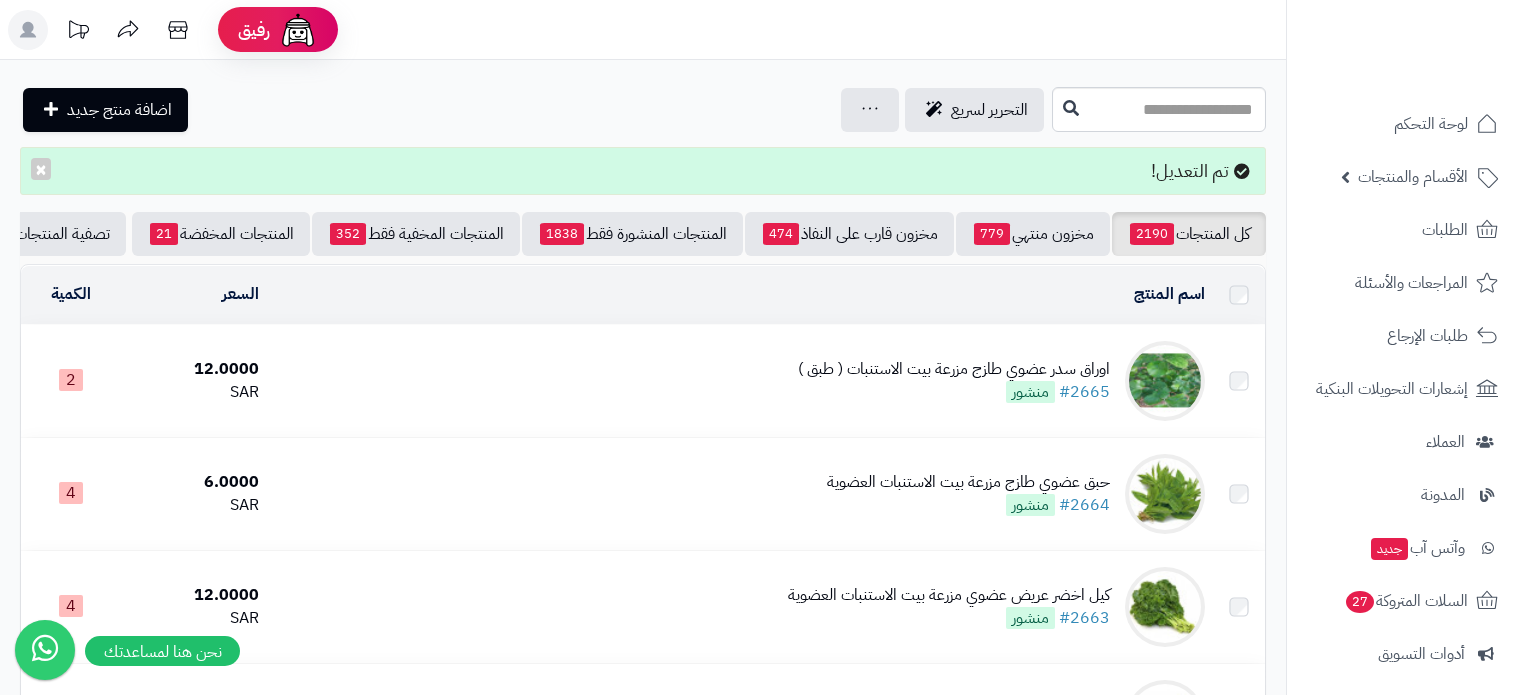 scroll, scrollTop: 0, scrollLeft: 0, axis: both 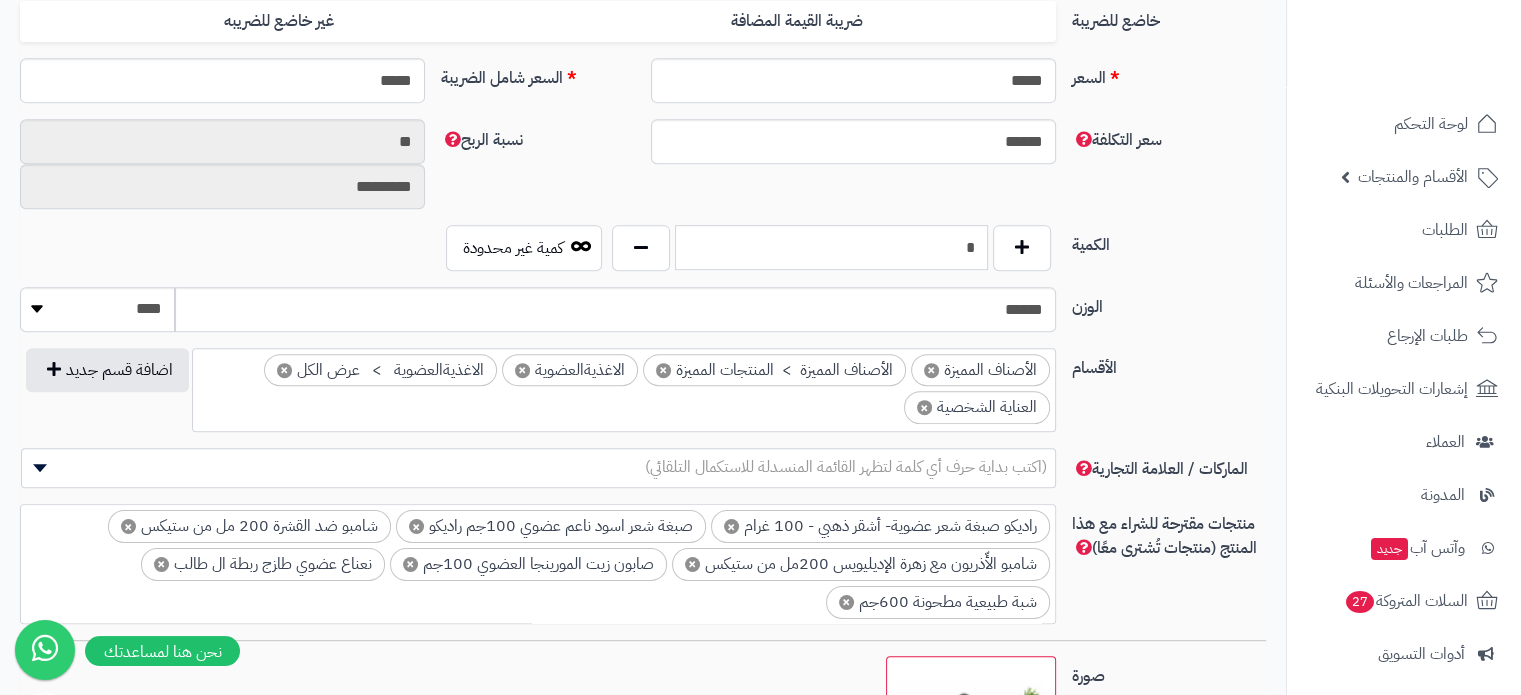 click on "*" at bounding box center (831, 247) 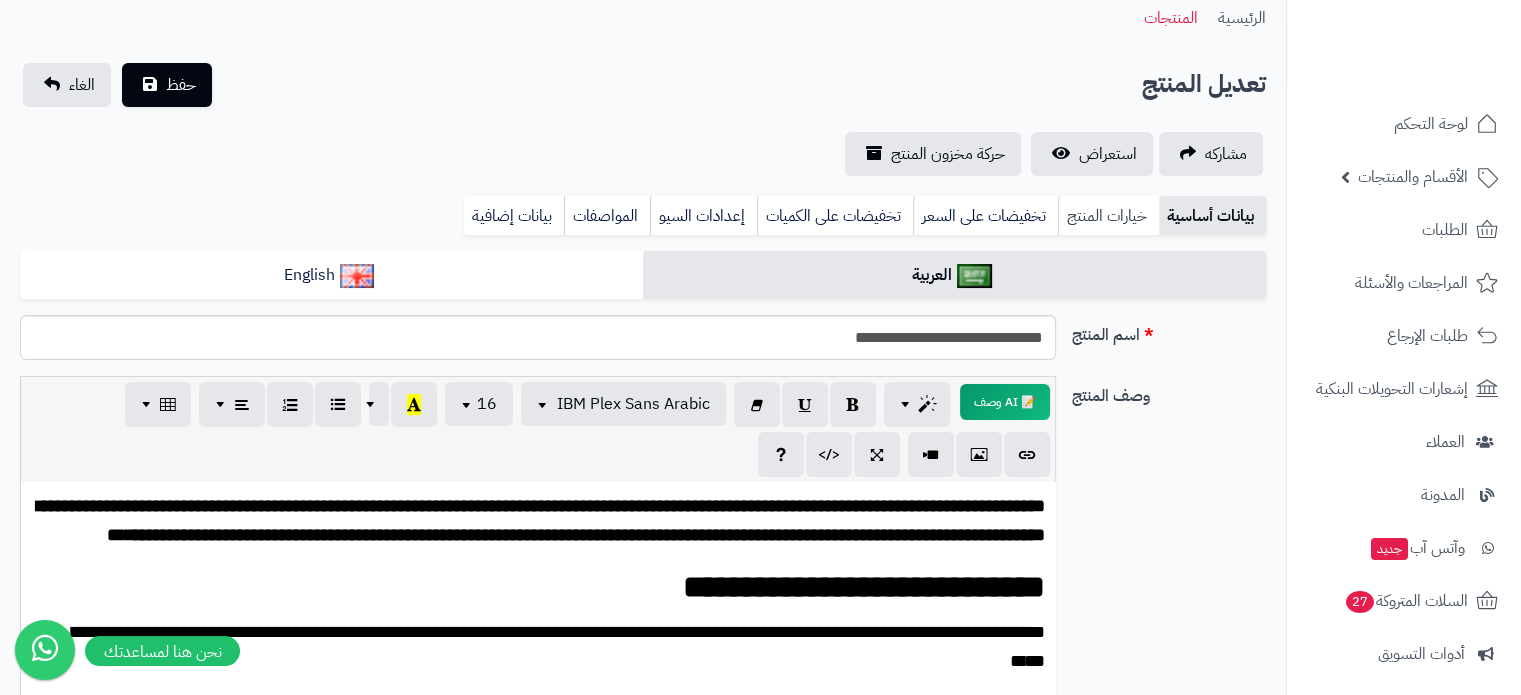 scroll, scrollTop: 0, scrollLeft: 0, axis: both 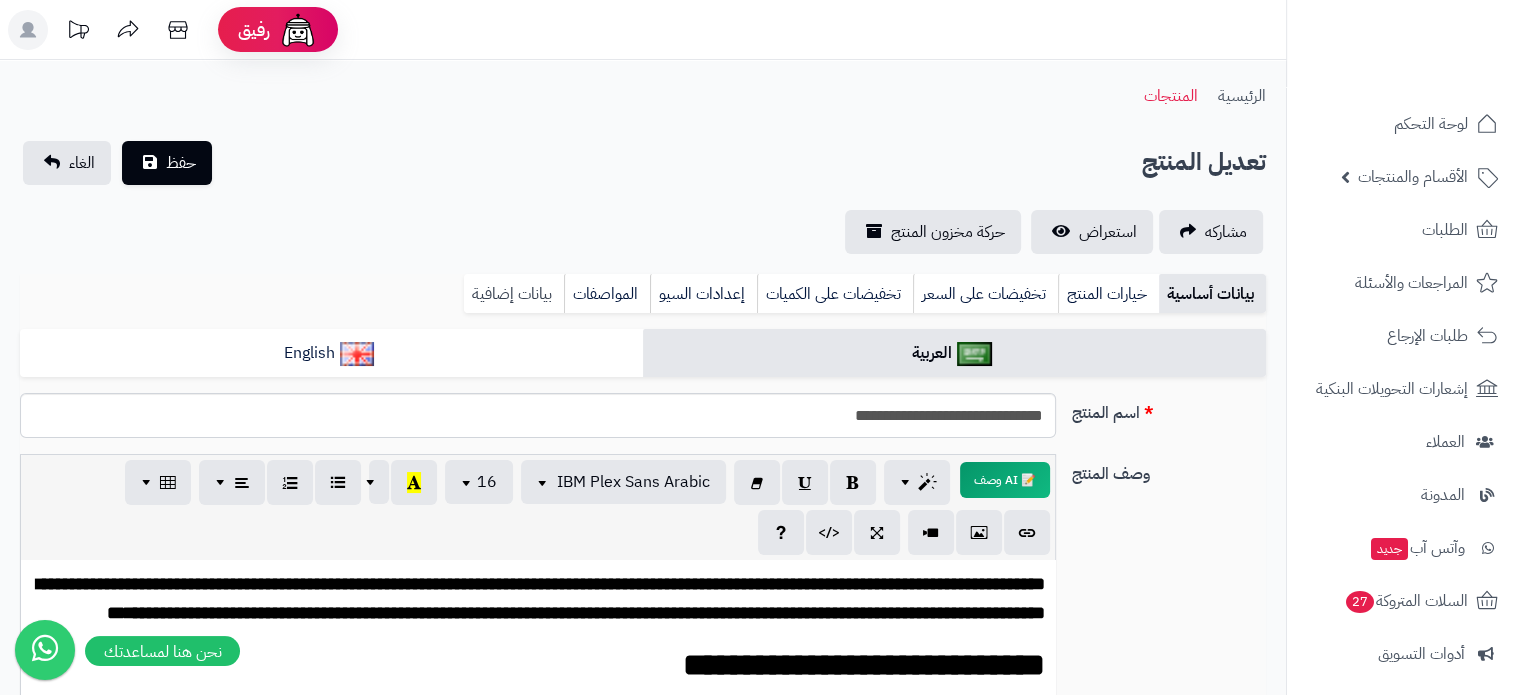 drag, startPoint x: 513, startPoint y: 303, endPoint x: 518, endPoint y: 312, distance: 10.29563 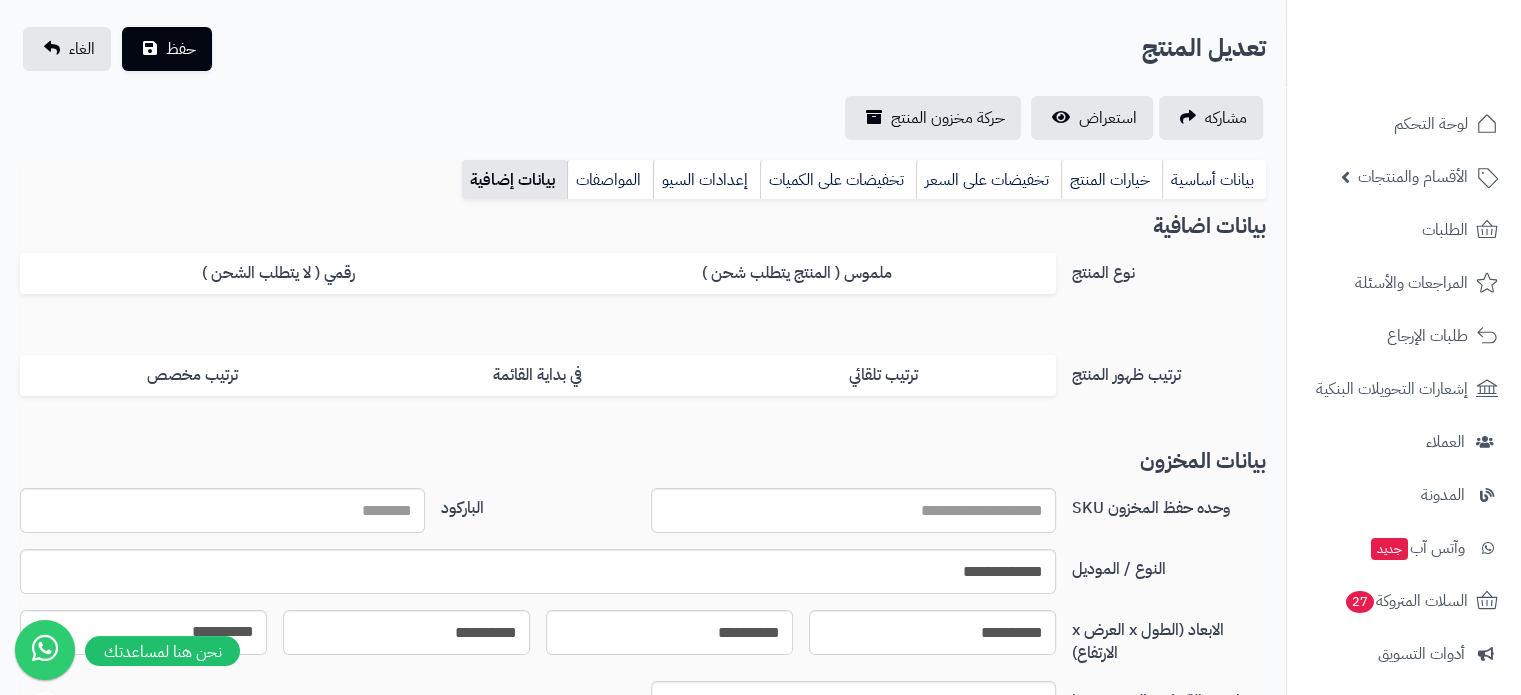 scroll, scrollTop: 300, scrollLeft: 0, axis: vertical 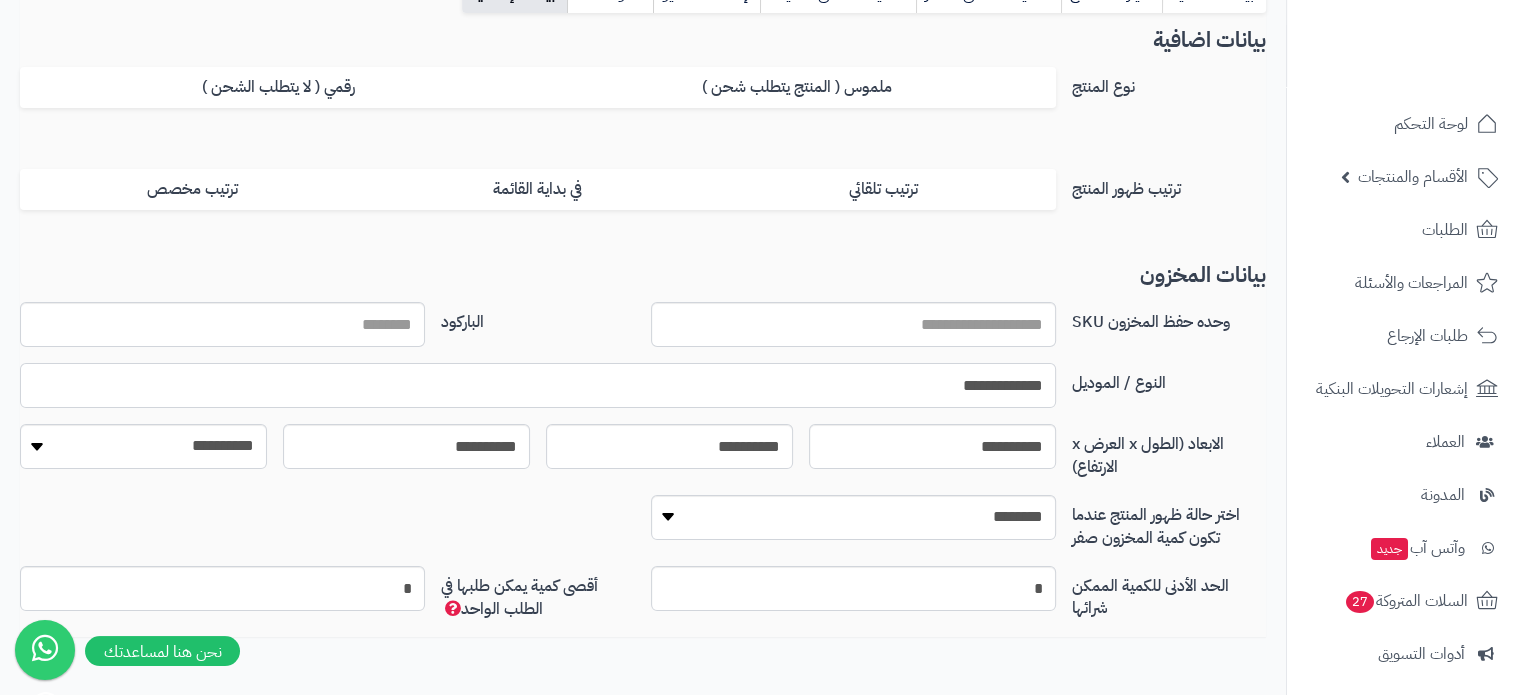 click on "**********" at bounding box center [538, 385] 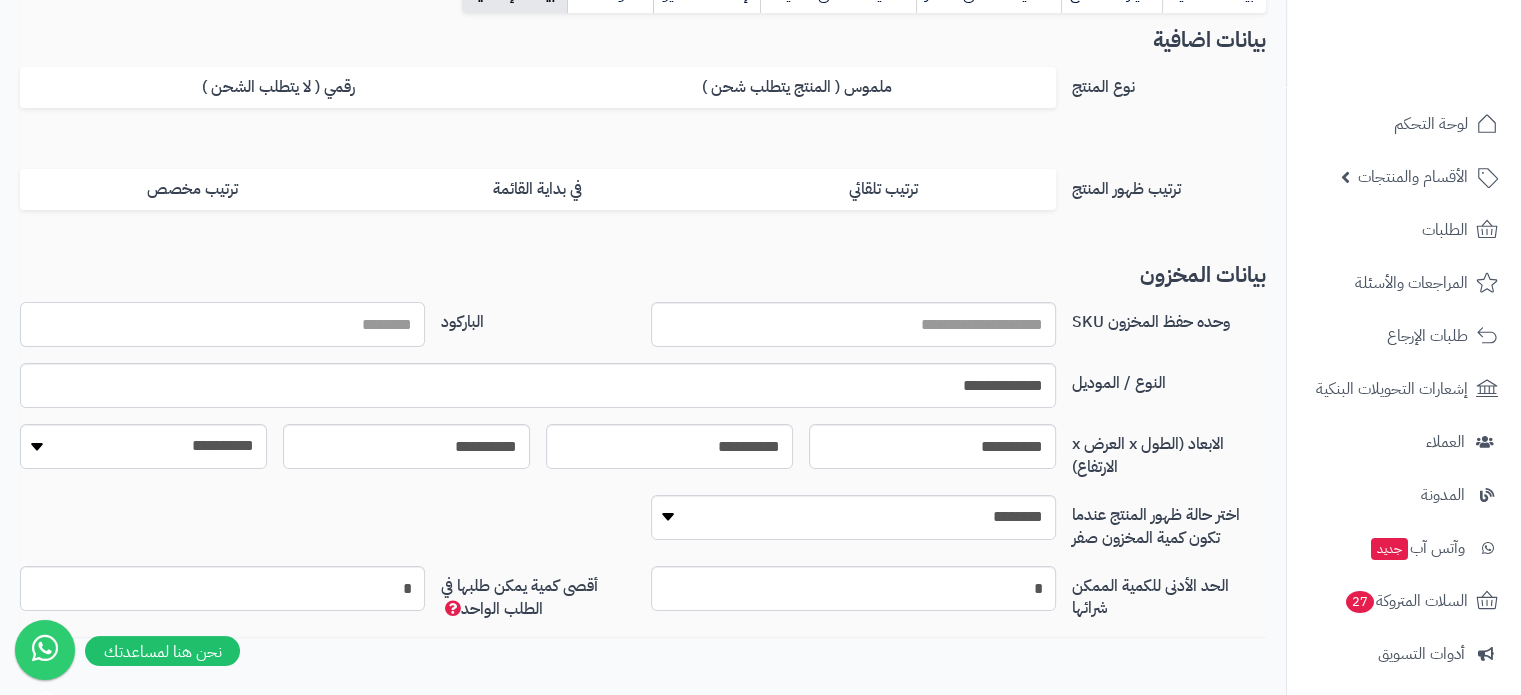 paste on "**********" 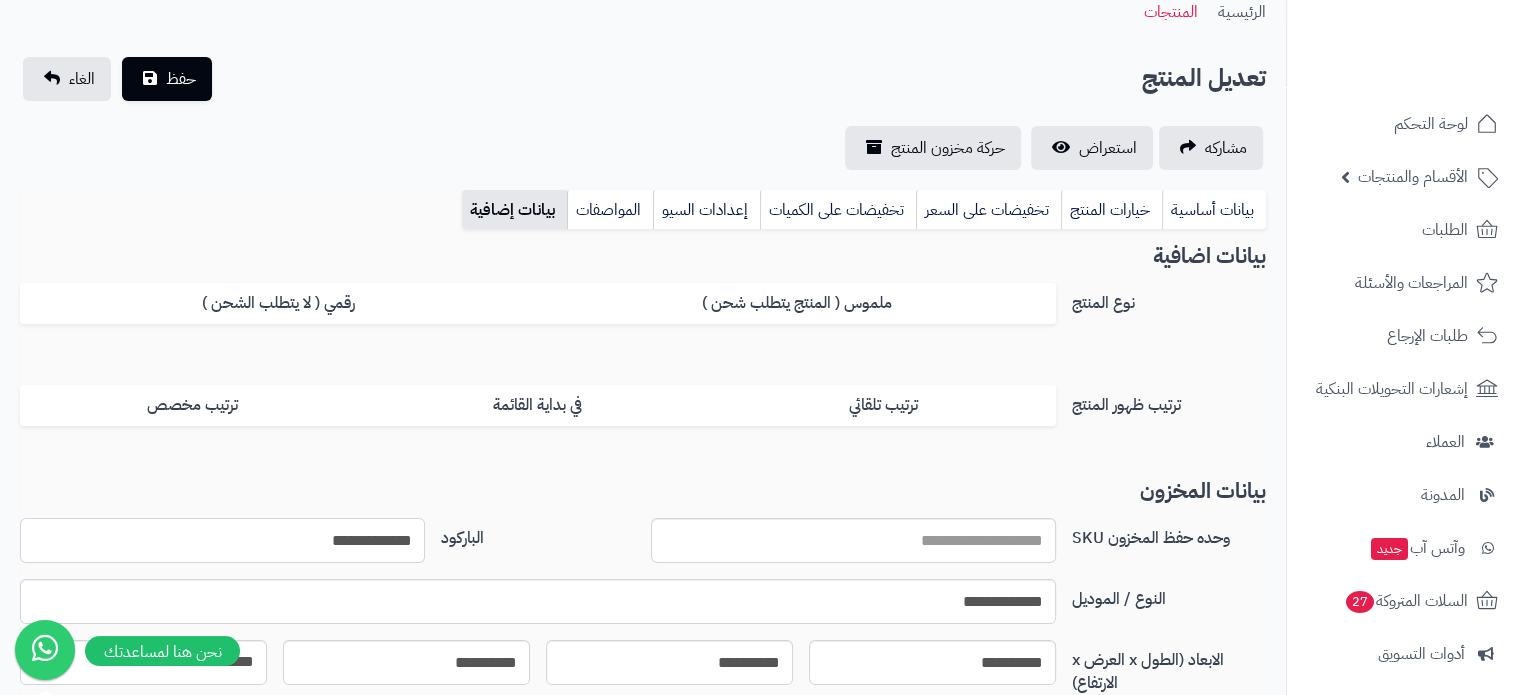 scroll, scrollTop: 0, scrollLeft: 0, axis: both 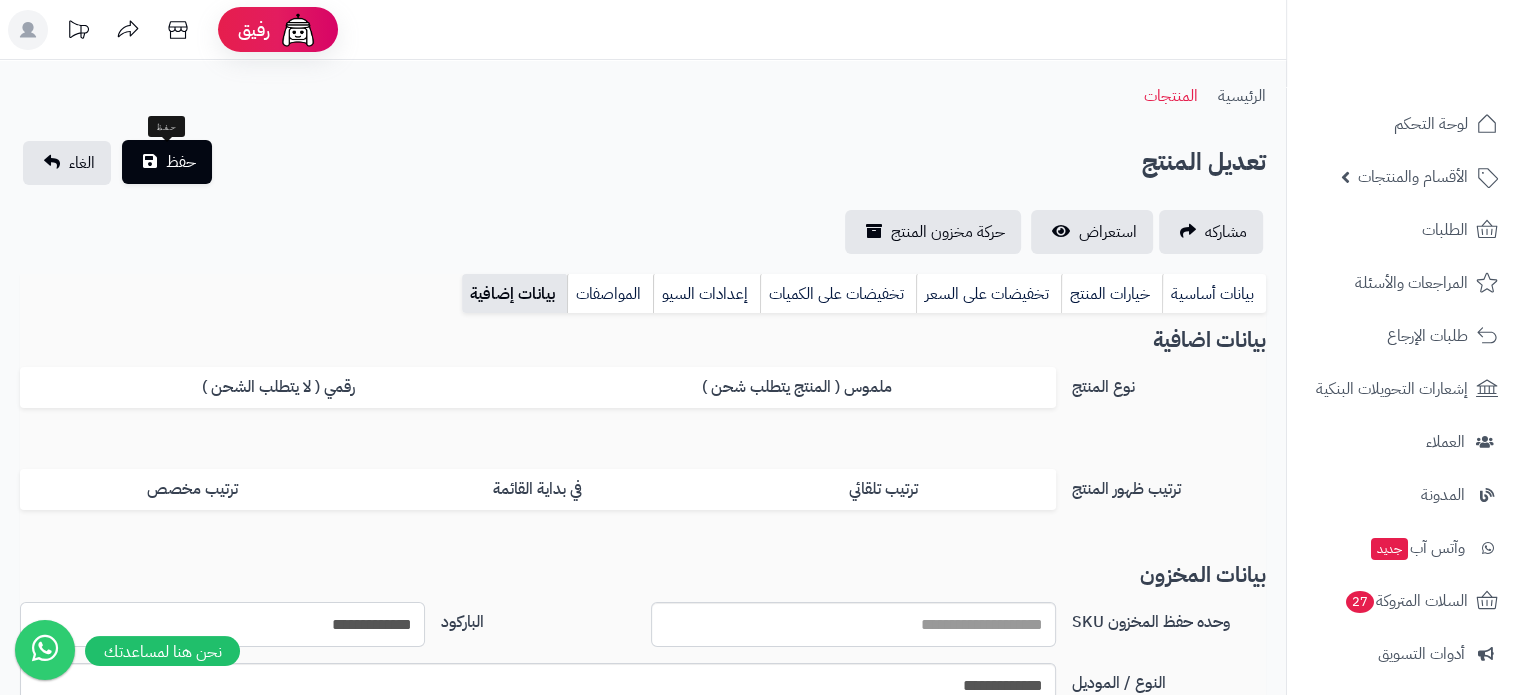 type on "**********" 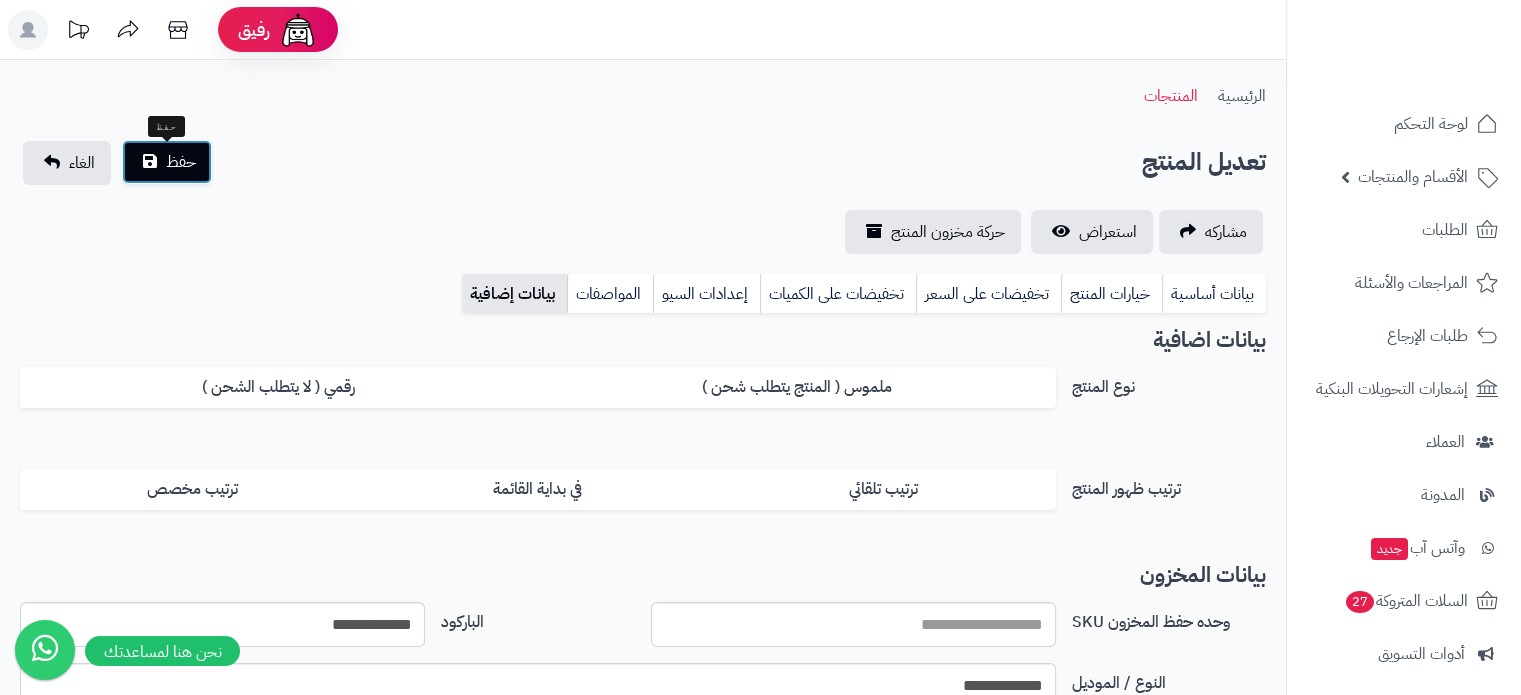 click on "حفظ" at bounding box center (181, 162) 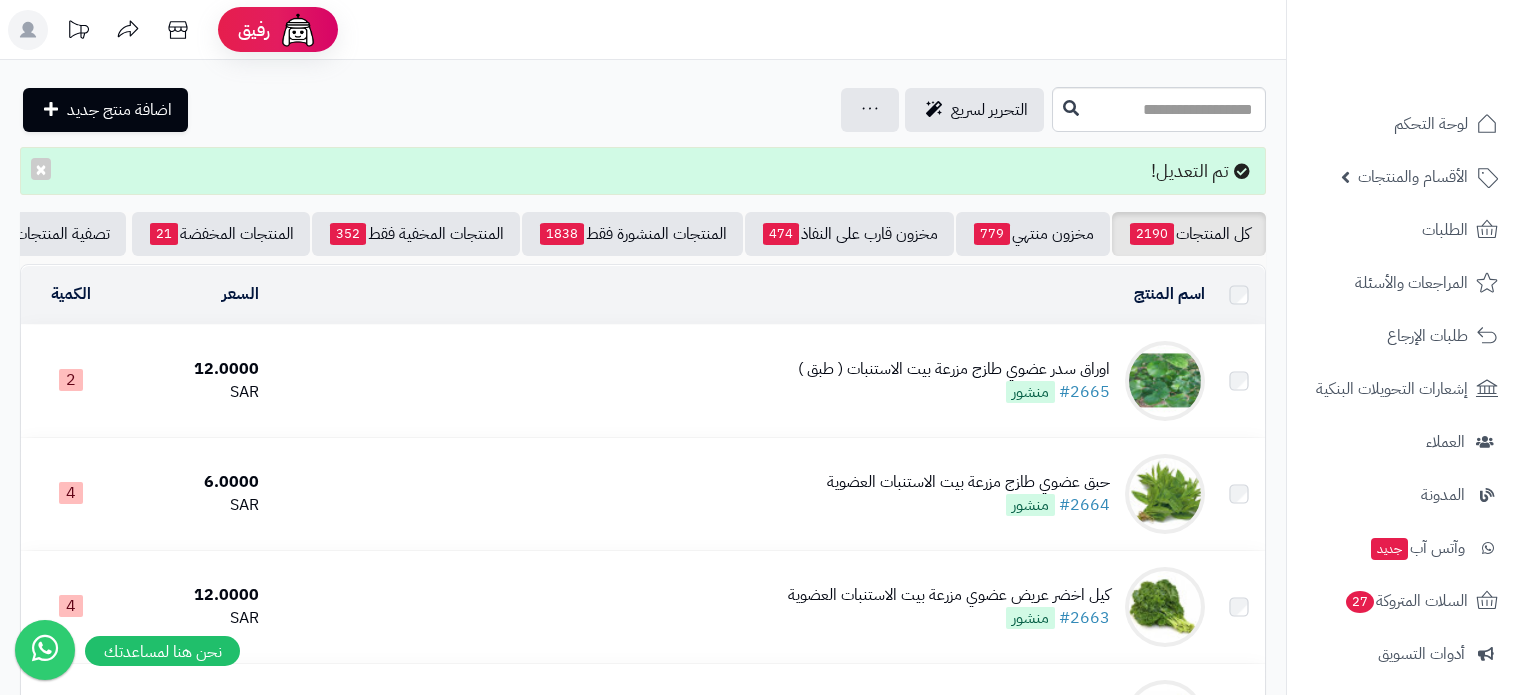 scroll, scrollTop: 0, scrollLeft: 0, axis: both 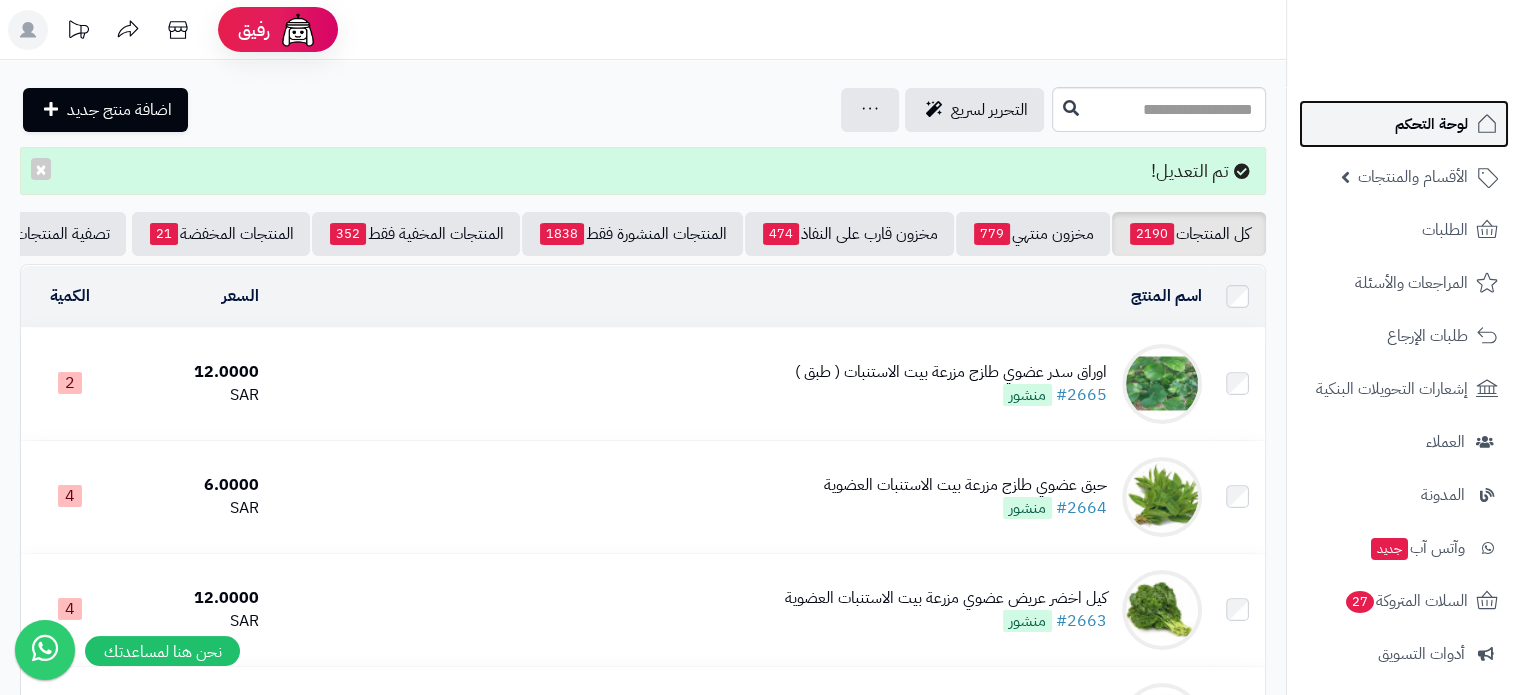 click on "لوحة التحكم" at bounding box center (1431, 124) 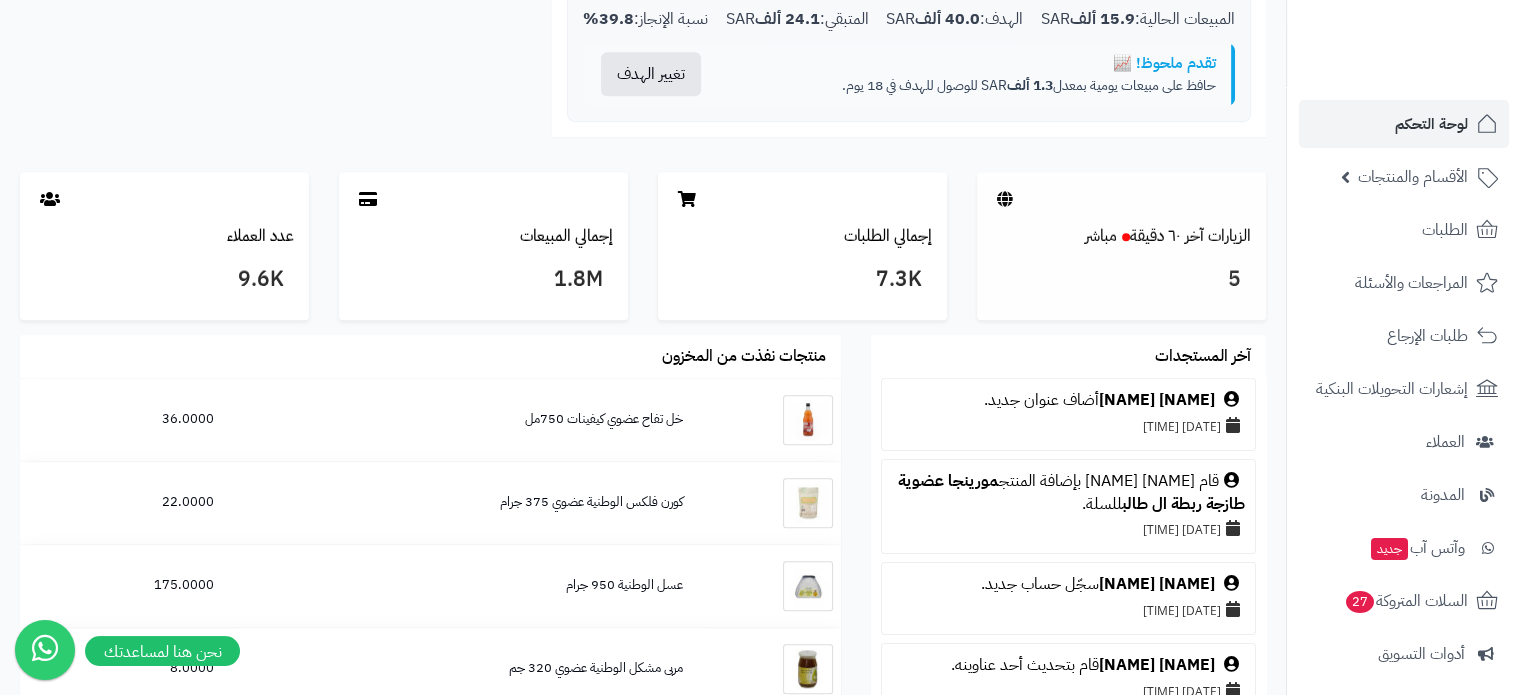 scroll, scrollTop: 1177, scrollLeft: 0, axis: vertical 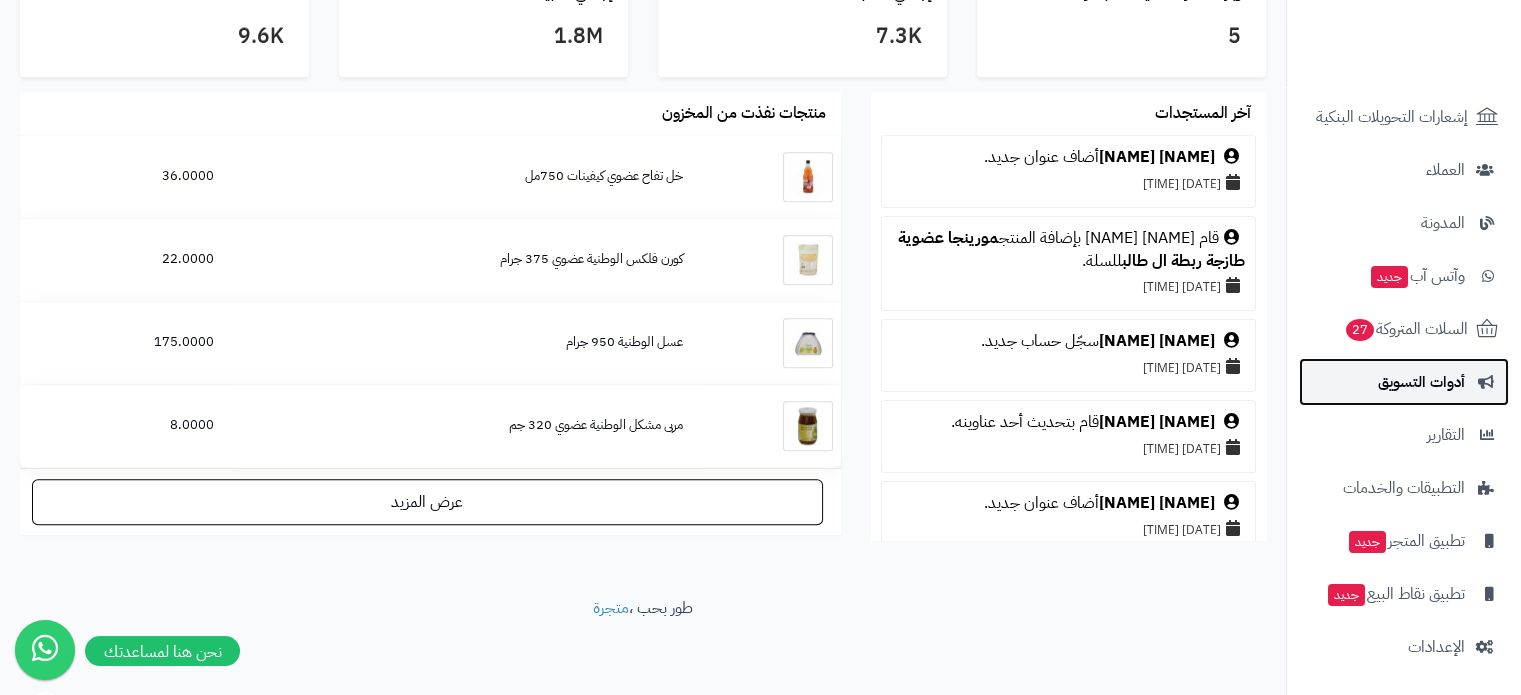 click on "أدوات التسويق" at bounding box center (1421, 382) 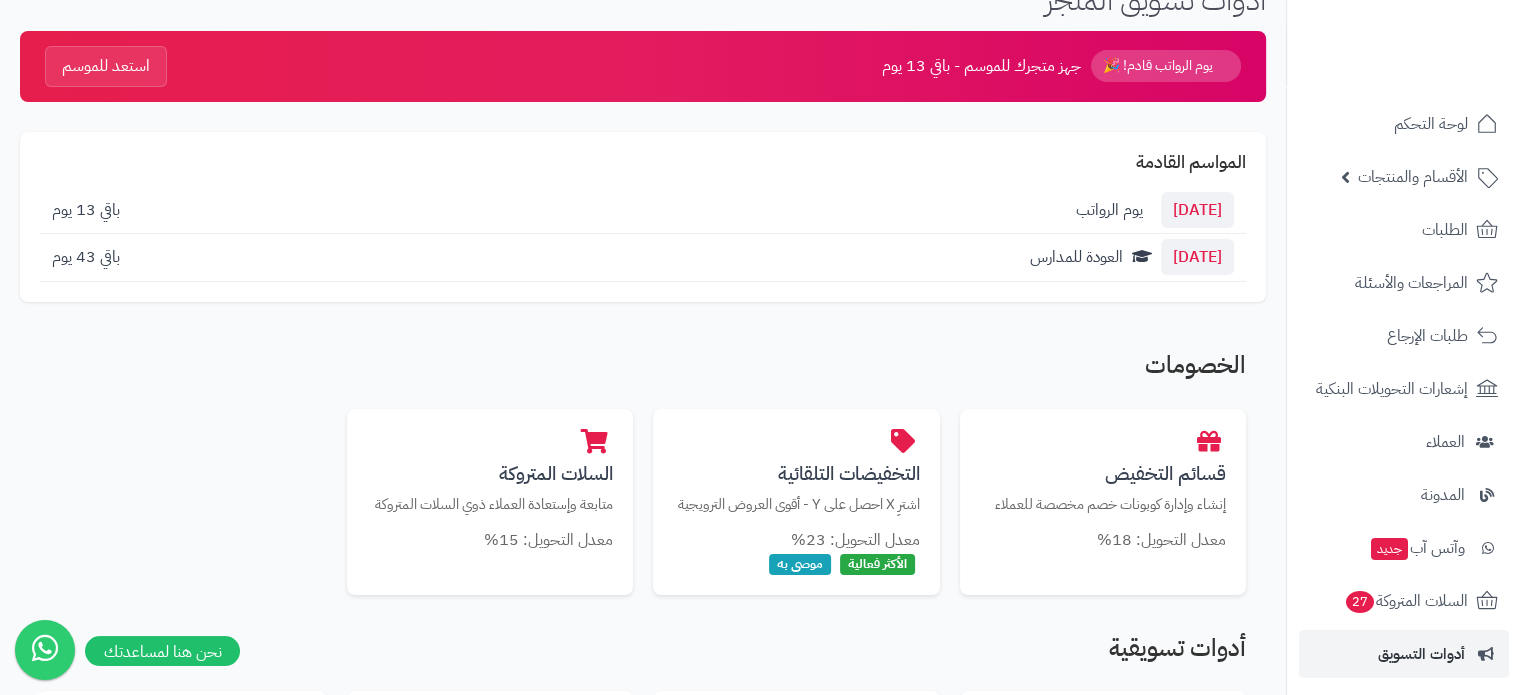 scroll, scrollTop: 300, scrollLeft: 0, axis: vertical 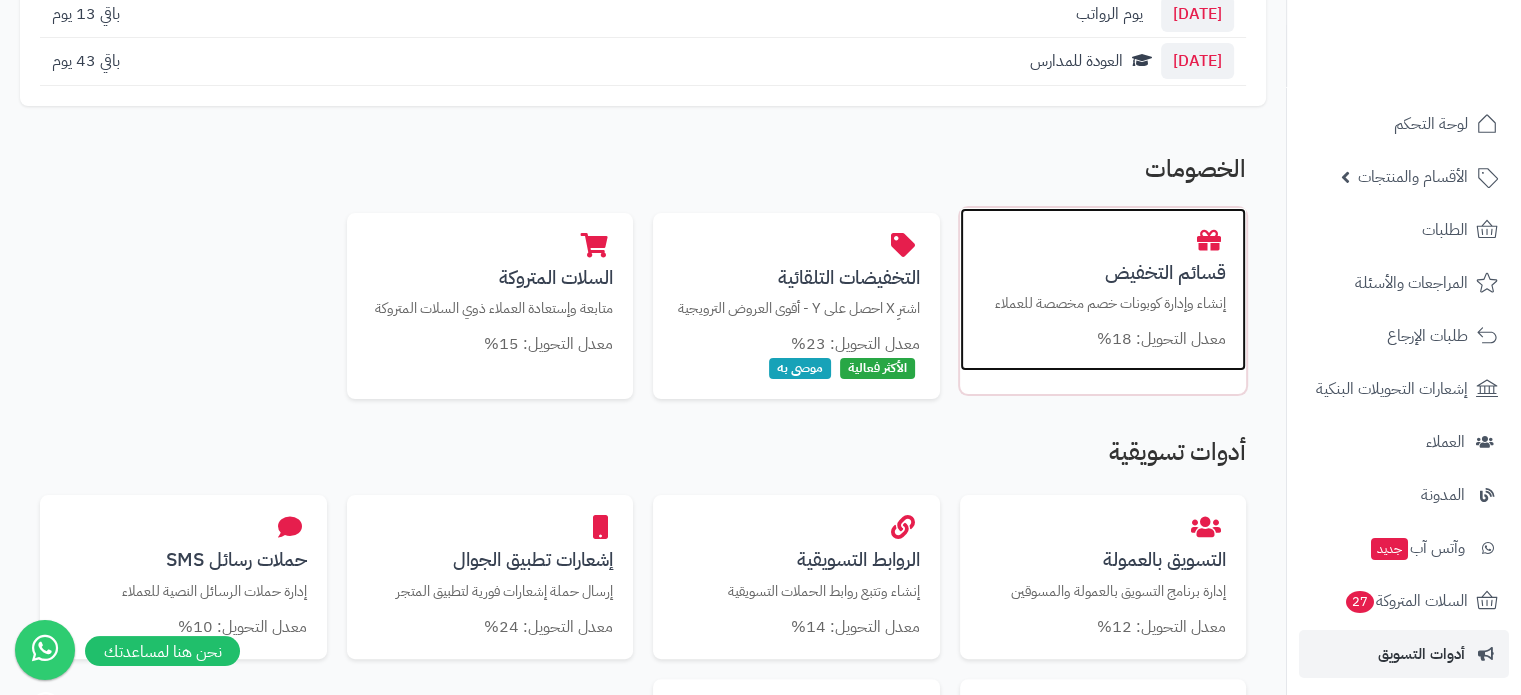 click on "قسائم التخفيض" at bounding box center (1103, 272) 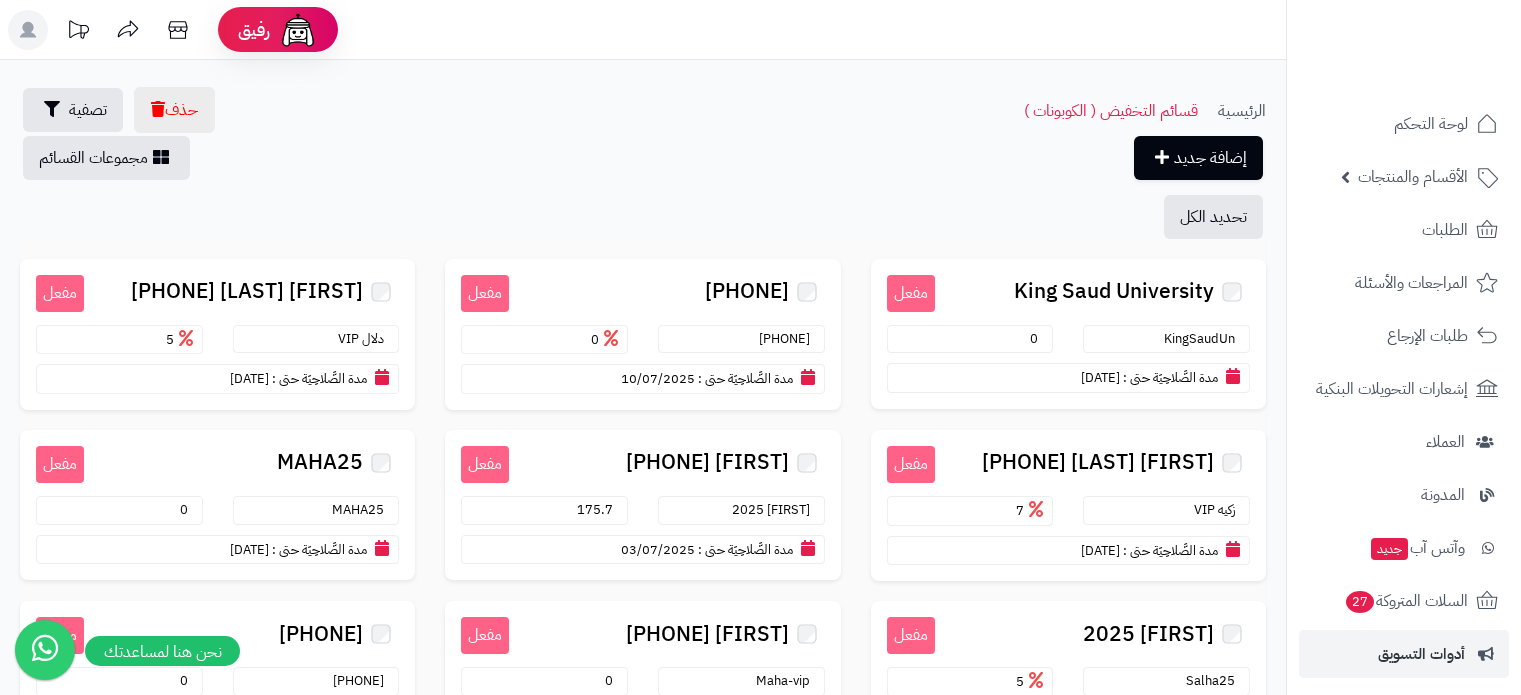 scroll, scrollTop: 0, scrollLeft: 0, axis: both 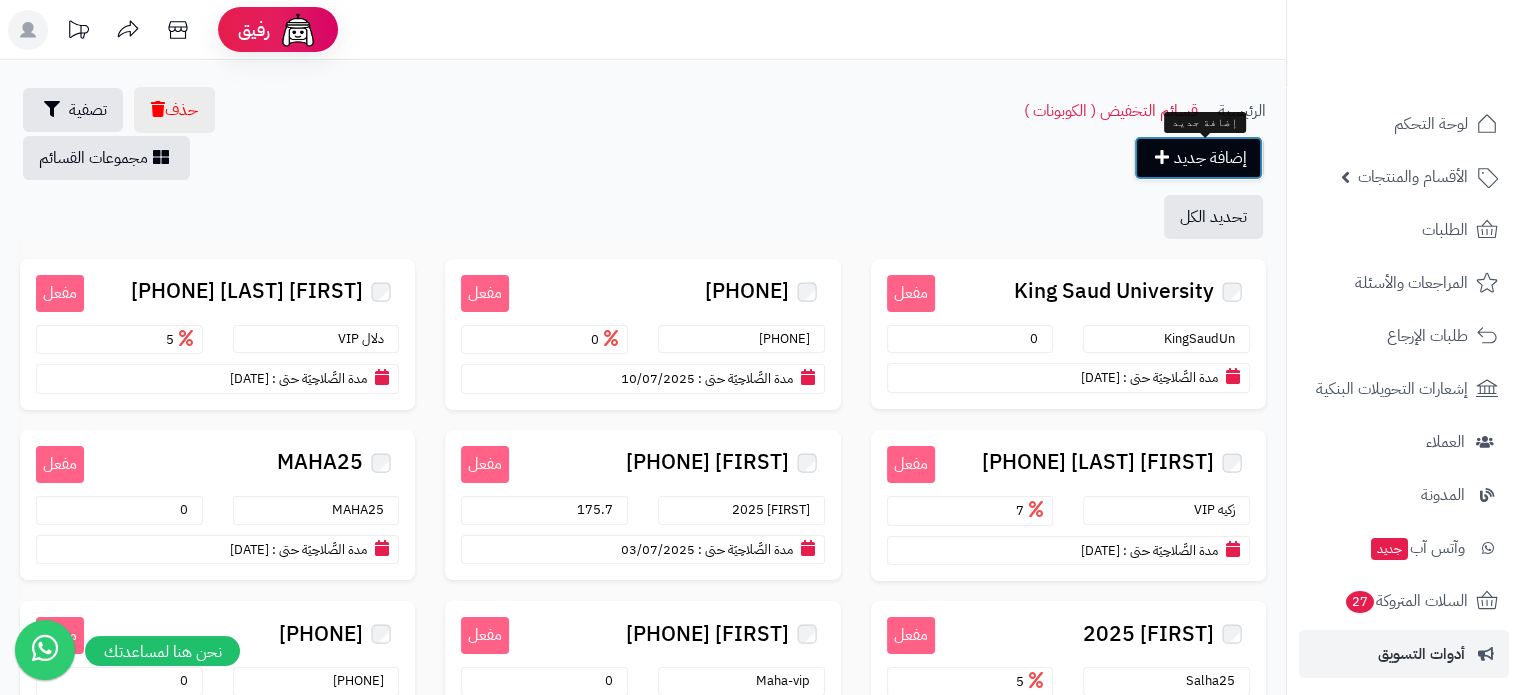 click on "إضافة جديد" at bounding box center [1198, 158] 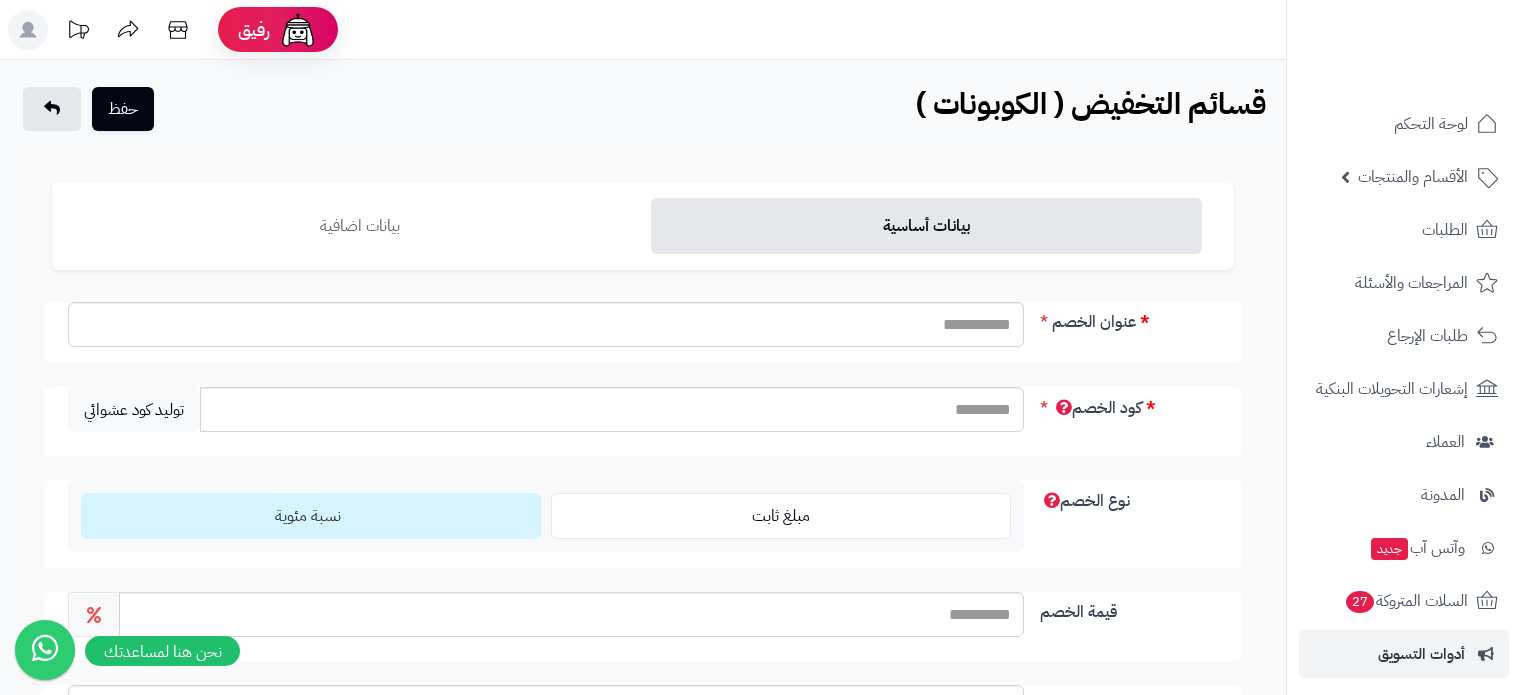 scroll, scrollTop: 0, scrollLeft: 0, axis: both 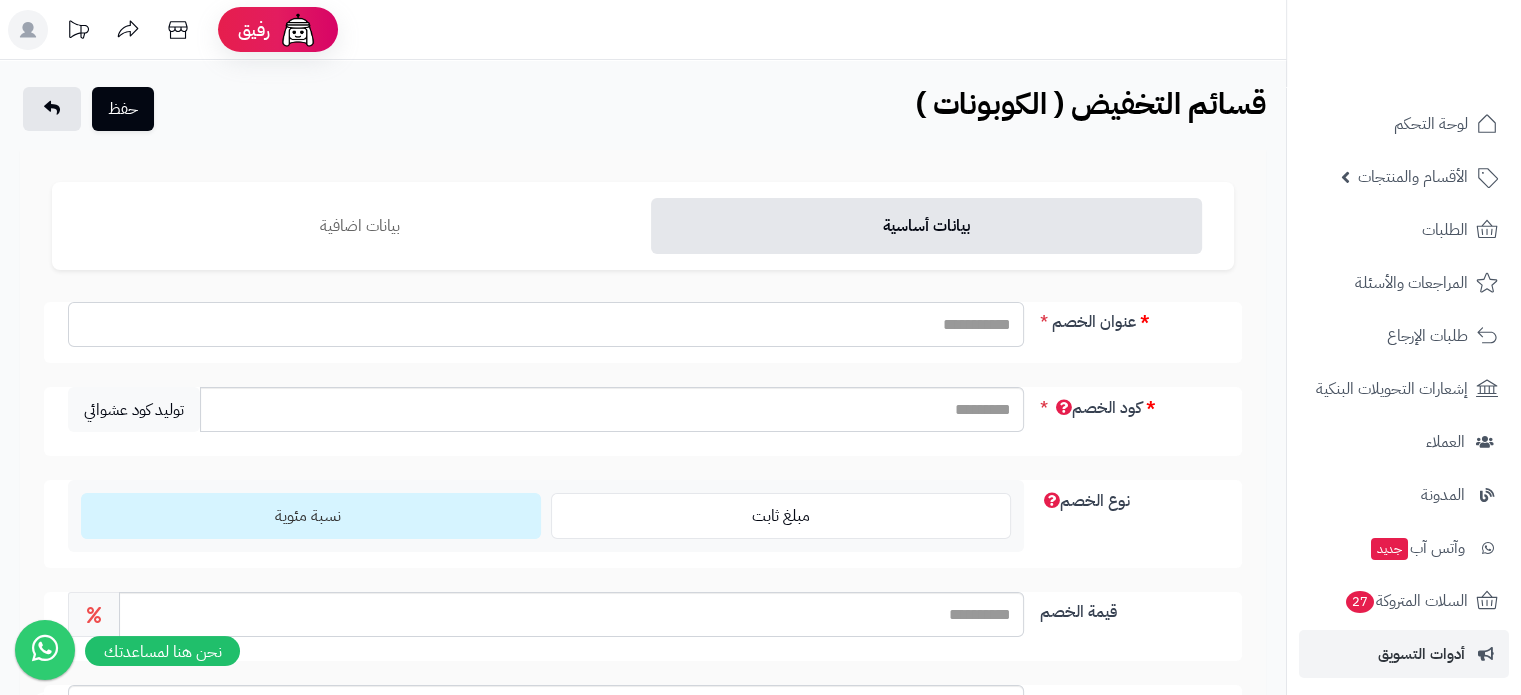 click on "عنوان الخصم" at bounding box center (546, 324) 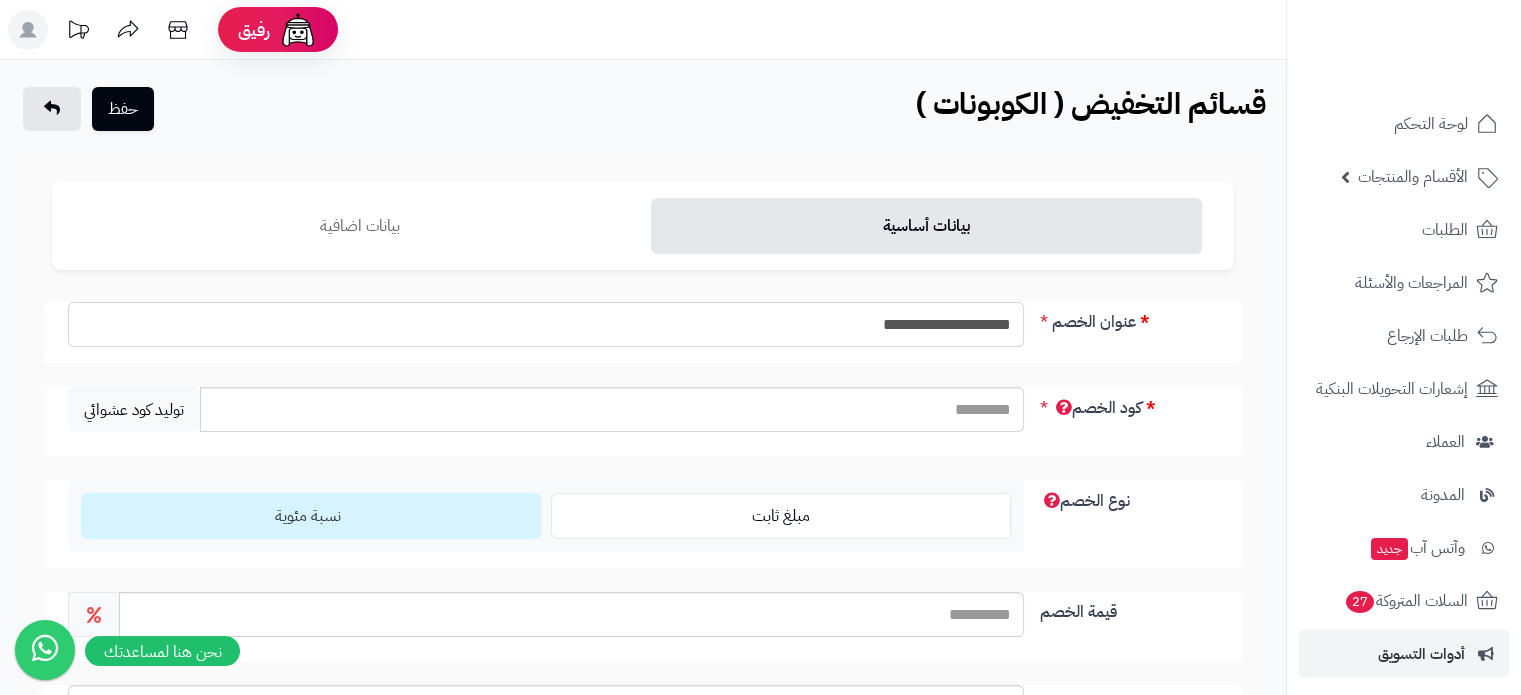 type on "**********" 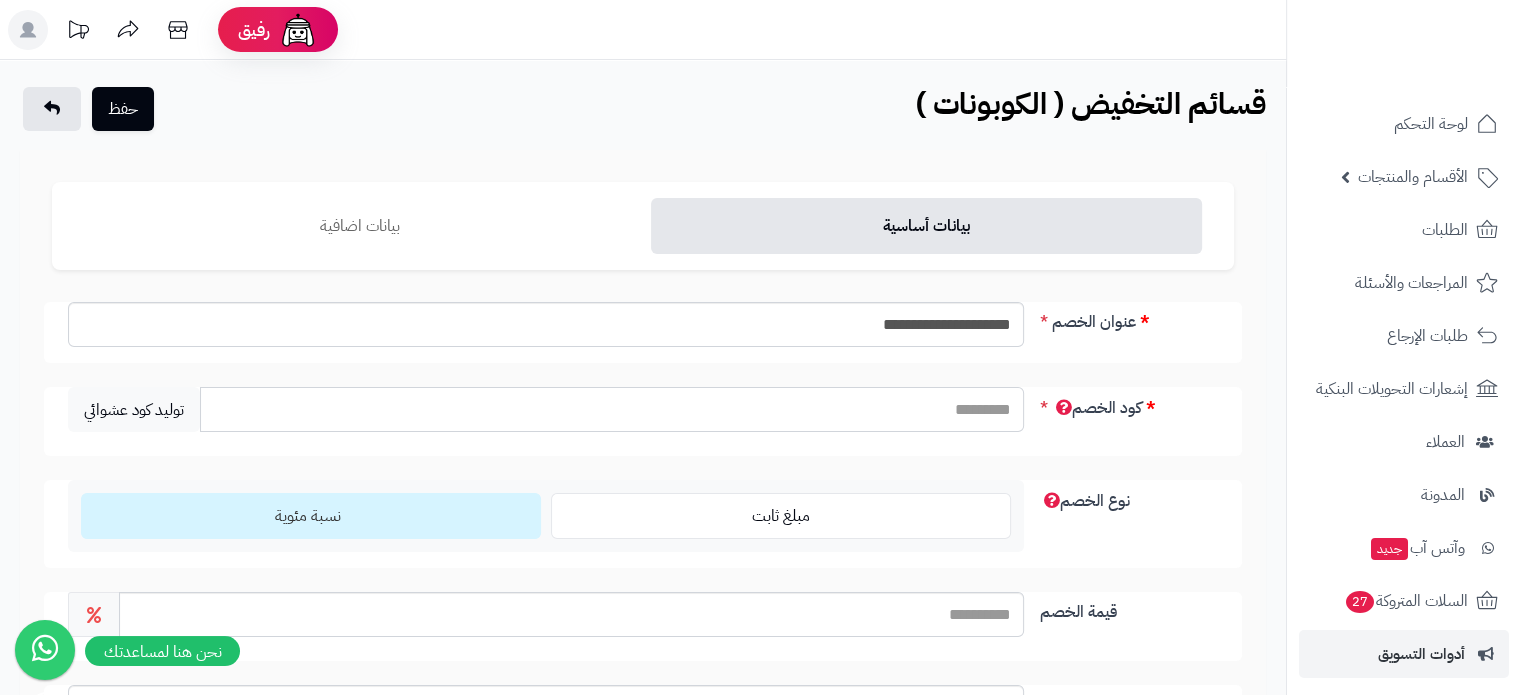click on "كود الخصم" at bounding box center [612, 409] 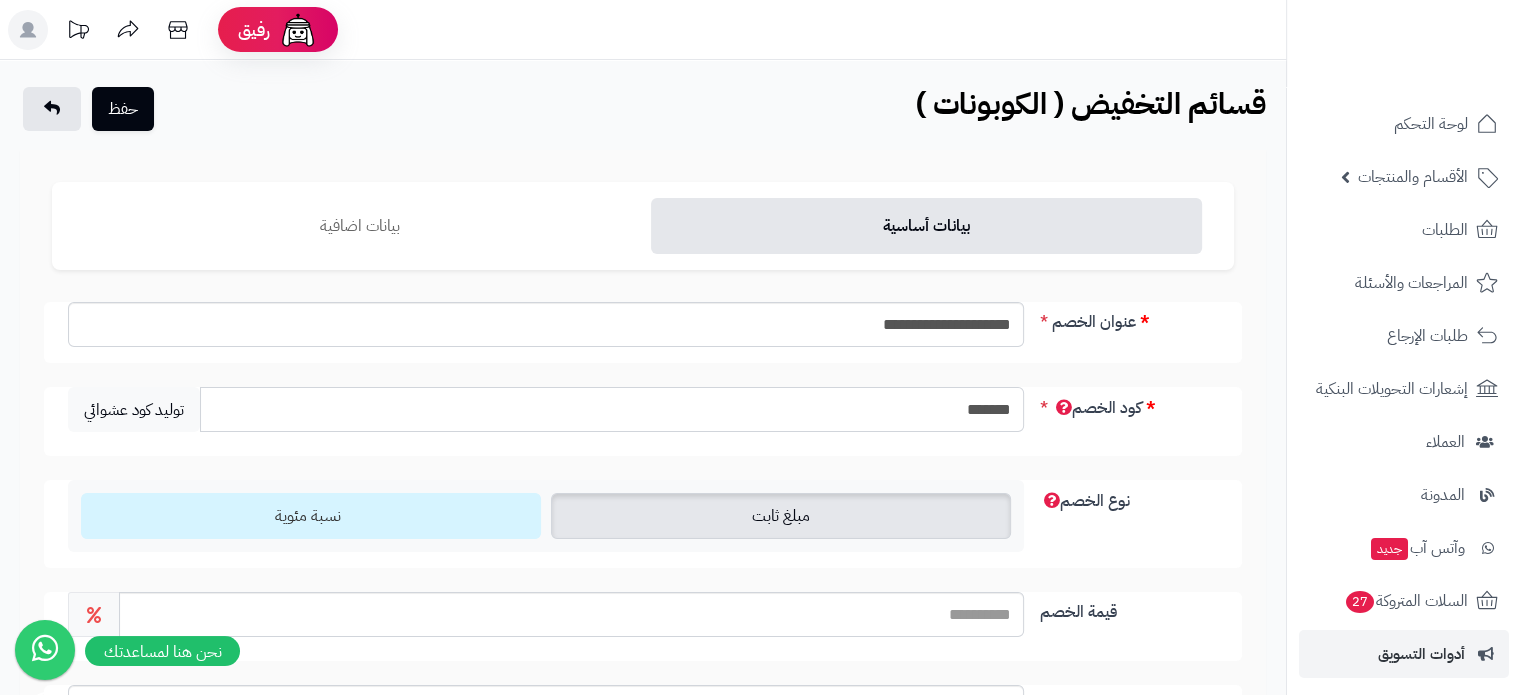 type on "*******" 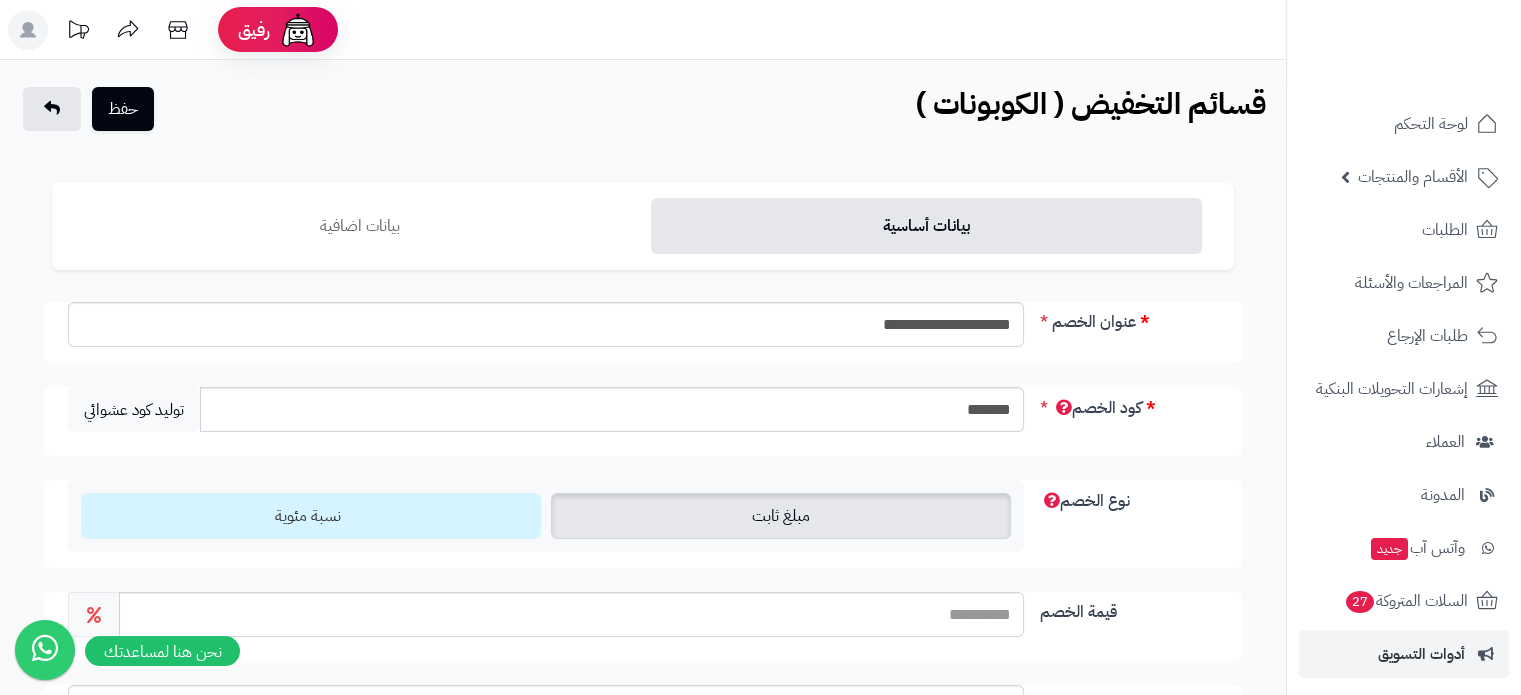 drag, startPoint x: 762, startPoint y: 503, endPoint x: 757, endPoint y: 492, distance: 12.083046 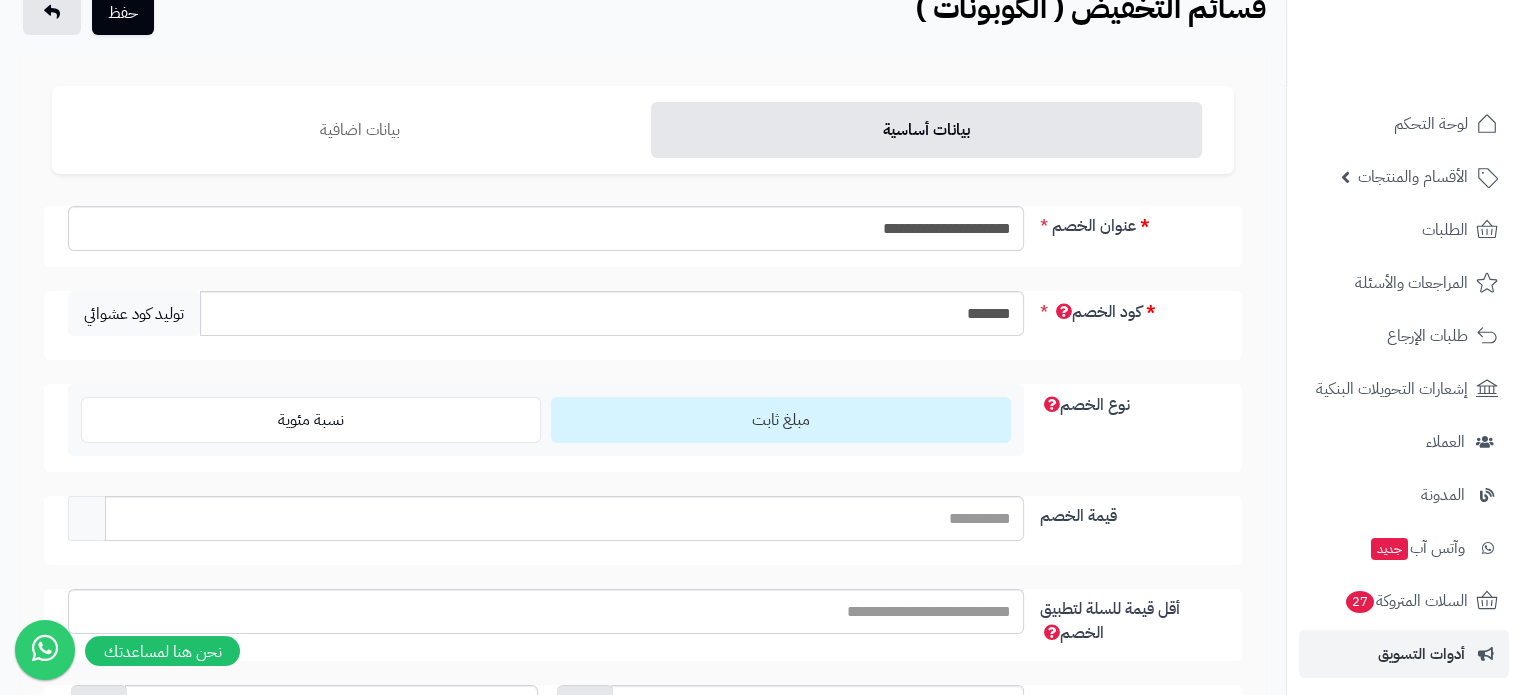 scroll, scrollTop: 300, scrollLeft: 0, axis: vertical 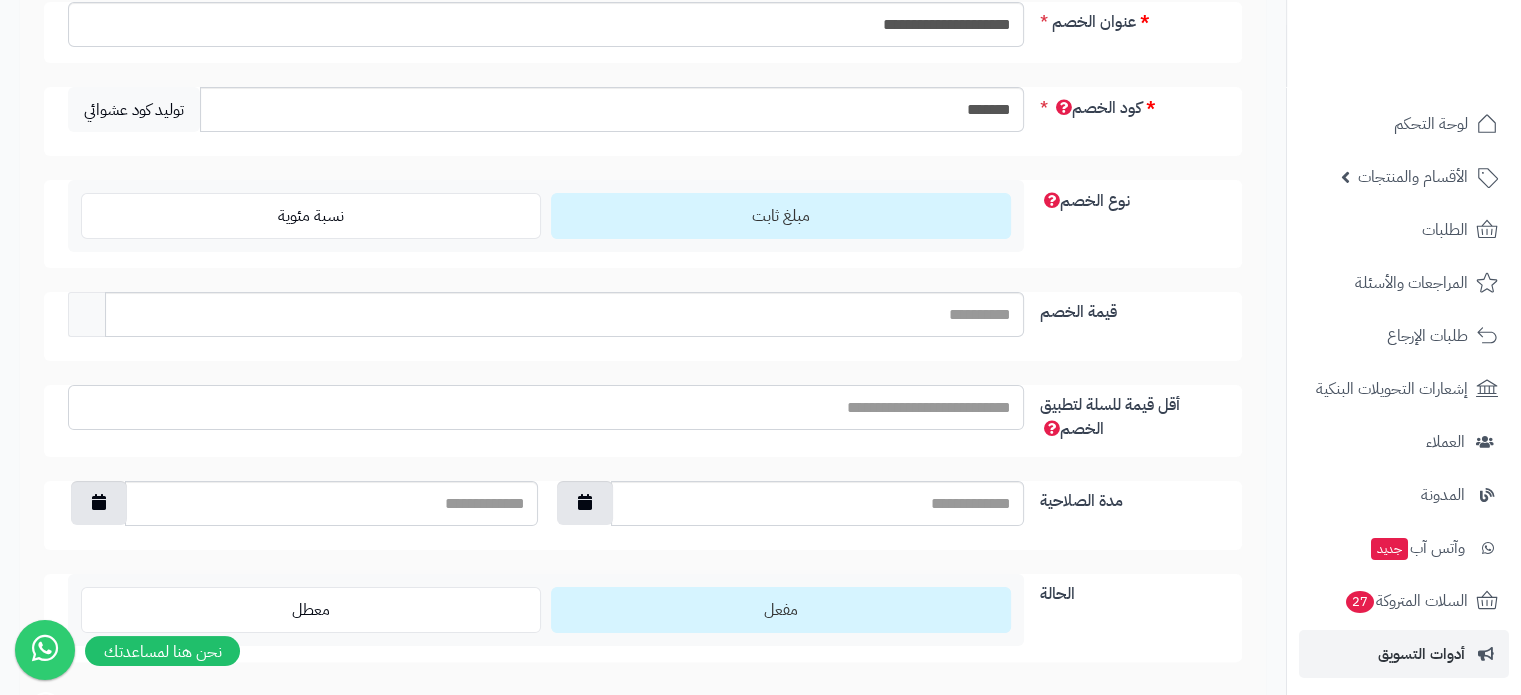 click on "أقل قيمة للسلة لتطبيق الخصم" at bounding box center [546, 407] 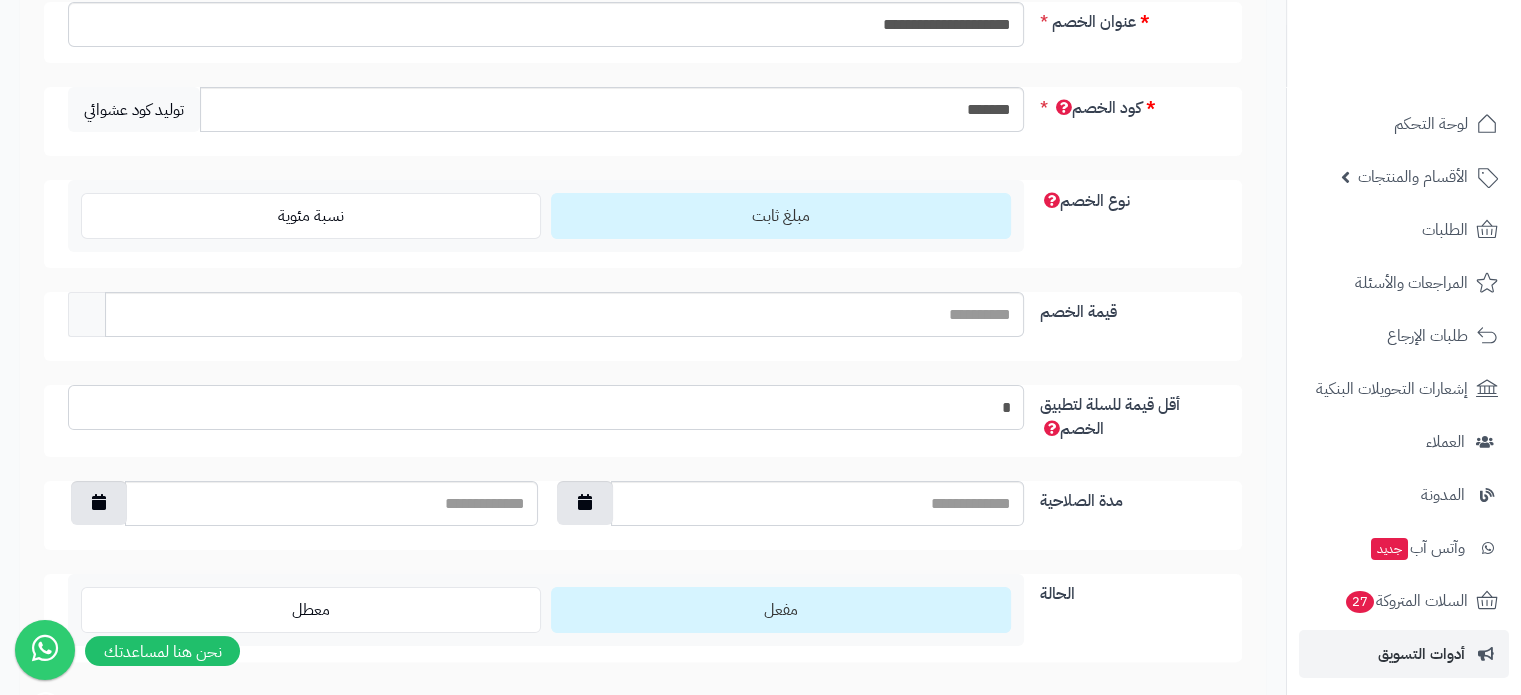 click on "*" at bounding box center (546, 407) 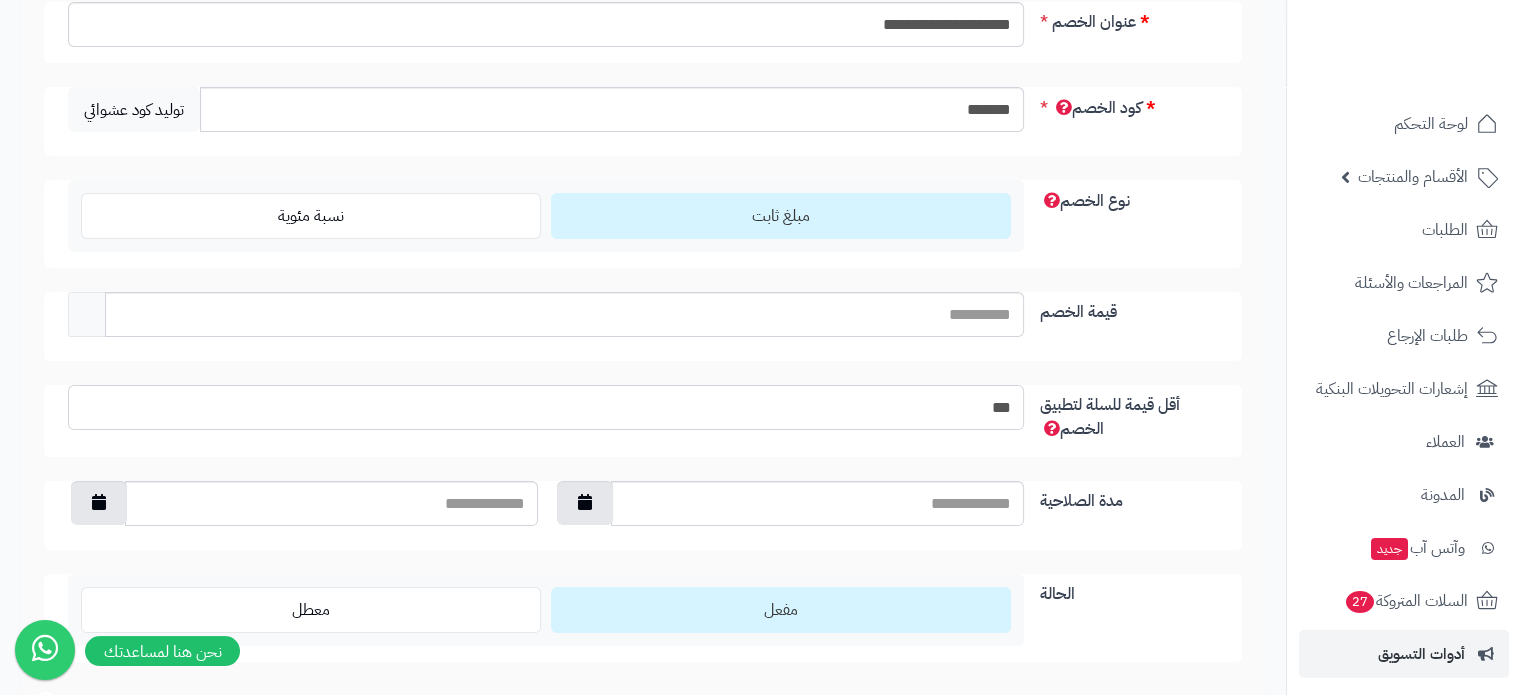 type on "***" 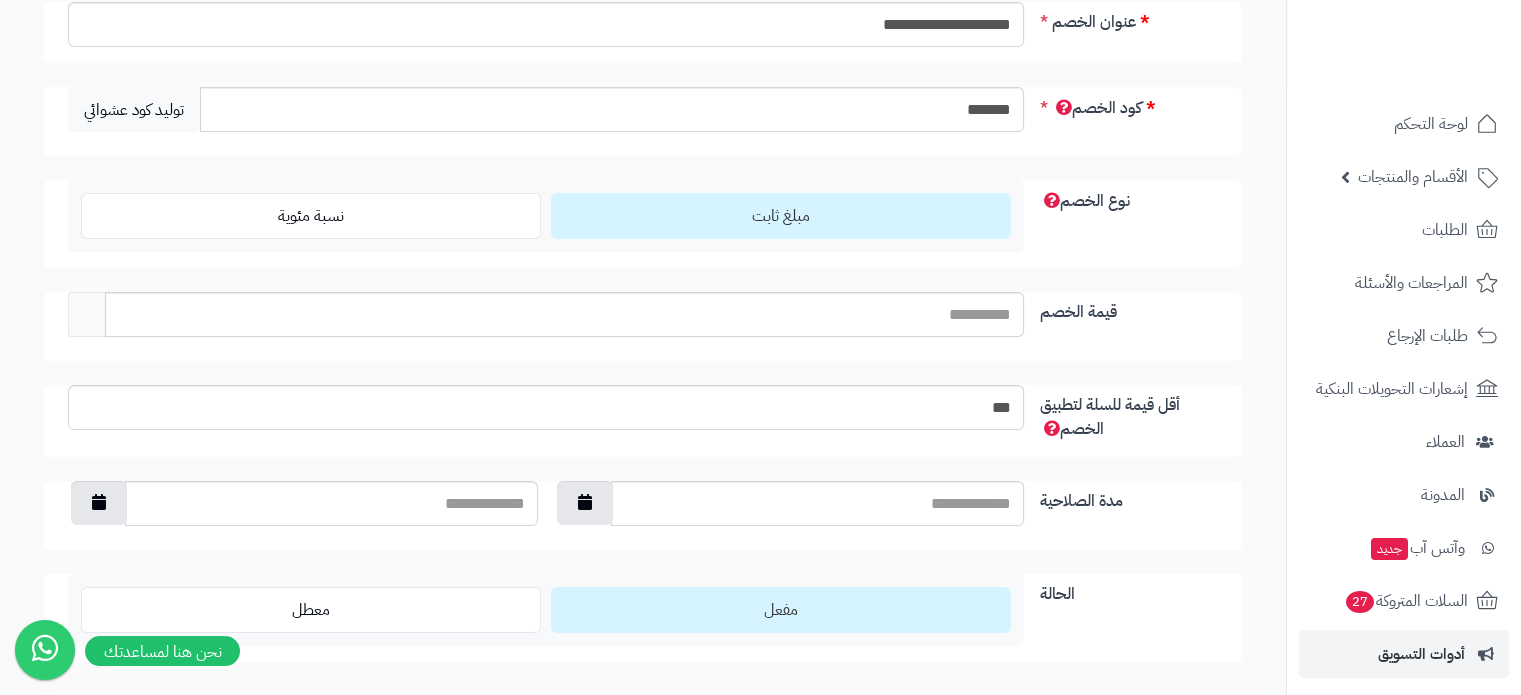 click on "قيمة الخصم" at bounding box center [1129, 308] 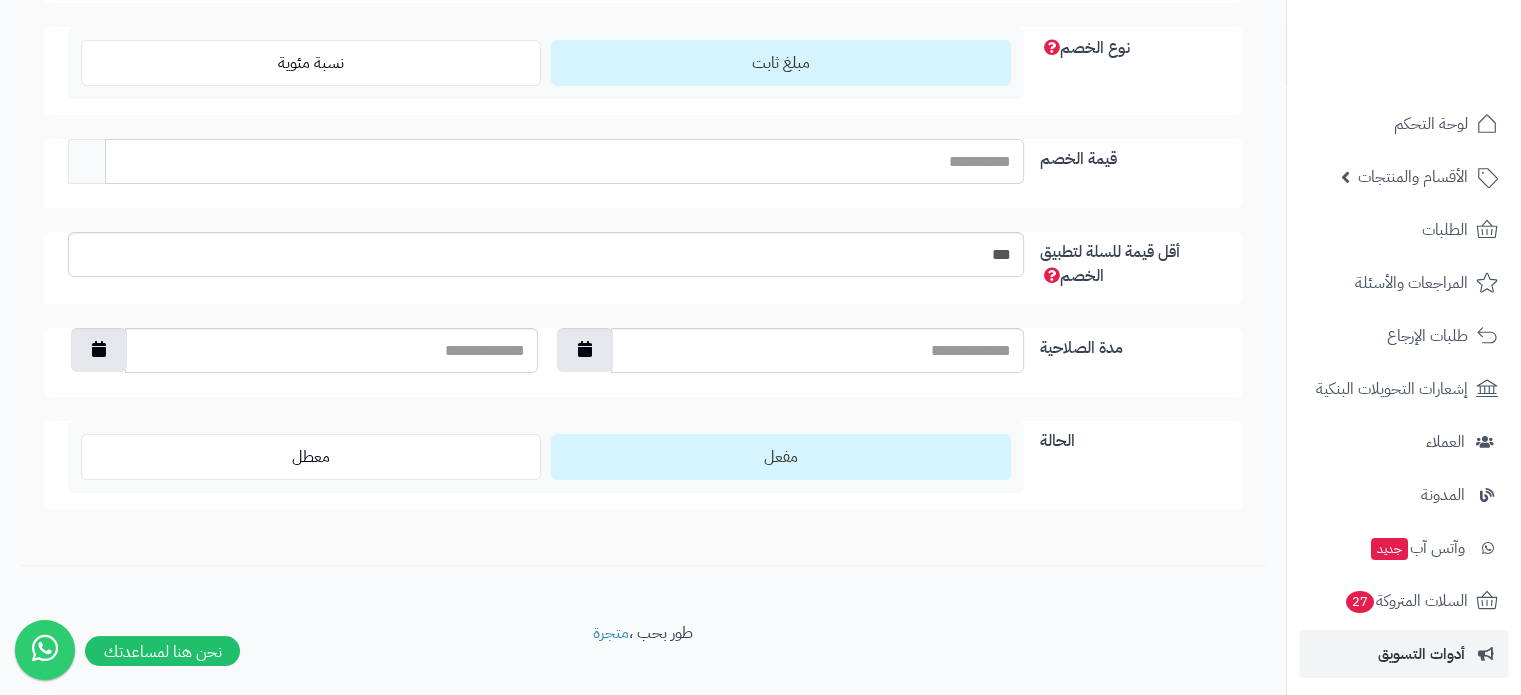scroll, scrollTop: 477, scrollLeft: 0, axis: vertical 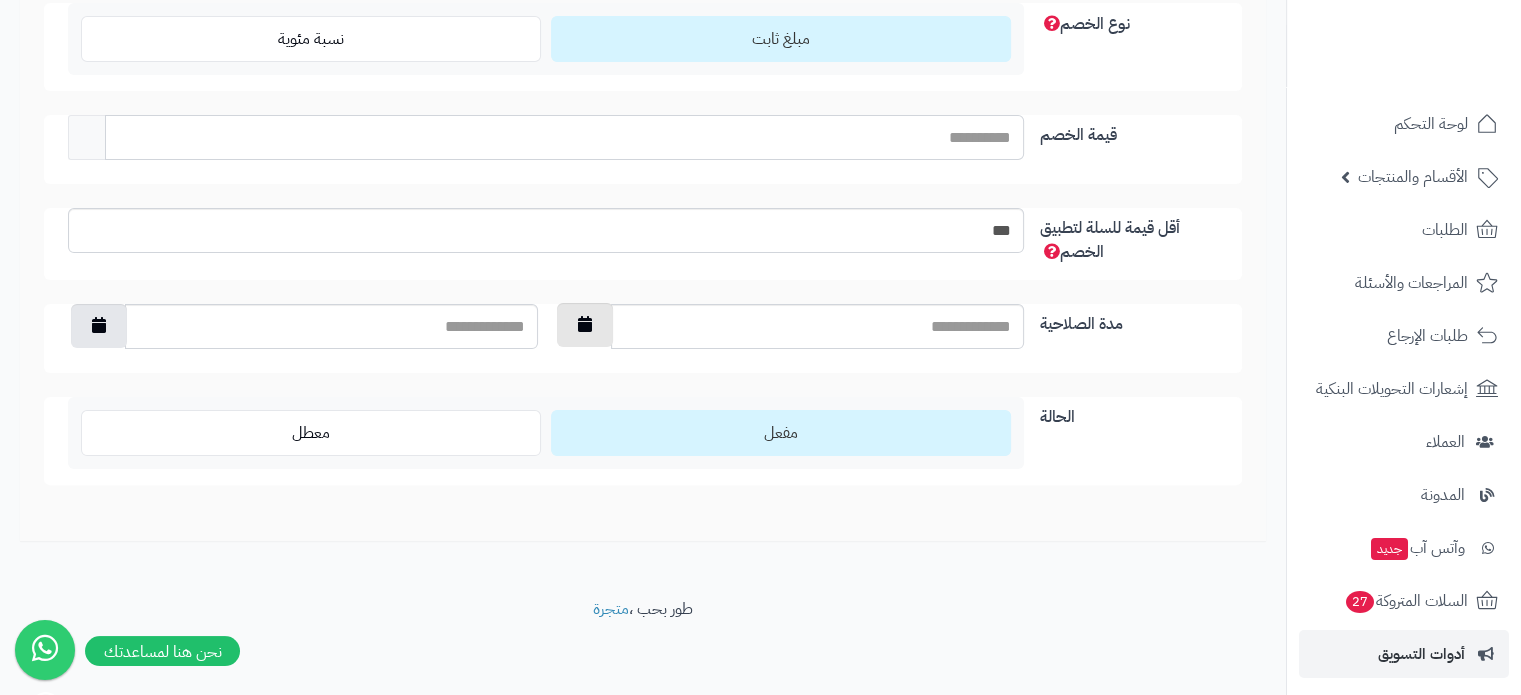 click at bounding box center [585, 324] 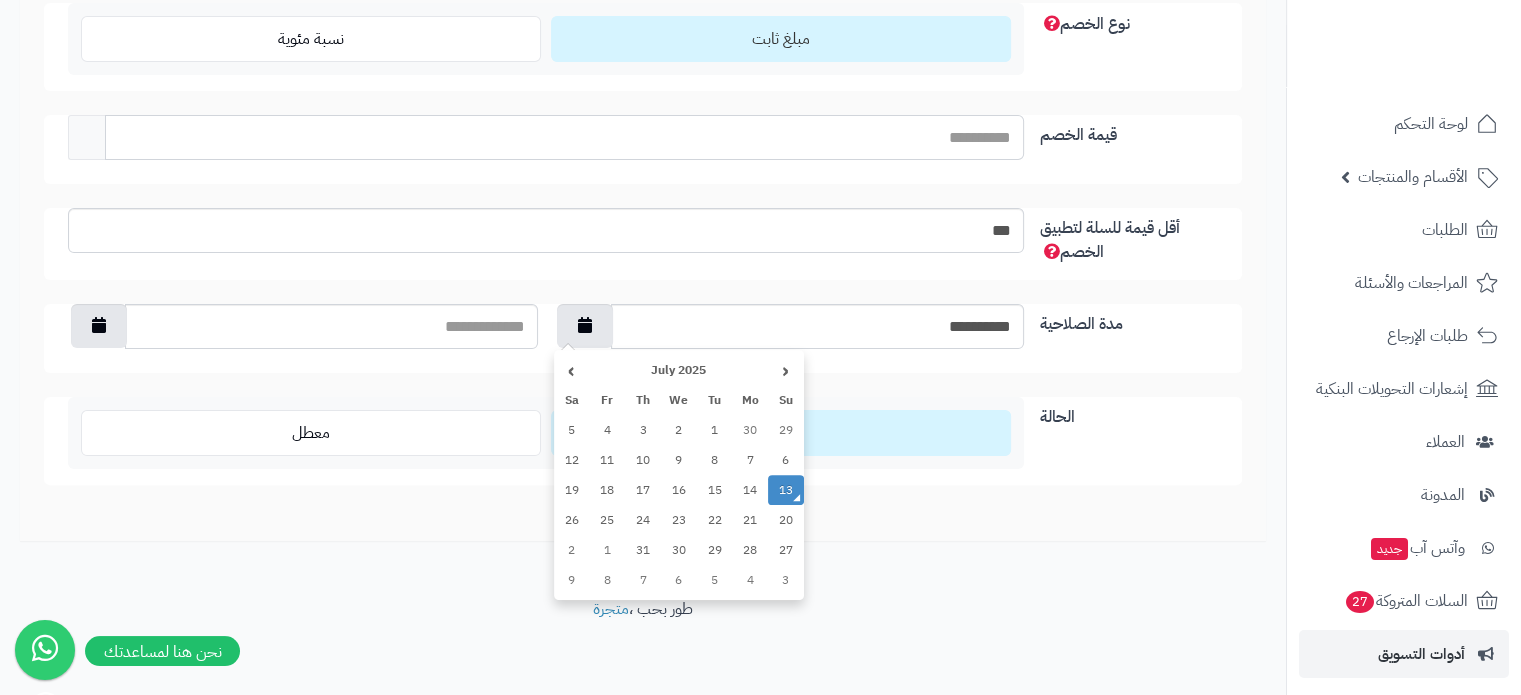 click on "12" at bounding box center (572, 460) 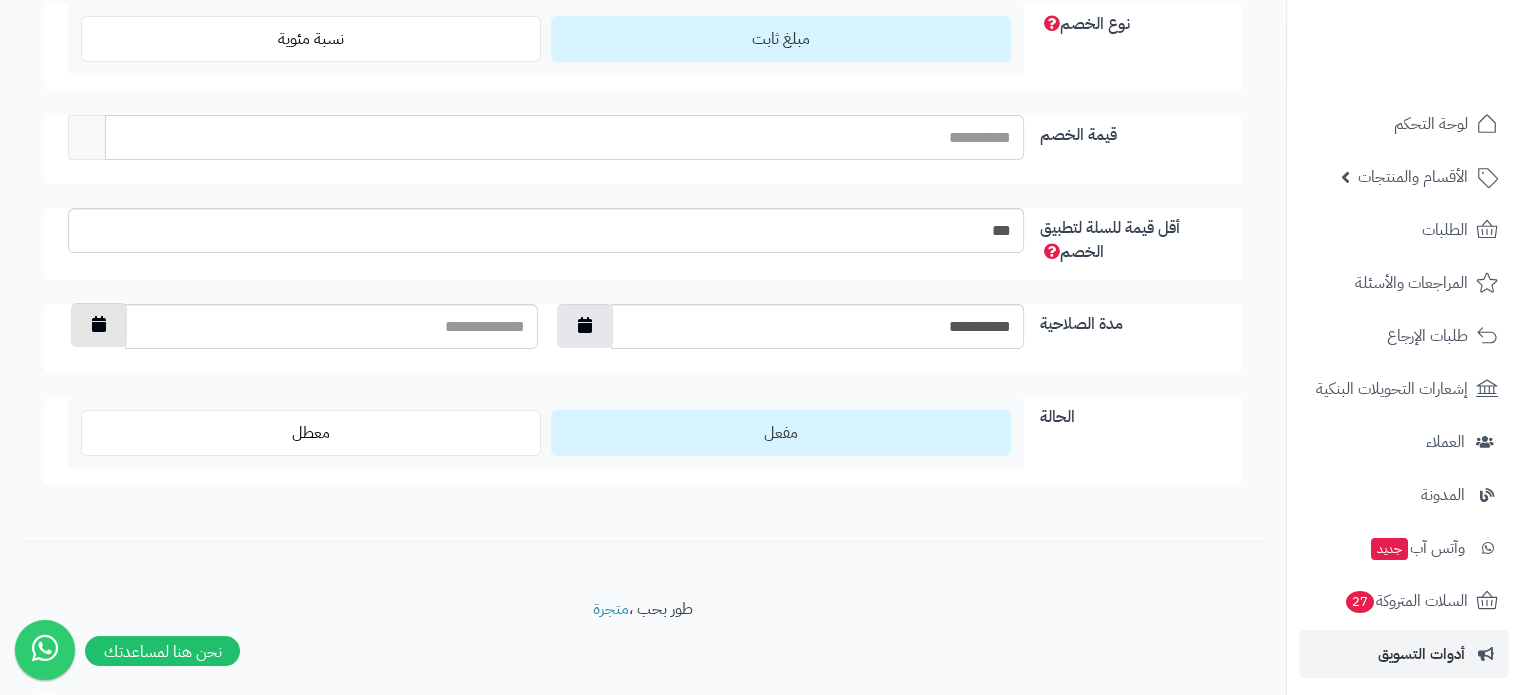 click at bounding box center (99, 324) 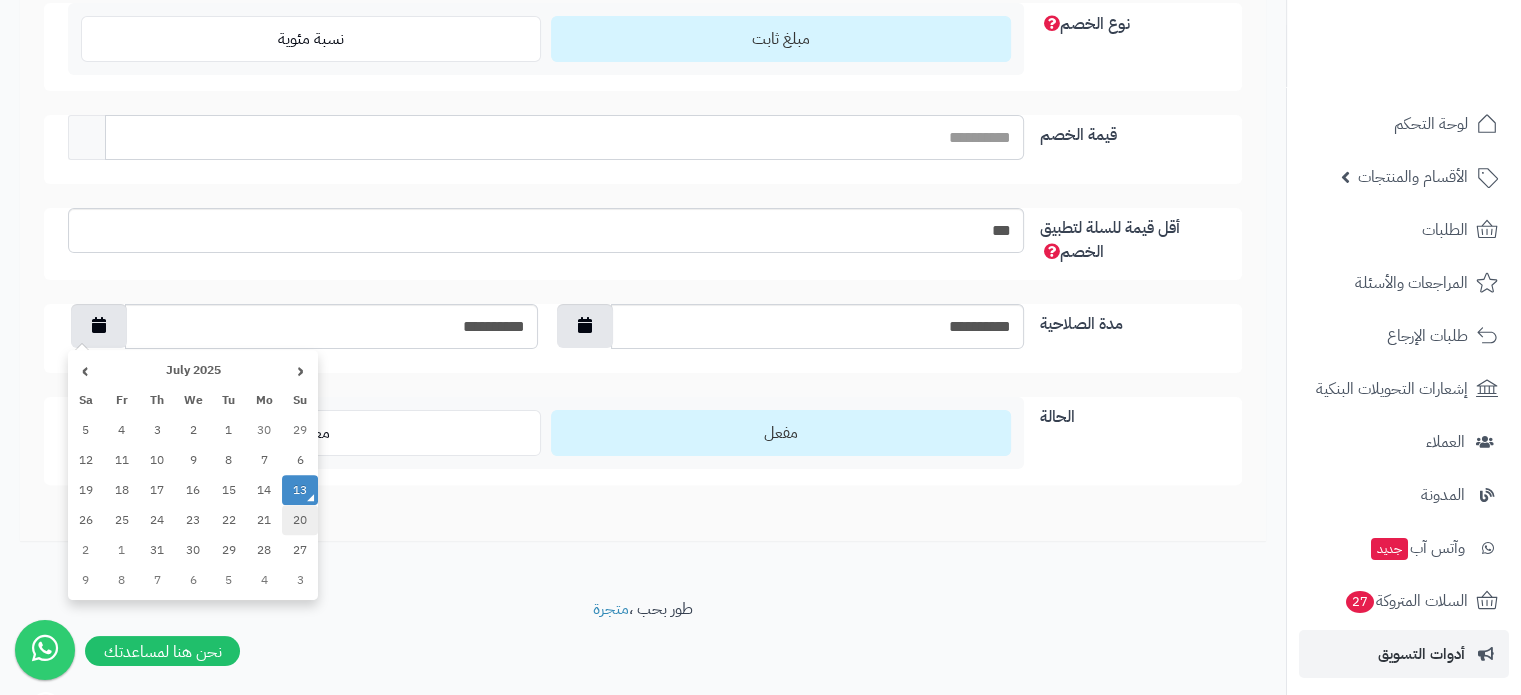 click on "20" at bounding box center (300, 520) 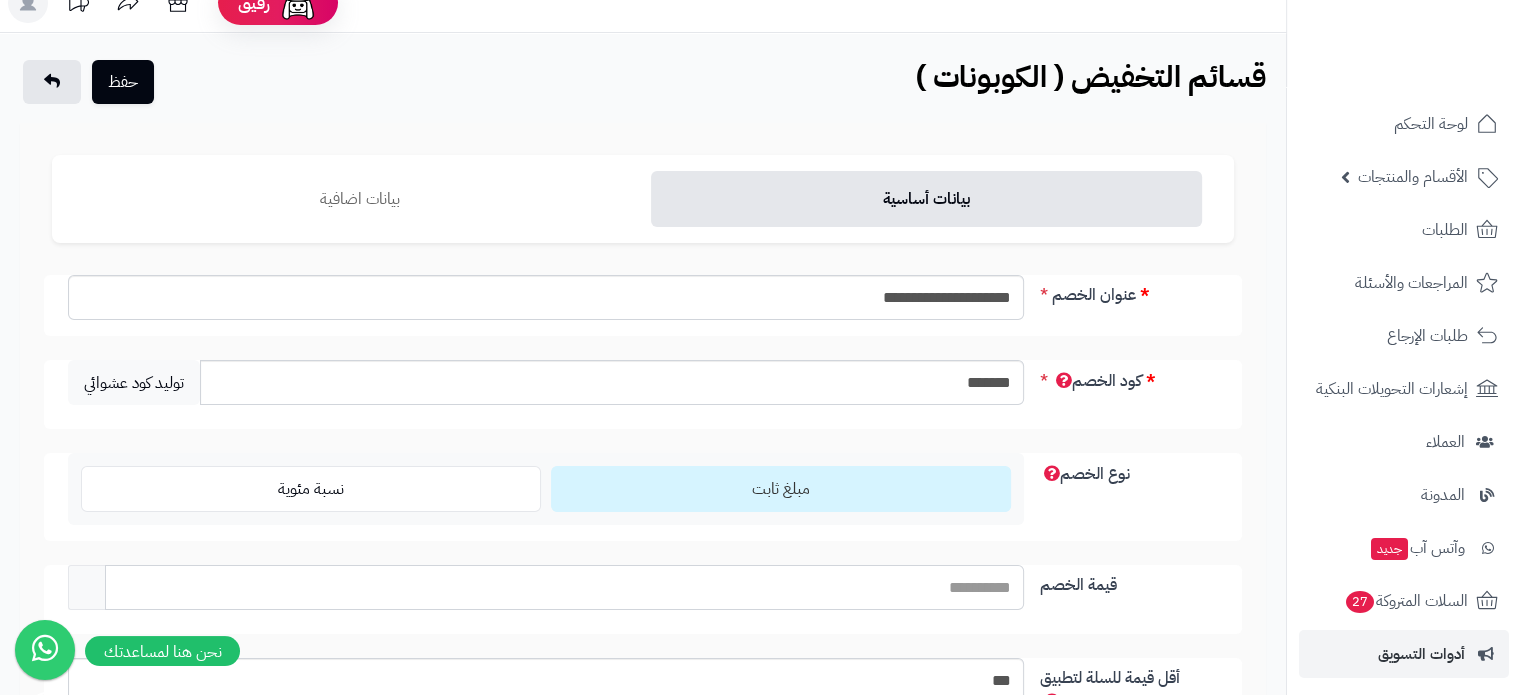scroll, scrollTop: 0, scrollLeft: 0, axis: both 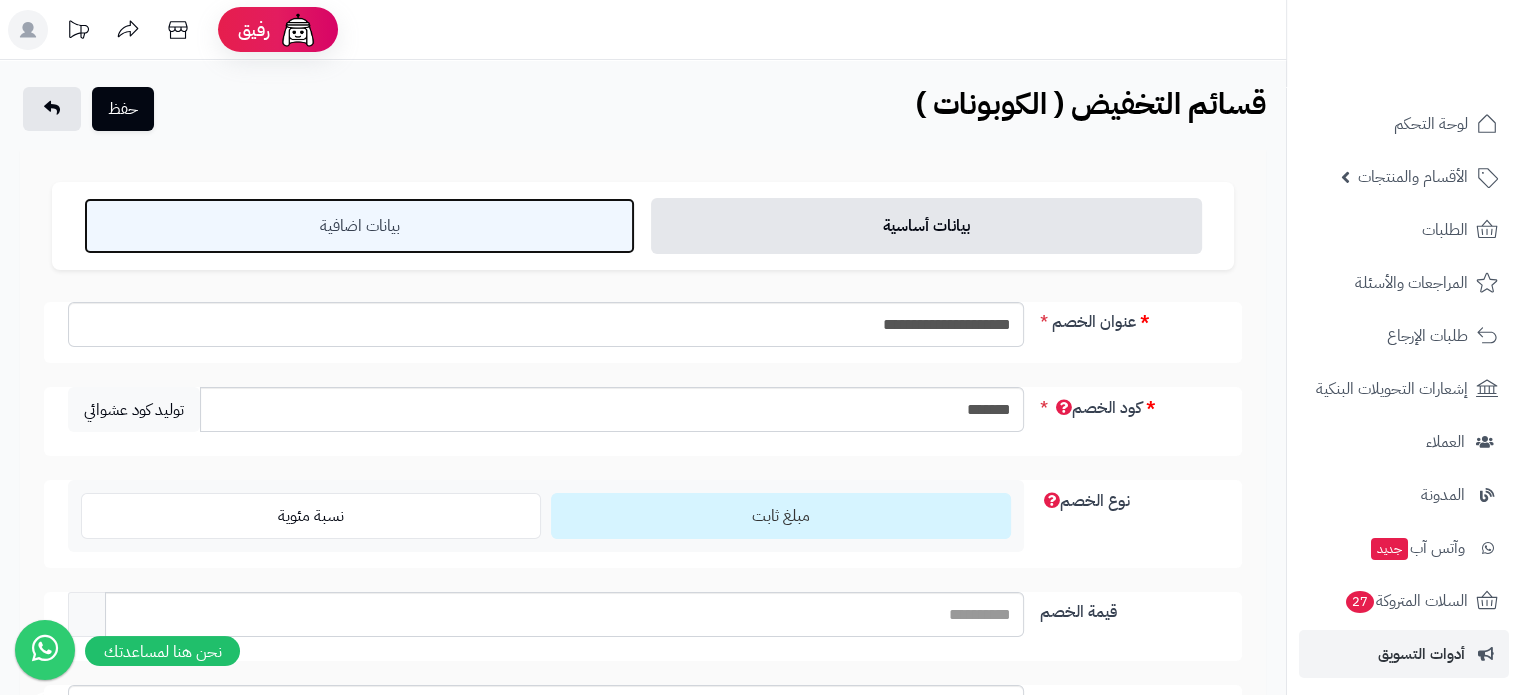 click on "بيانات اضافية" at bounding box center [359, 226] 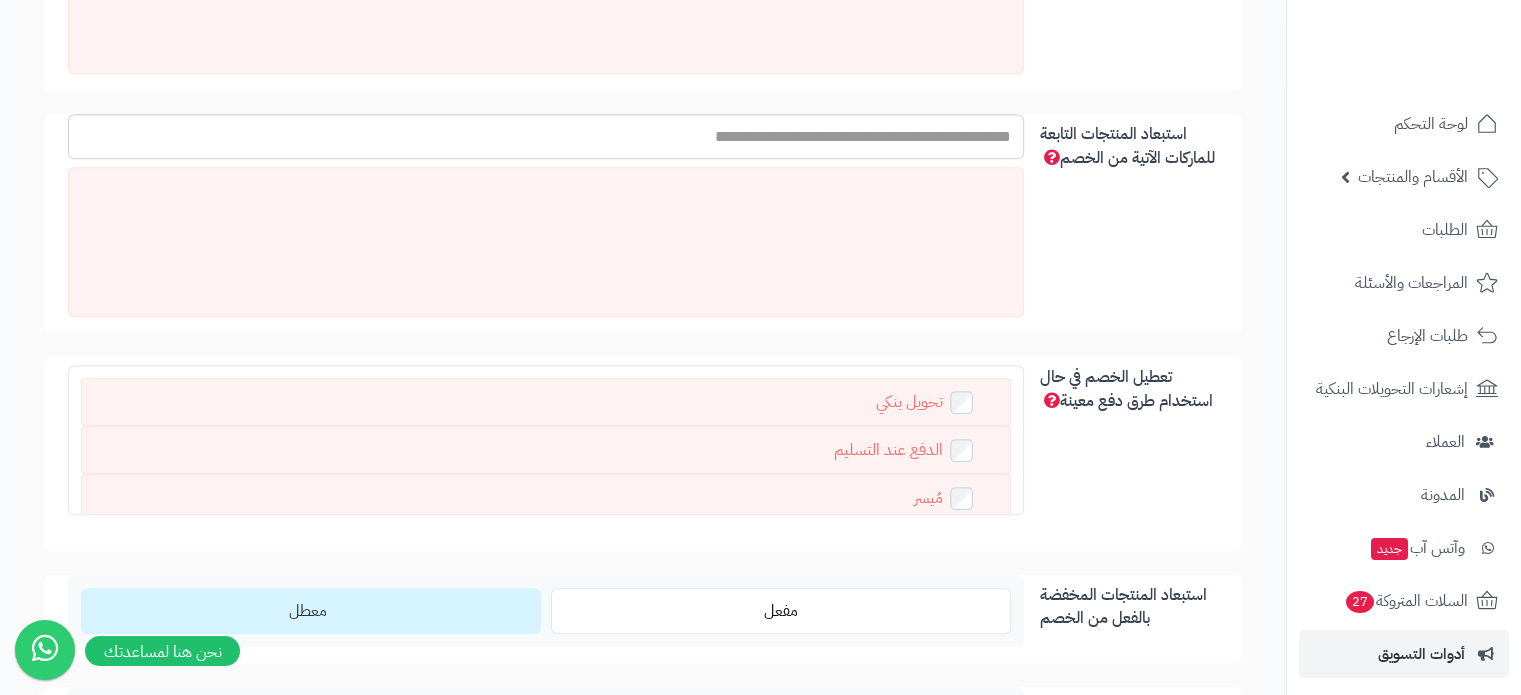 scroll, scrollTop: 1400, scrollLeft: 0, axis: vertical 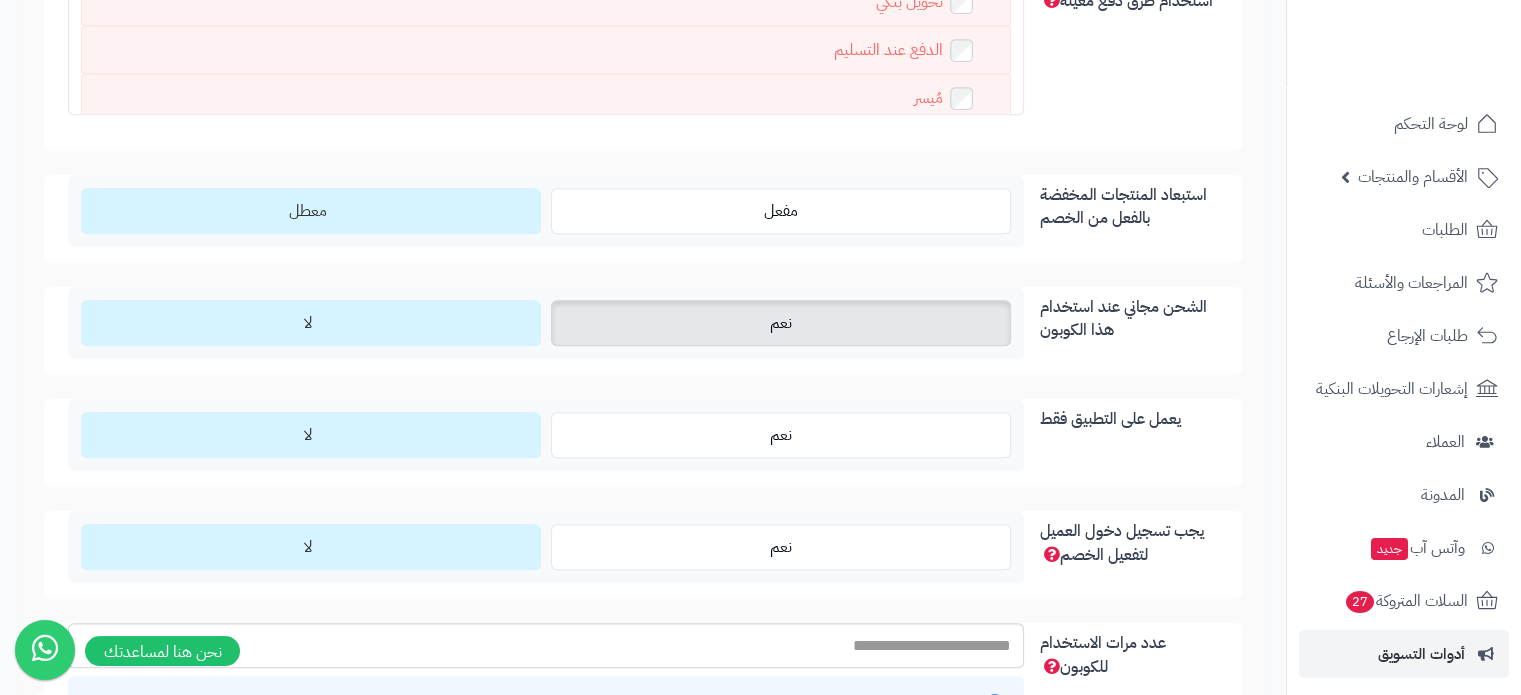 click on "نعم" at bounding box center [781, 323] 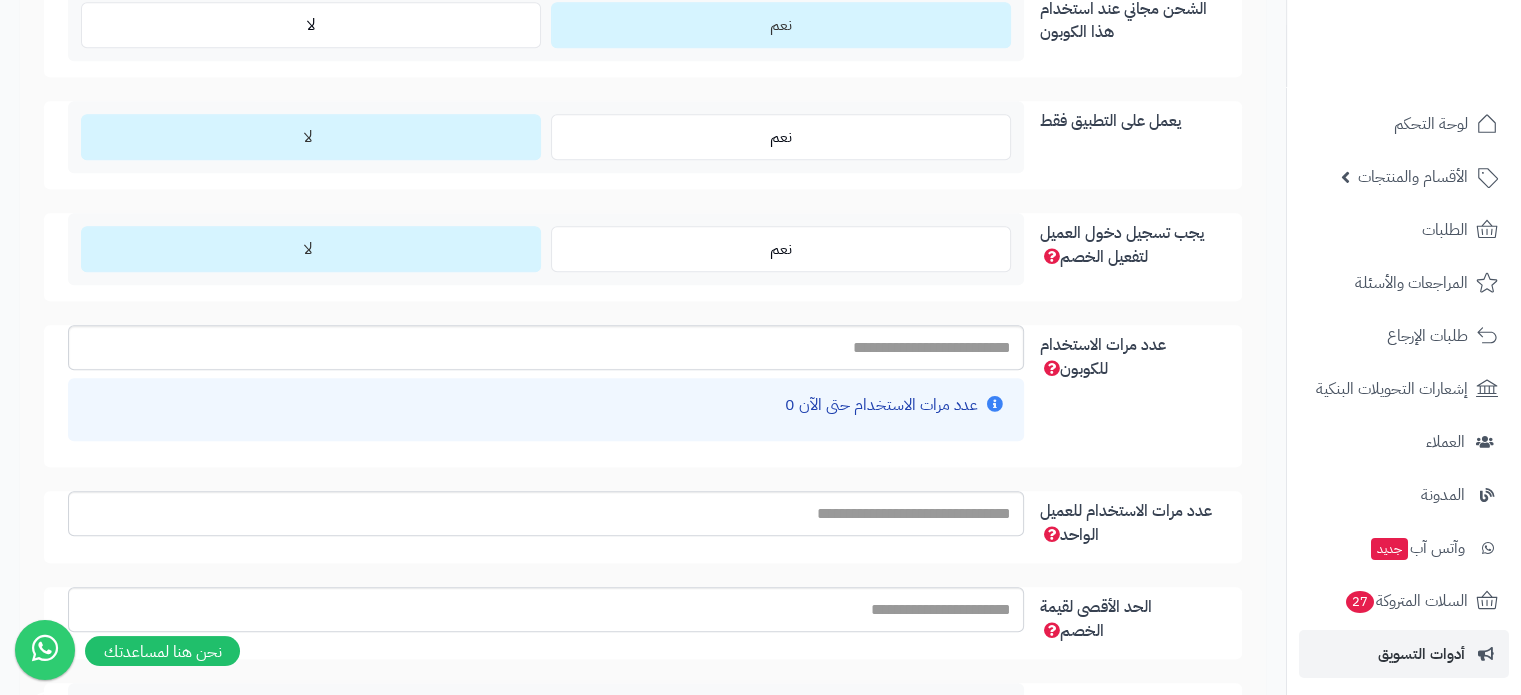 scroll, scrollTop: 1900, scrollLeft: 0, axis: vertical 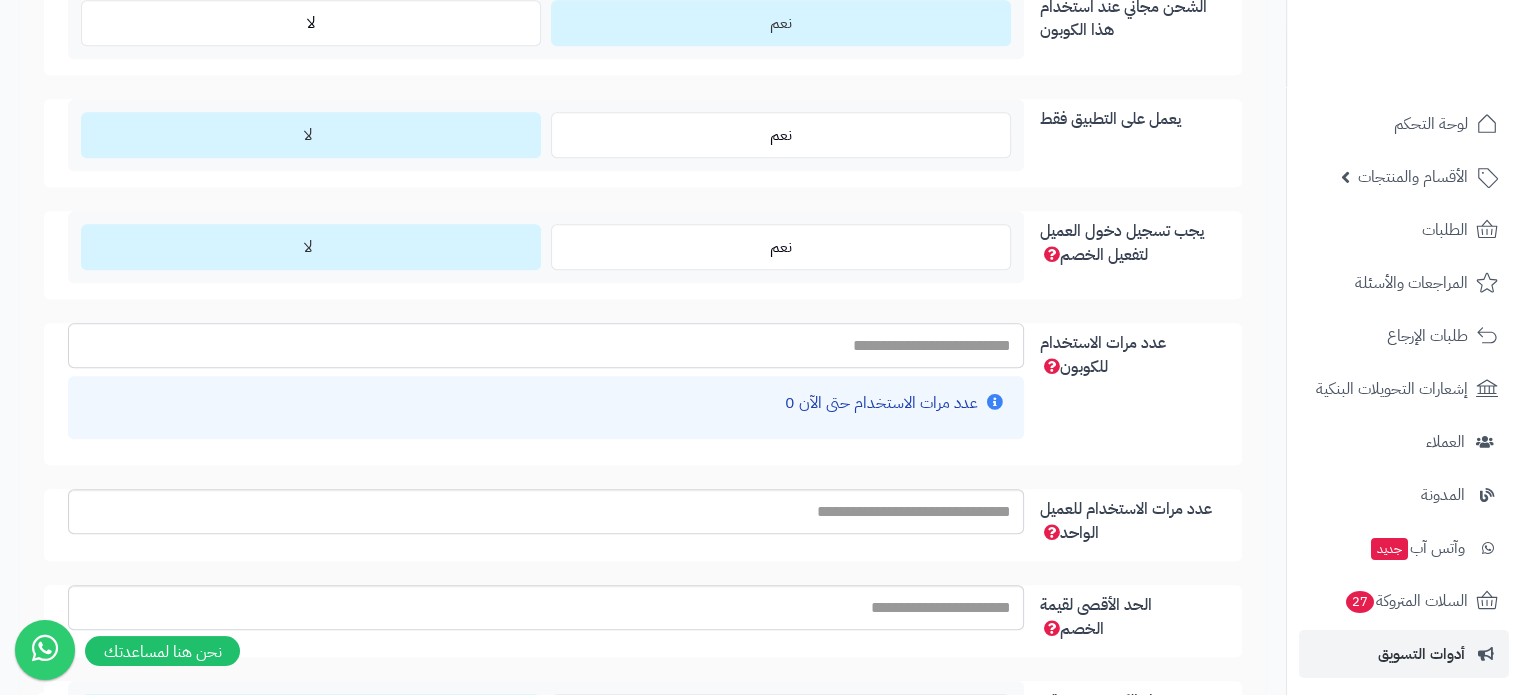 click on "عدد مرات الاستخدام للكوبون" at bounding box center (546, 345) 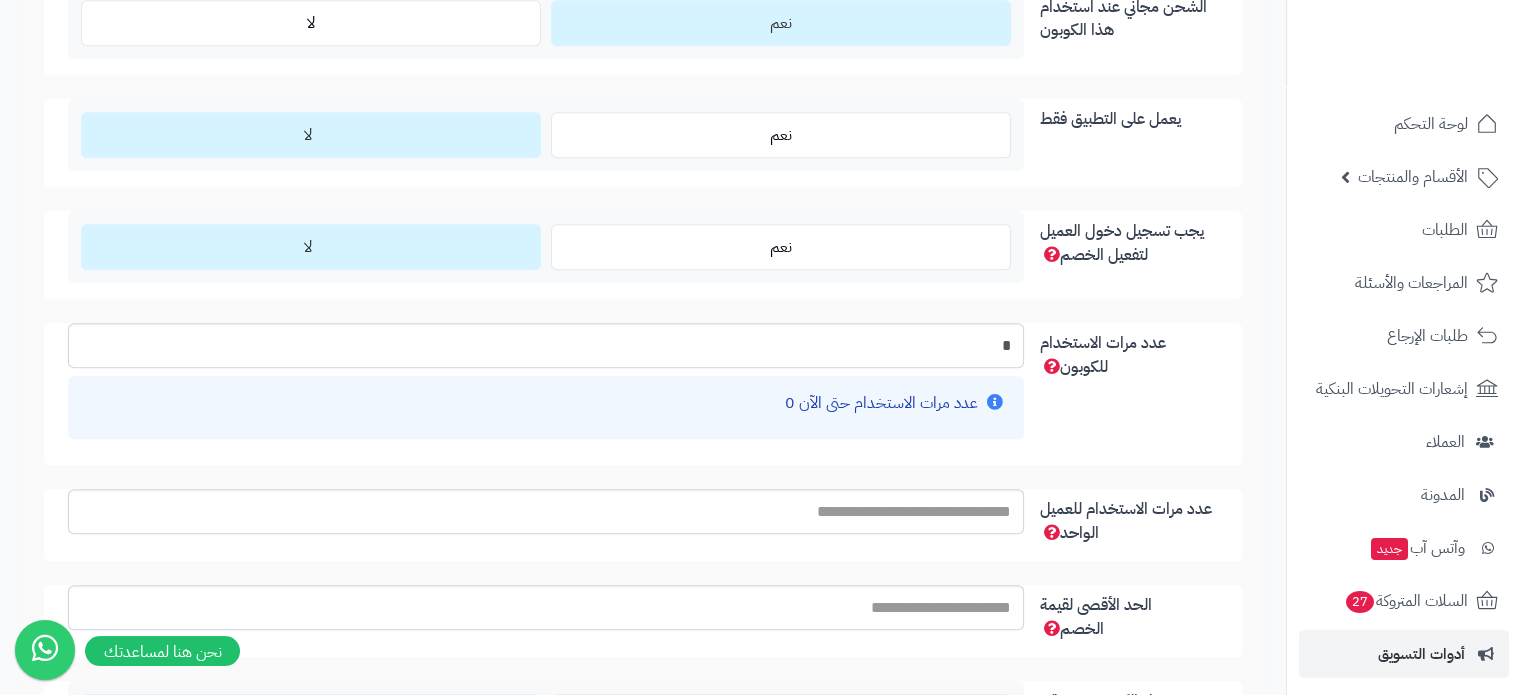 click on "تقييد استخدام الكوبون مع منتجات محددة
تقييد استخدام الكوبون مع أقسام محددة
استبعاد المنتجات الآتية من الخصم
استبعاد المنتجات من الأقسام الآتية من الخصم
استبعاد المنتجات التابعة للماركات الآتية من الخصم
تعطيل الخصم في حال استخدام طرق دفع معينة
تحويل بنكي
الدفع عند التسليم
مُيسر
استبعاد المنتجات المخفضة بالفعل من الخصم
مفعل
معطل
نعم
لا" at bounding box center [643, -415] 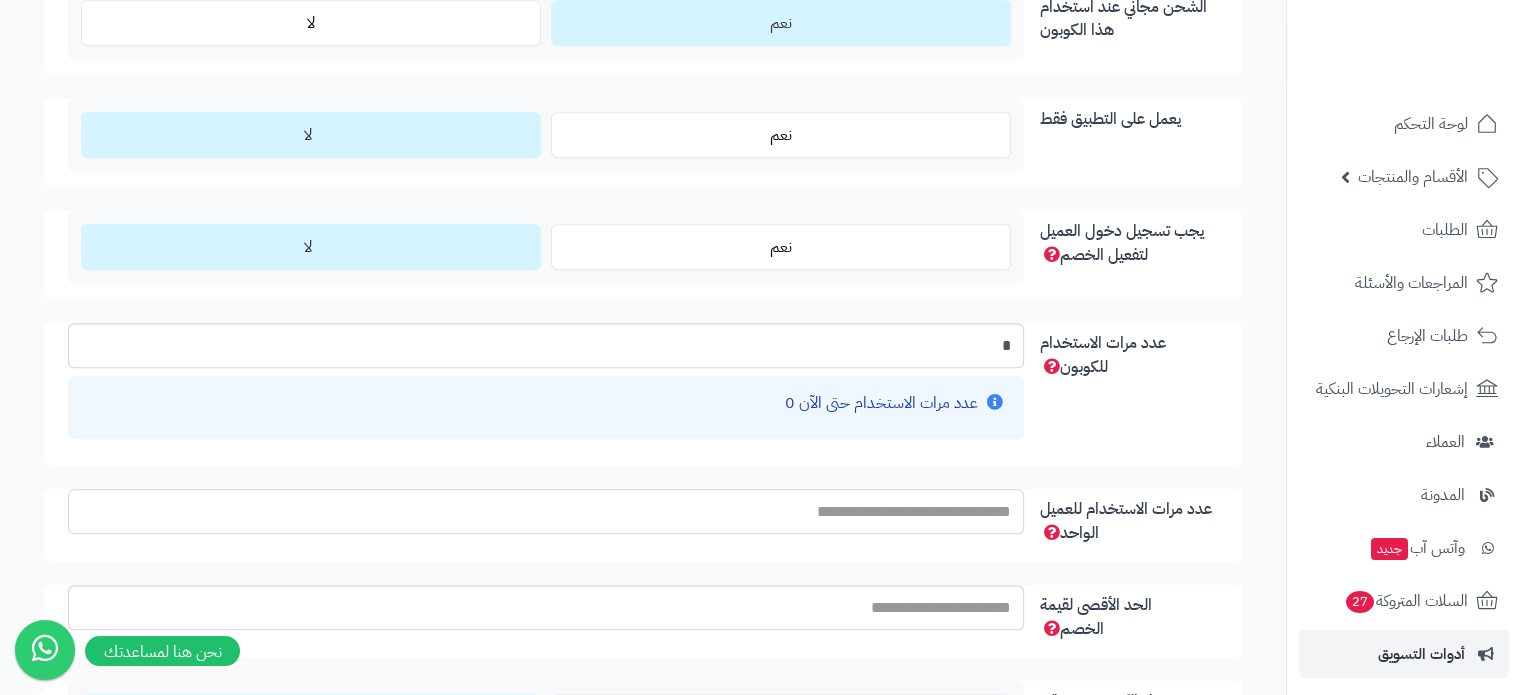 click on "عدد مرات الاستخدام للعميل الواحد" at bounding box center [546, 511] 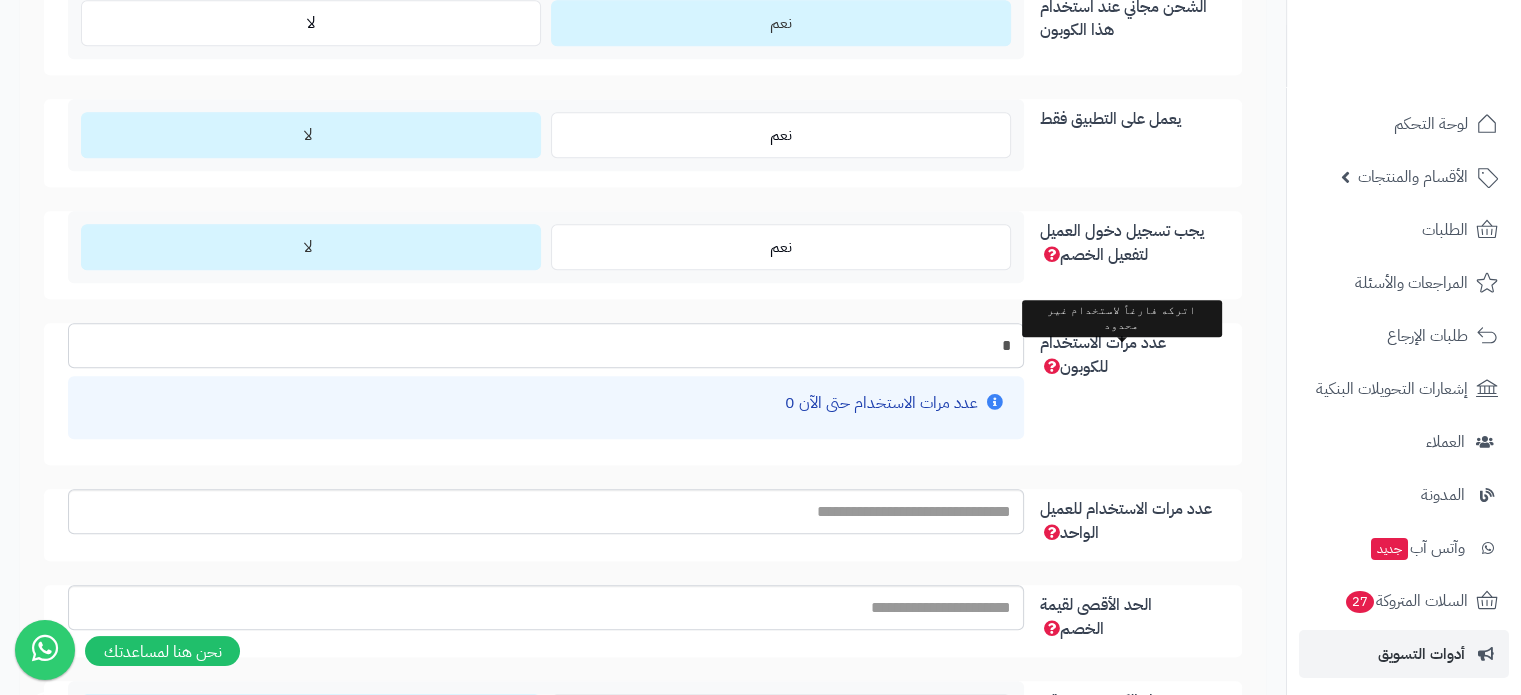 click on "عدد مرات الاستخدام للكوبون
*
عدد مرات الاستخدام حتى الآن 0" at bounding box center [643, 394] 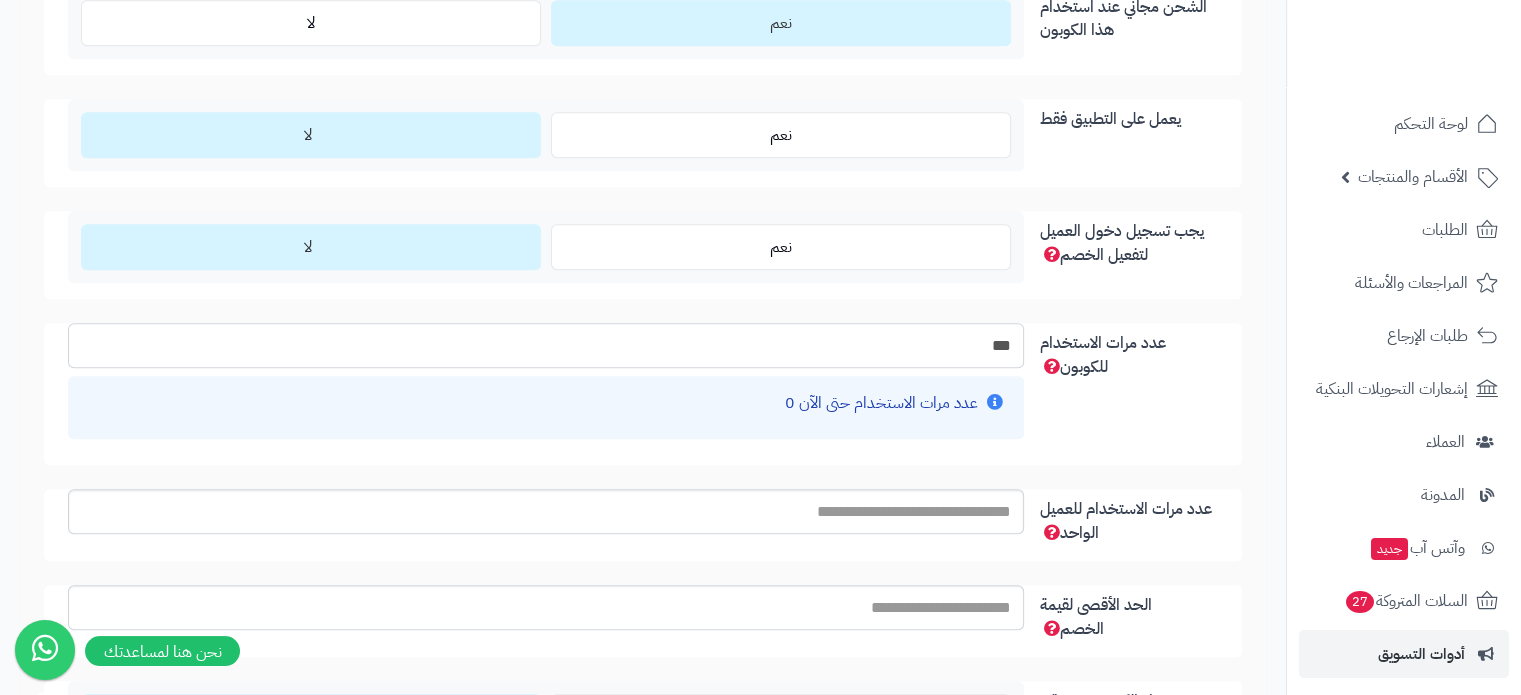 type on "***" 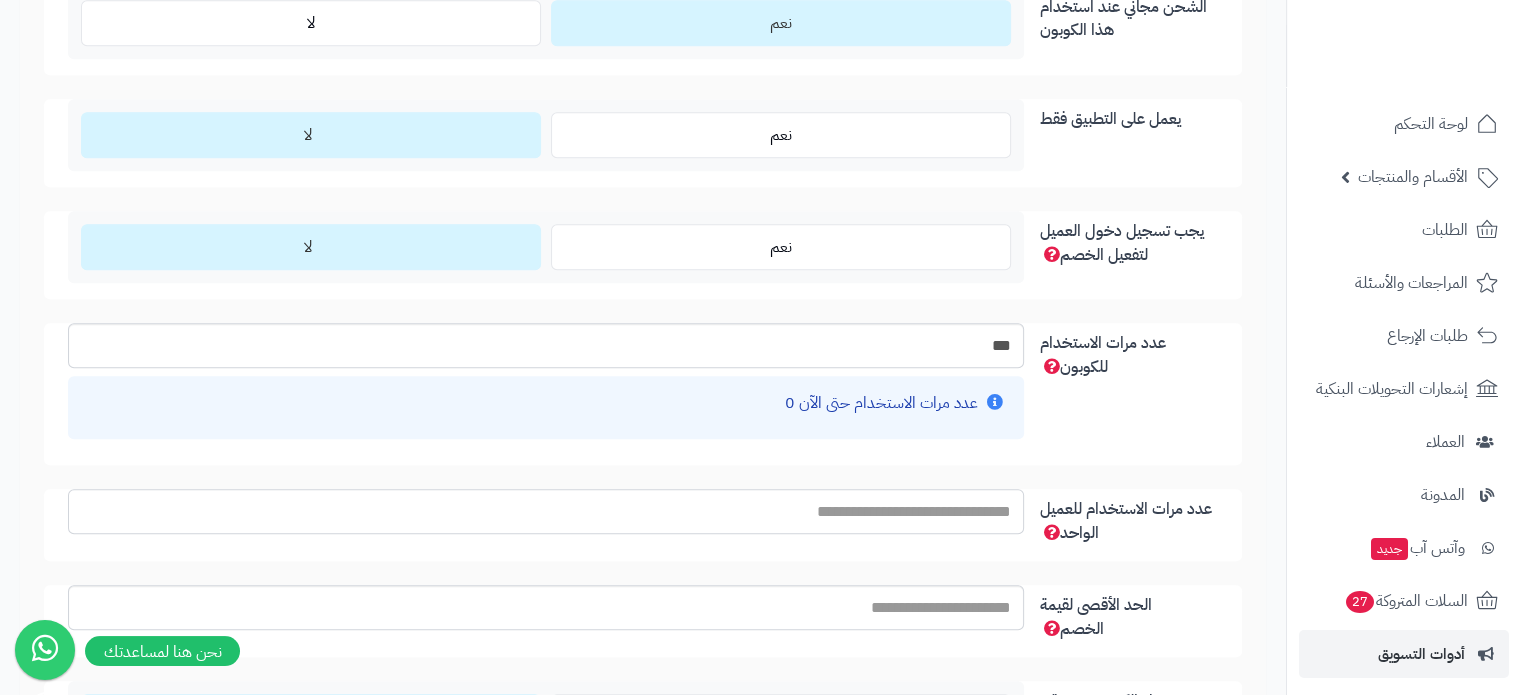 click on "عدد مرات الاستخدام للعميل الواحد" at bounding box center [546, 511] 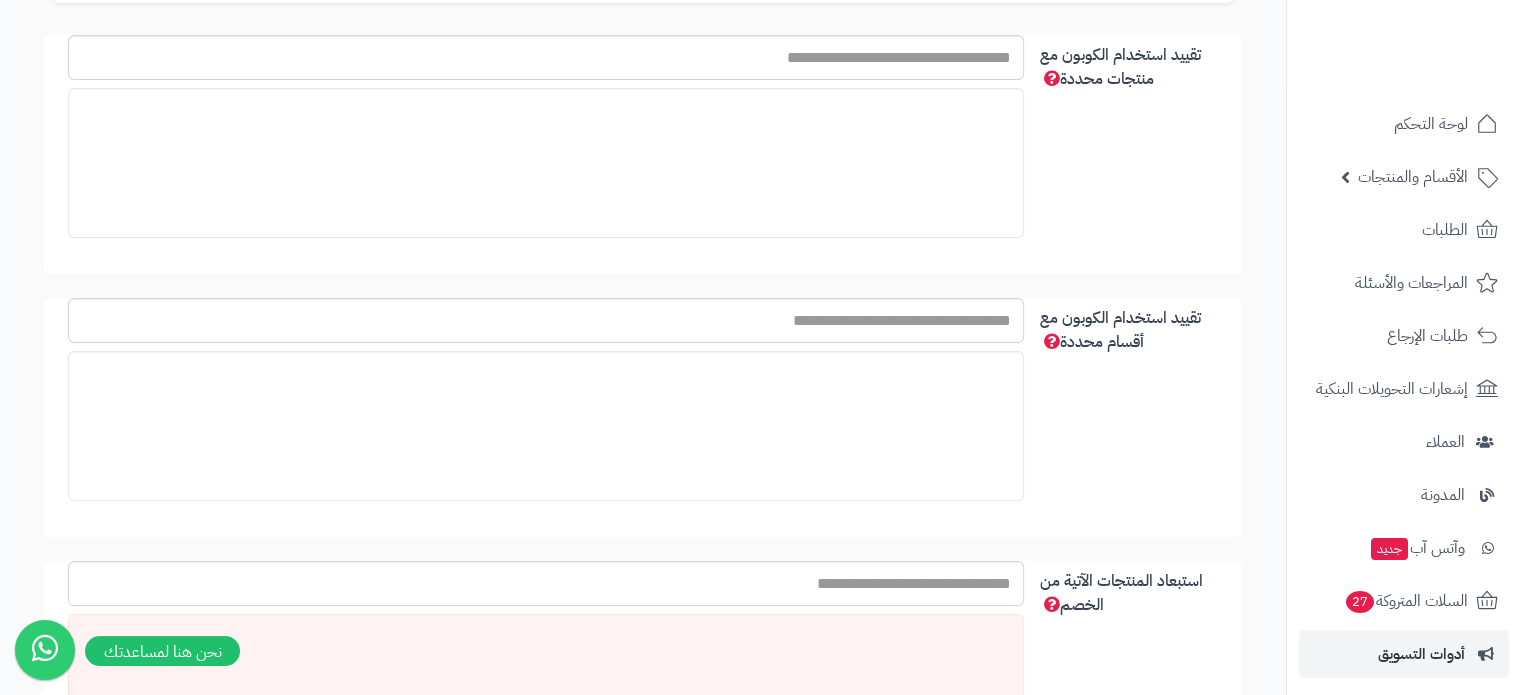 scroll, scrollTop: 0, scrollLeft: 0, axis: both 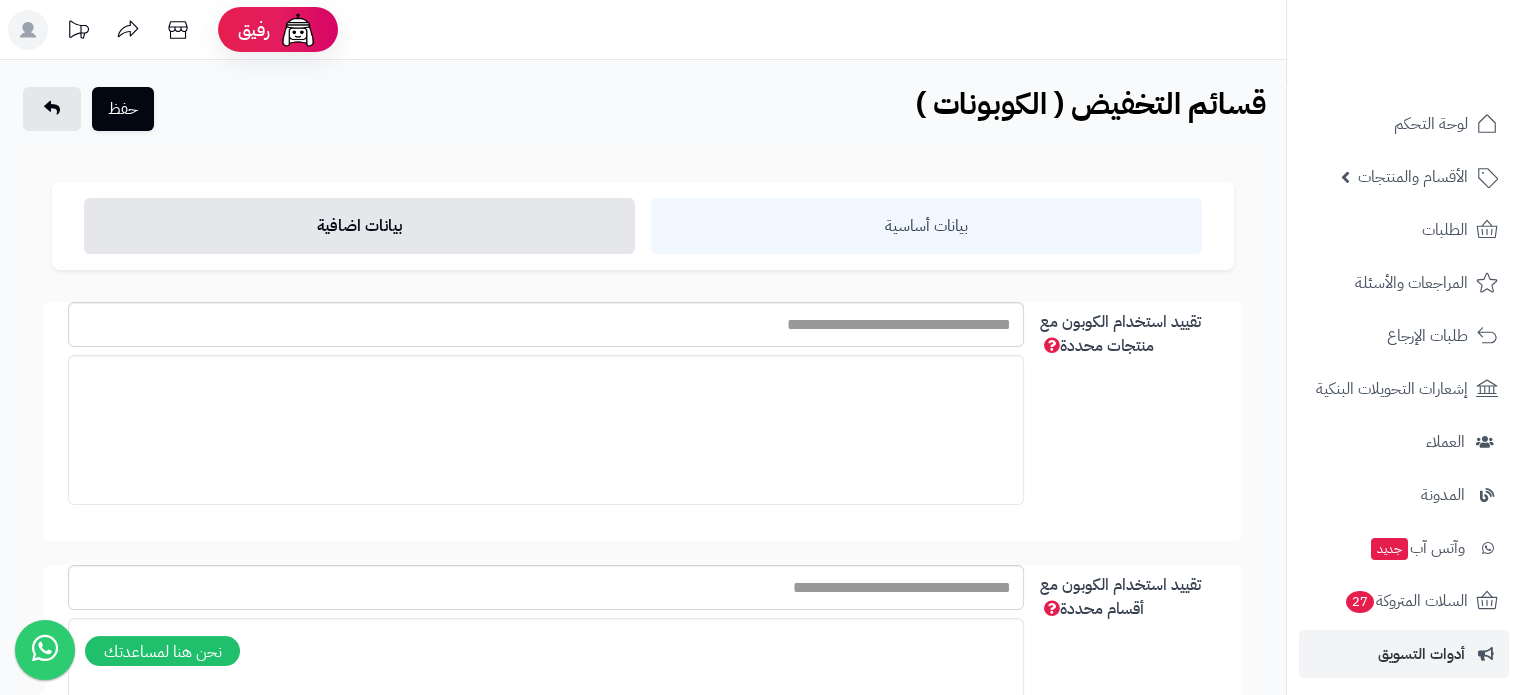 type on "***" 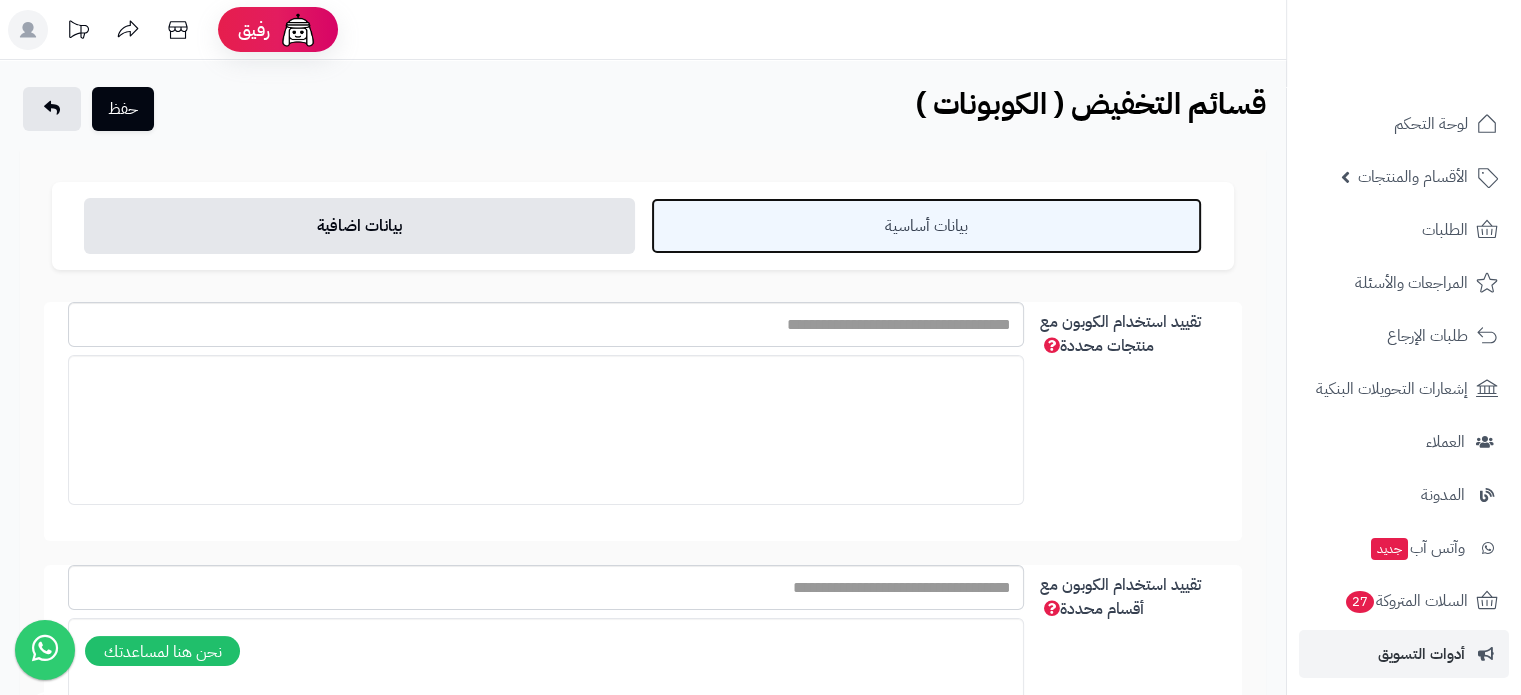 click on "بيانات أساسية" at bounding box center (926, 226) 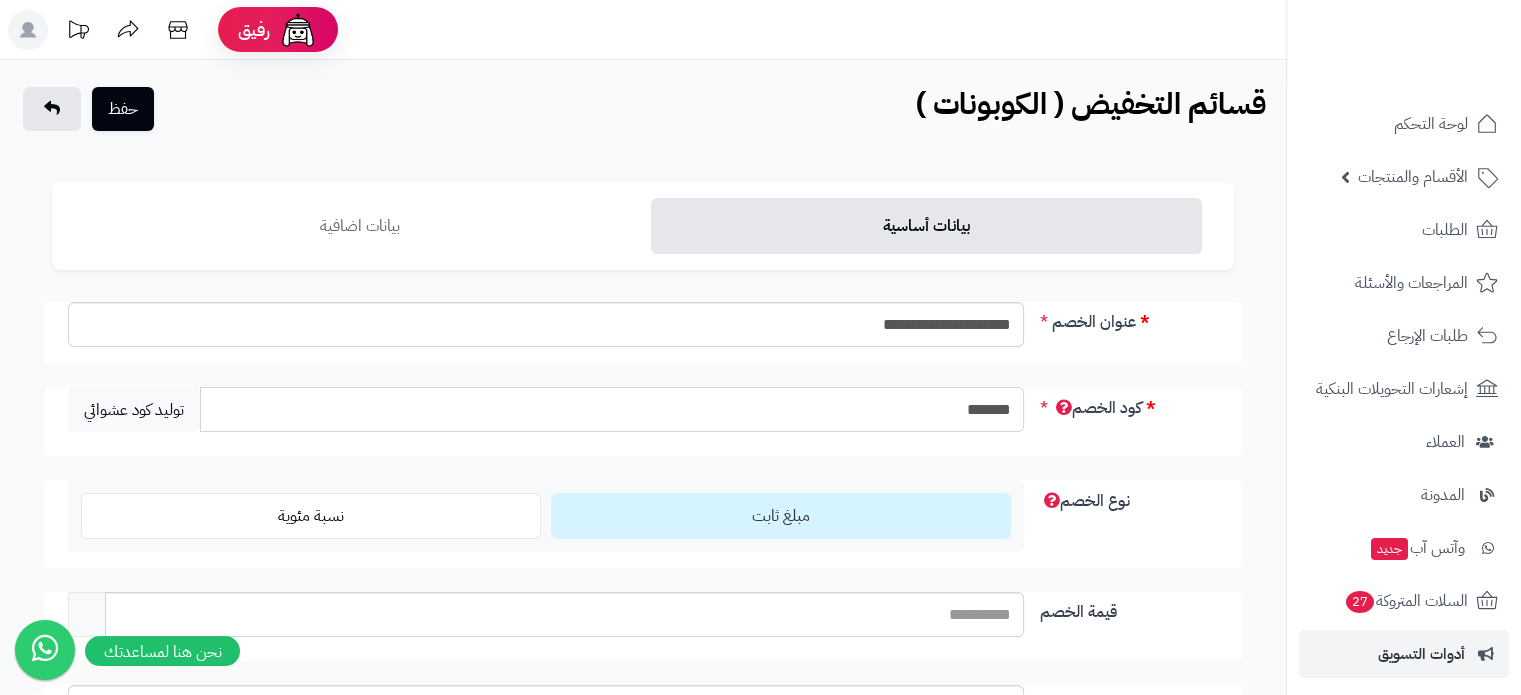 click on "*******" at bounding box center [612, 409] 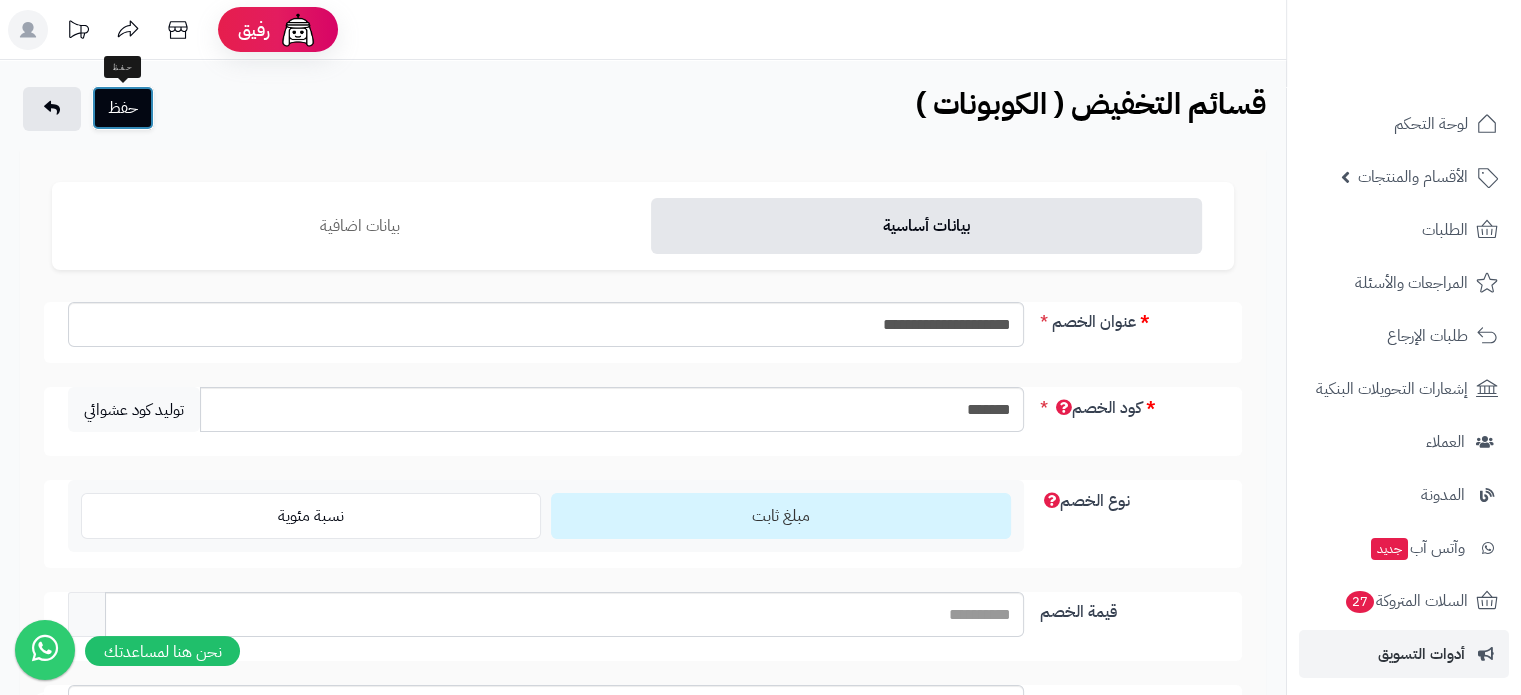 click on "حفظ" at bounding box center [123, 108] 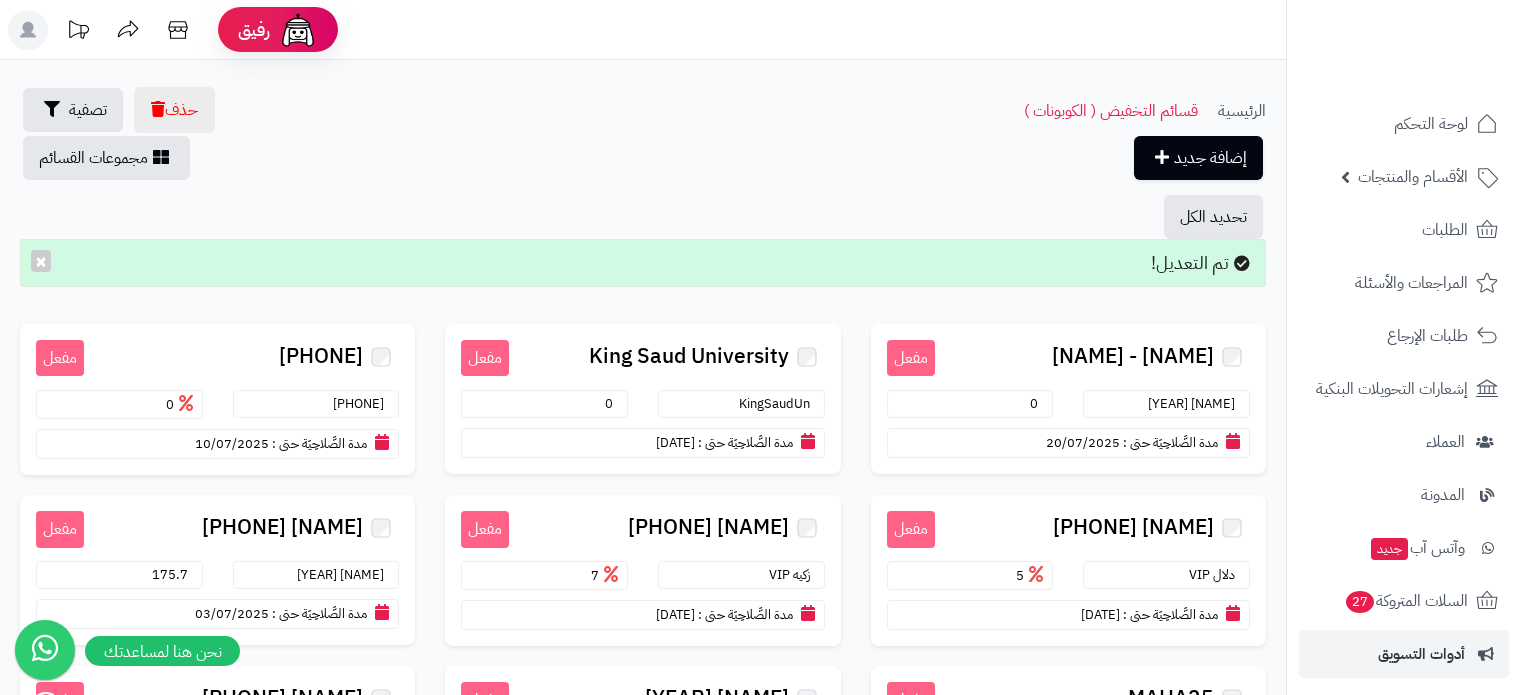 scroll, scrollTop: 0, scrollLeft: 0, axis: both 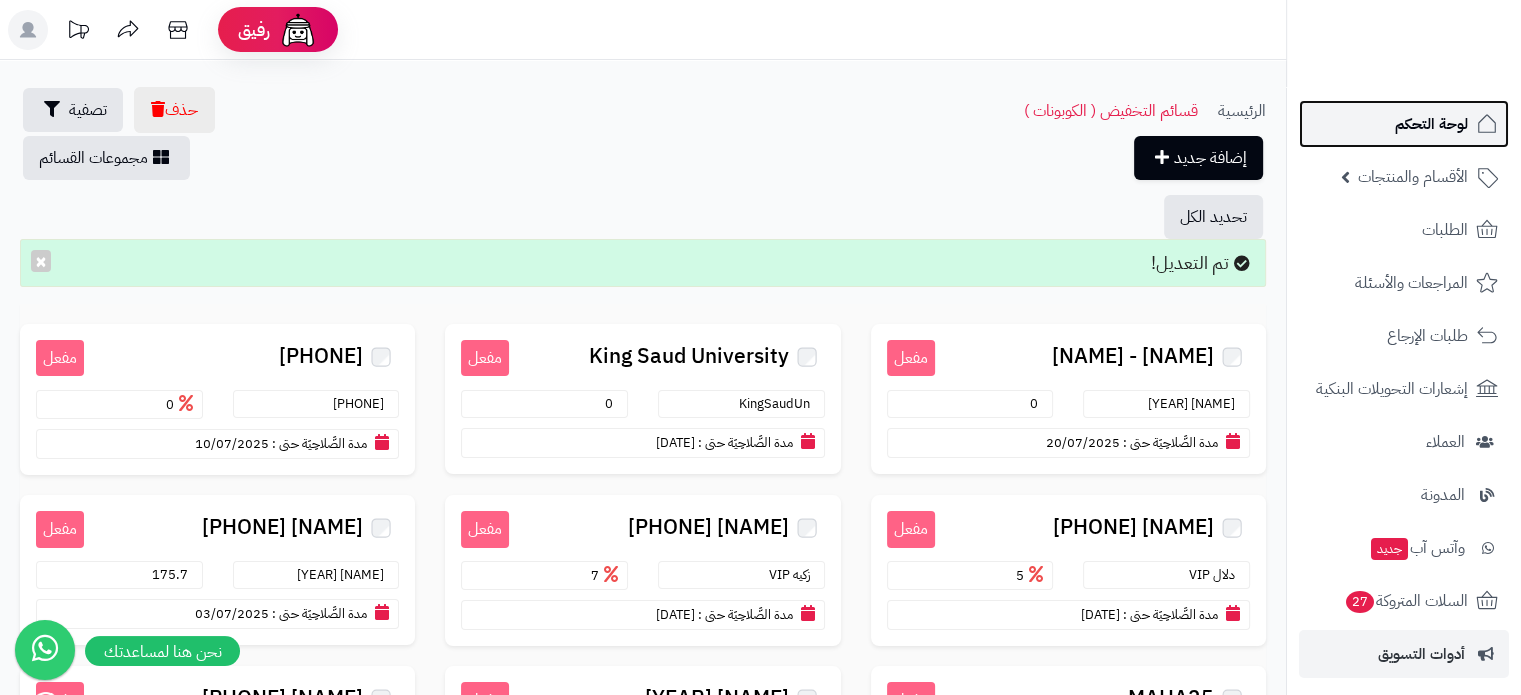click on "لوحة التحكم" at bounding box center [1431, 124] 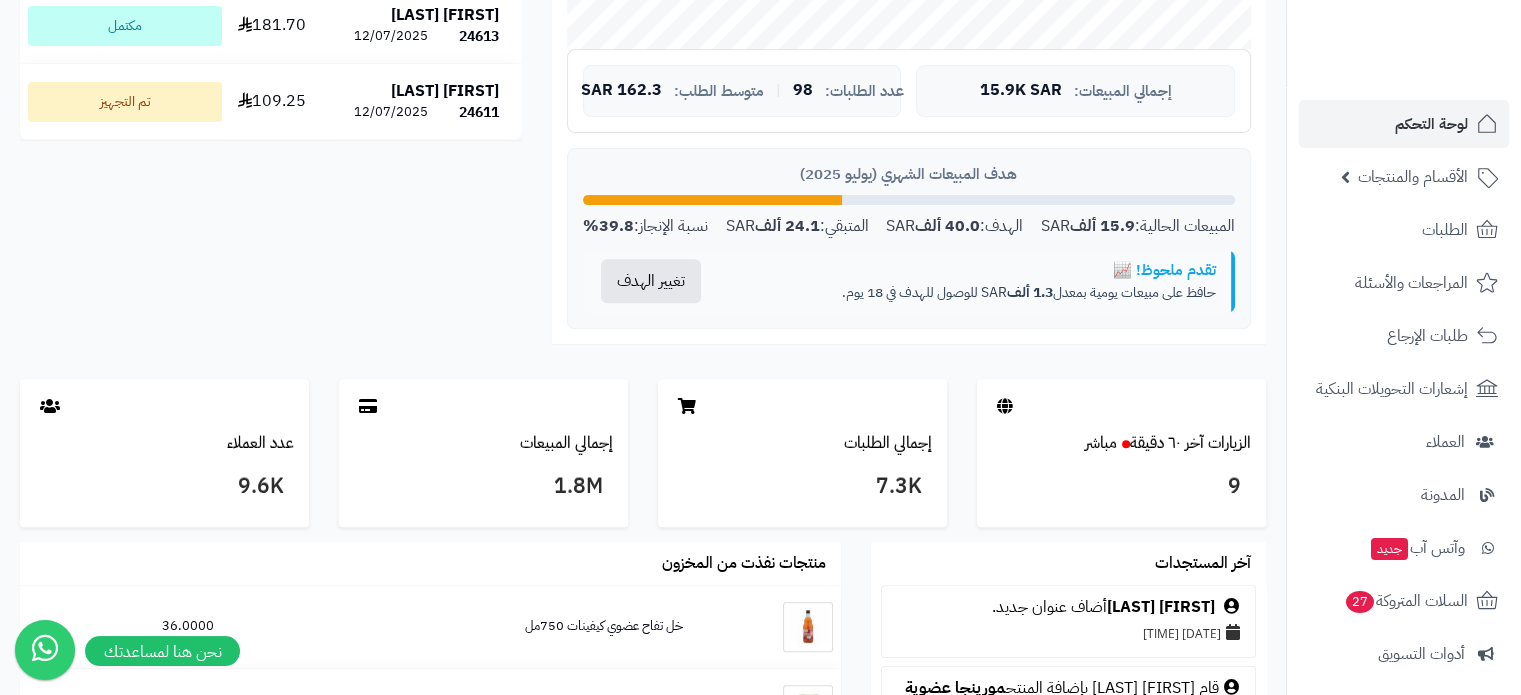 scroll, scrollTop: 1000, scrollLeft: 0, axis: vertical 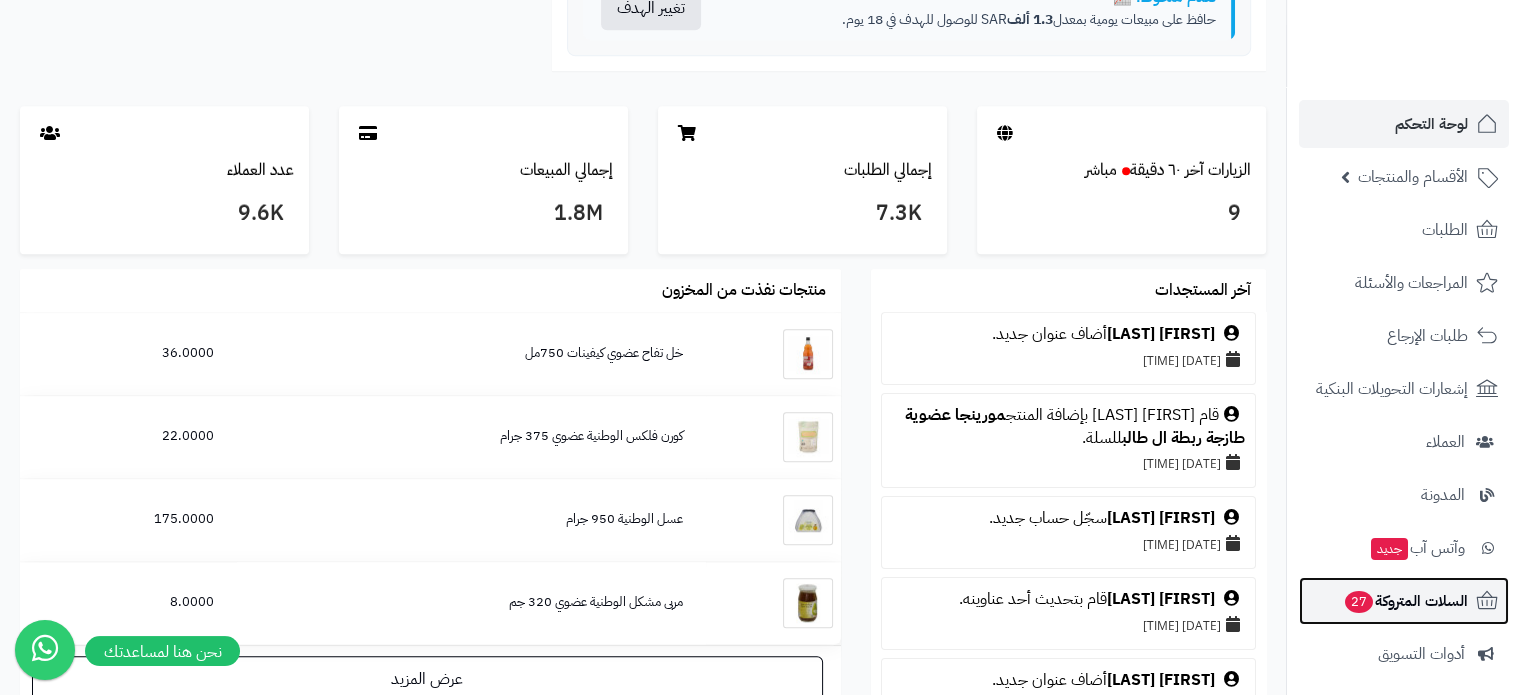 click on "السلات المتروكة  27" at bounding box center (1405, 601) 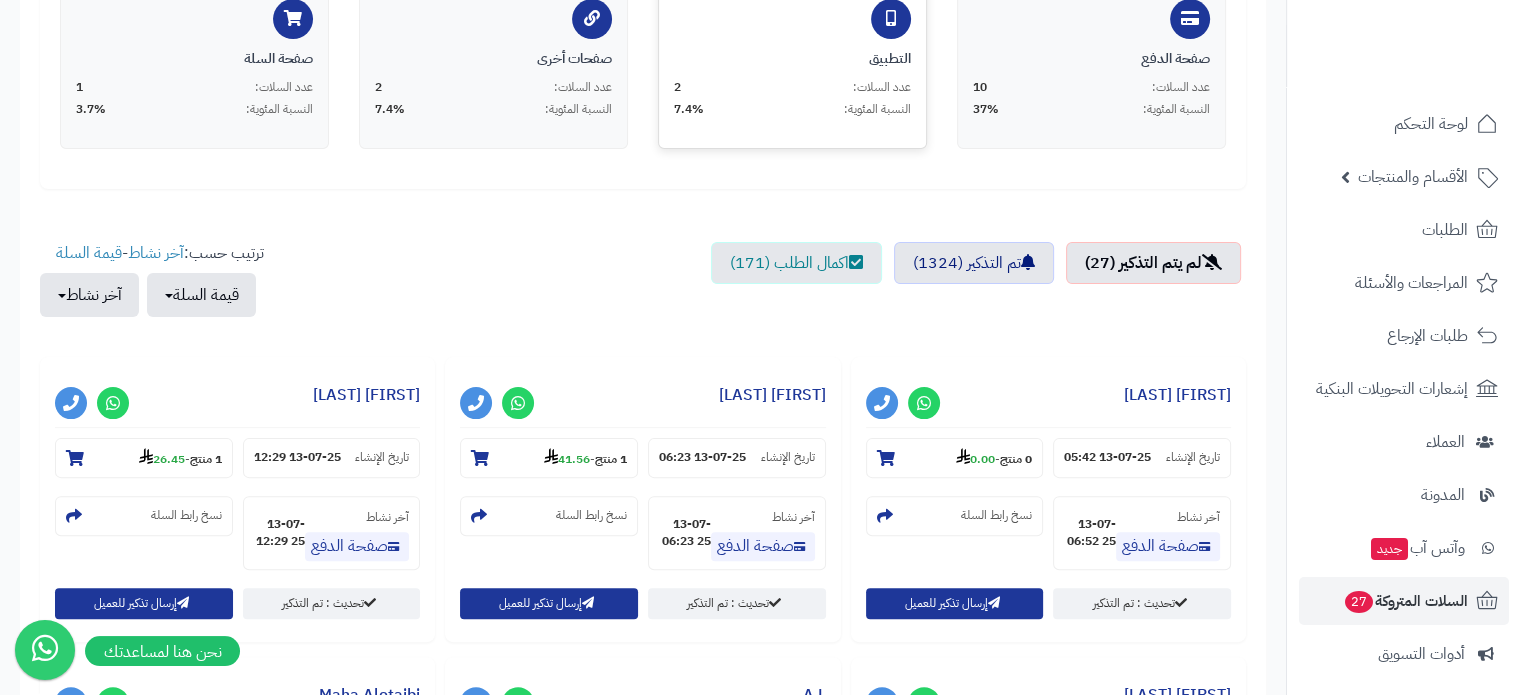scroll, scrollTop: 500, scrollLeft: 0, axis: vertical 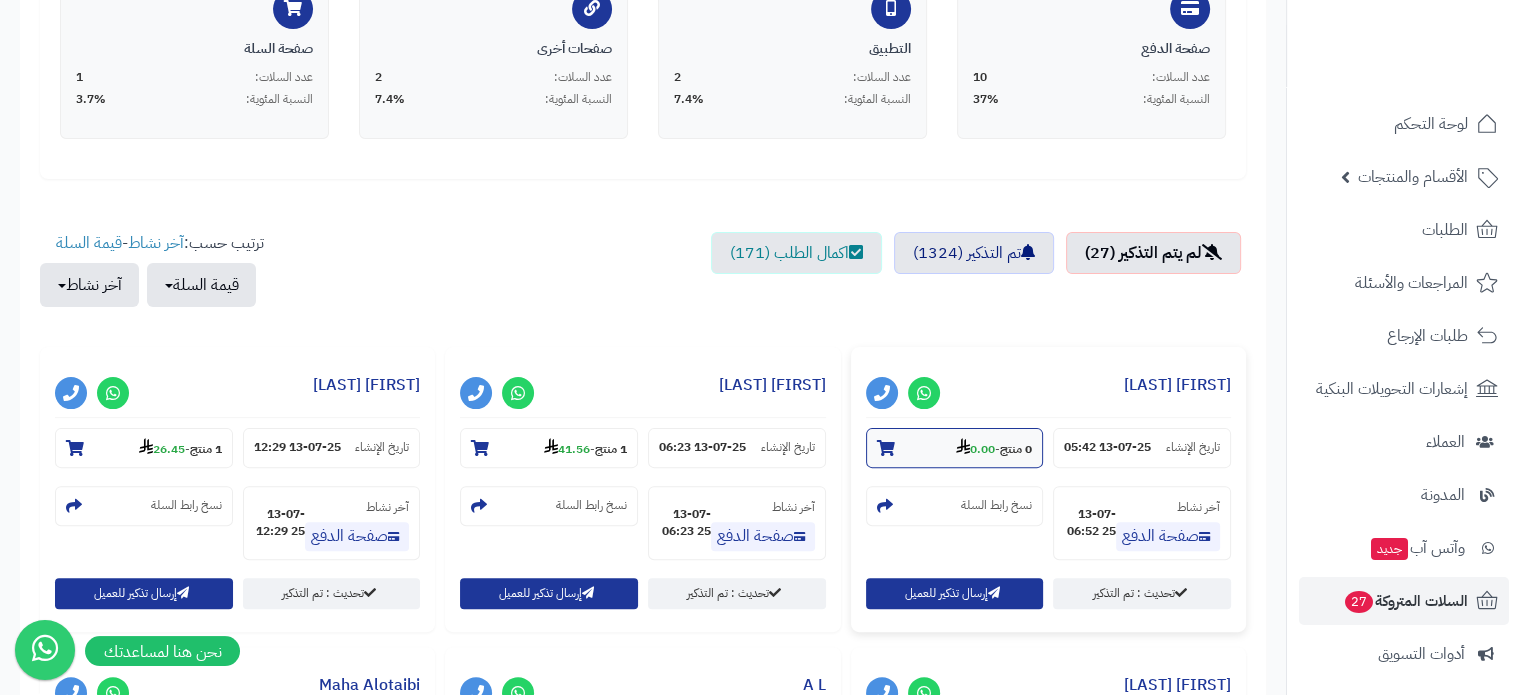 click at bounding box center (886, 448) 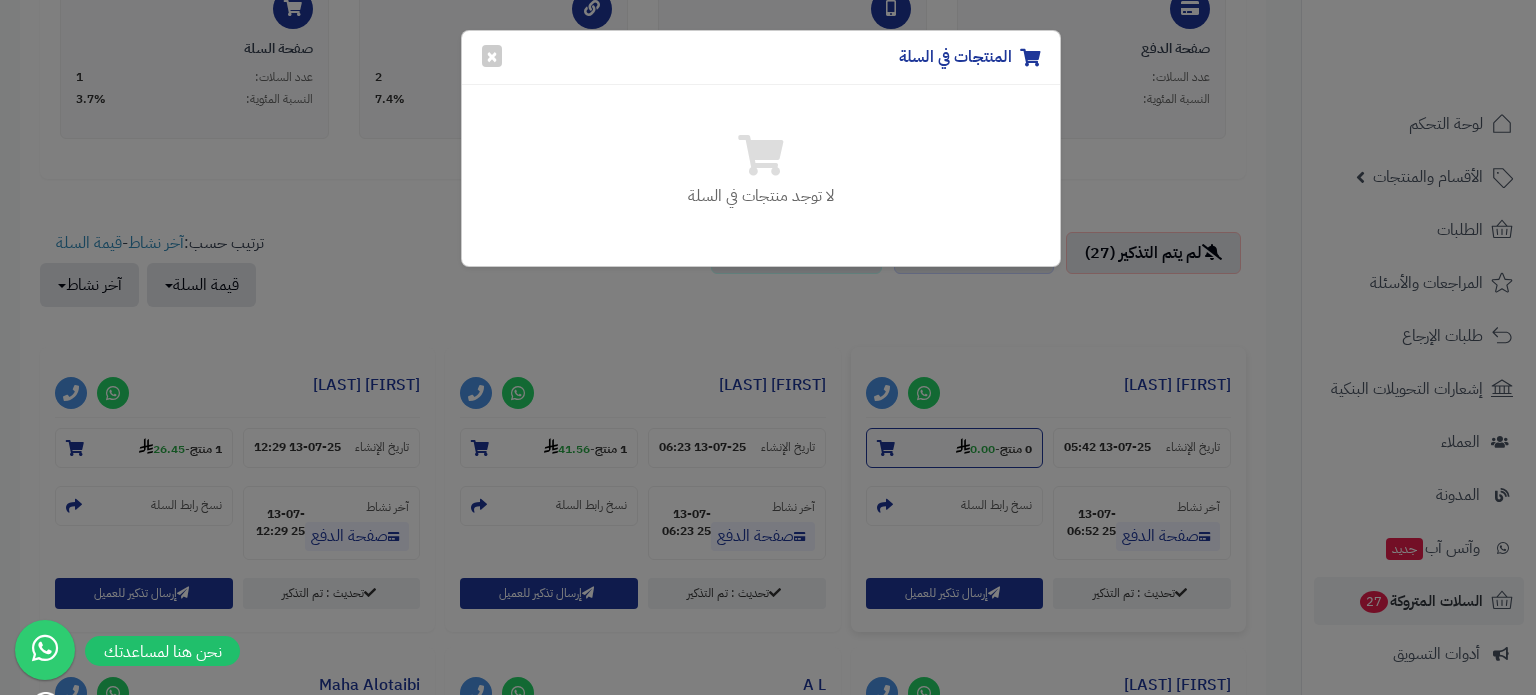 click on "المنتجات في السلة
×
لا توجد منتجات في السلة" at bounding box center [768, 347] 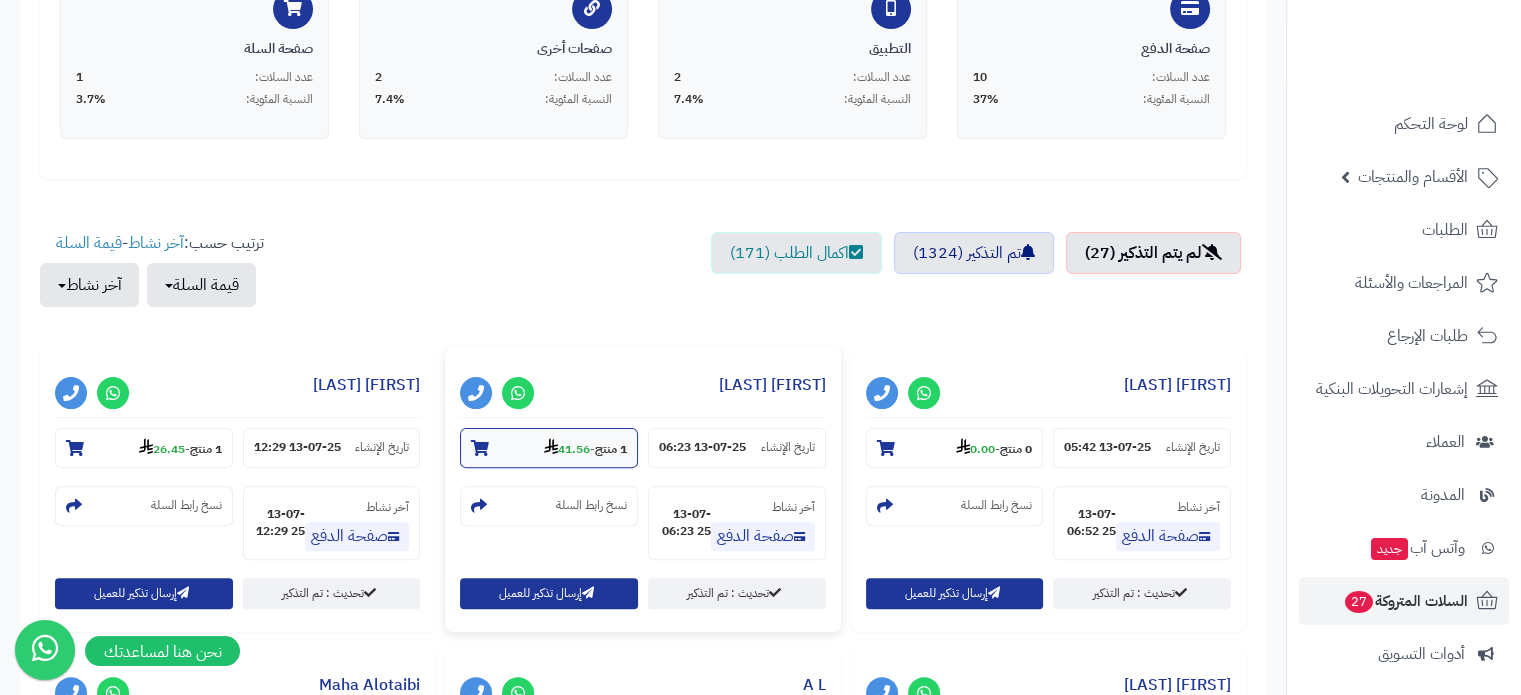 click at bounding box center [480, 448] 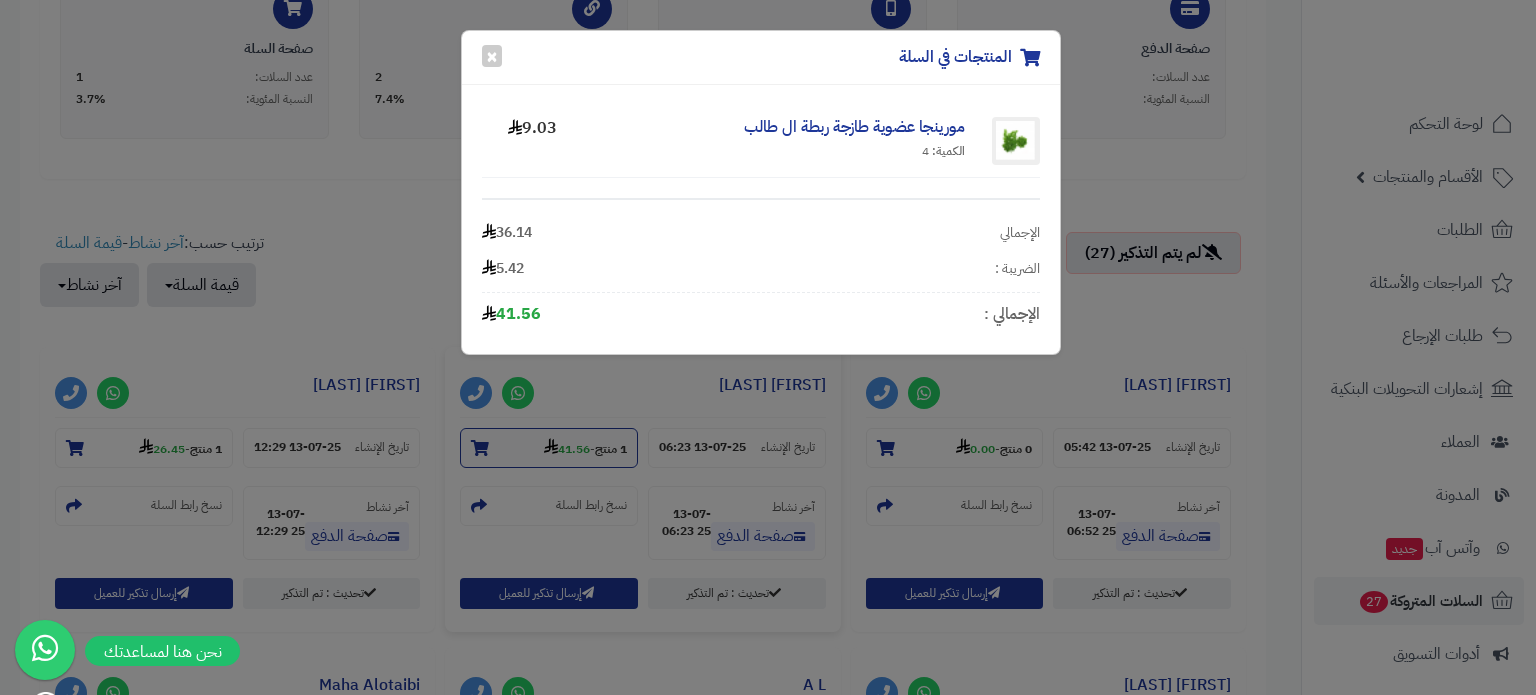 click on "المنتجات في السلة
×
مورينجا عضوية طازجة ربطة  ال طالب
الكمية:
4
9.03  الإجمالي 36.14  الضريبة : 5.42  الإجمالي : 41.56" at bounding box center (768, 347) 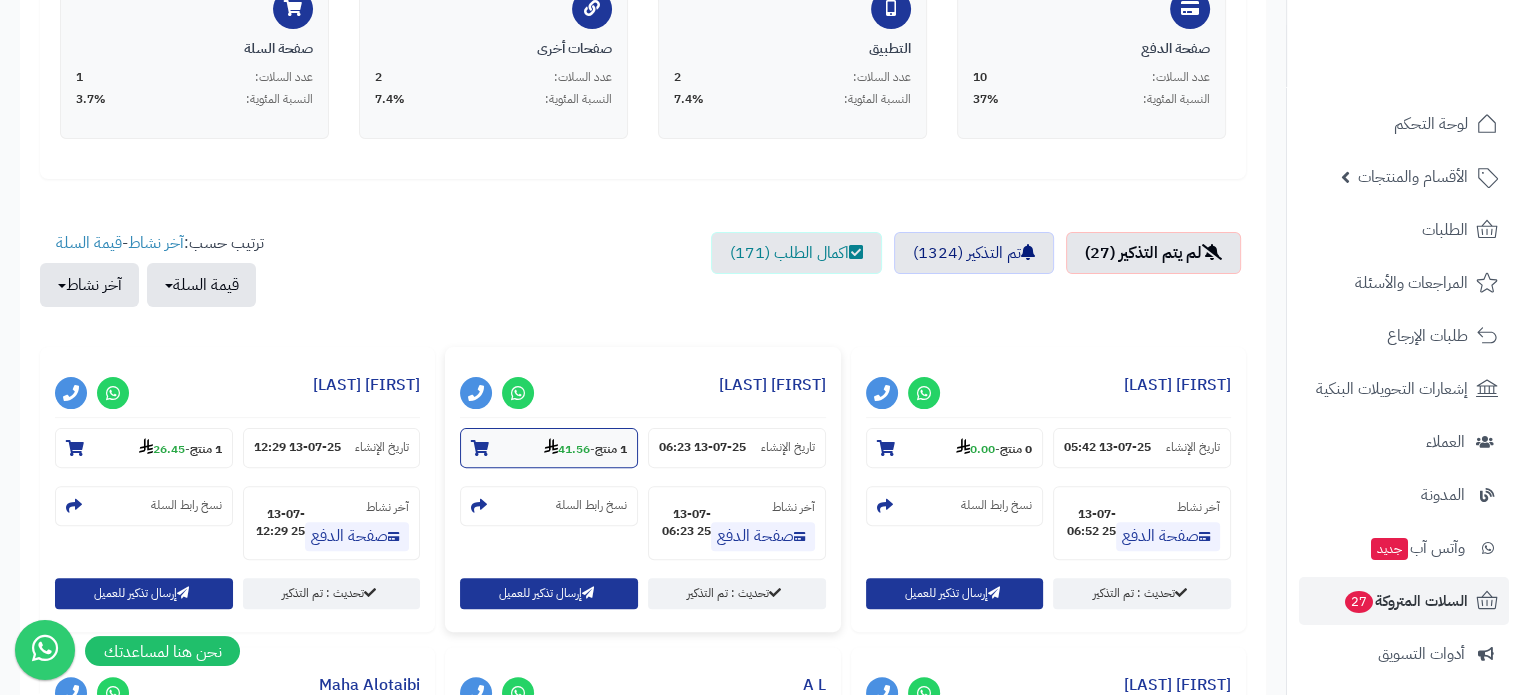 click at bounding box center (480, 448) 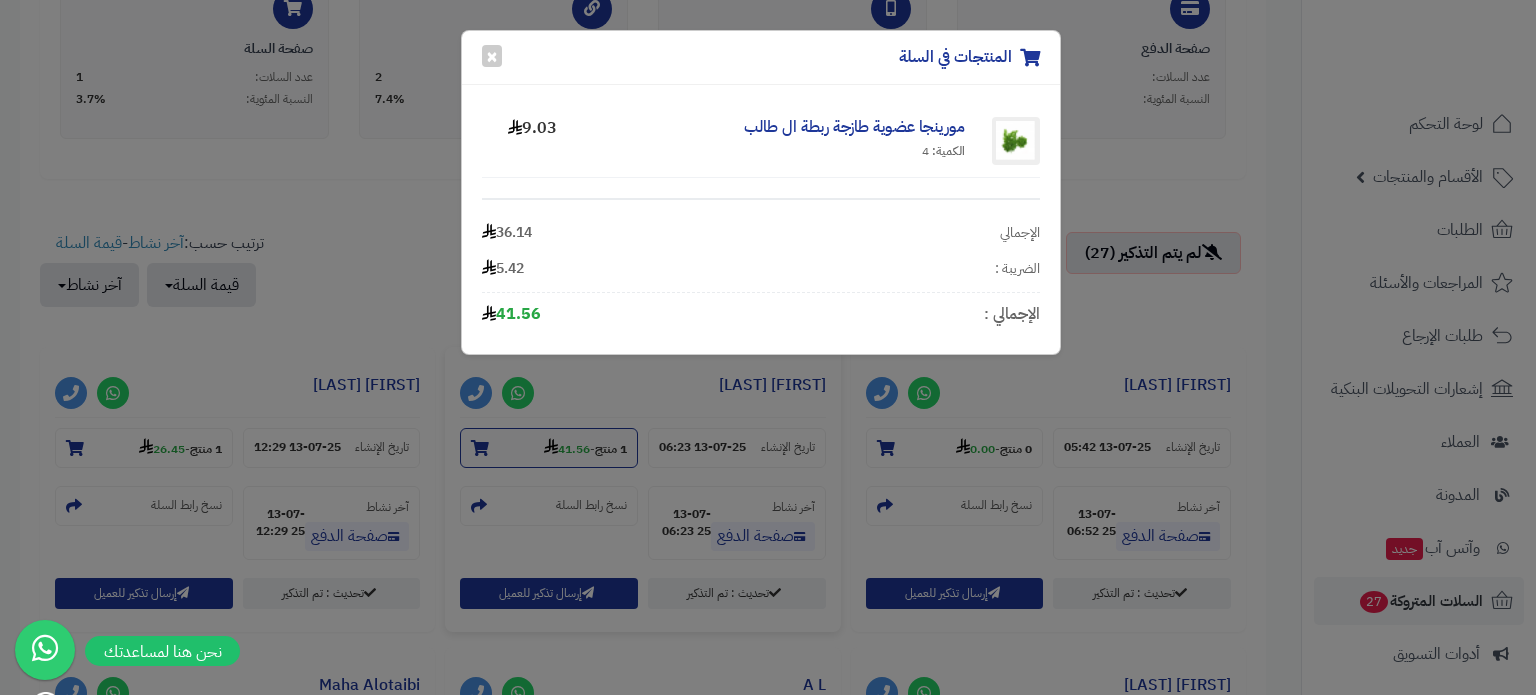 click on "المنتجات في السلة
×
مورينجا عضوية طازجة ربطة  ال طالب
الكمية:
4
9.03  الإجمالي 36.14  الضريبة : 5.42  الإجمالي : 41.56" at bounding box center (768, 347) 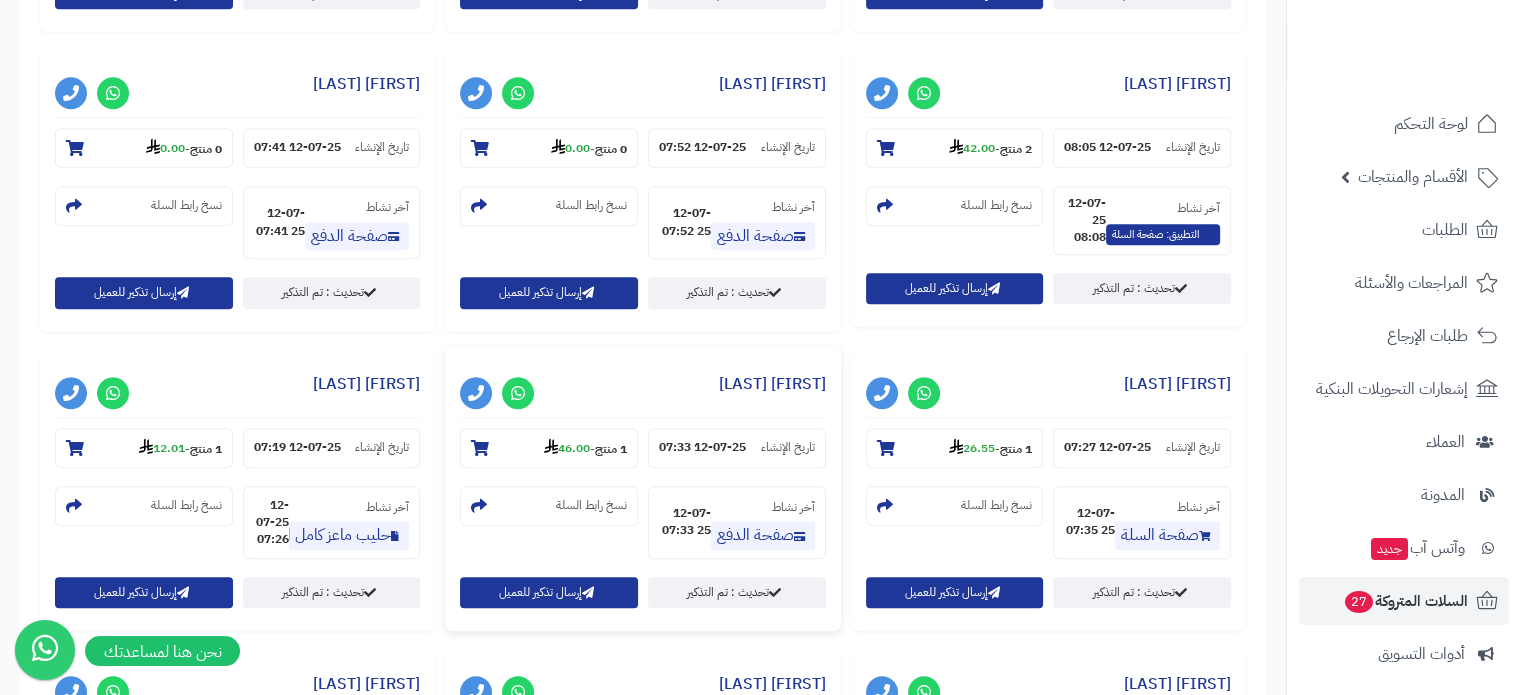 scroll, scrollTop: 1700, scrollLeft: 0, axis: vertical 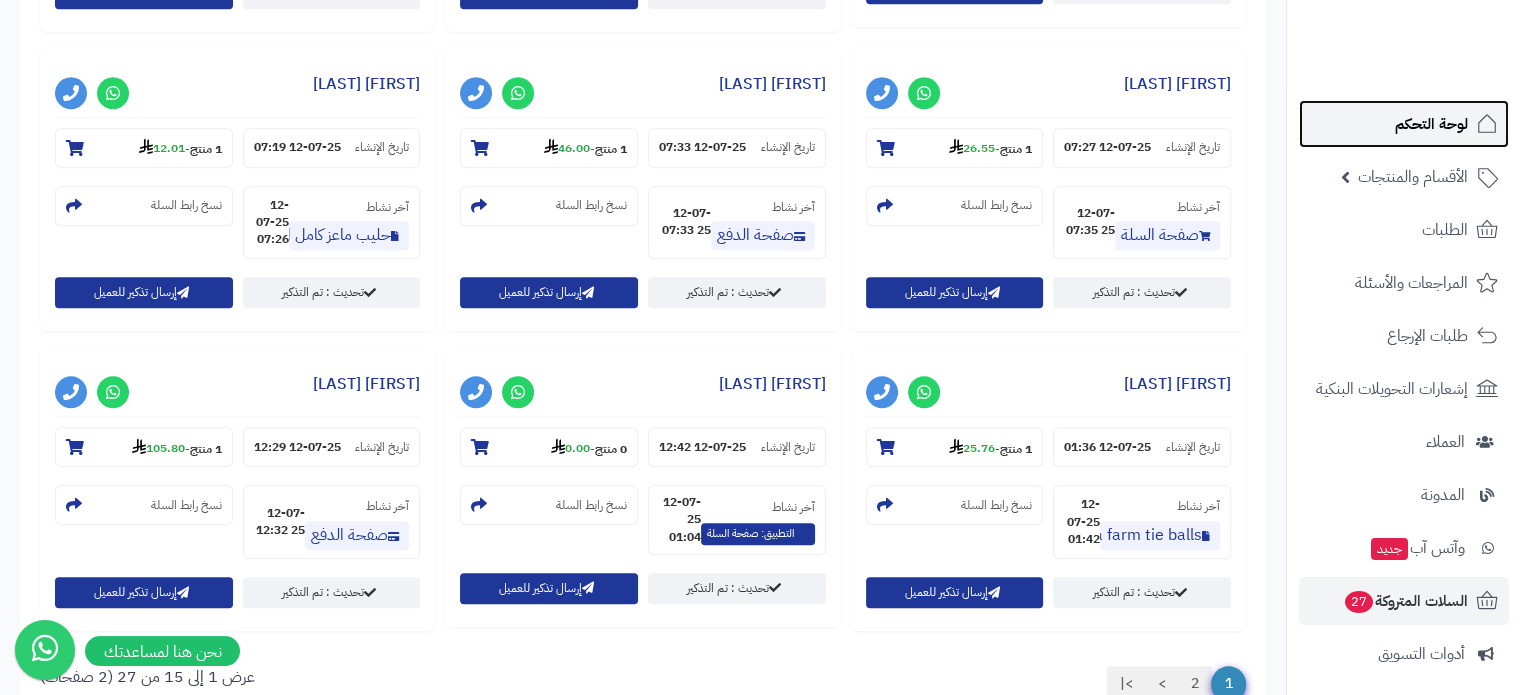 click on "لوحة التحكم" at bounding box center (1431, 124) 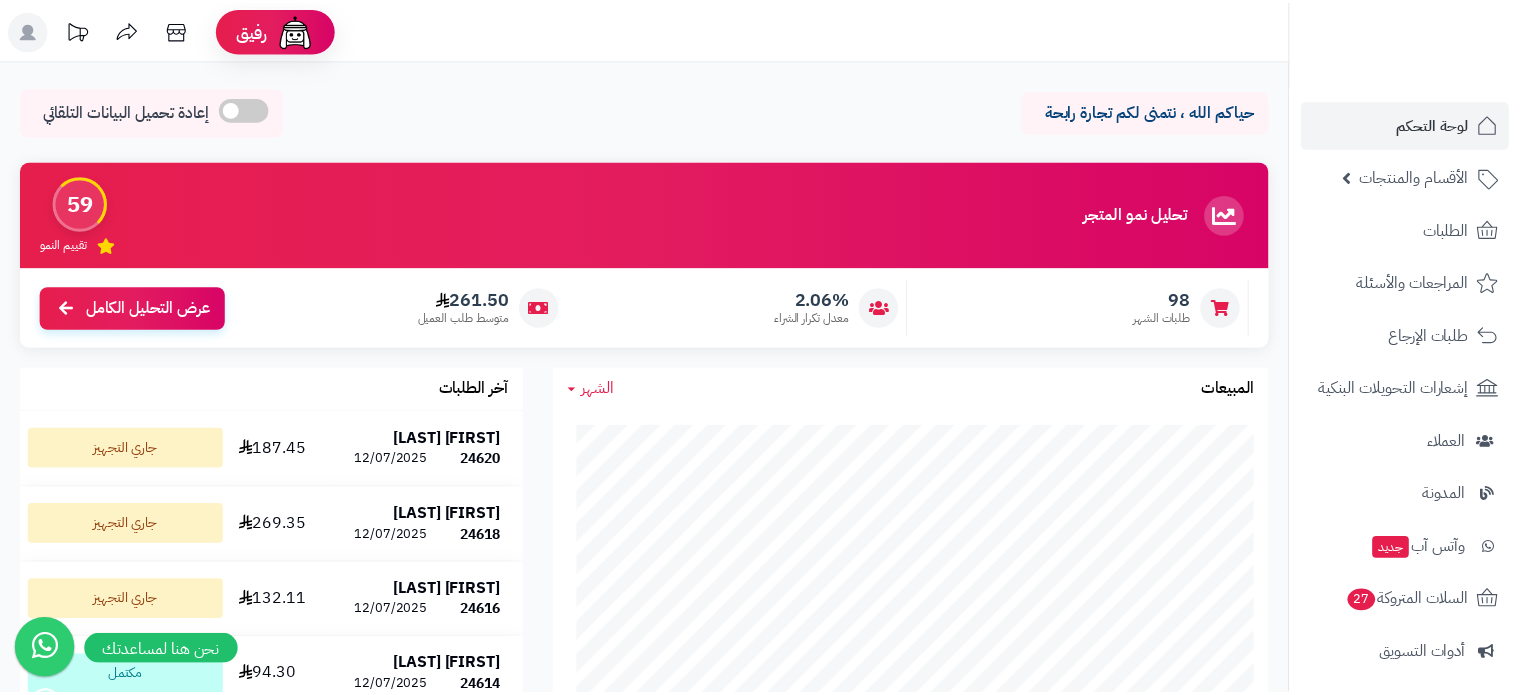scroll, scrollTop: 0, scrollLeft: 0, axis: both 